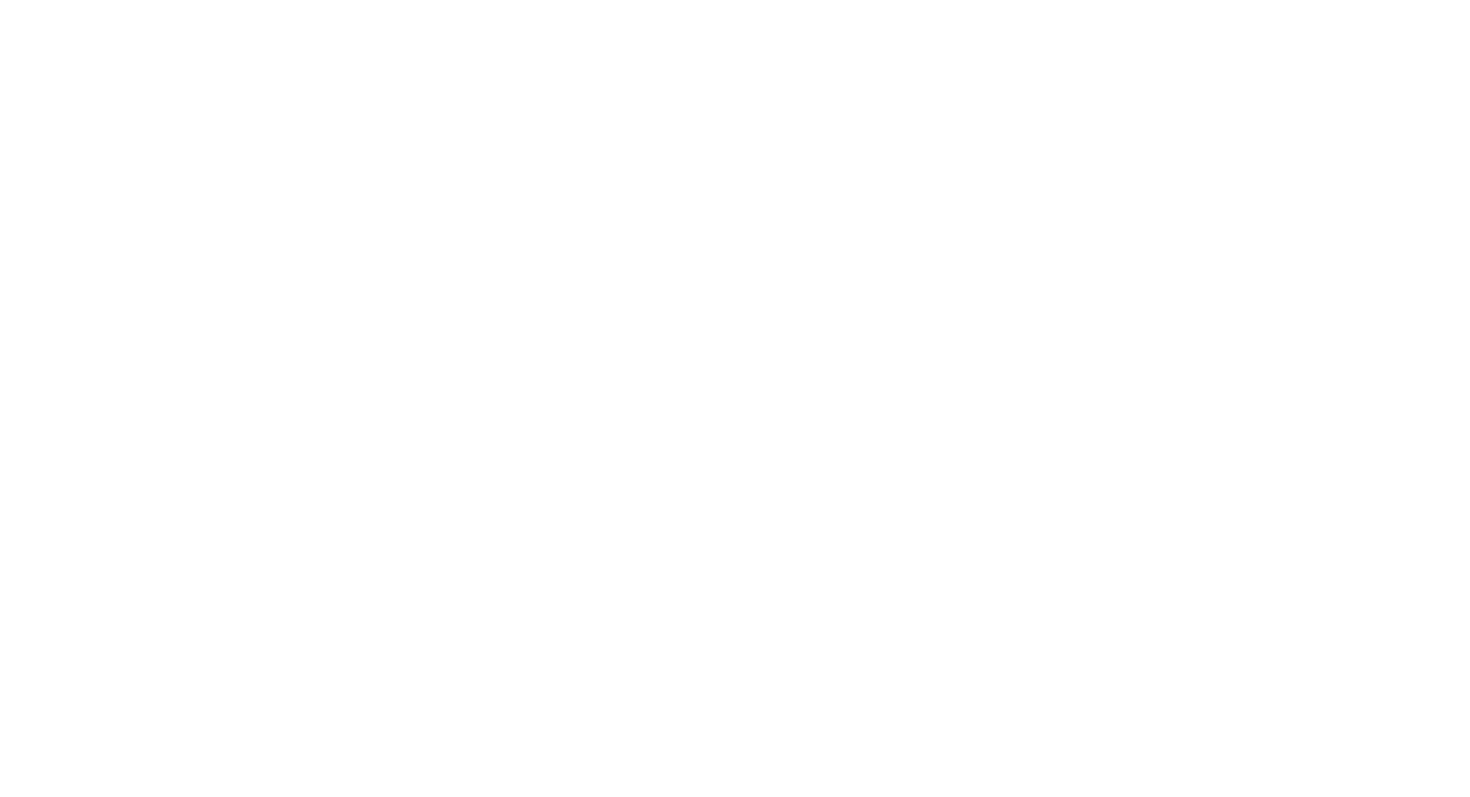 scroll, scrollTop: 0, scrollLeft: 0, axis: both 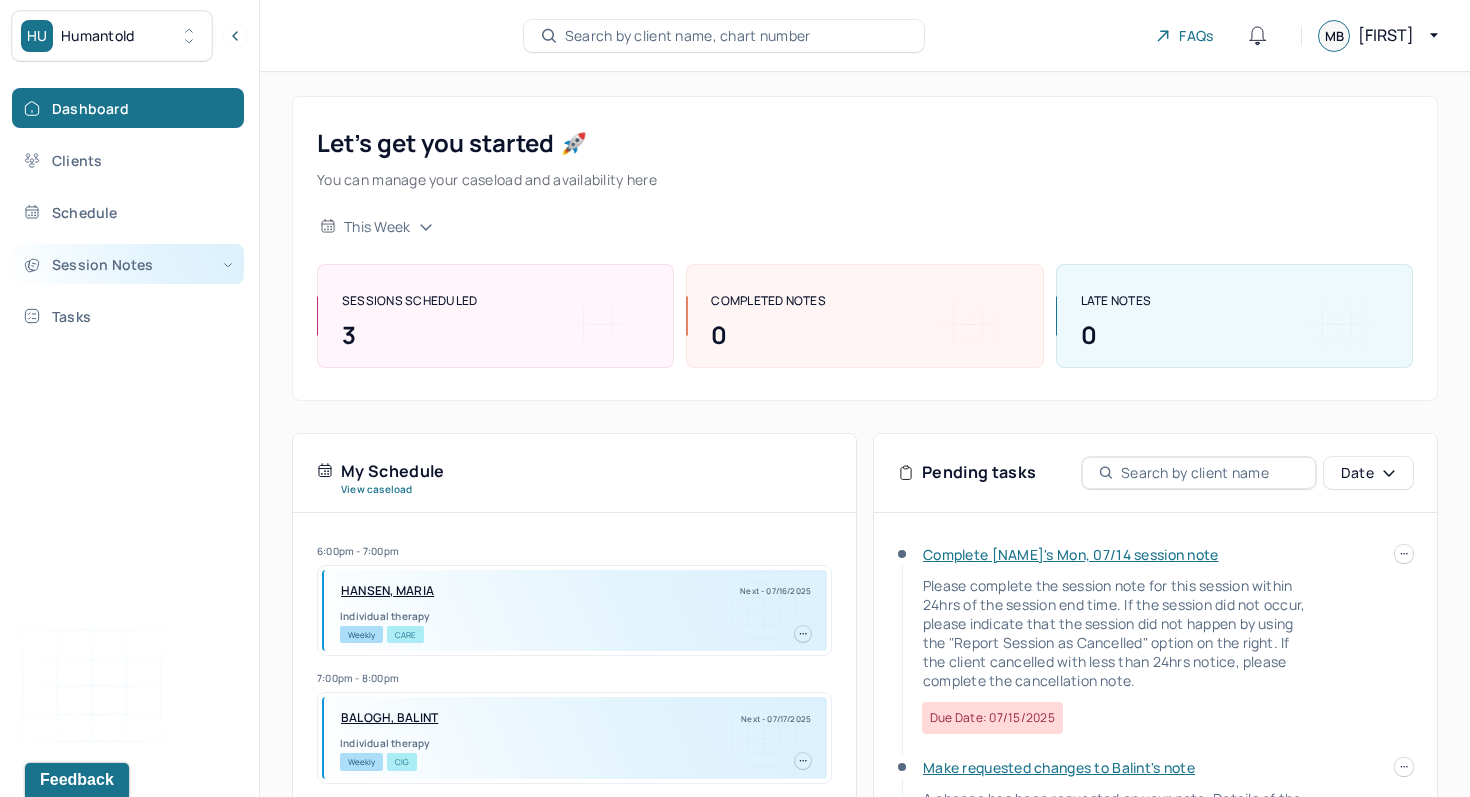 click on "Session Notes" at bounding box center (128, 264) 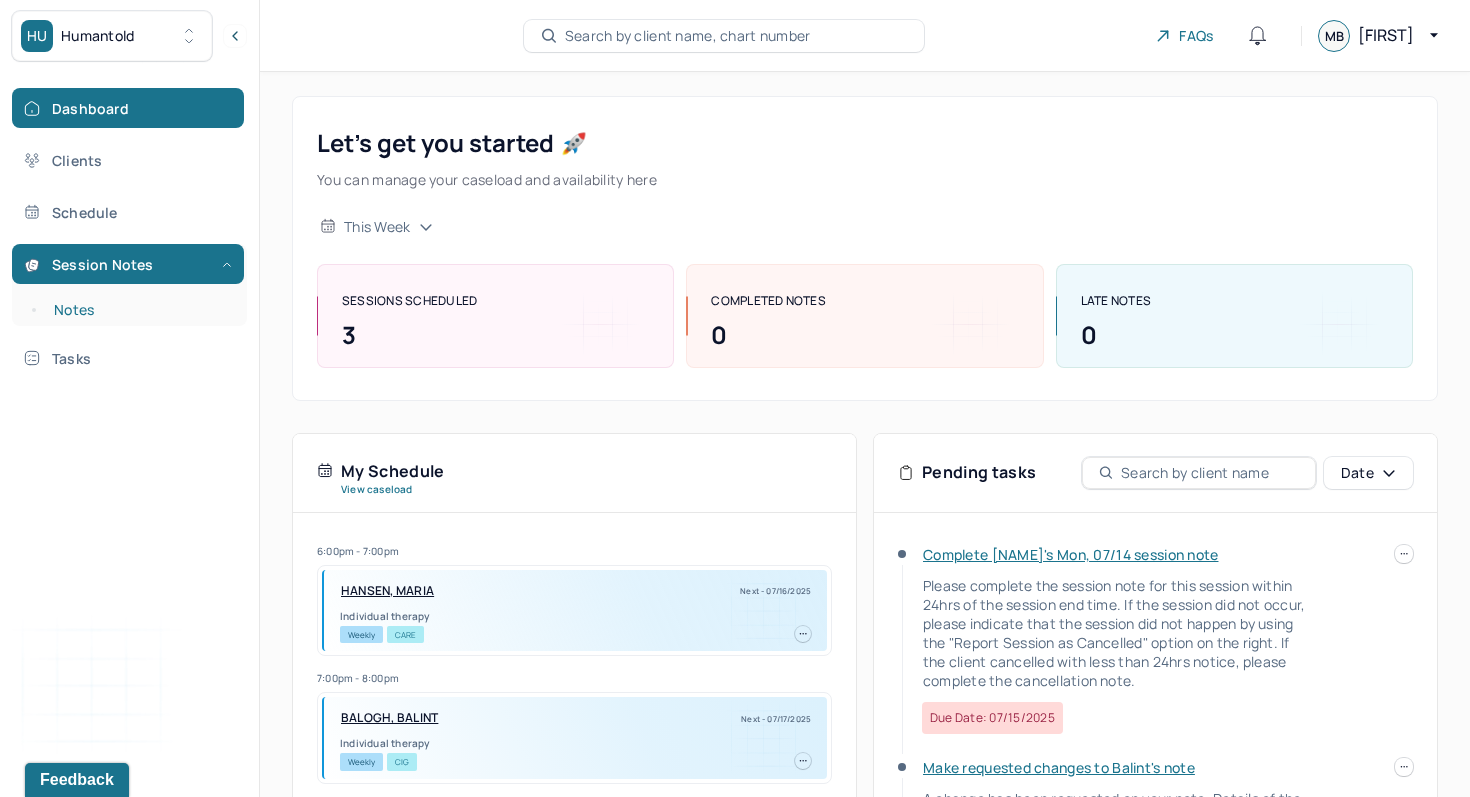 click on "Notes" at bounding box center (139, 310) 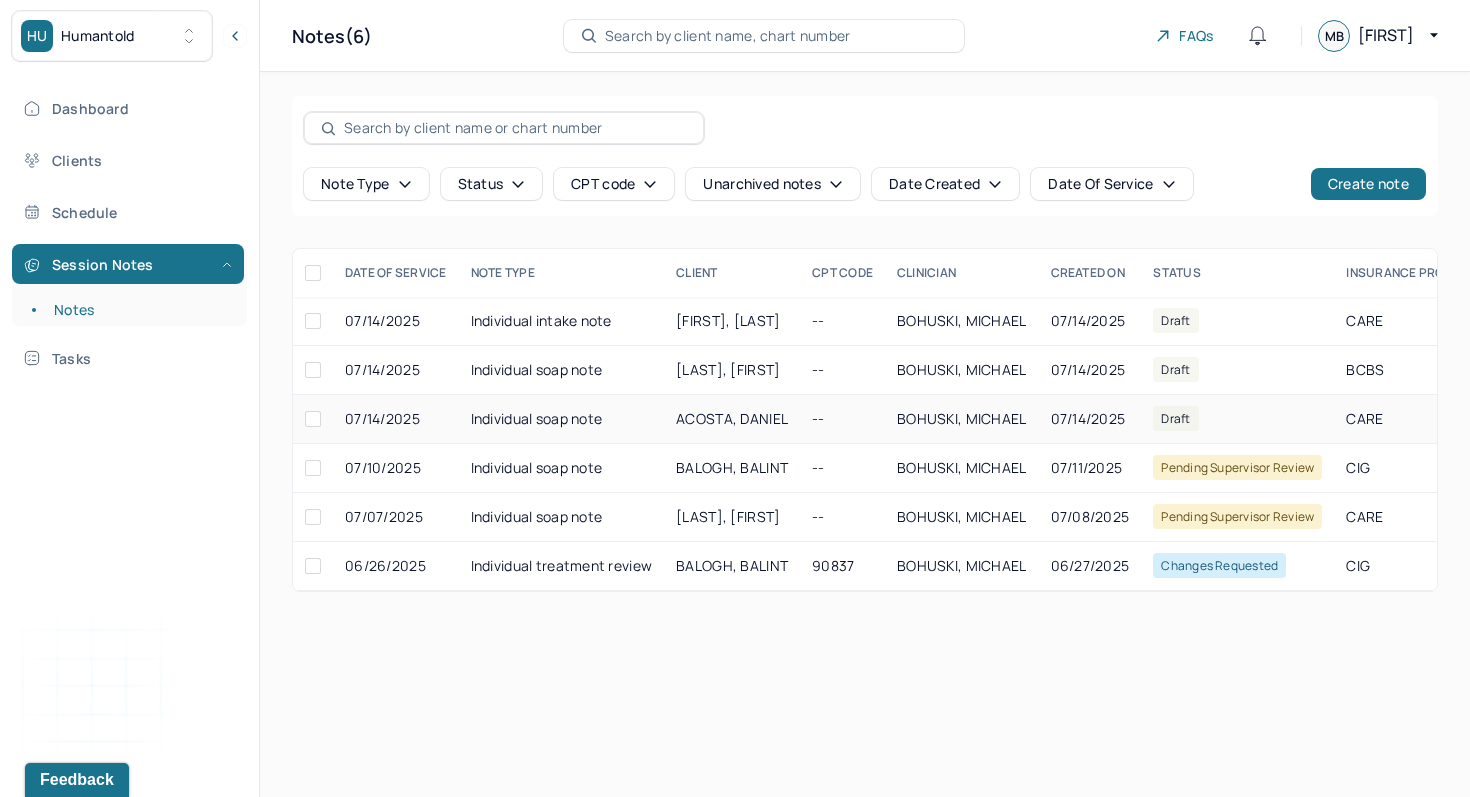 click on "Individual soap note" at bounding box center (562, 419) 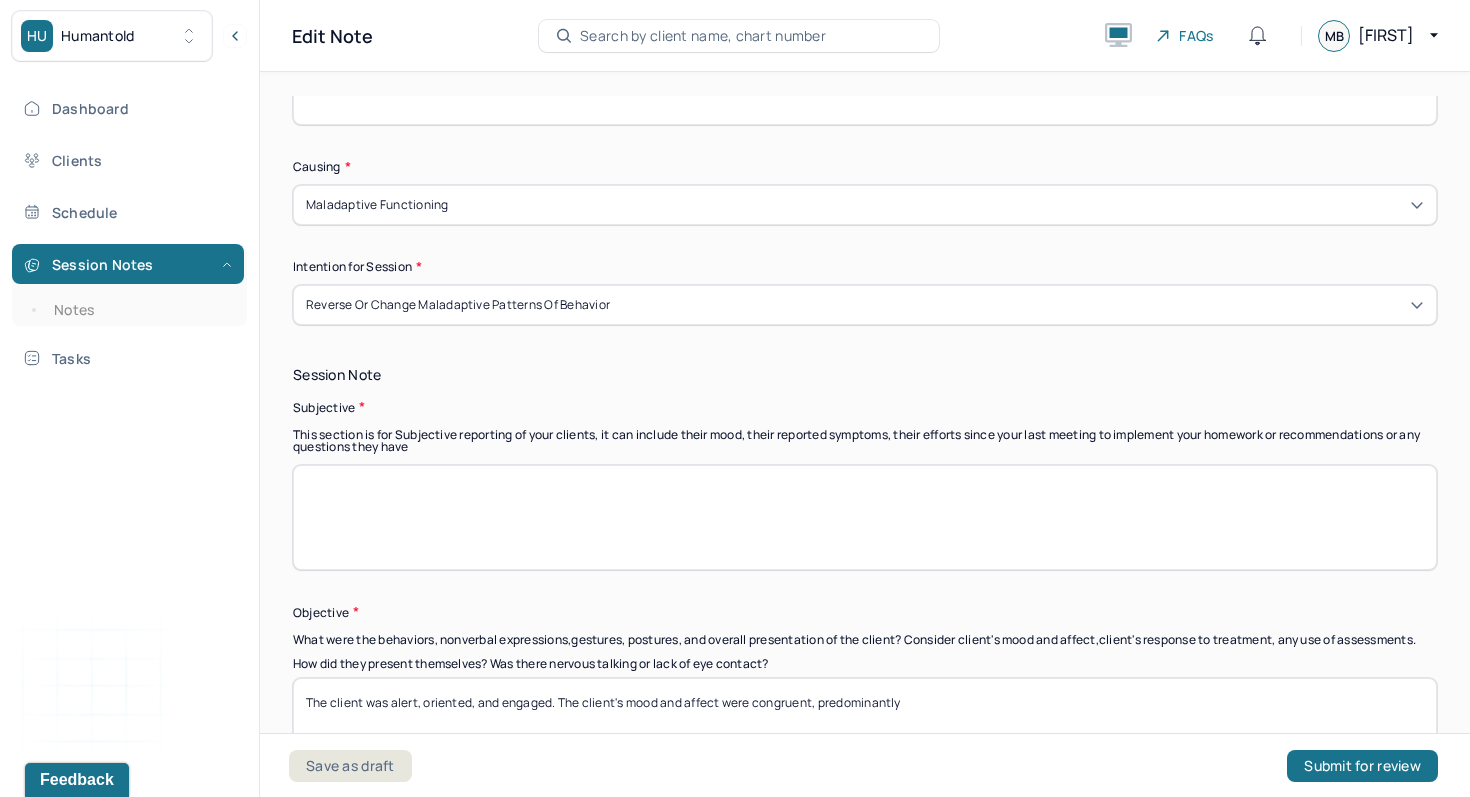 scroll, scrollTop: 1175, scrollLeft: 0, axis: vertical 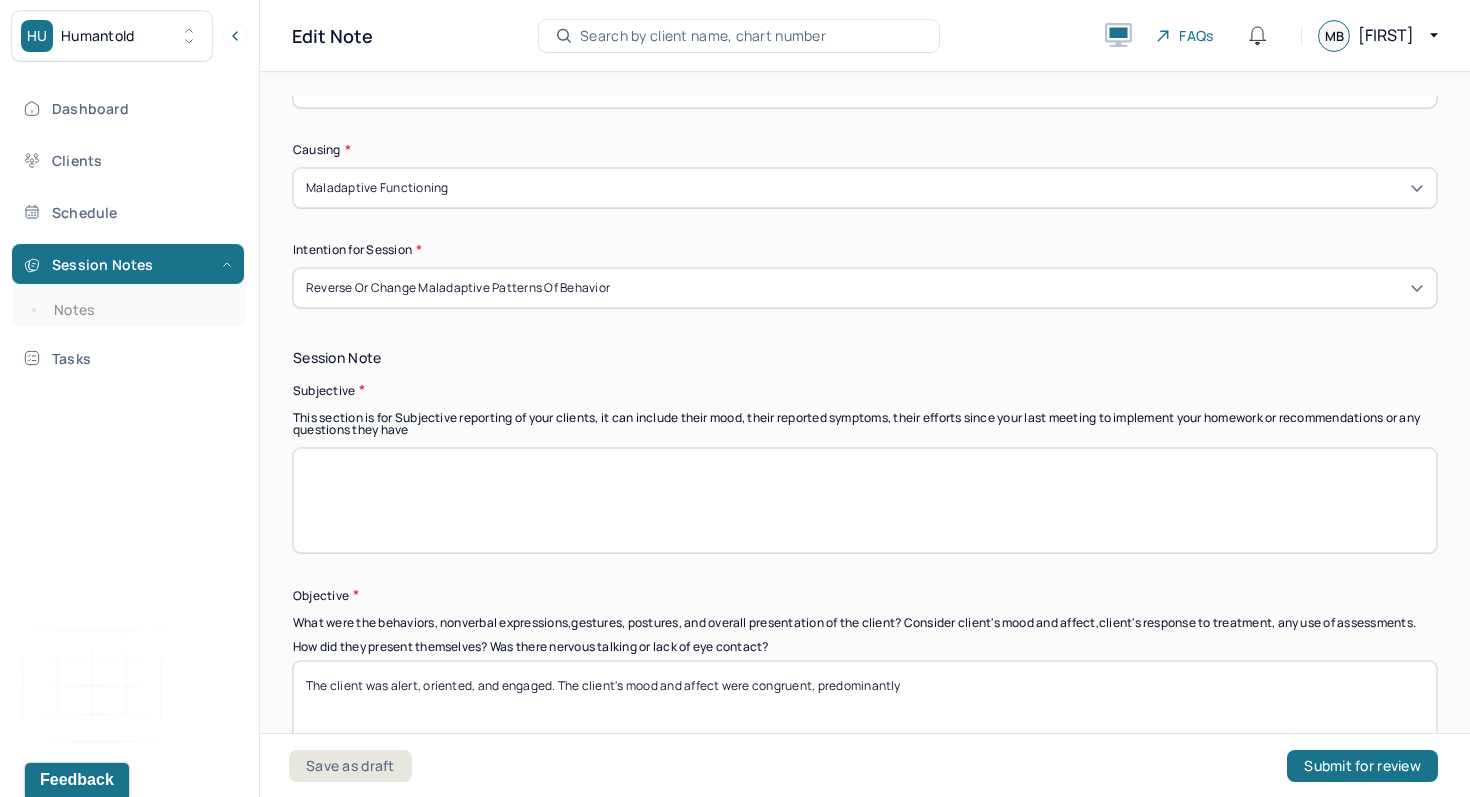 click at bounding box center [865, 500] 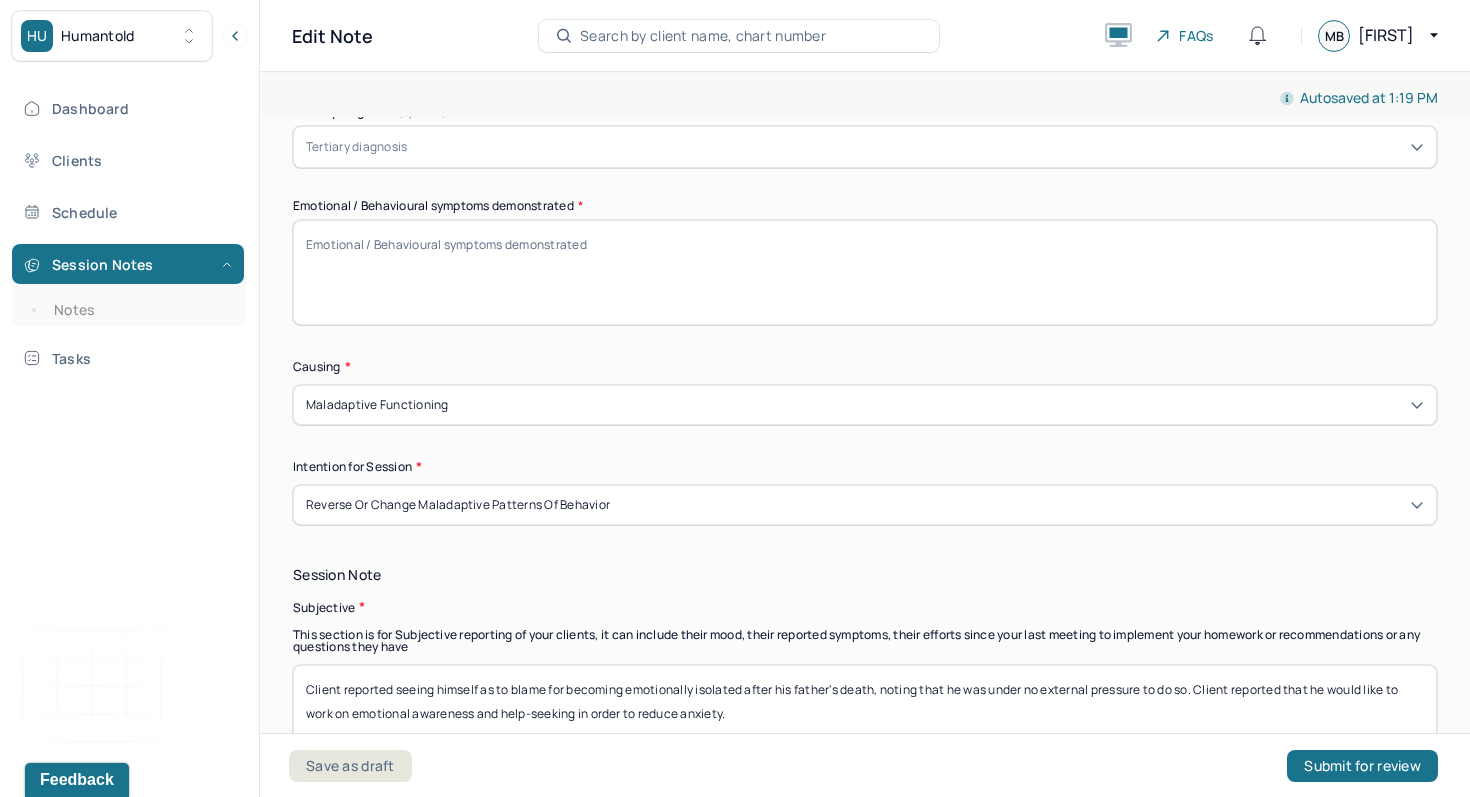 scroll, scrollTop: 960, scrollLeft: 0, axis: vertical 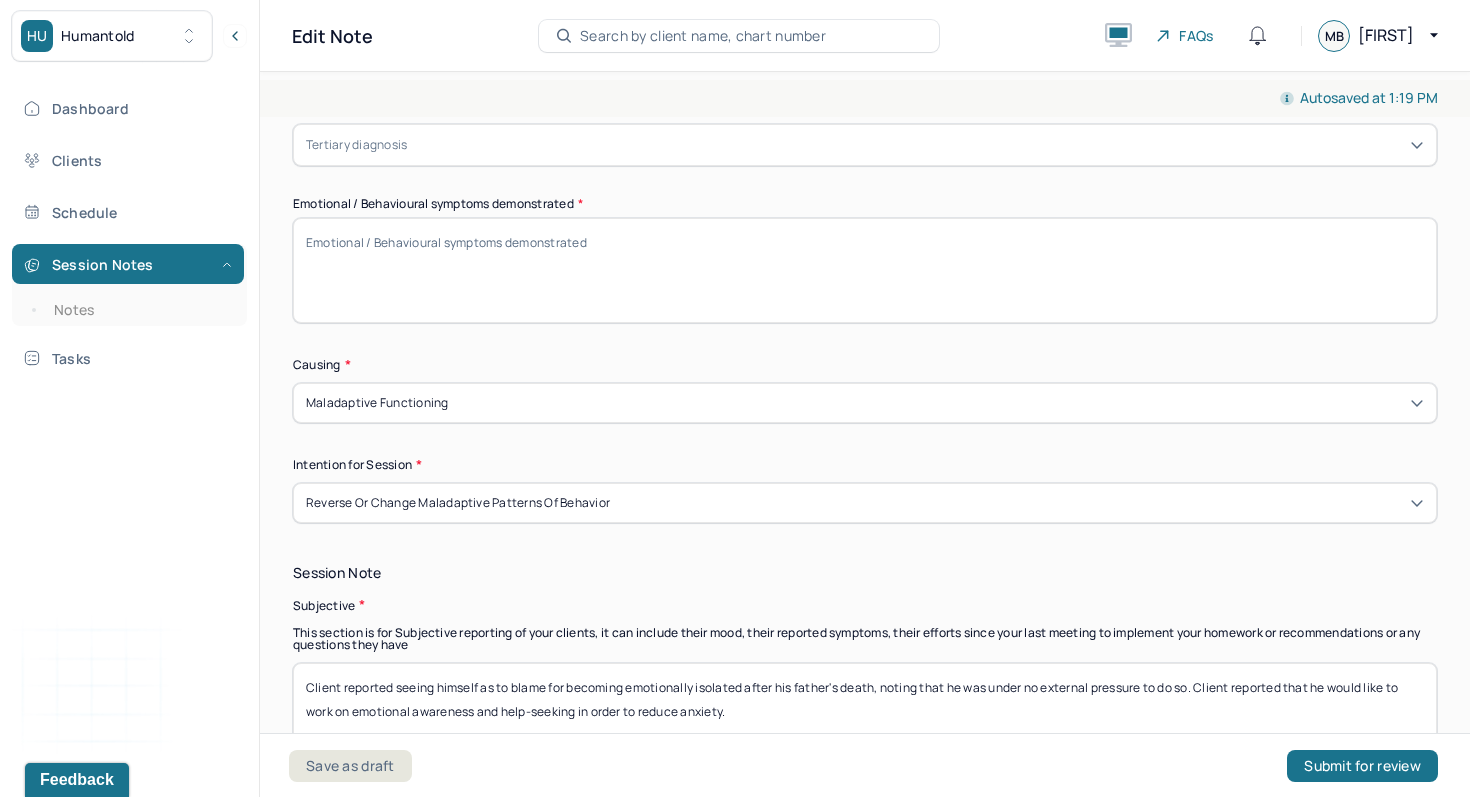 type on "Client reported seeing himself as to blame for becoming emotionally isolated after his father's death, noting that he was under no external pressure to do so. Client reported that he would like to work on emotional awareness and help-seeking in order to reduce anxiety." 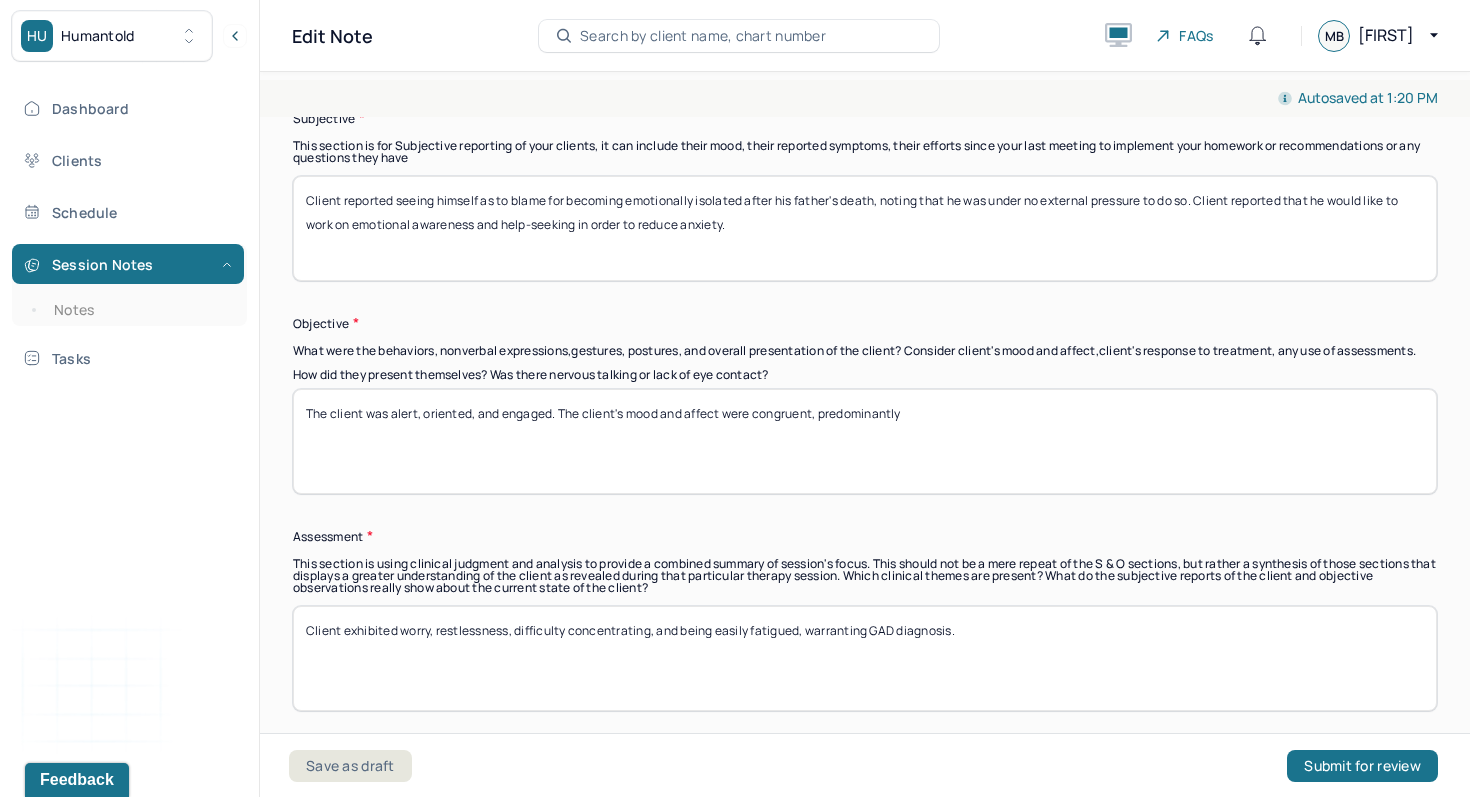 scroll, scrollTop: 1448, scrollLeft: 0, axis: vertical 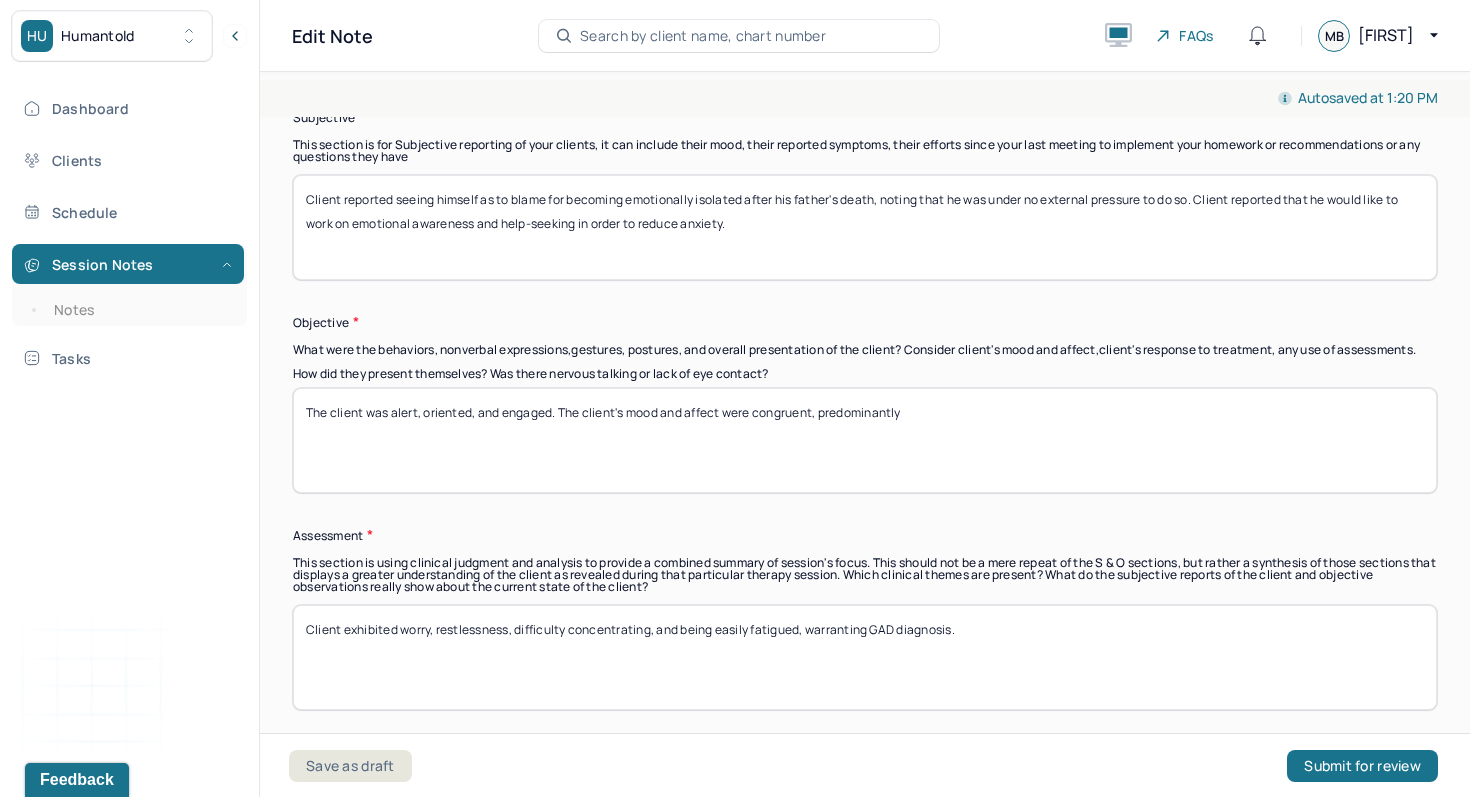 type on "Shame, guilt, social isolation" 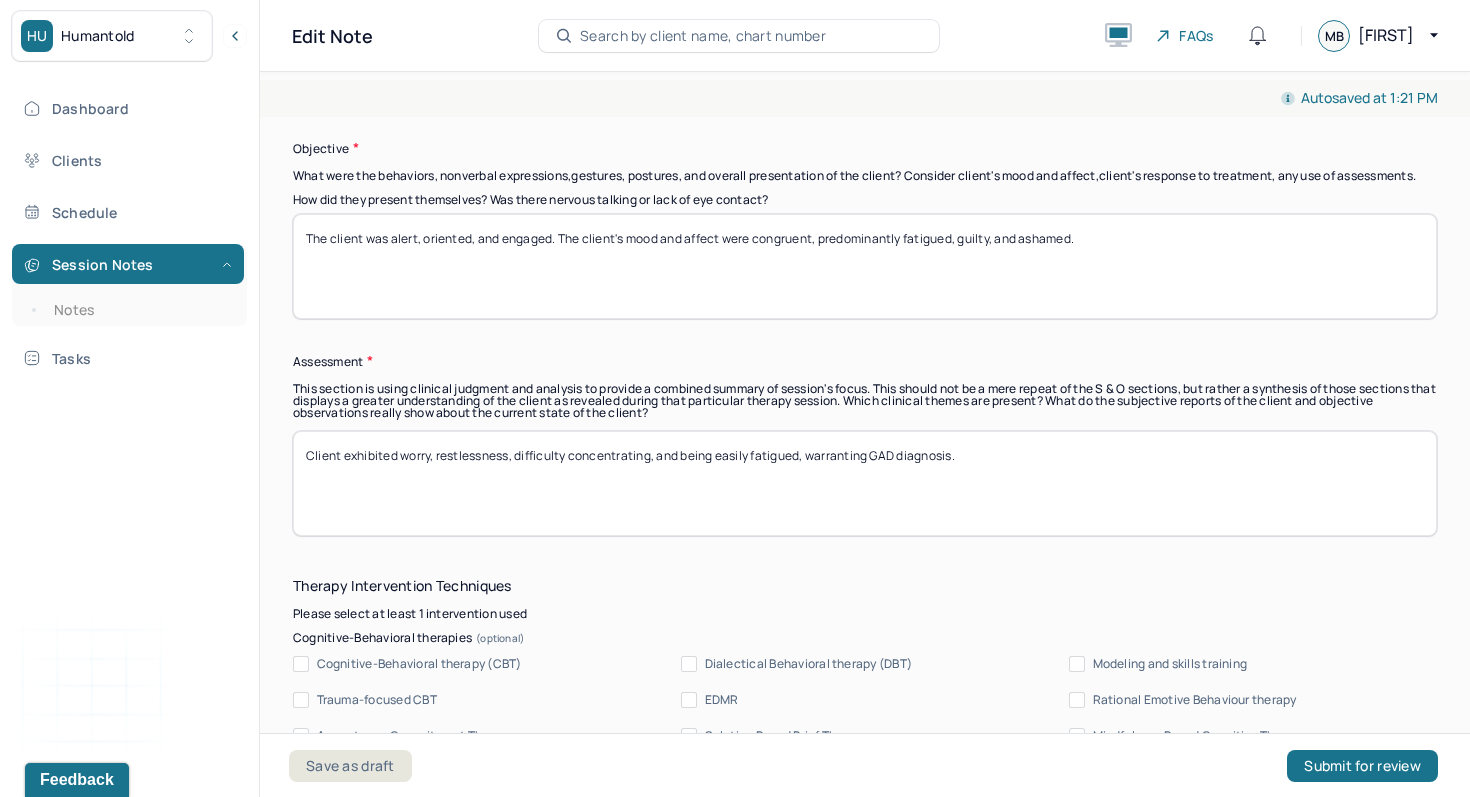 scroll, scrollTop: 1694, scrollLeft: 0, axis: vertical 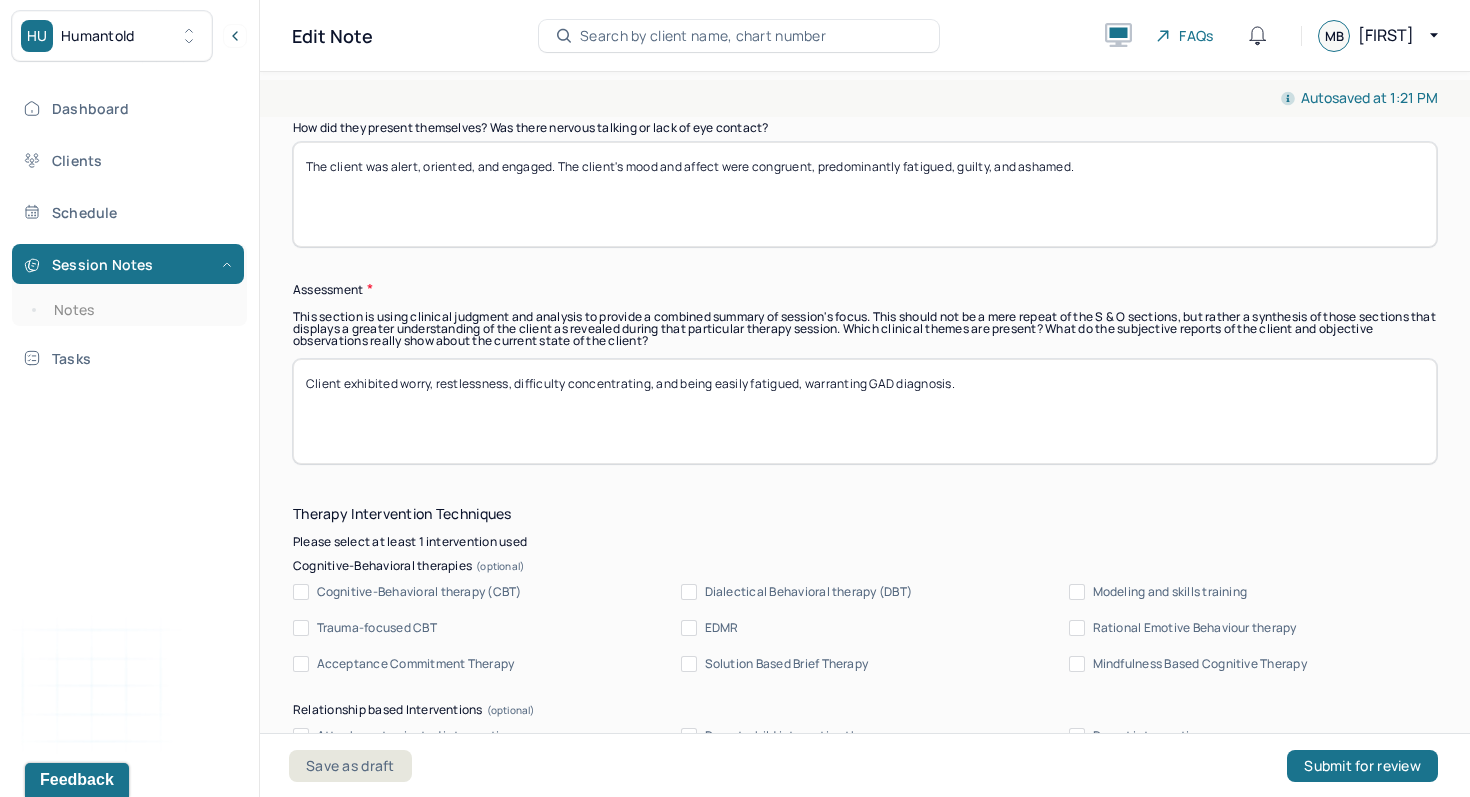 type on "The client was alert, oriented, and engaged. The client's mood and affect were congruent, predominantly fatigued, guilty, and ashamed." 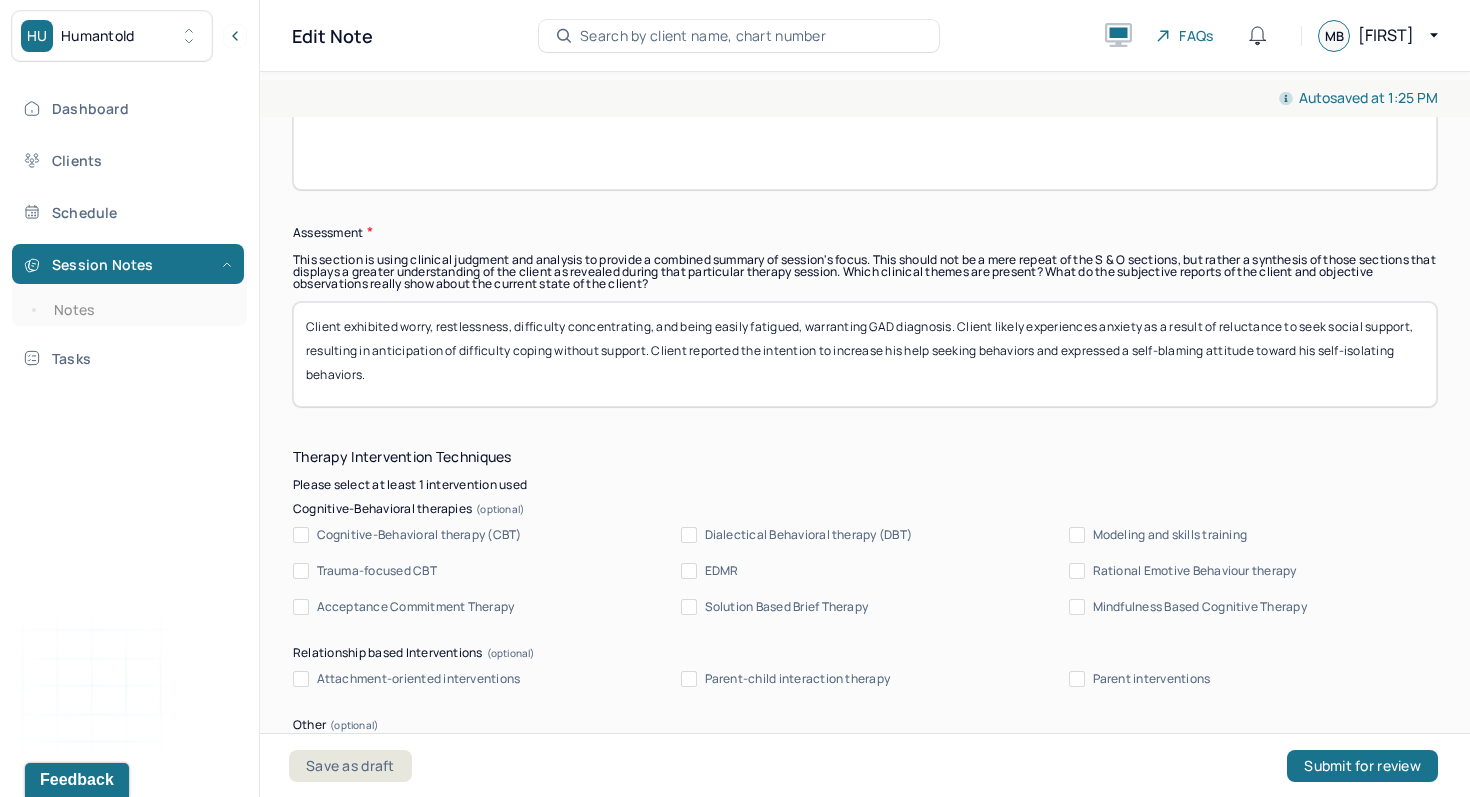 scroll, scrollTop: 1750, scrollLeft: 0, axis: vertical 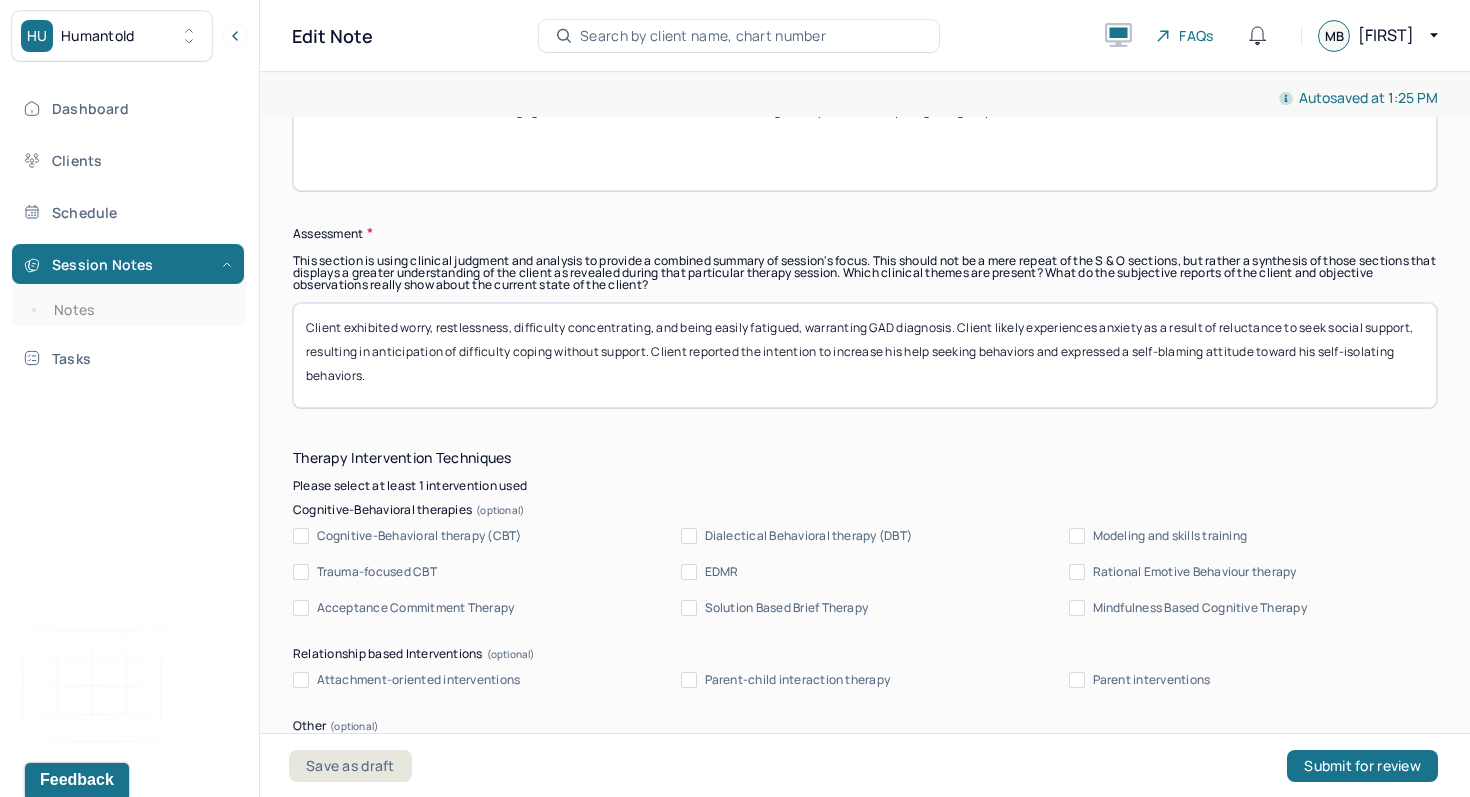 type on "Client exhibited worry, restlessness, difficulty concentrating, and being easily fatigued, warranting GAD diagnosis. Client likely experiences anxiety as a result of reluctance to seek social support, resulting in anticipation of difficulty coping without support. Client reported the intention to increase his help seeking behaviors and expressed a self-blaming attitude toward his self-isolating behaviors." 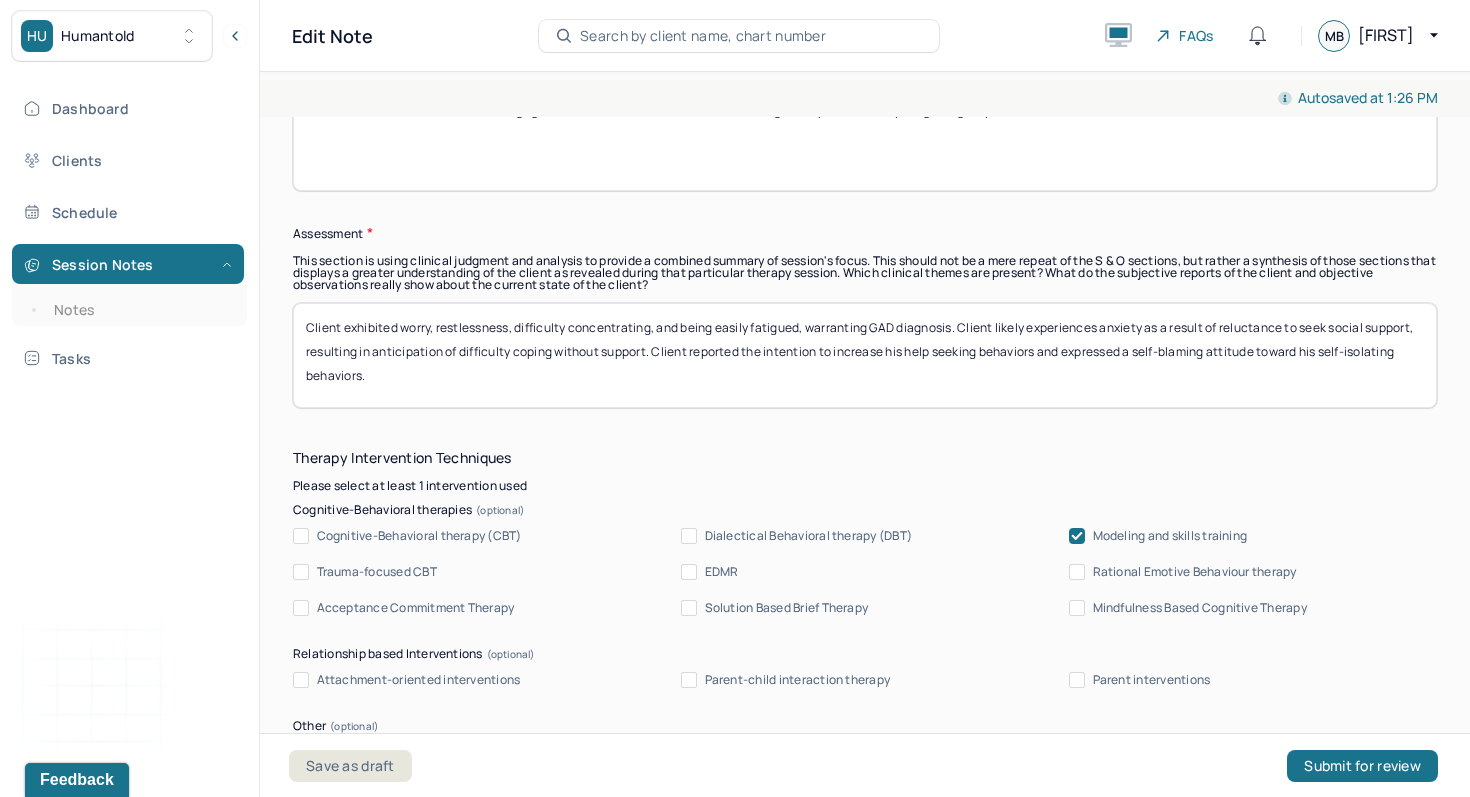 click on "Client exhibited worry, restlessness, difficulty concentrating, and being easily fatigued, warranting GAD diagnosis. Client likely experiences anxiety as a result of reluctance to seek social support, resulting in anticipation of difficulty coping without support. Client reported the intention to increase his help seeking behaviors and expressed a self-blaming attitude toward his self-isolating behaviors." at bounding box center (865, 355) 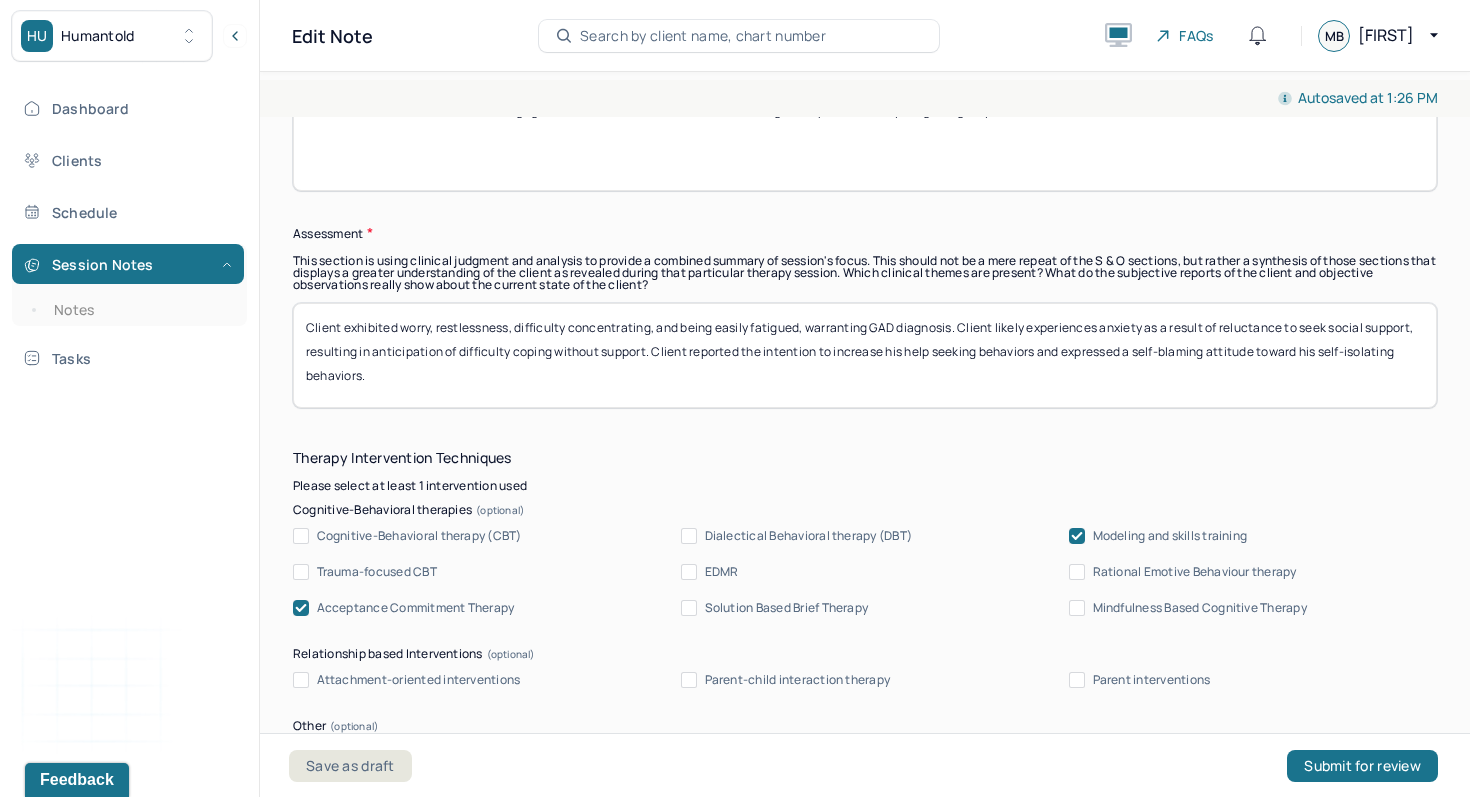 click on "Client exhibited worry, restlessness, difficulty concentrating, and being easily fatigued, warranting GAD diagnosis. Client likely experiences anxiety as a result of reluctance to seek social support, resulting in anticipation of difficulty coping without support. Client reported the intention to increase his help seeking behaviors and expressed a self-blaming attitude toward his self-isolating behaviors." at bounding box center [865, 355] 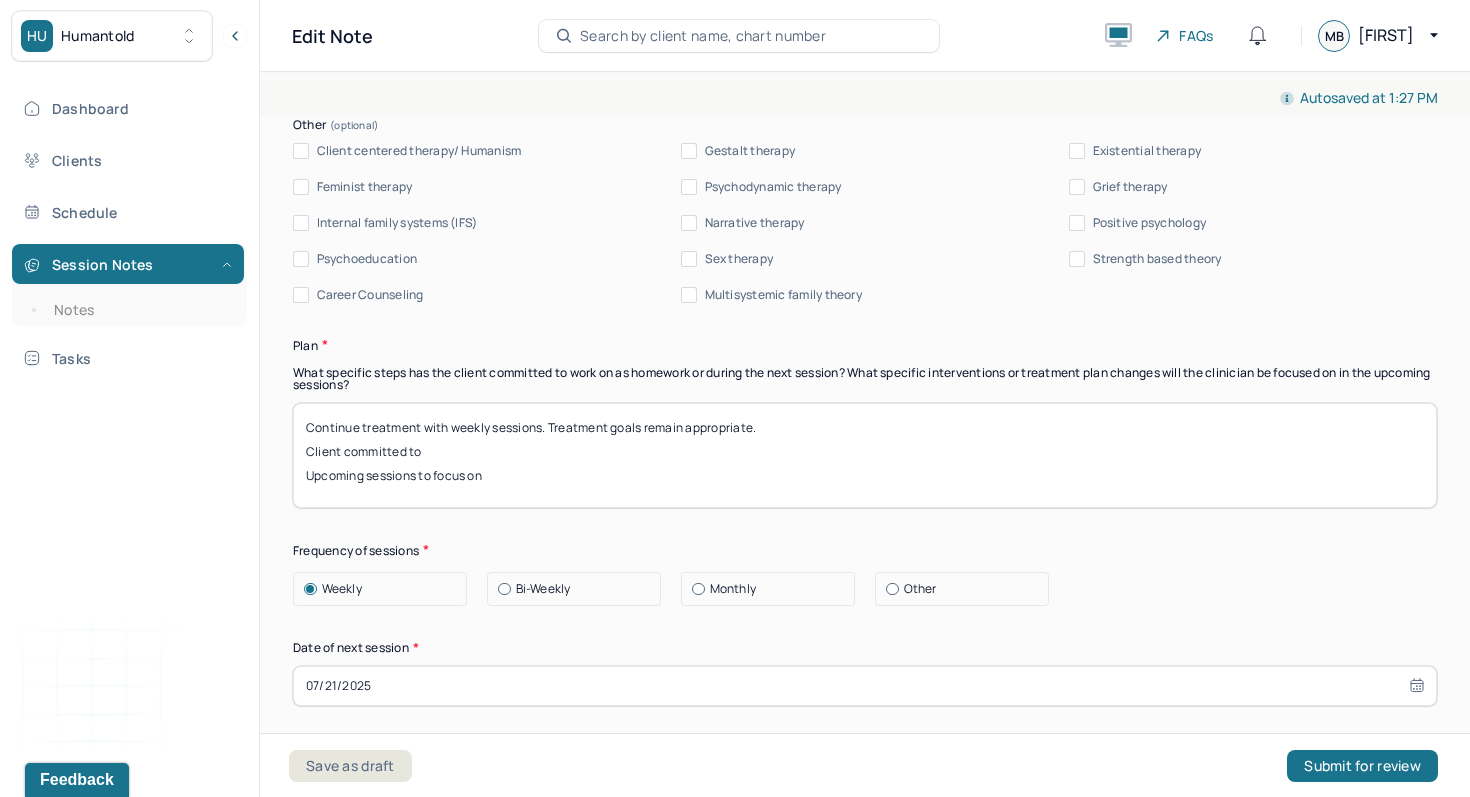 scroll, scrollTop: 2397, scrollLeft: 0, axis: vertical 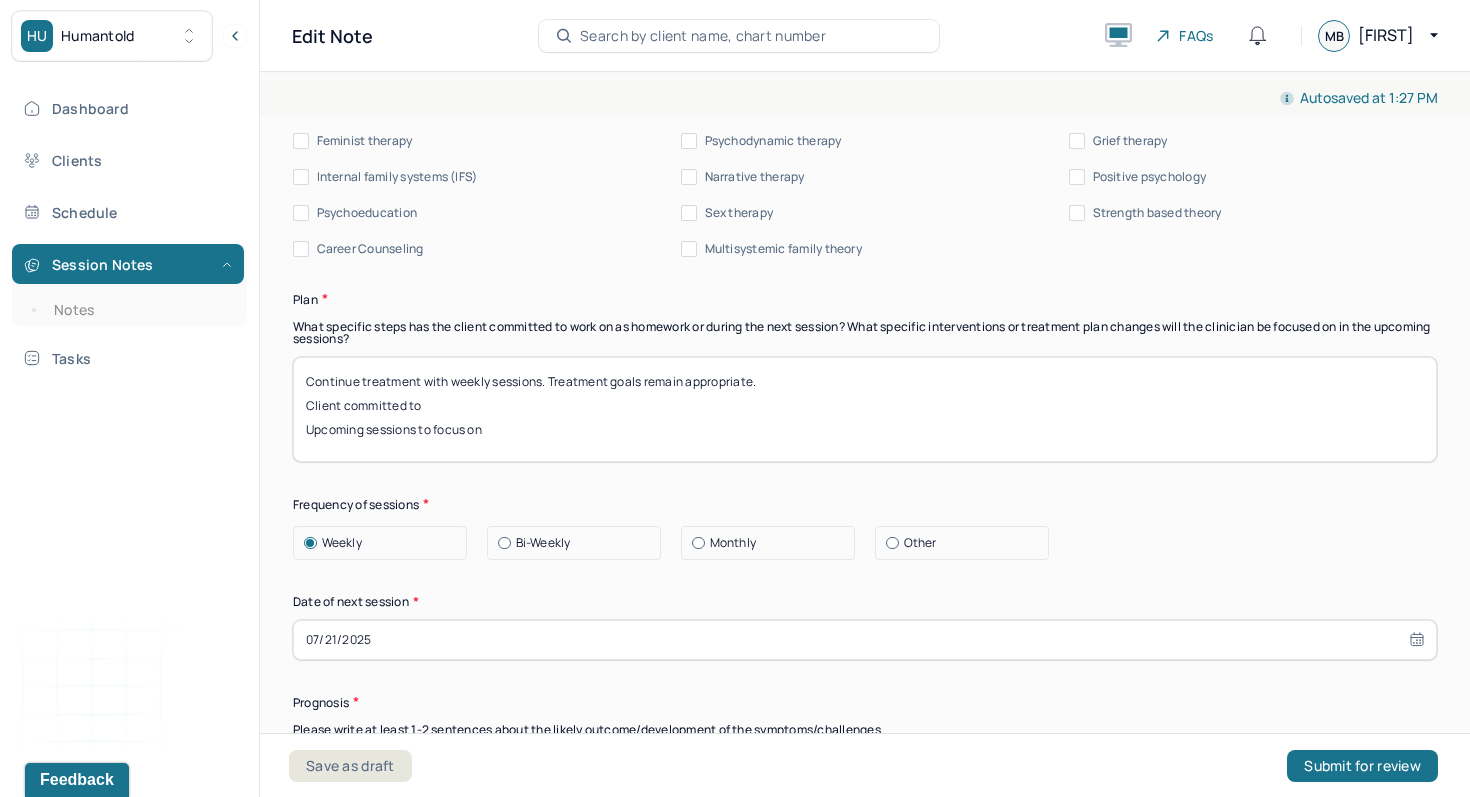 type on "Client exhibited worry, restlessness, difficulty concentrating, and being easily fatigued, warranting GAD diagnosis. Client likely experiences anxiety as a result of reluctance to seek social support, resulting in anticipation of difficulty coping without support. Client reported the intention to increase his help seeking behaviors and expressed a self-blaming attitude toward his self-isolating behaviors. ACT was used to practice self-compassionate responding to self-blaming thoughts and to identify support-seeking behaviors that align with client's values." 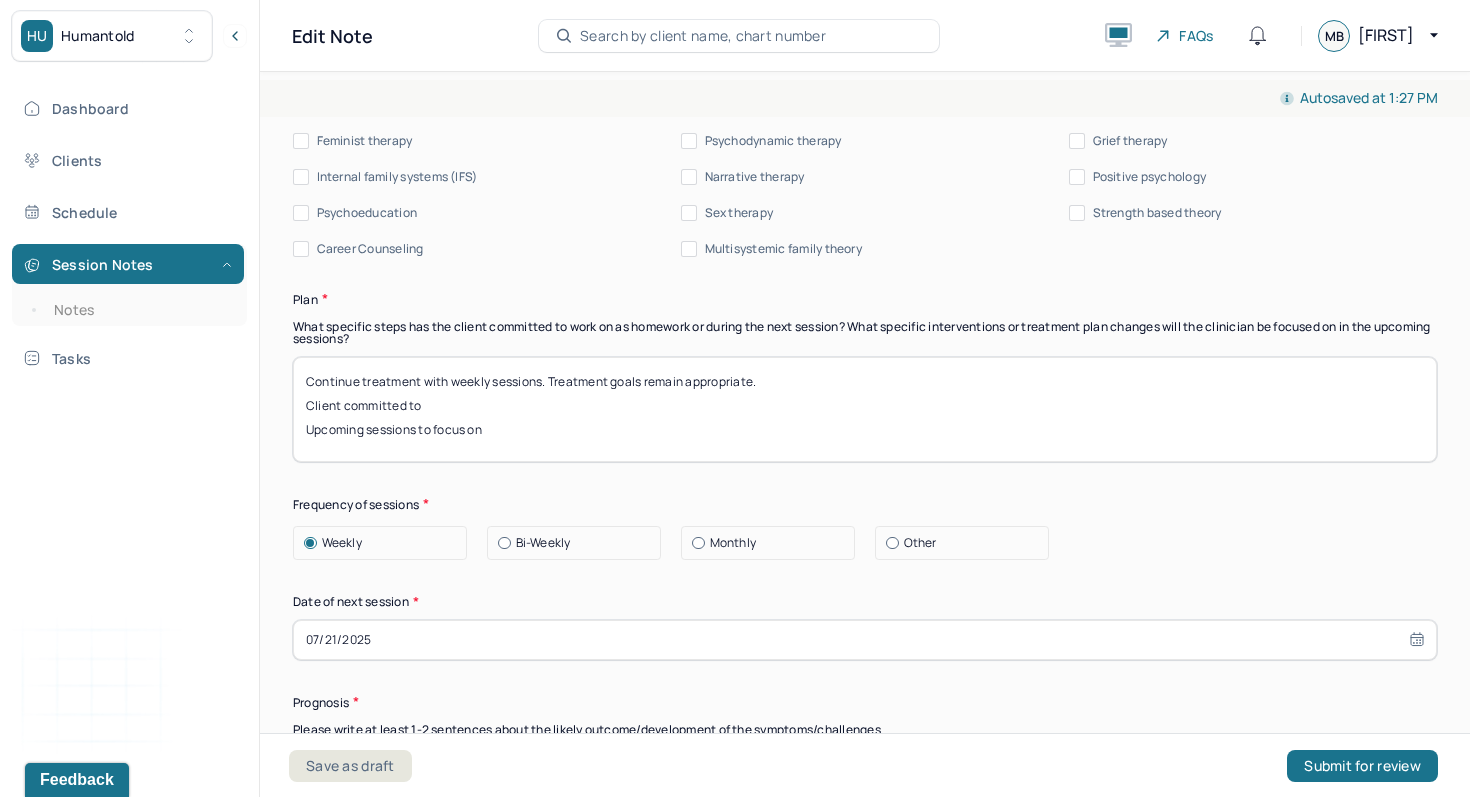 drag, startPoint x: 447, startPoint y: 415, endPoint x: 817, endPoint y: 398, distance: 370.39032 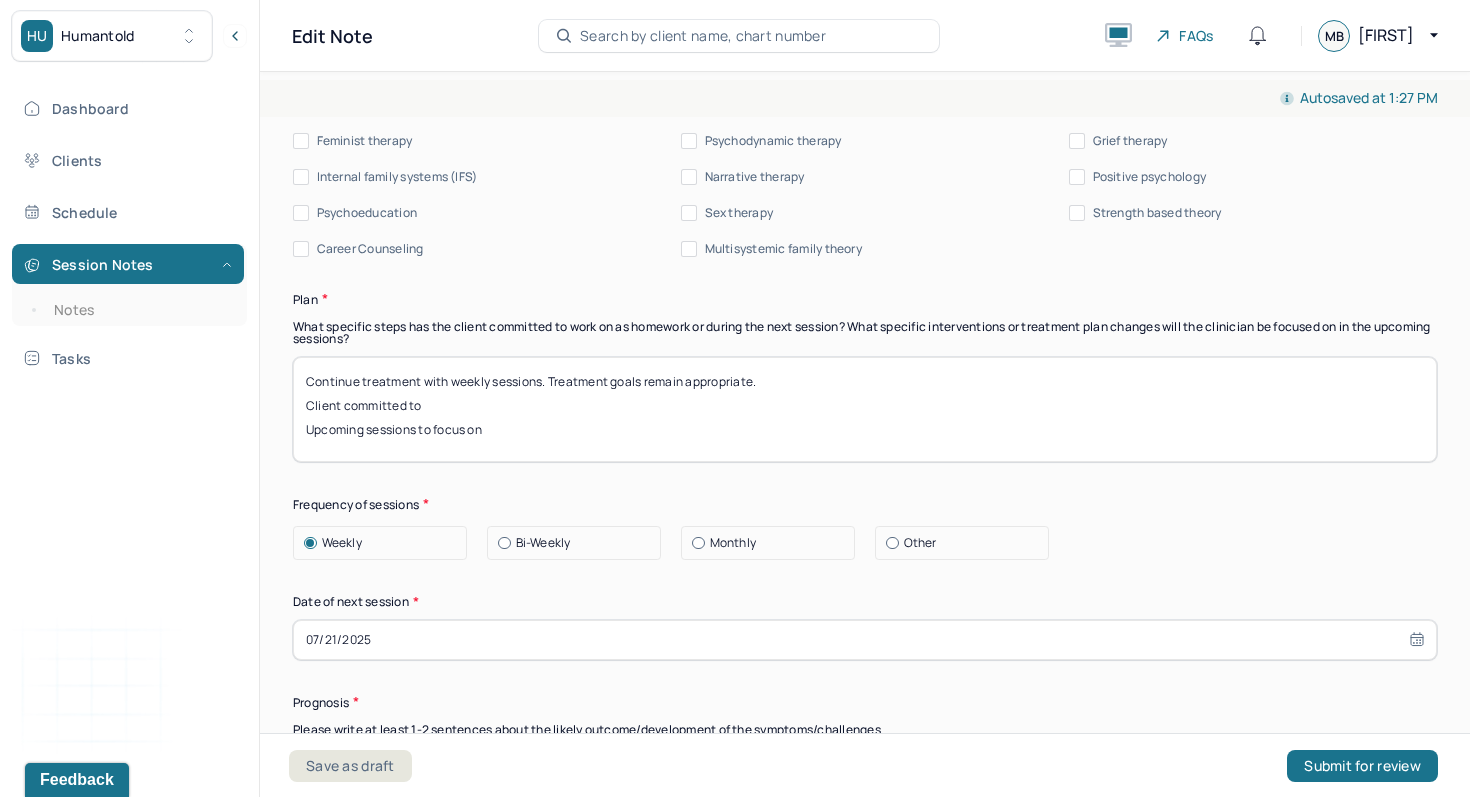 click on "Continue treatment with weekly sessions. Treatment goals remain appropriate.
Client committed to
Upcoming sessions to focus on" at bounding box center [865, 409] 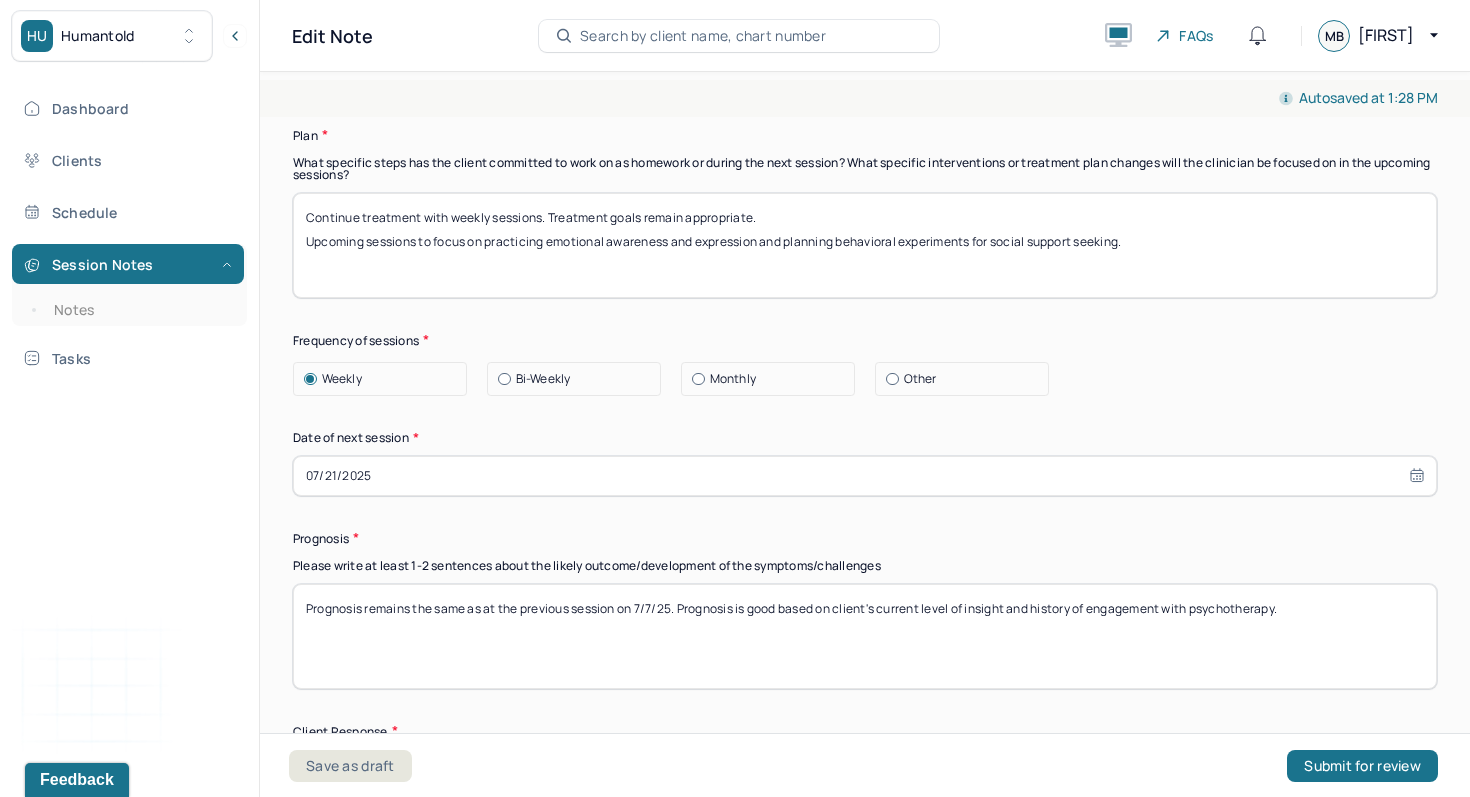 scroll, scrollTop: 2559, scrollLeft: 0, axis: vertical 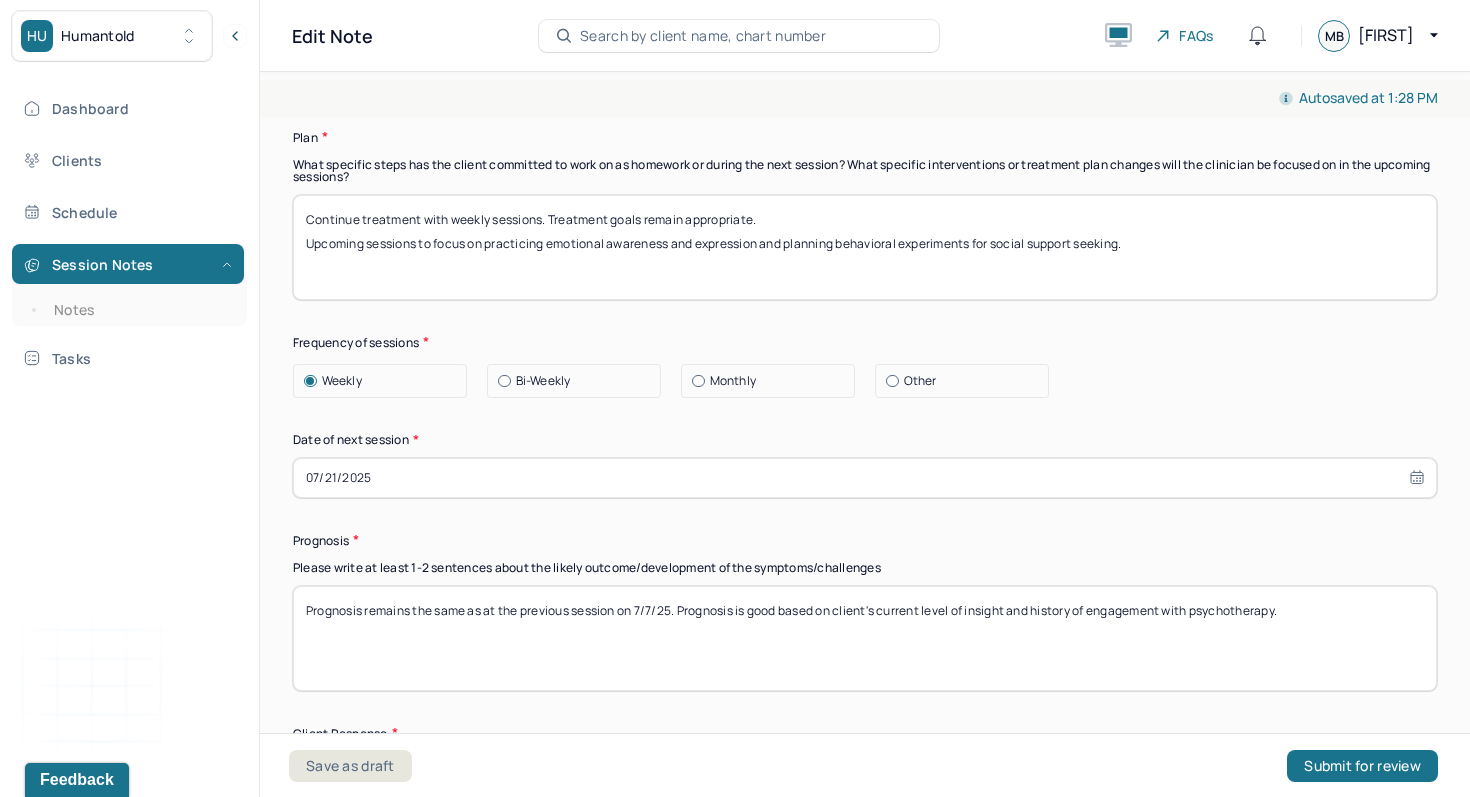 drag, startPoint x: 1140, startPoint y: 249, endPoint x: 996, endPoint y: 260, distance: 144.41953 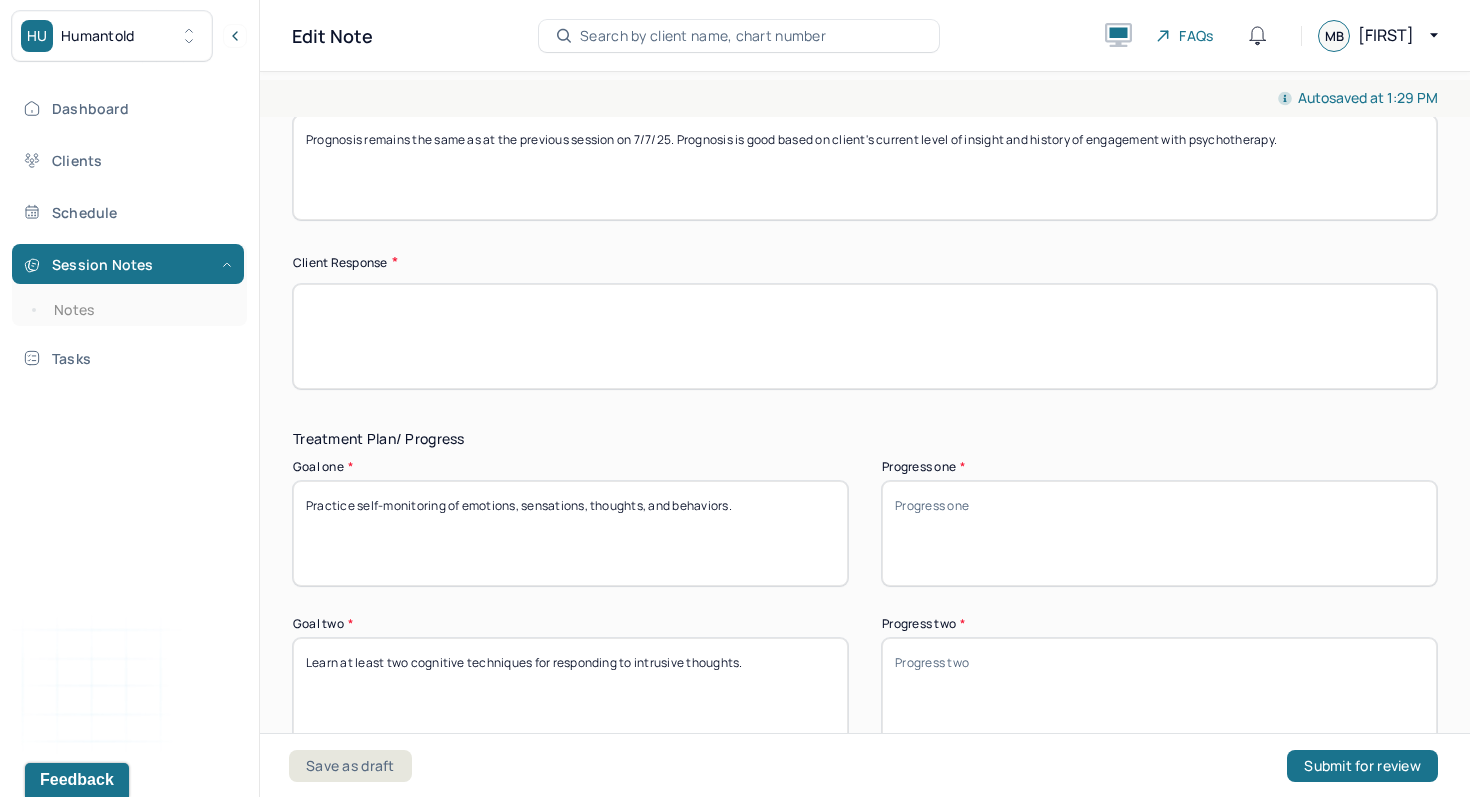 scroll, scrollTop: 3022, scrollLeft: 0, axis: vertical 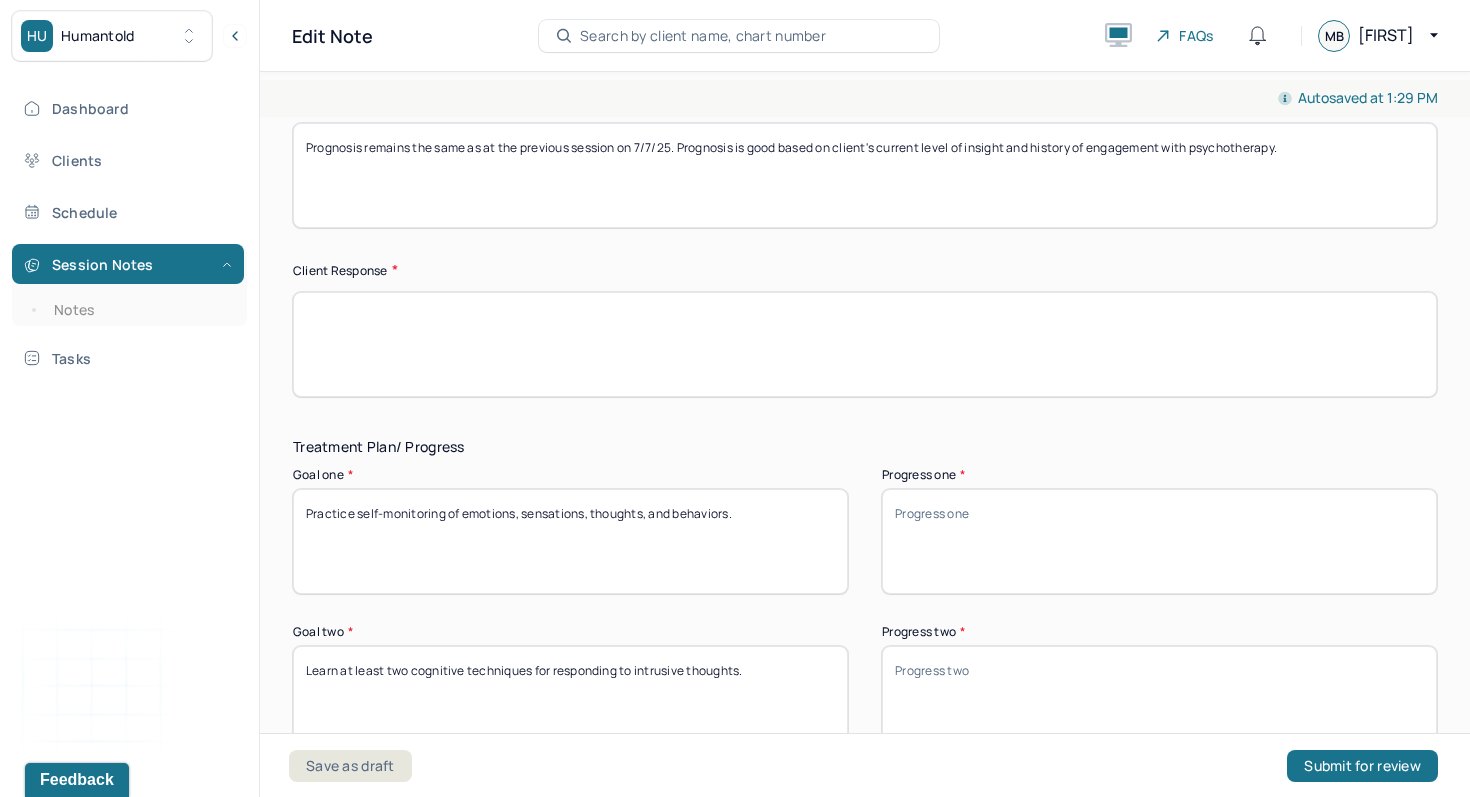 type on "Continue treatment with weekly sessions. Treatment goals remain appropriate.
Upcoming sessions to focus on practicing emotional awareness and expression and planning behavioral experiments for utilizing social support." 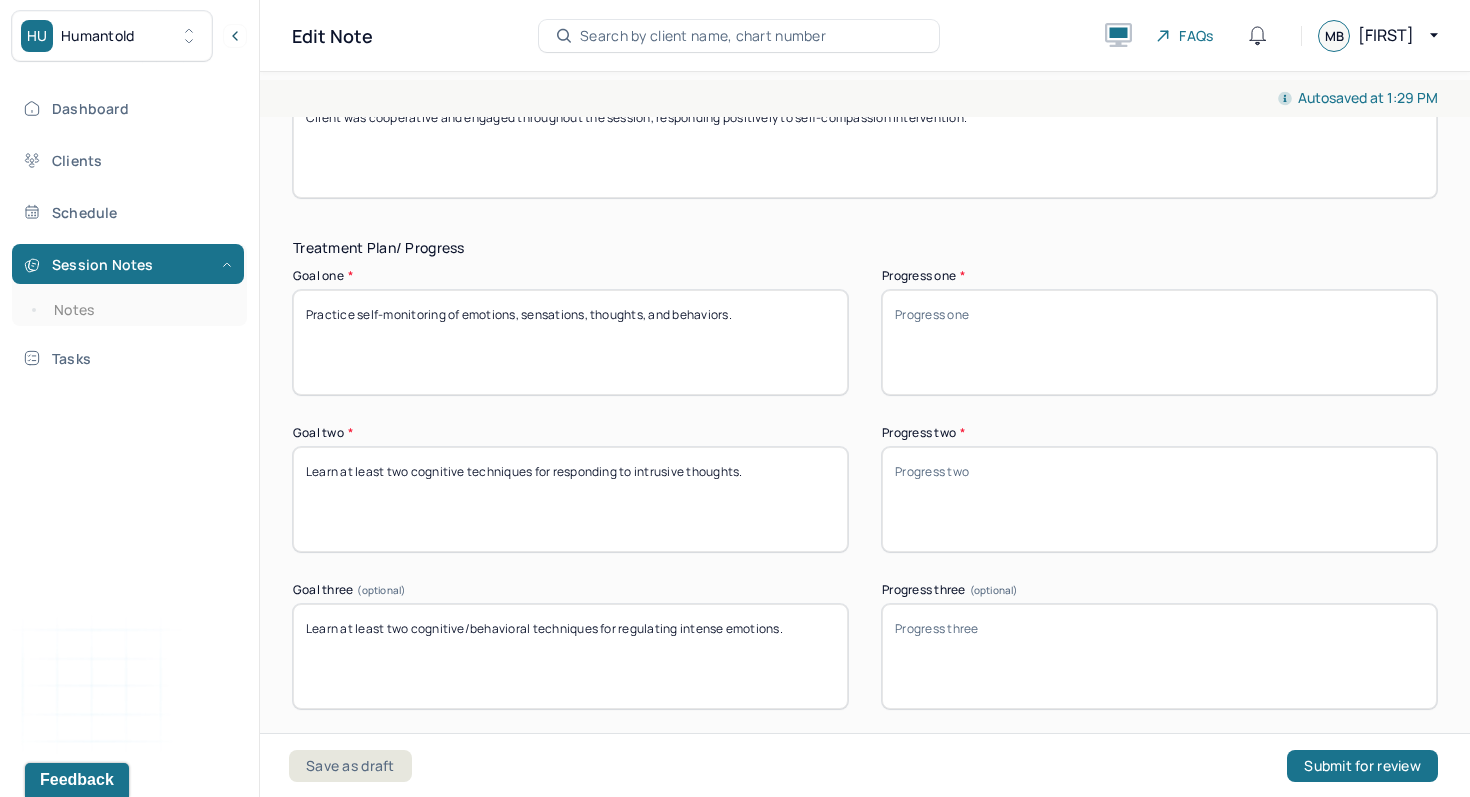 scroll, scrollTop: 3284, scrollLeft: 0, axis: vertical 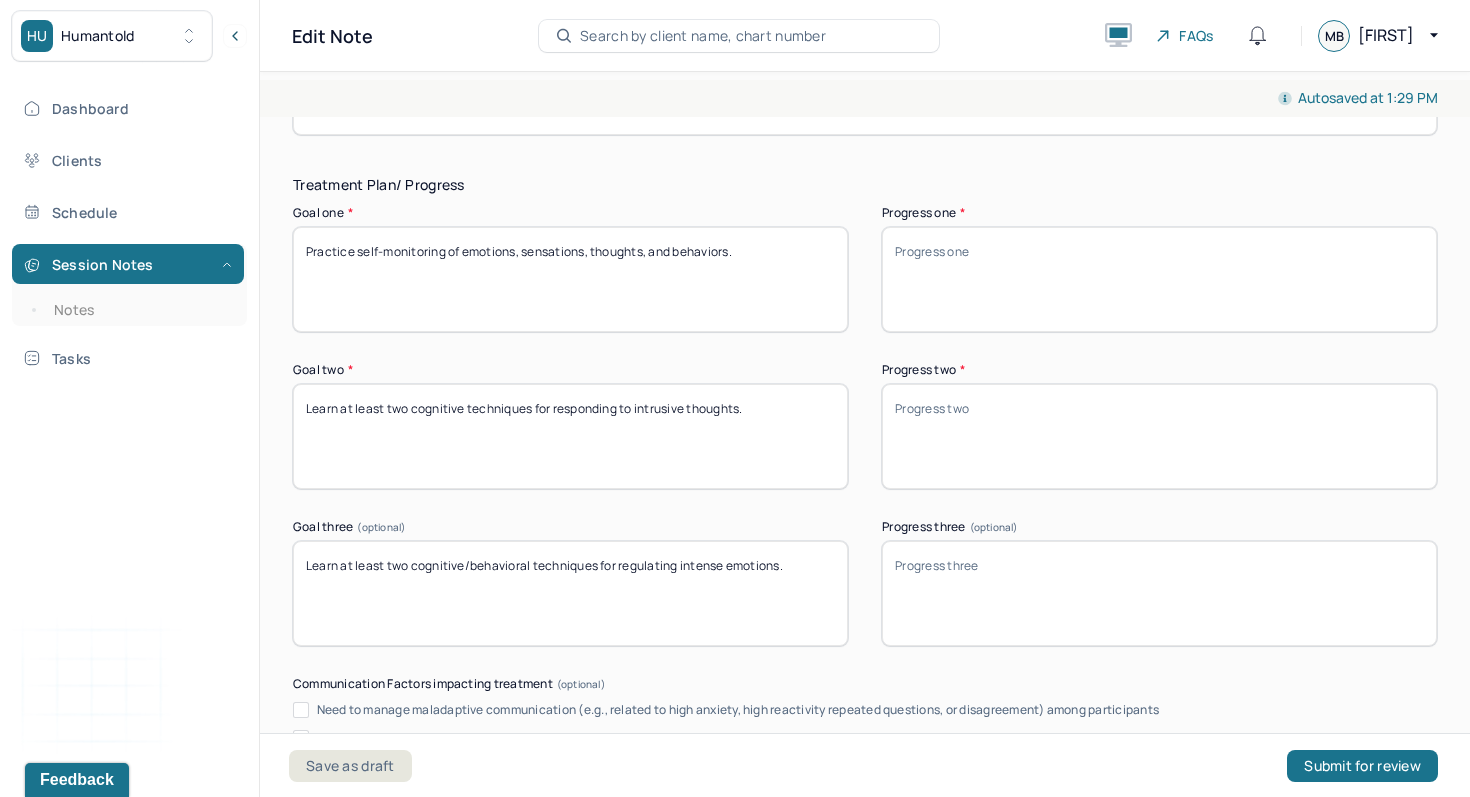 type on "Client was cooperative and engaged throughout the session, responding positively to self-compassion intervention." 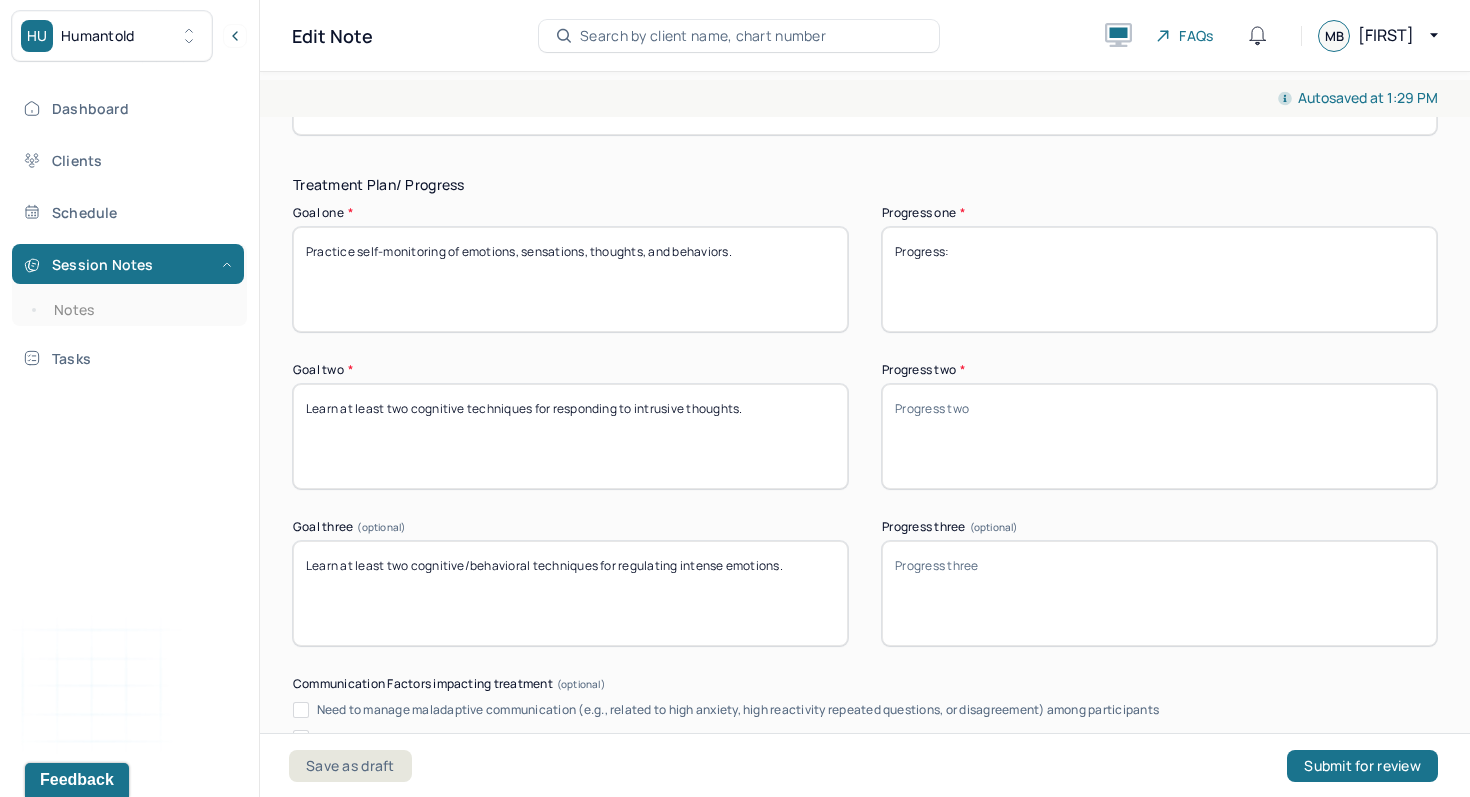 type on "Progress:" 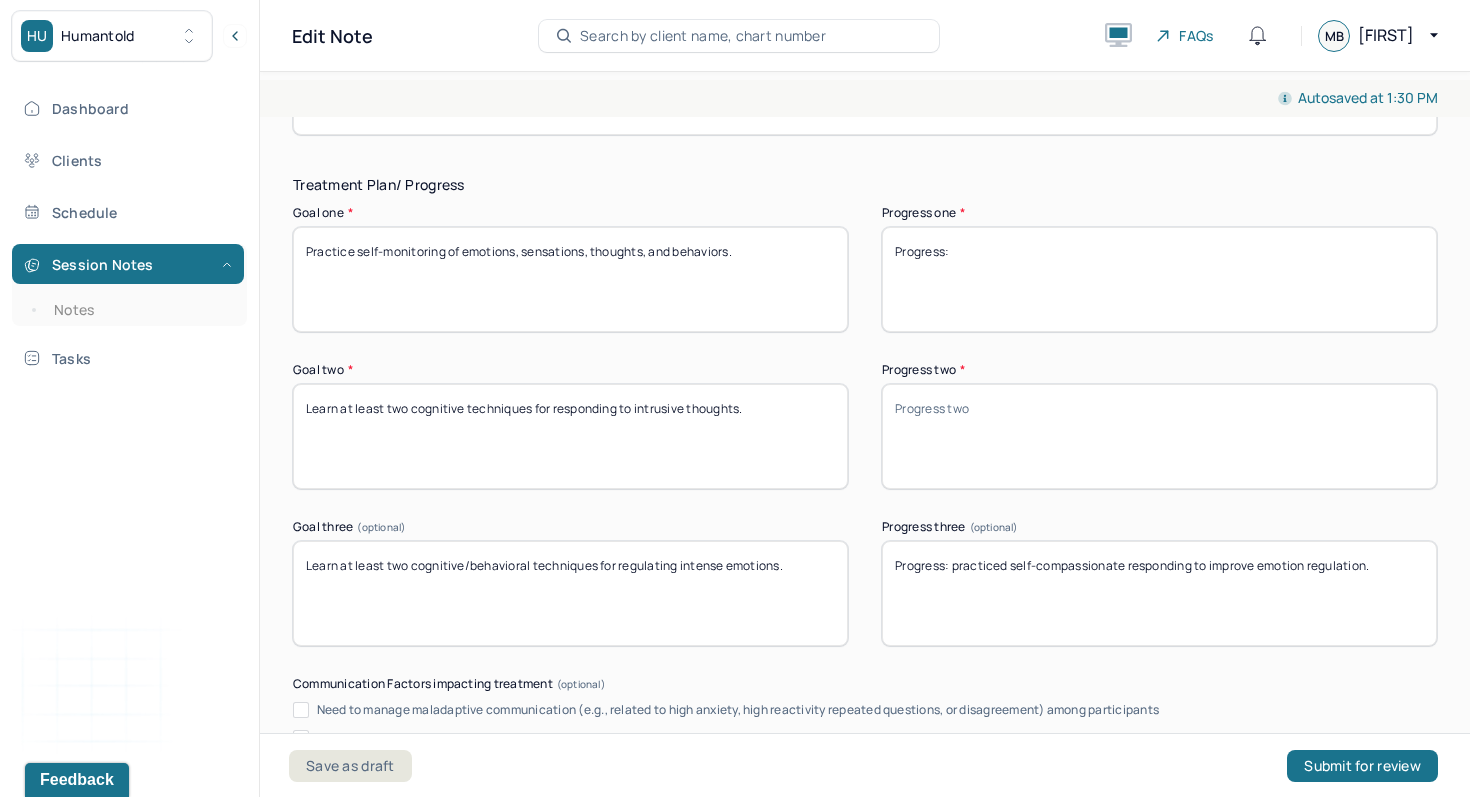 click on "Progress: practiced self-compassionate responding to improve emotion regulation." at bounding box center [1159, 593] 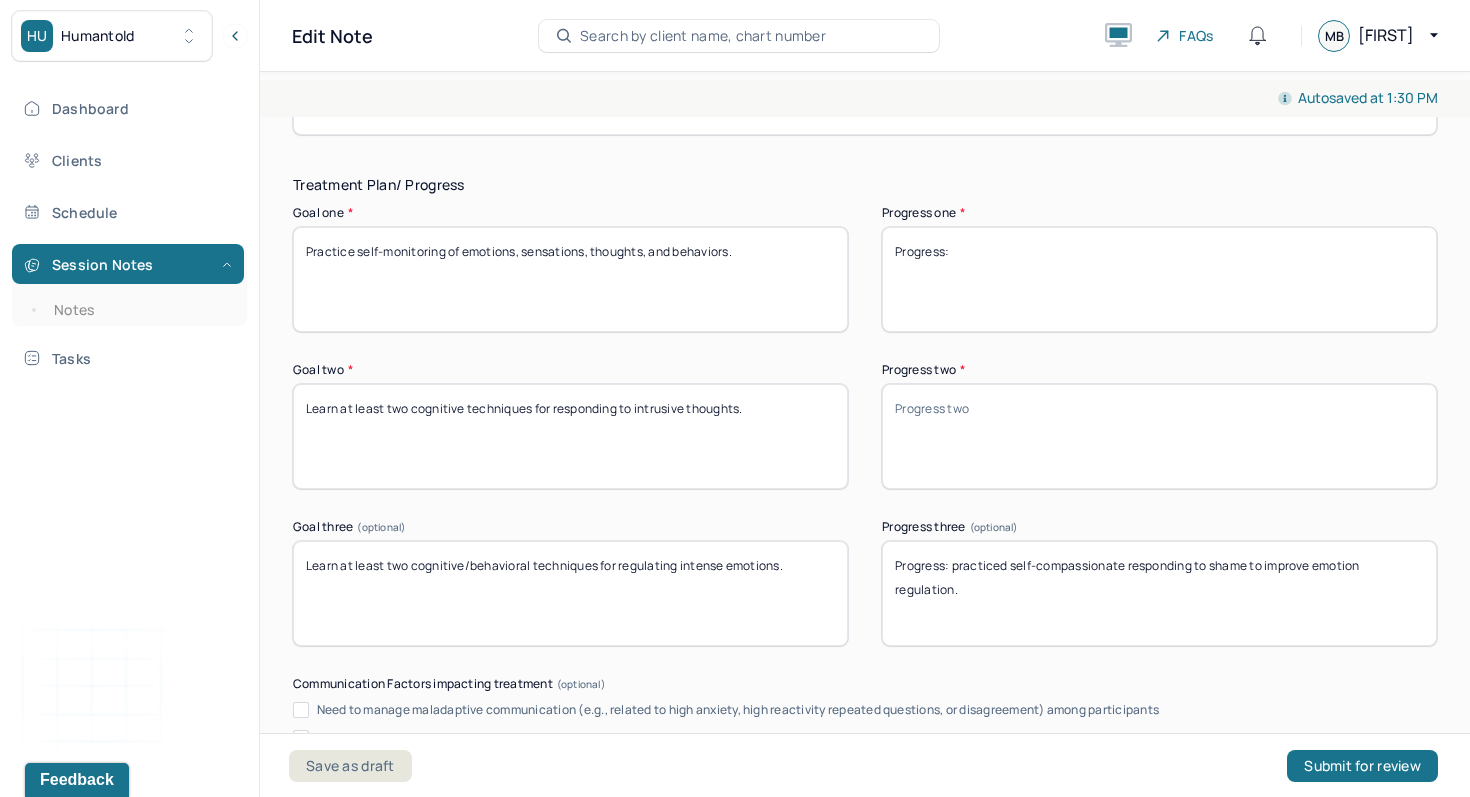 type on "Progress: practiced self-compassionate responding to shame to improve emotion regulation." 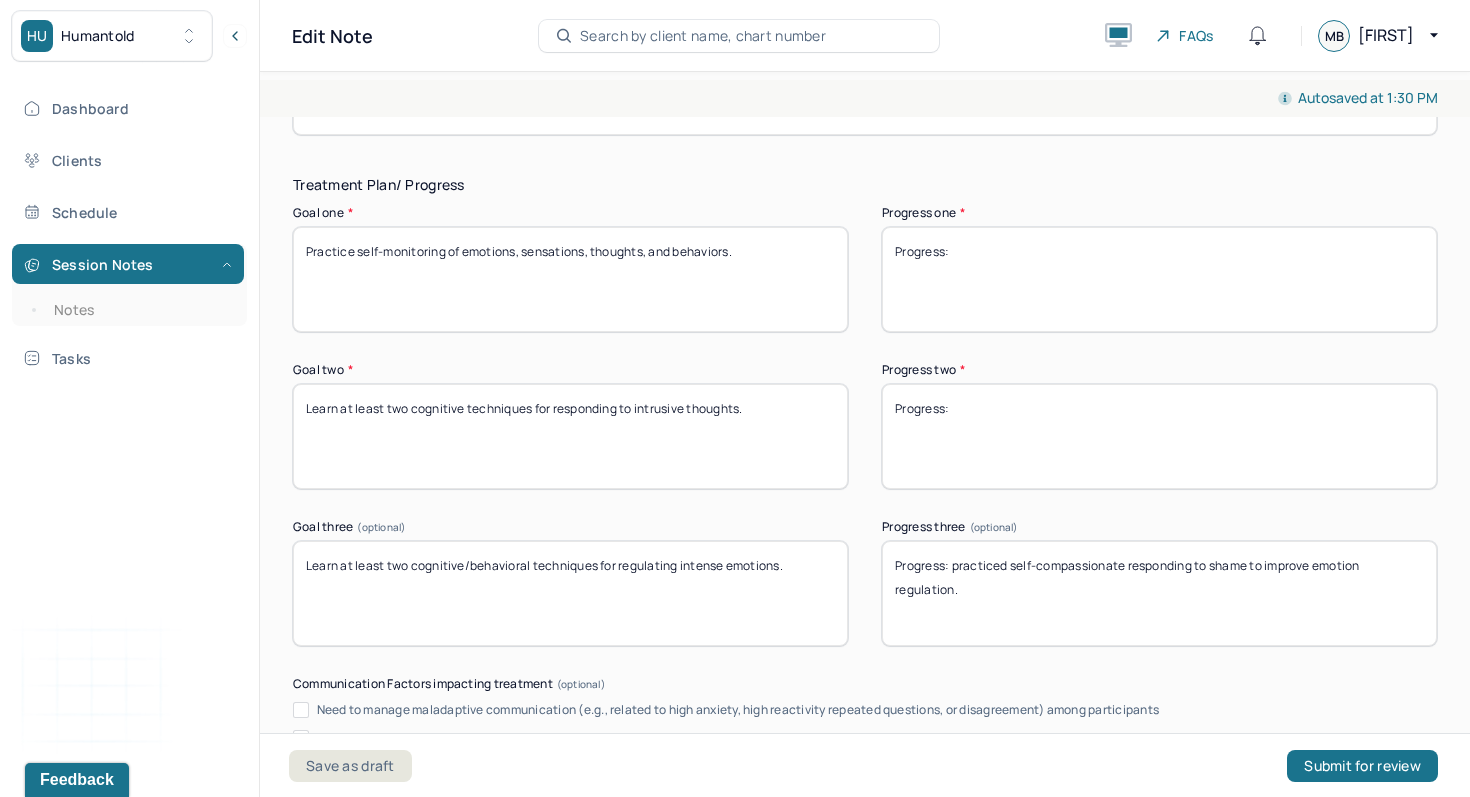 type on "Progress:" 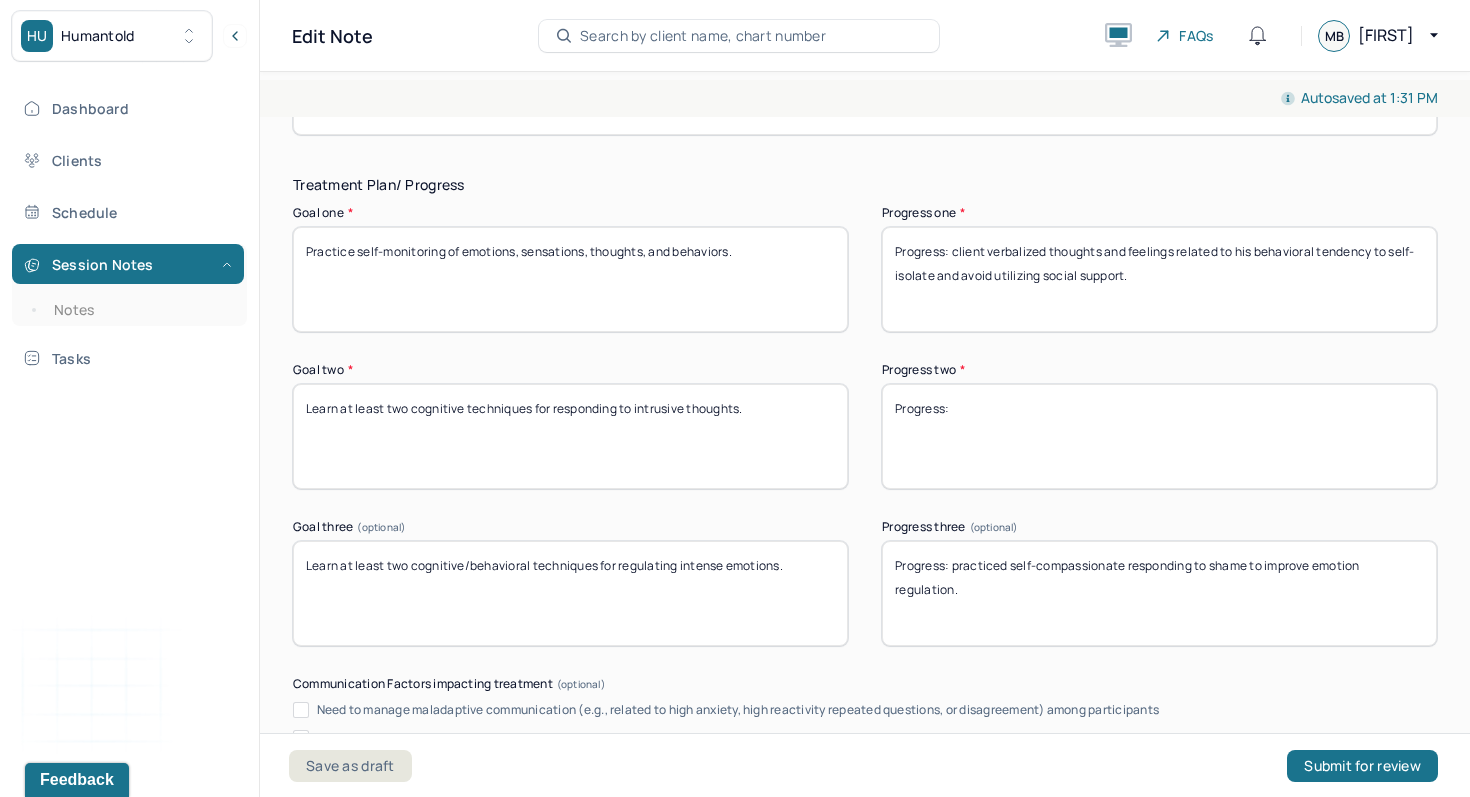 type on "Progress: client verbalized thoughts and feelings related to his behavioral tendency to self-isolate and avoid utilizing social support." 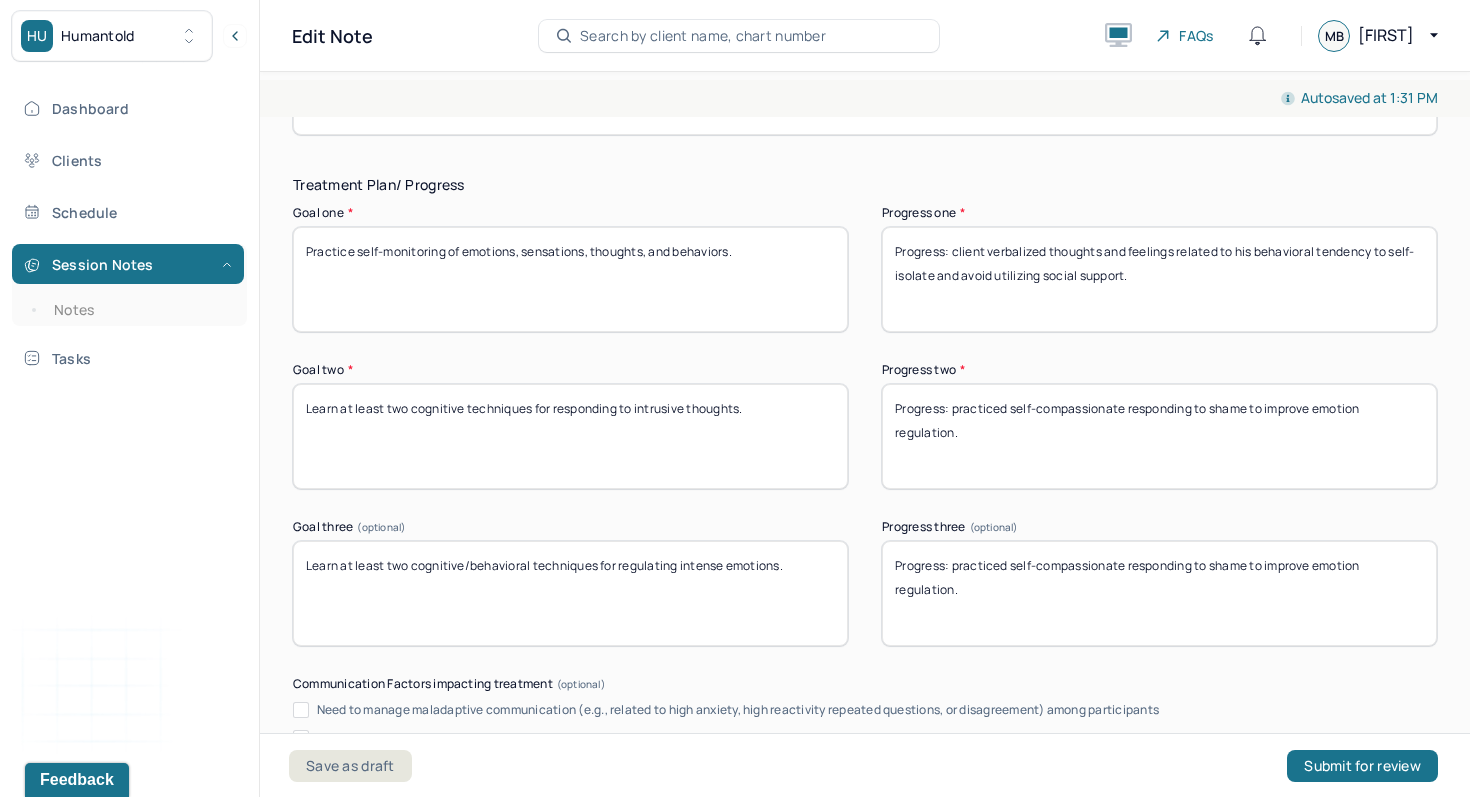 drag, startPoint x: 1214, startPoint y: 417, endPoint x: 1246, endPoint y: 419, distance: 32.06244 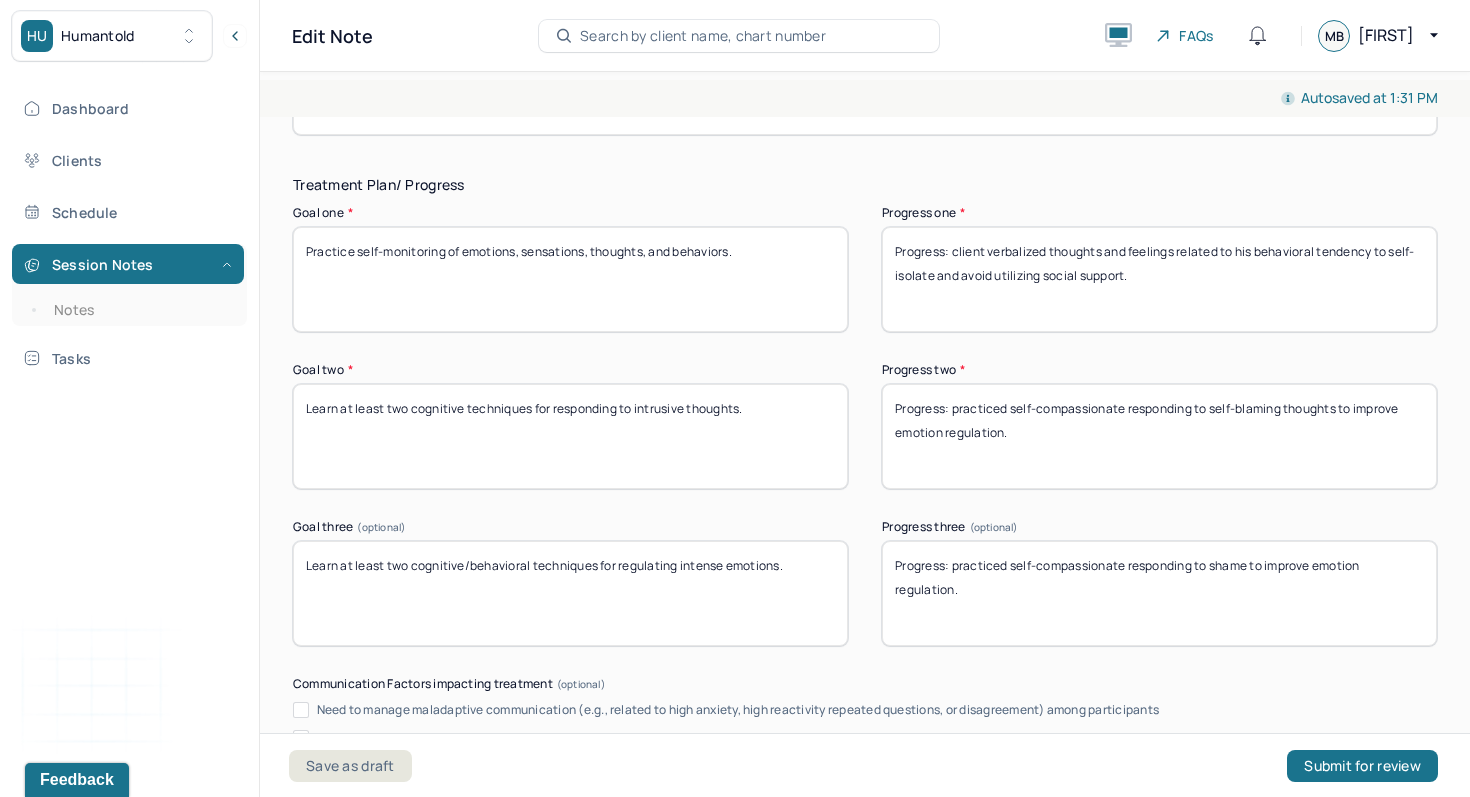 click on "Progress: practiced self-compassionate responding to shame to improve emotion regulation." at bounding box center [1159, 436] 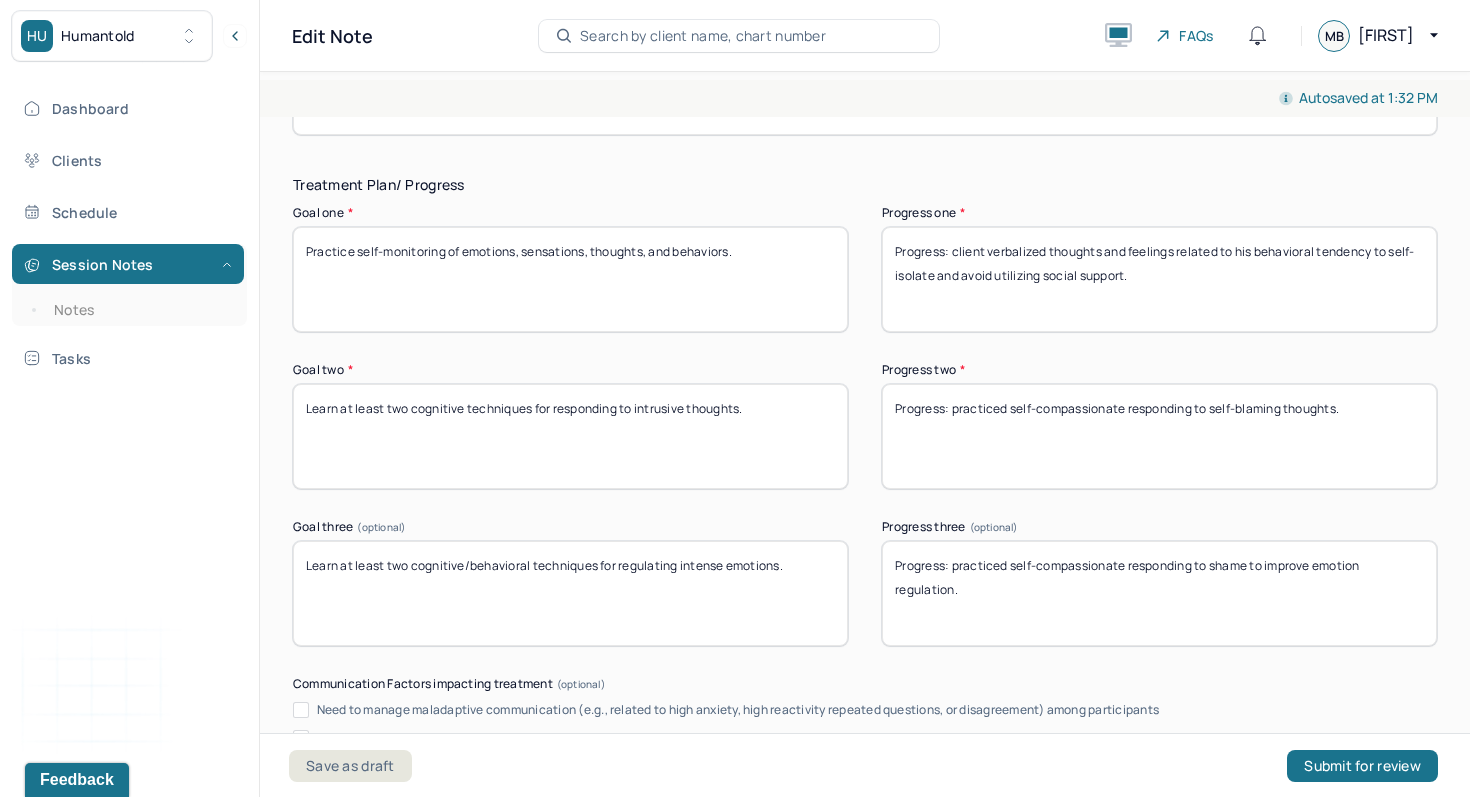 type on "Progress: practiced self-compassionate responding to self-blaming thoughts." 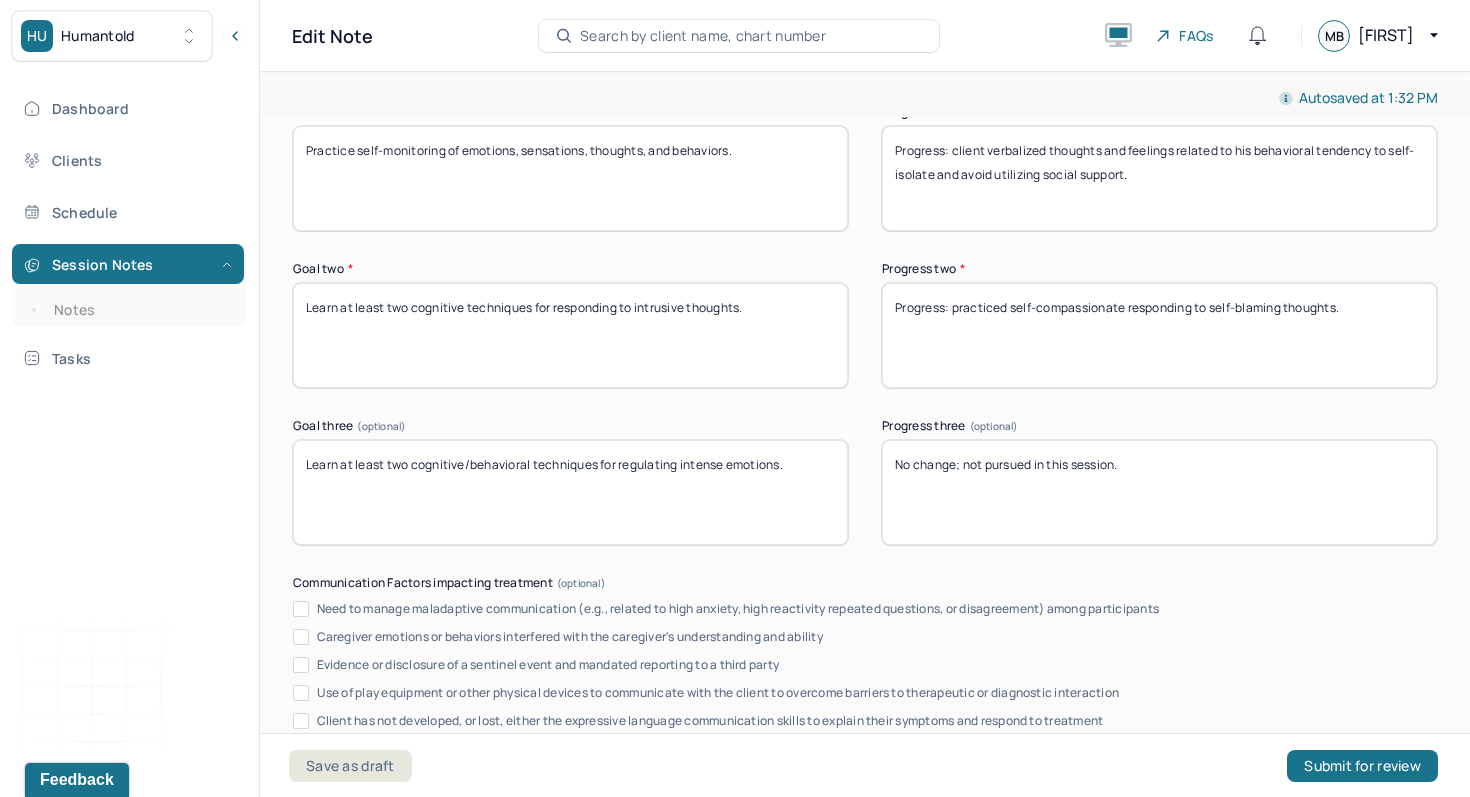 scroll, scrollTop: 3537, scrollLeft: 0, axis: vertical 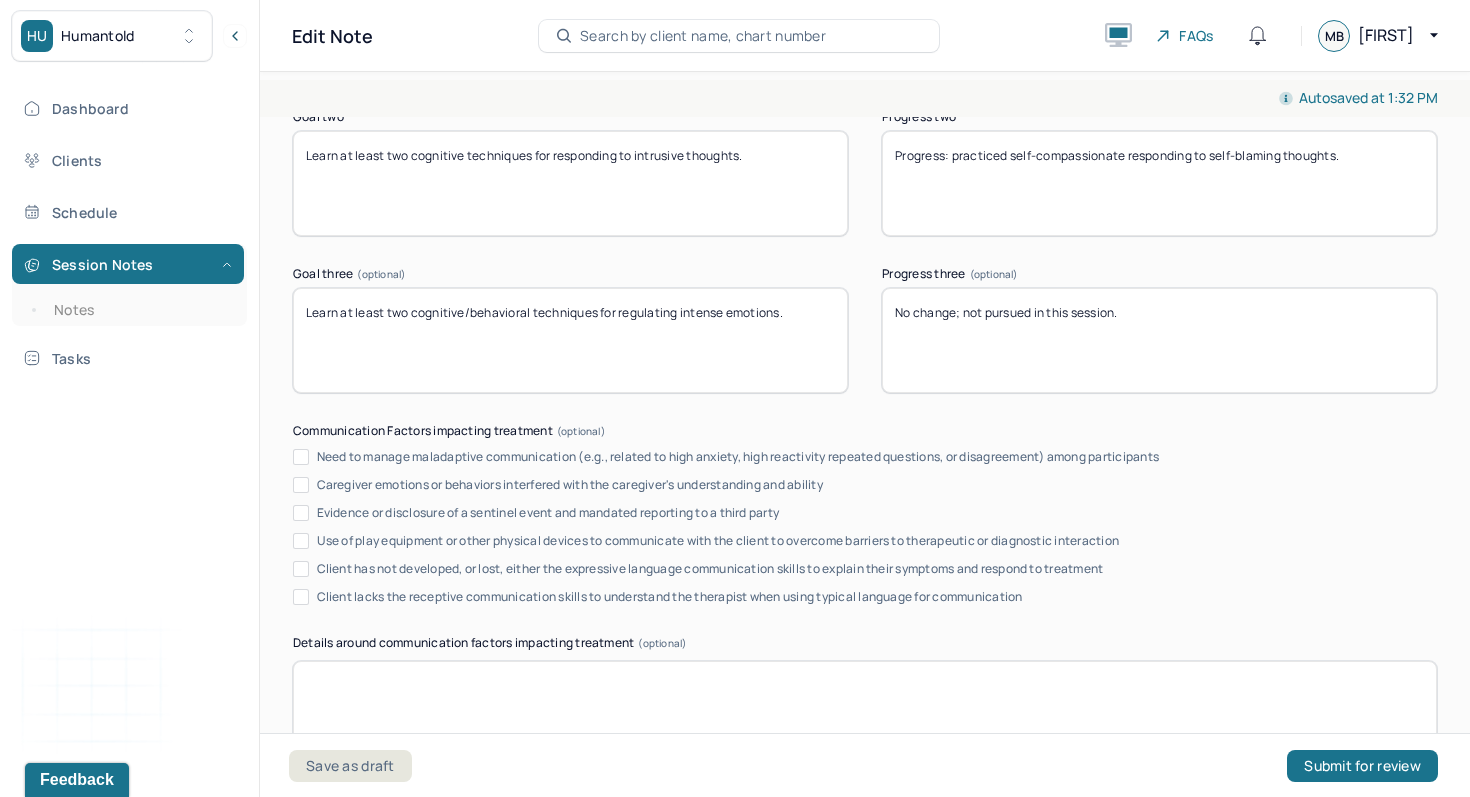 drag, startPoint x: 1182, startPoint y: 331, endPoint x: 690, endPoint y: 309, distance: 492.49164 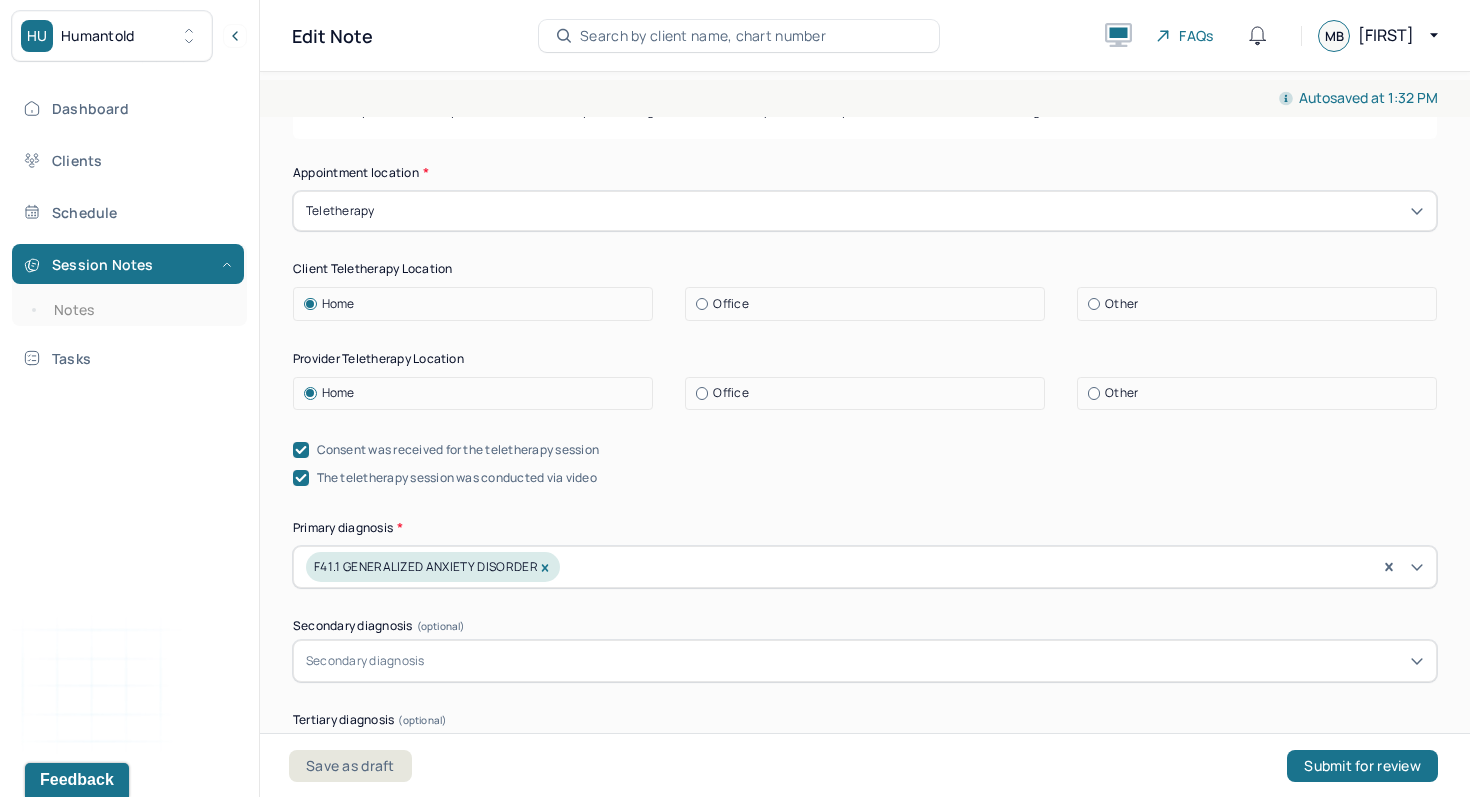 scroll, scrollTop: 341, scrollLeft: 0, axis: vertical 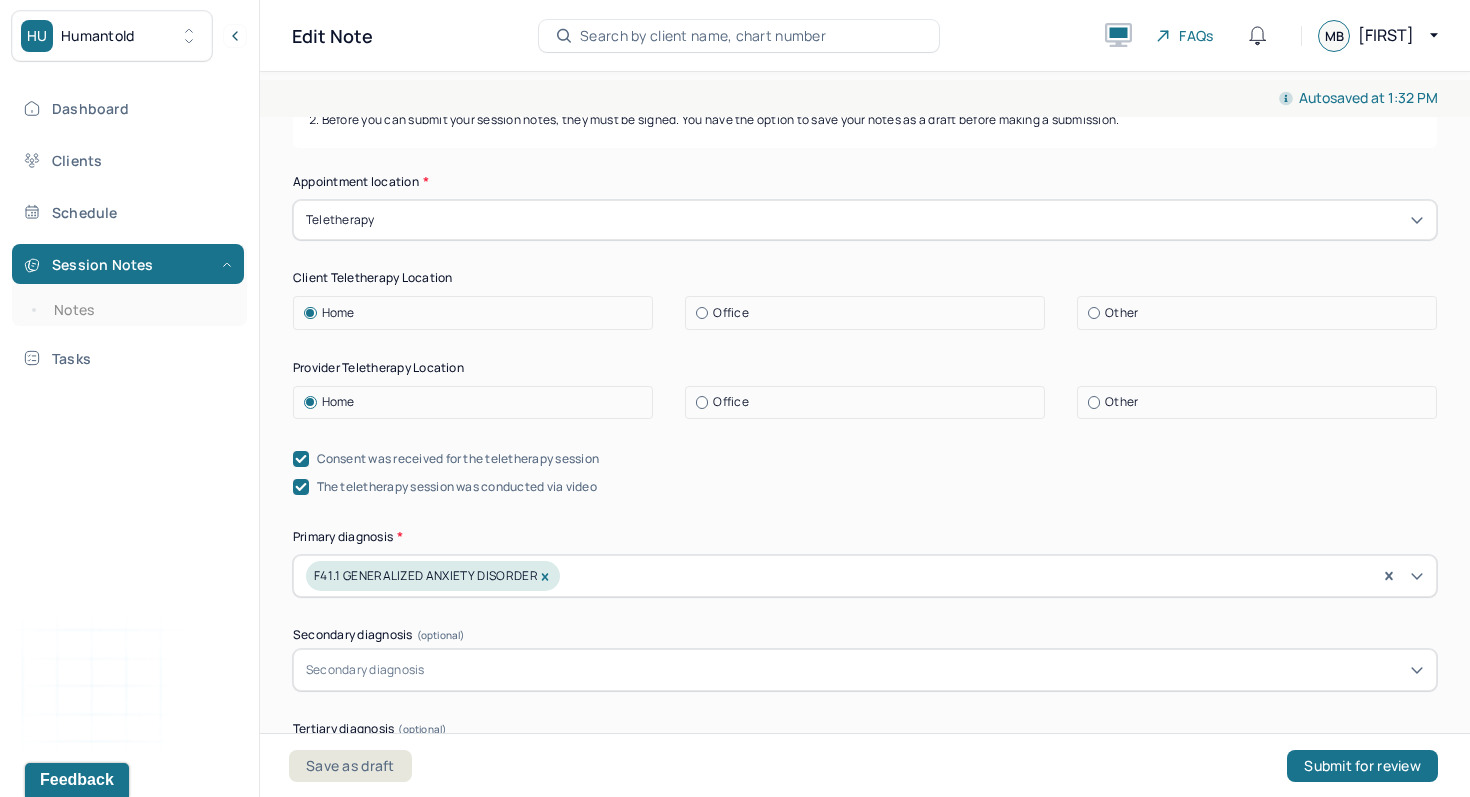 type on "Progress: discussed use of self-compassion techniques and utilization of social support in response to intense emotions." 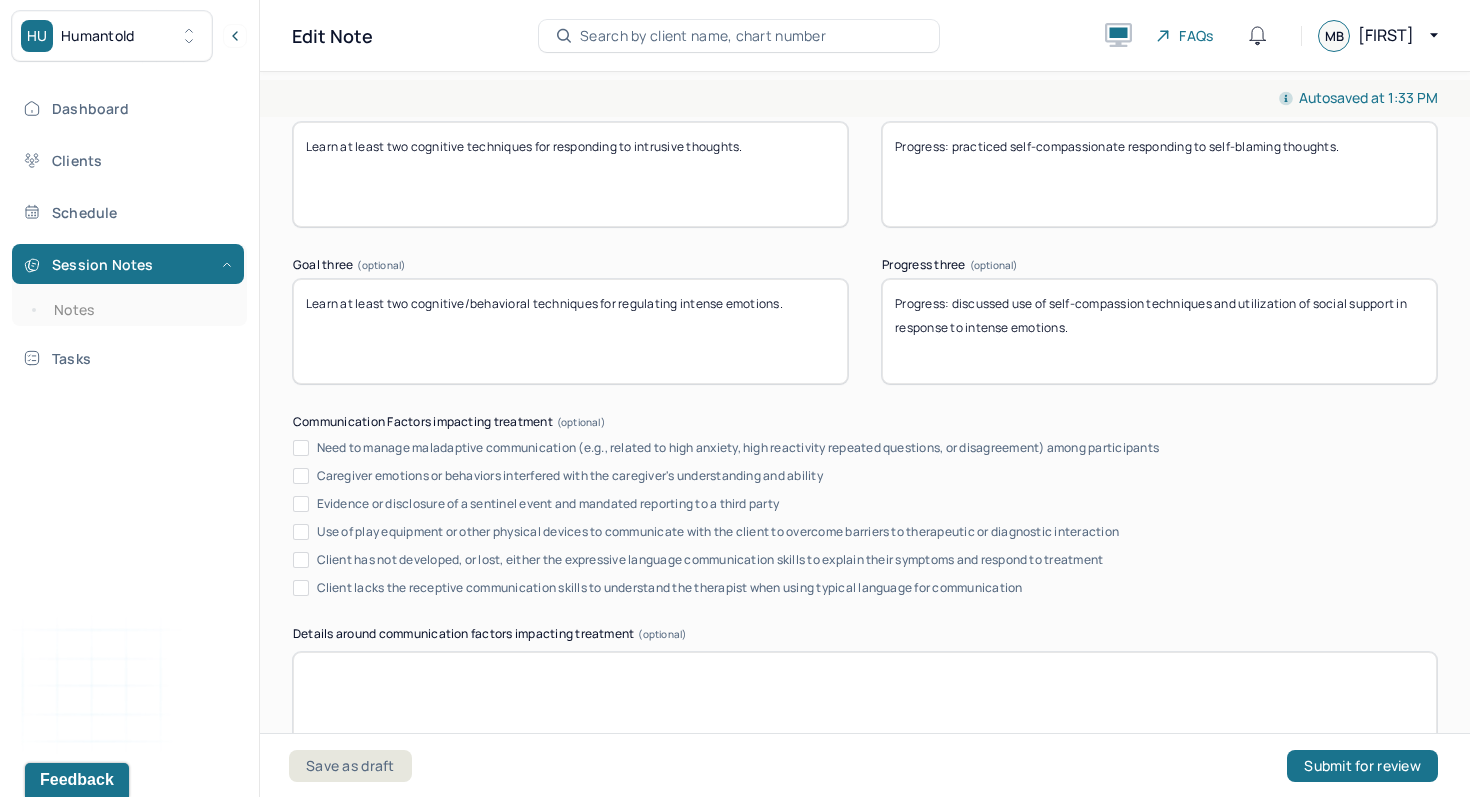 scroll, scrollTop: 3862, scrollLeft: 0, axis: vertical 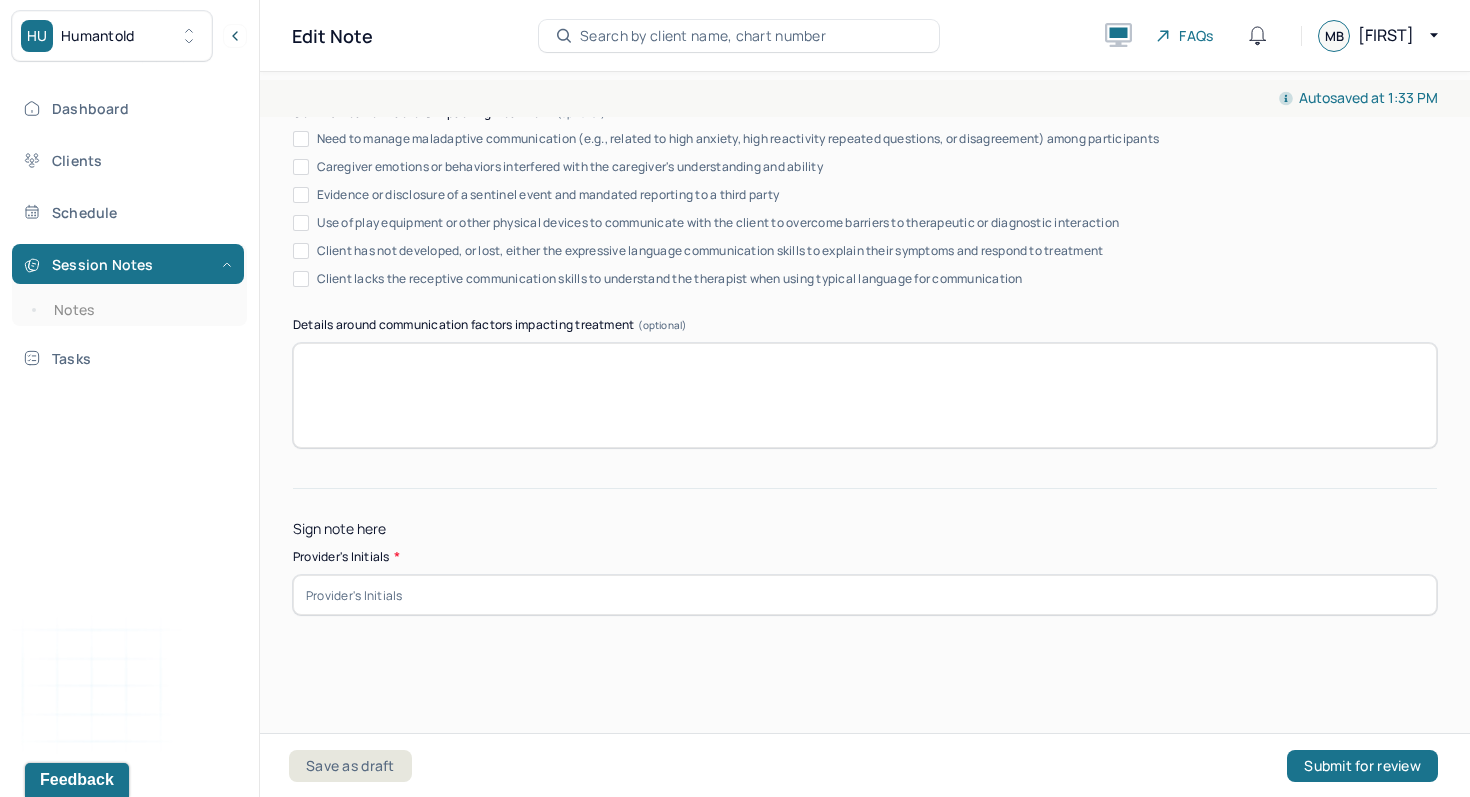 click at bounding box center (865, 595) 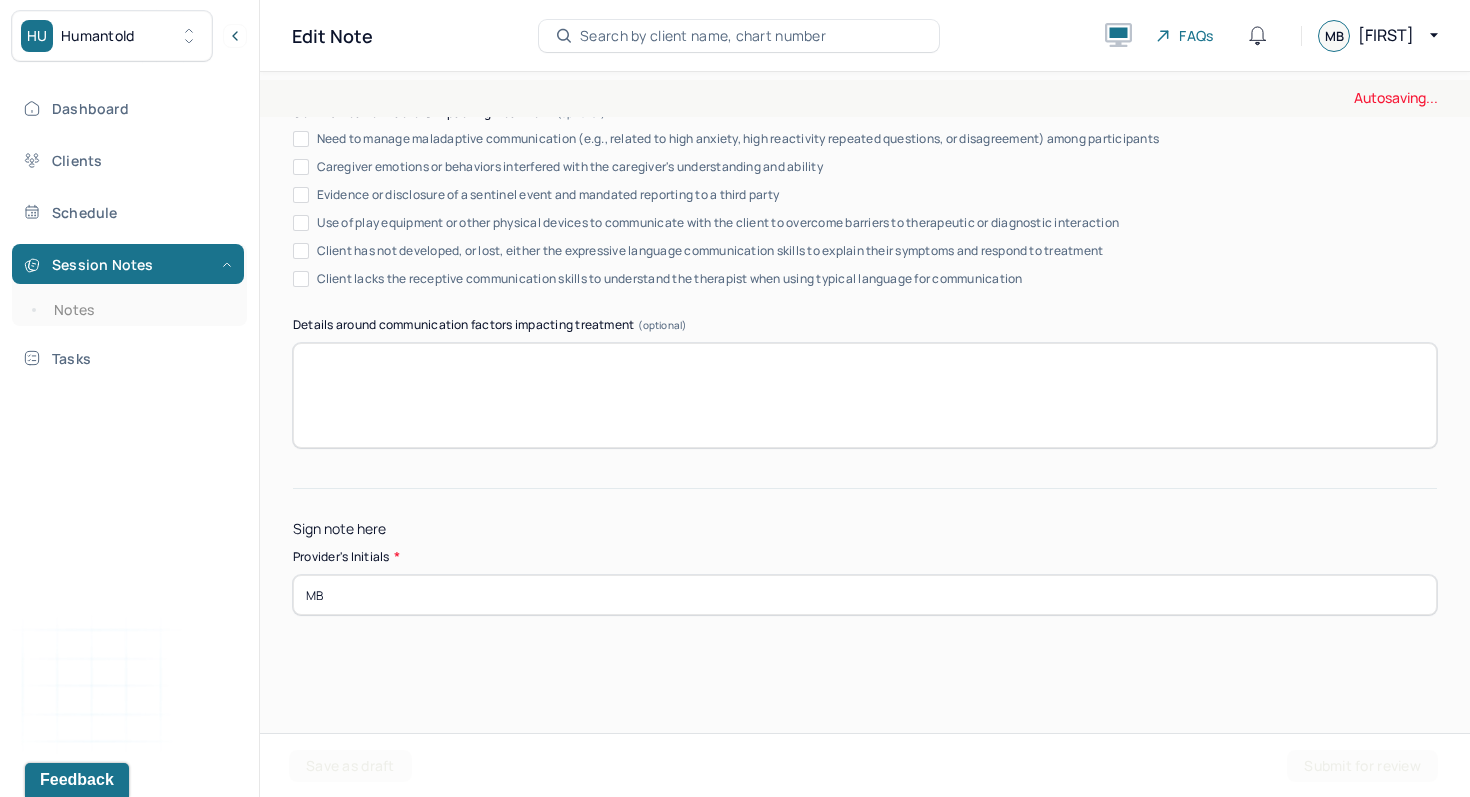 type on "MB" 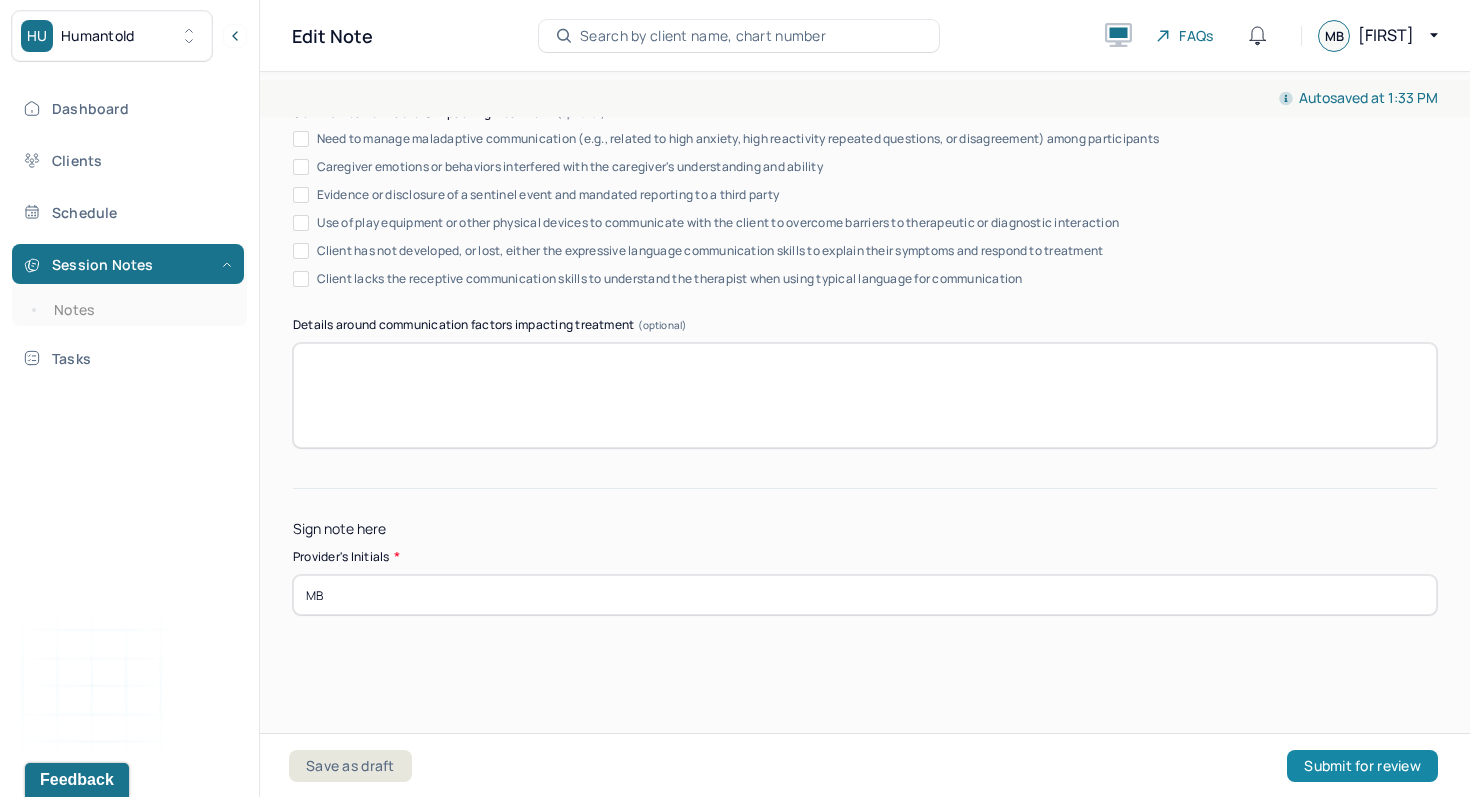 click on "Submit for review" at bounding box center [1362, 766] 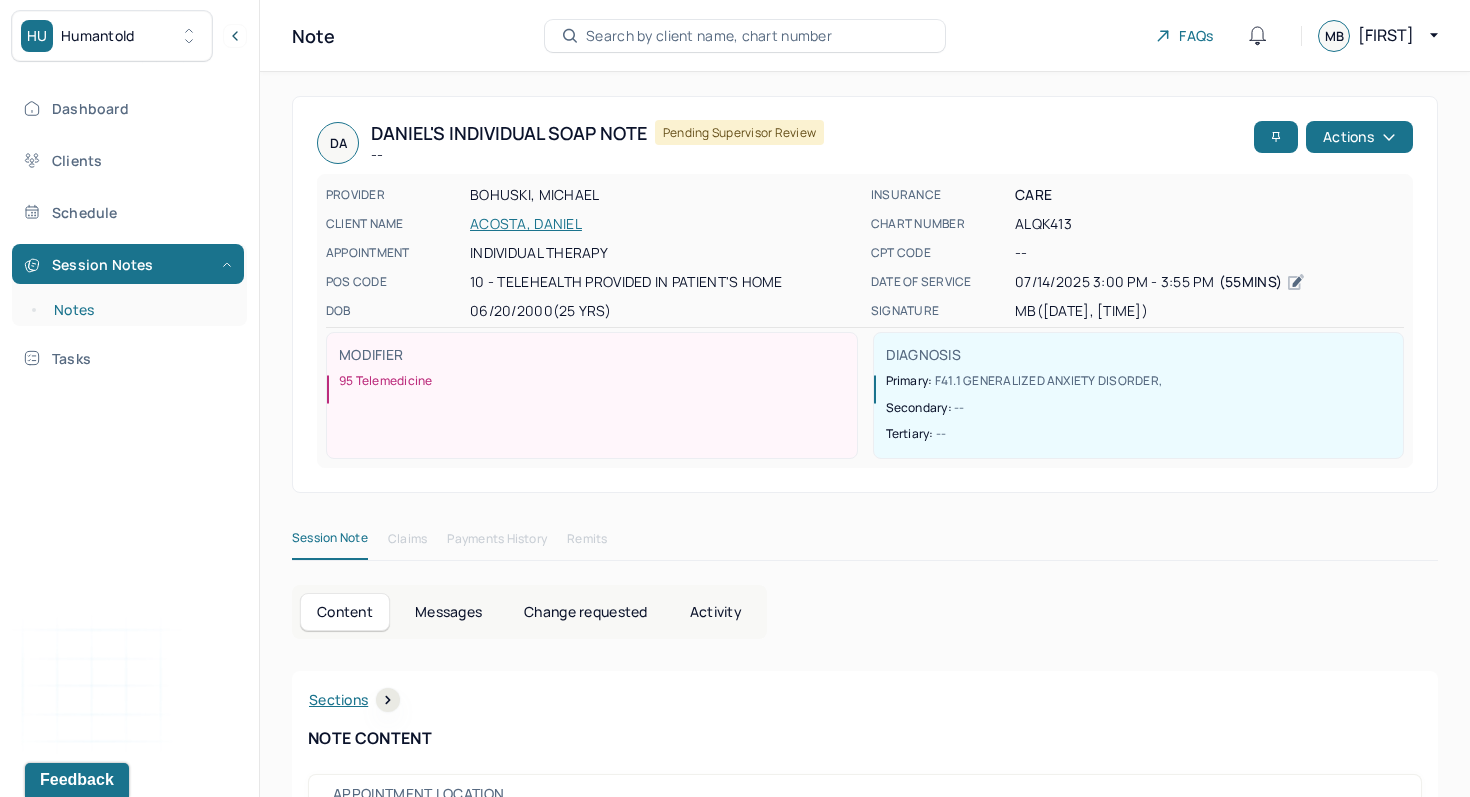 click on "Notes" at bounding box center [139, 310] 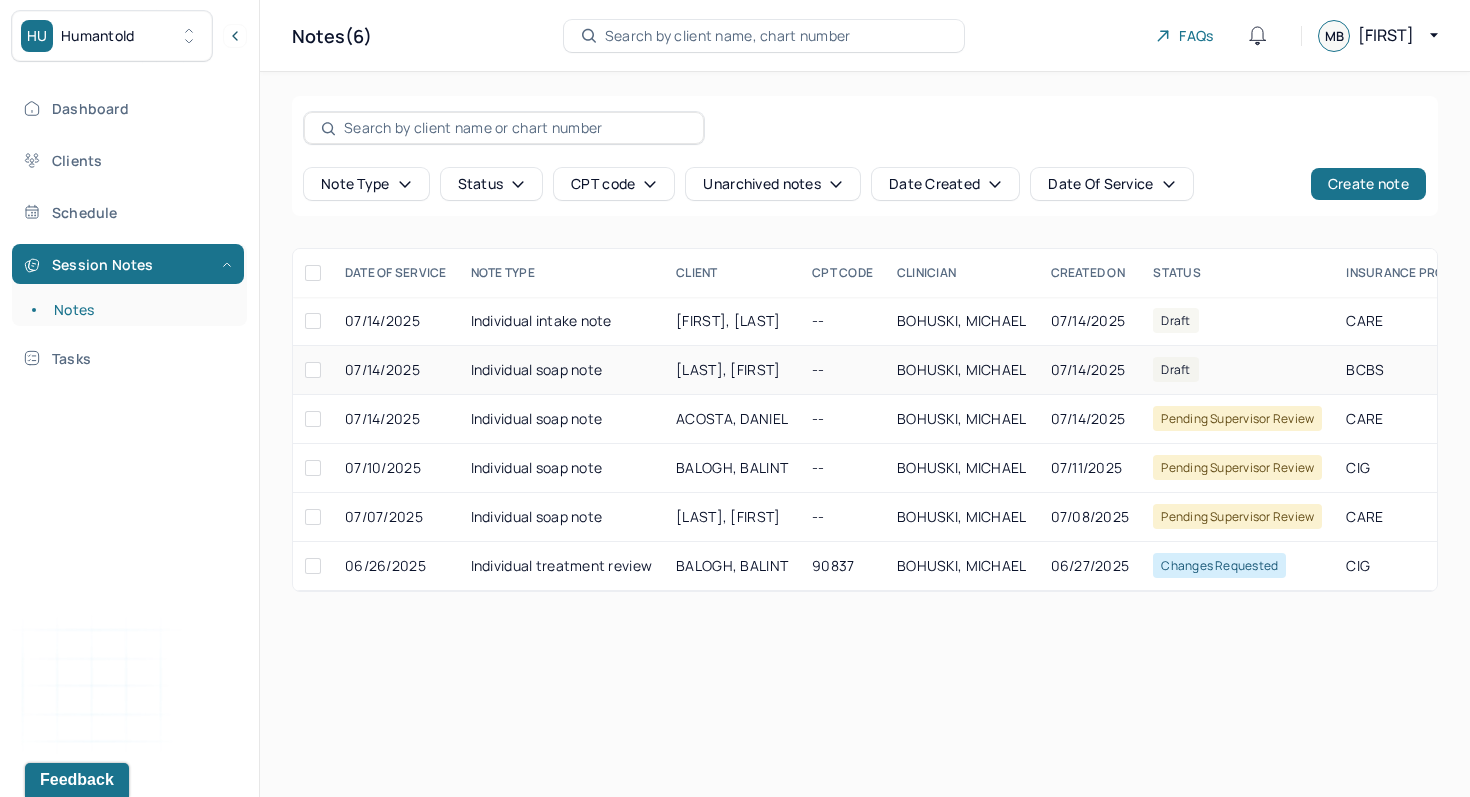 click on "[LAST], [FIRST]" at bounding box center [728, 369] 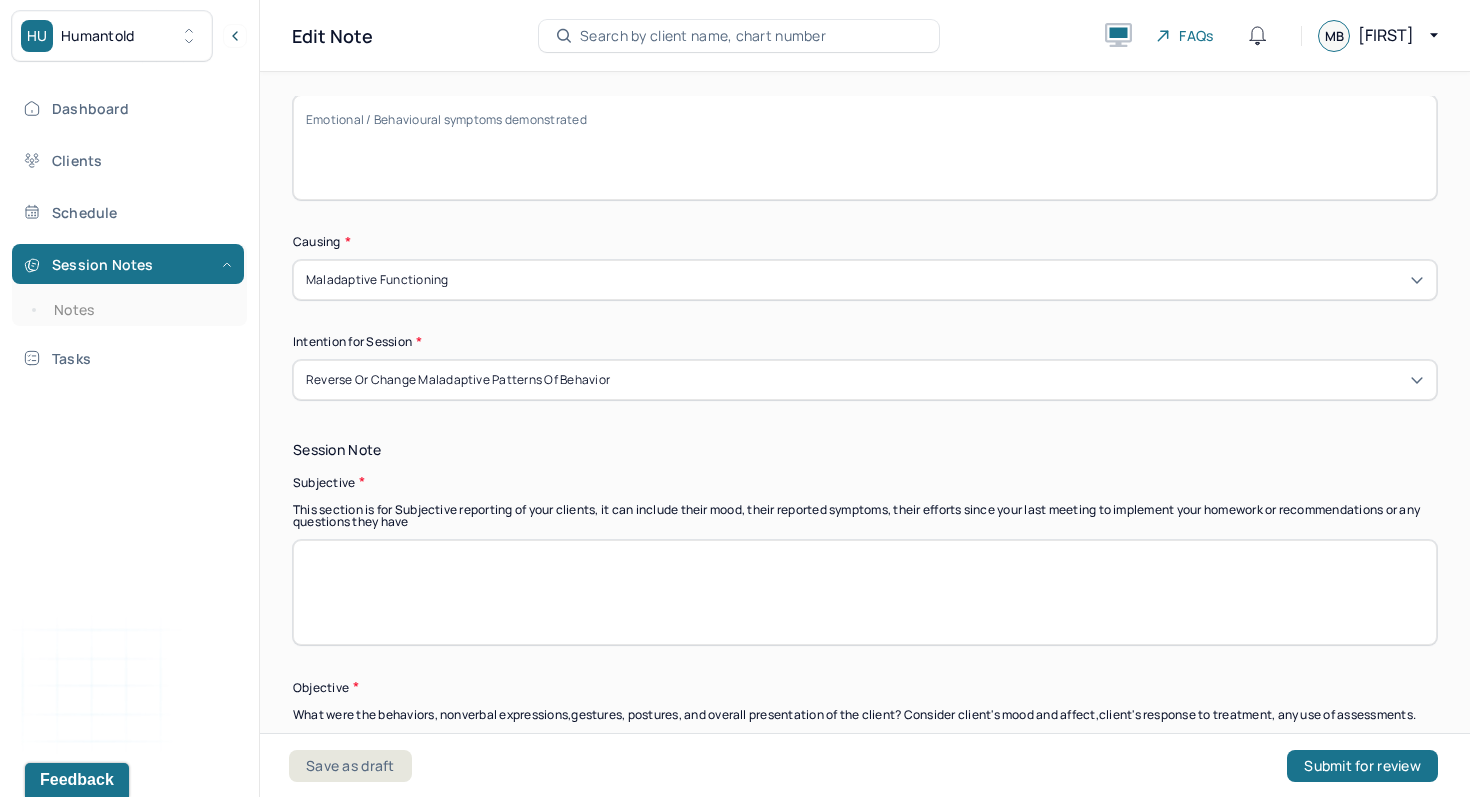 scroll, scrollTop: 922, scrollLeft: 0, axis: vertical 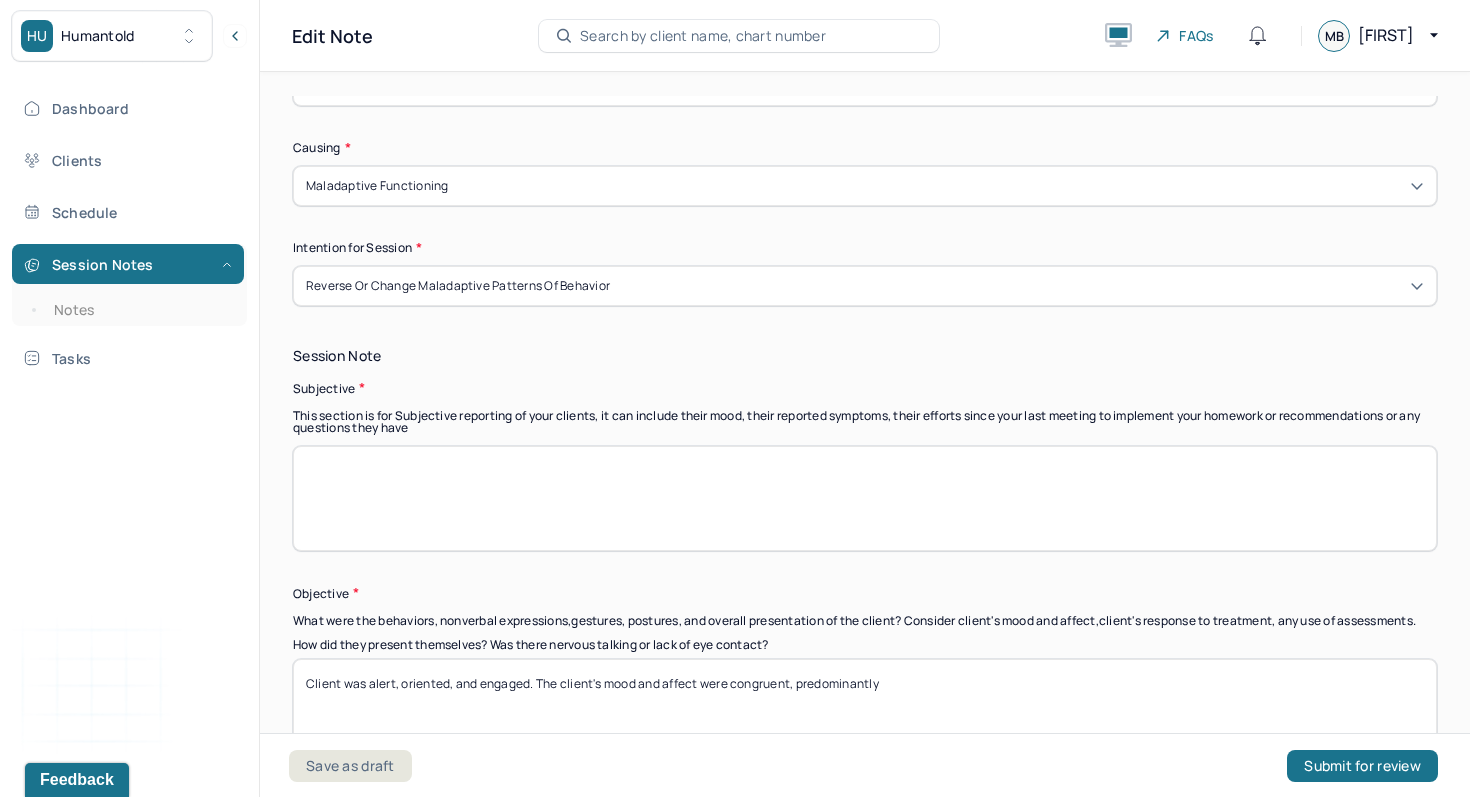 click at bounding box center [865, 498] 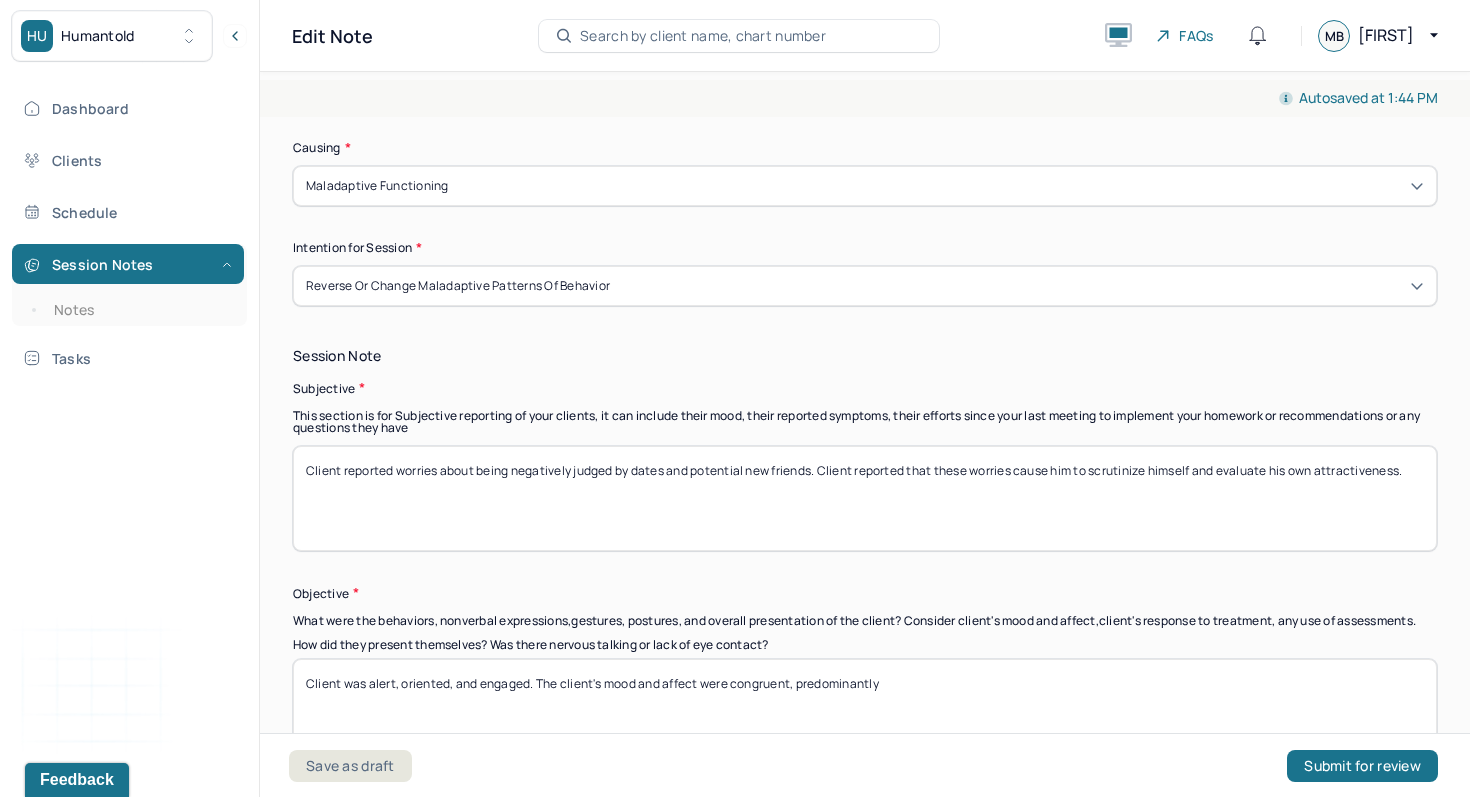 drag, startPoint x: 1097, startPoint y: 474, endPoint x: 1115, endPoint y: 474, distance: 18 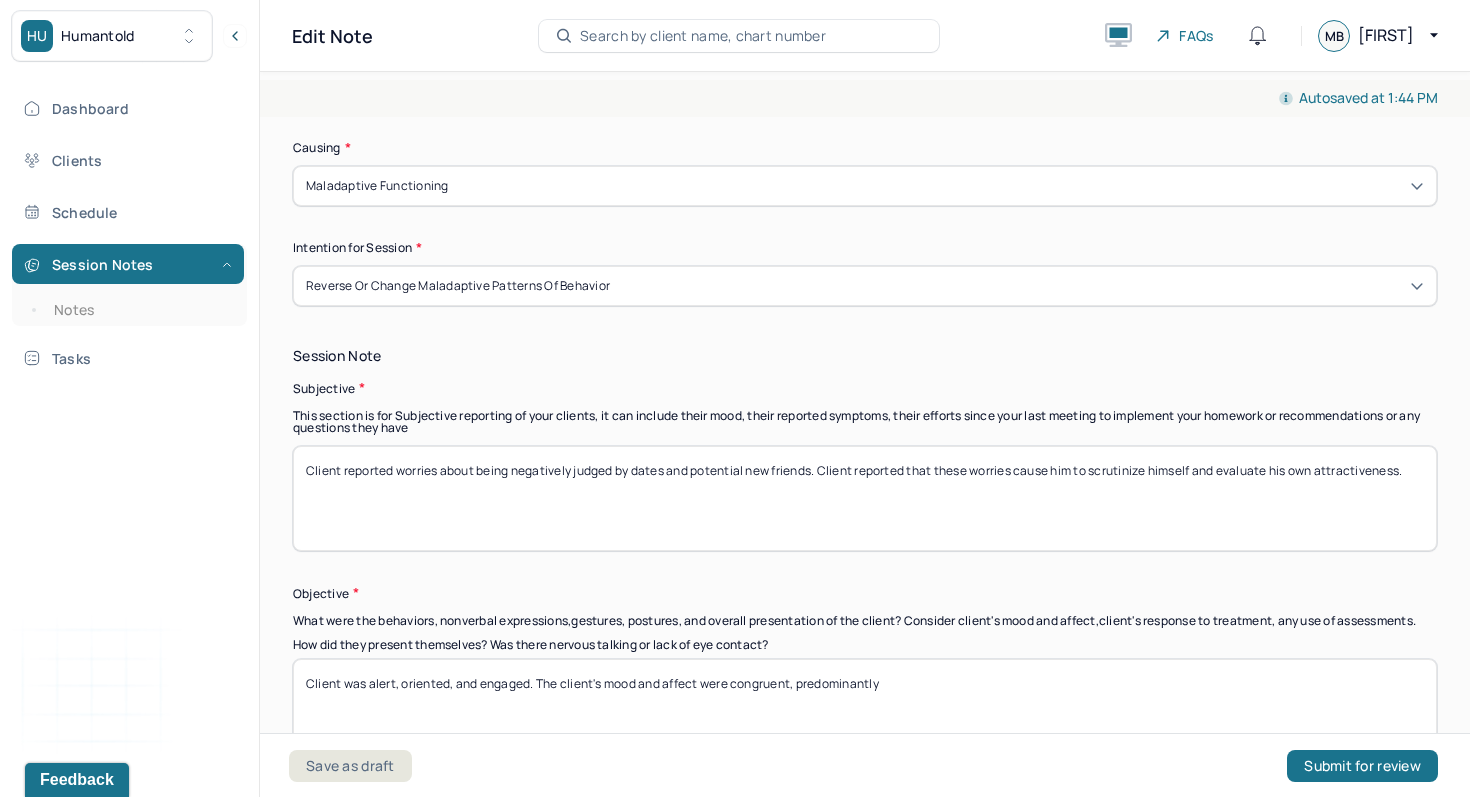 drag, startPoint x: 1097, startPoint y: 469, endPoint x: 1269, endPoint y: 476, distance: 172.14238 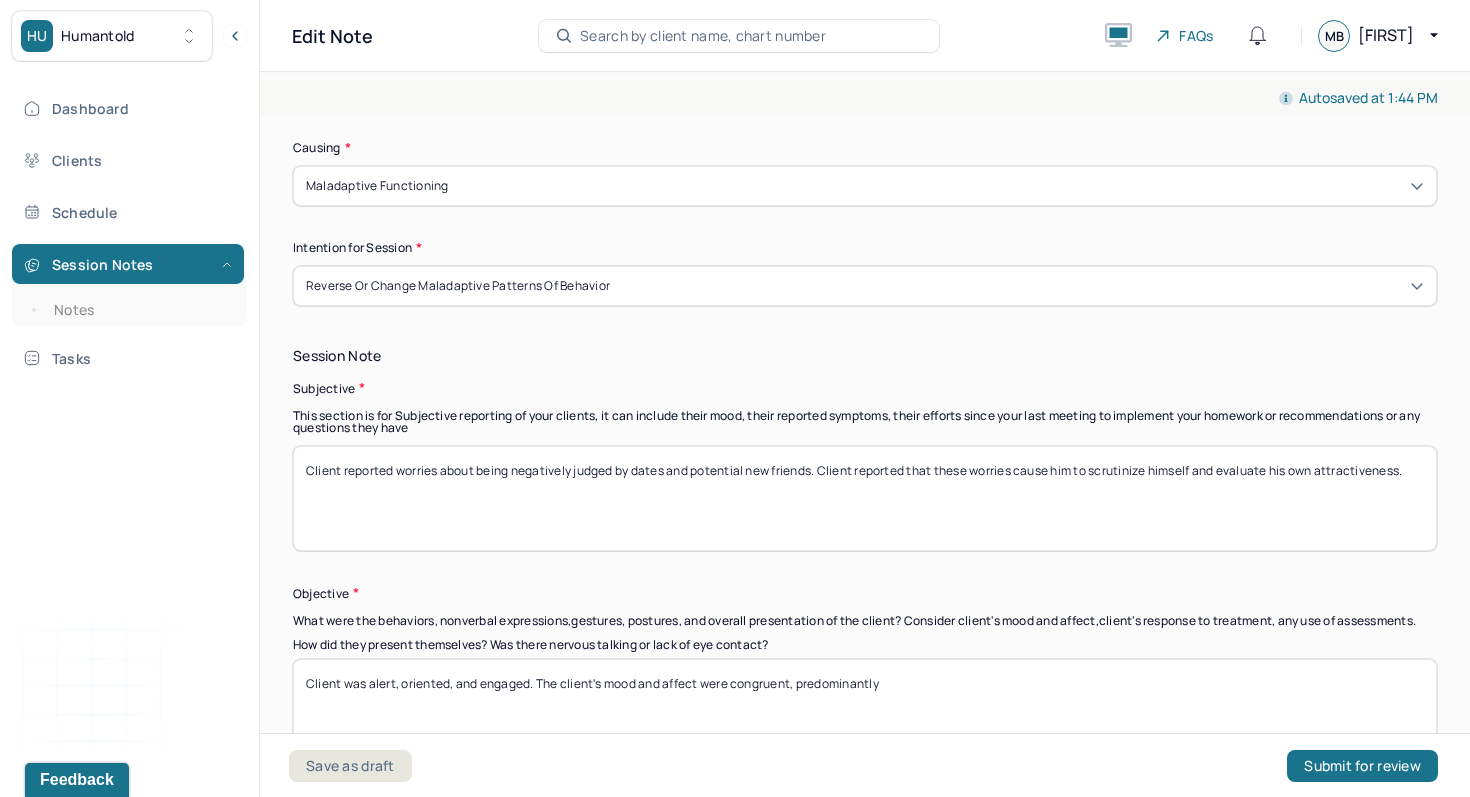 click on "Client reported worries about being negatively judged by dates and potential new friends. Client reported that these worries cause him to scrutinize himself and evaluate his own attractiveness." at bounding box center (865, 498) 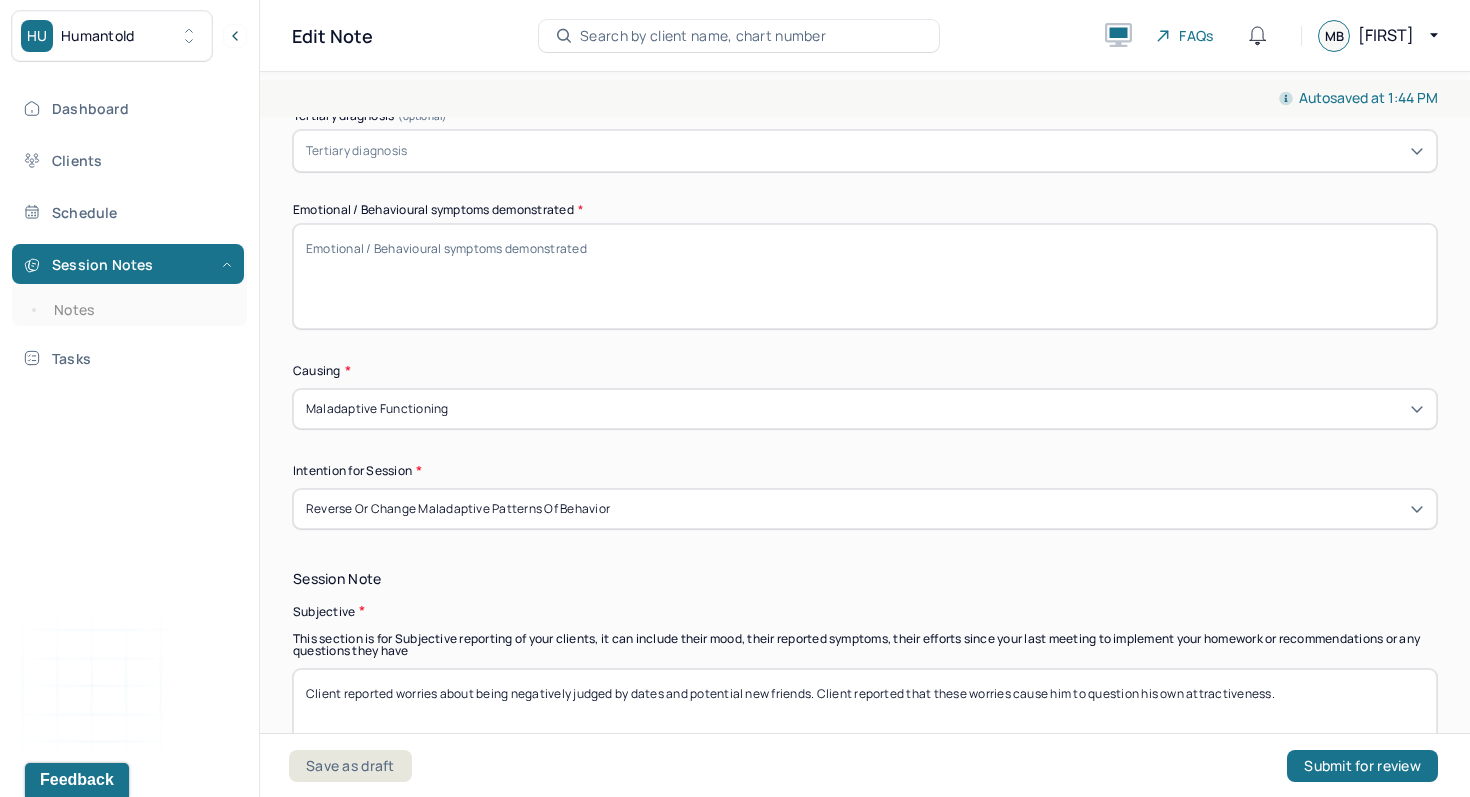 scroll, scrollTop: 645, scrollLeft: 0, axis: vertical 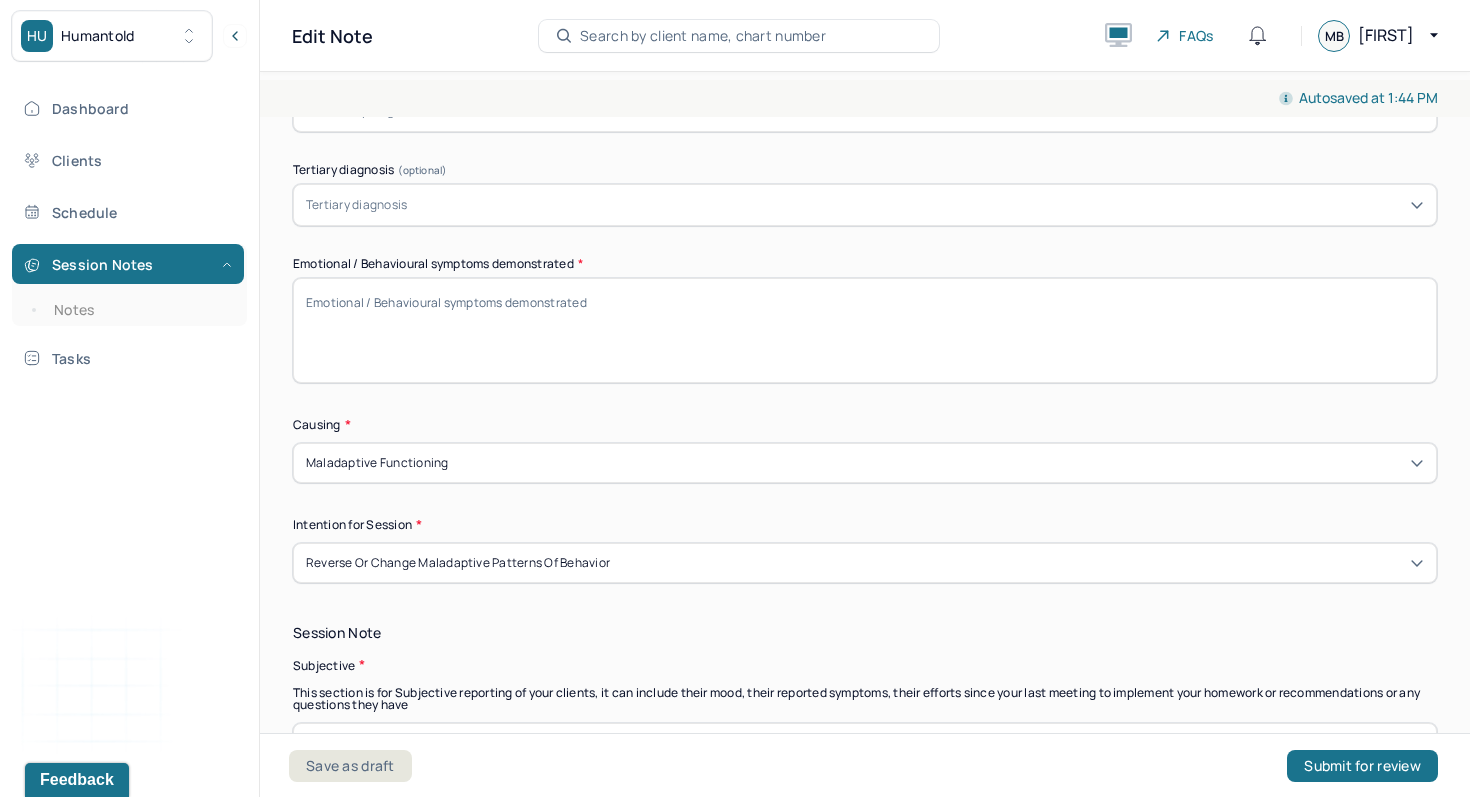 type on "Client reported worries about being negatively judged by dates and potential new friends. Client reported that these worries cause him to question his own attractiveness." 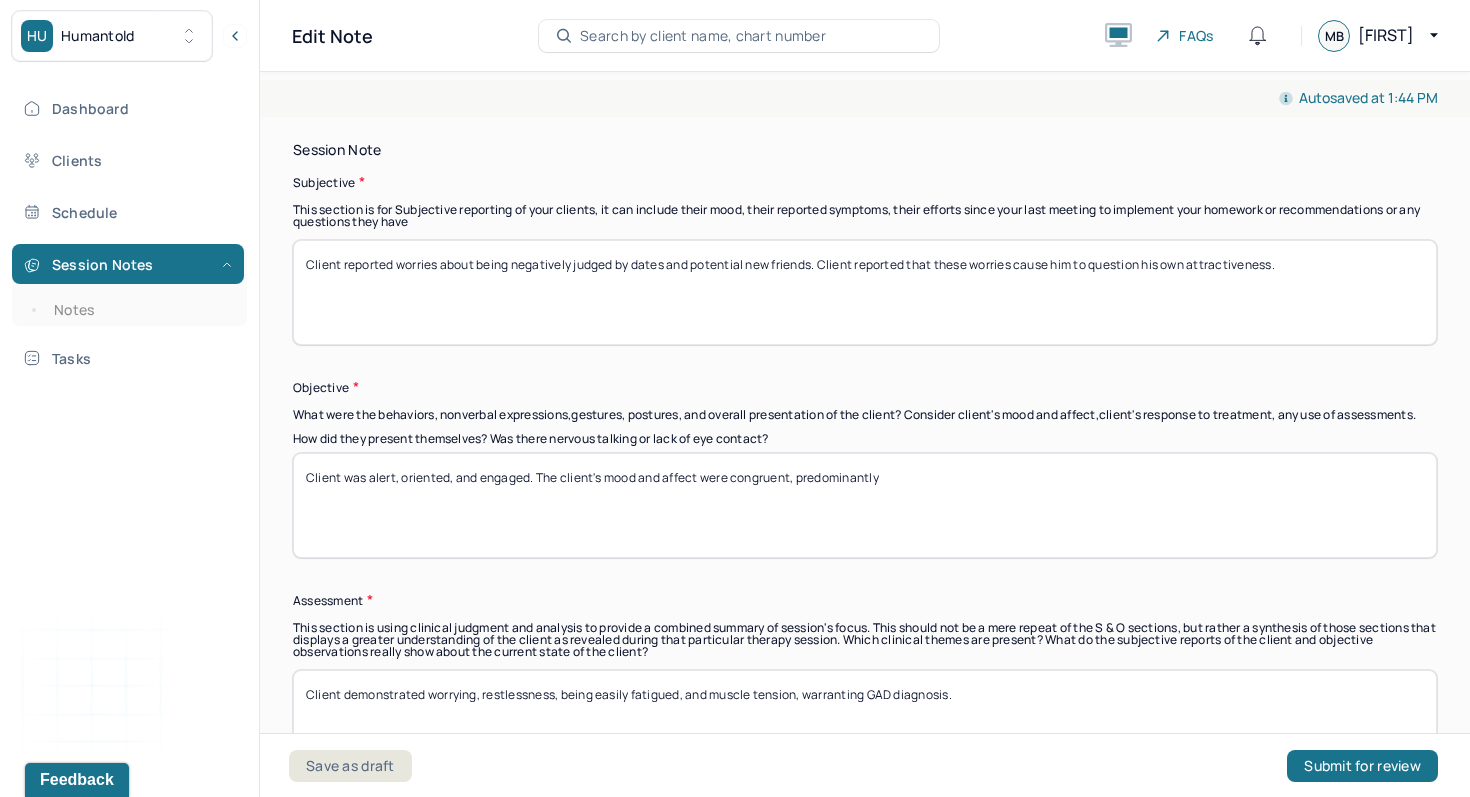 scroll, scrollTop: 1177, scrollLeft: 0, axis: vertical 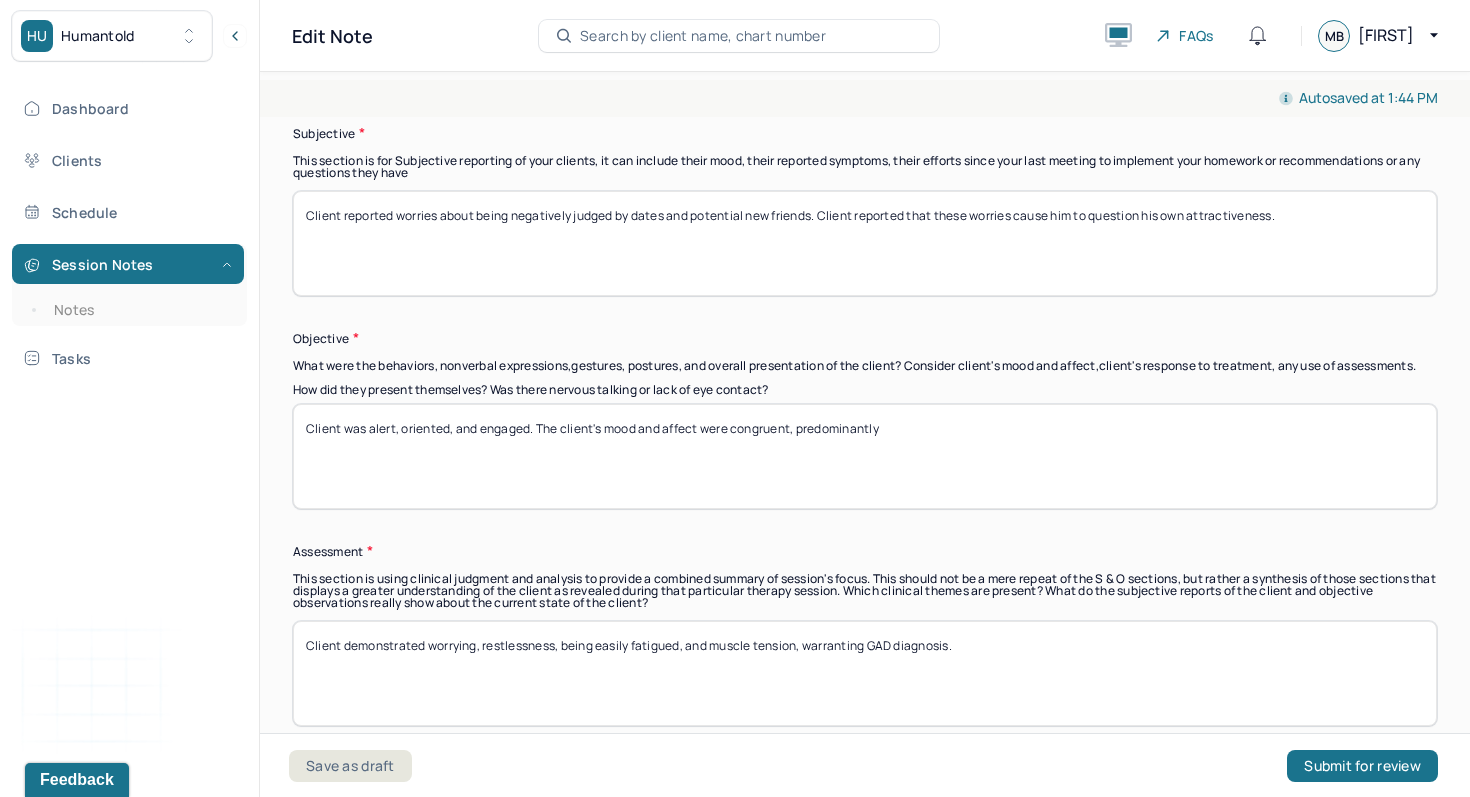 type on "Low self-esteem, worry about negative evaluation by others, social avoidance" 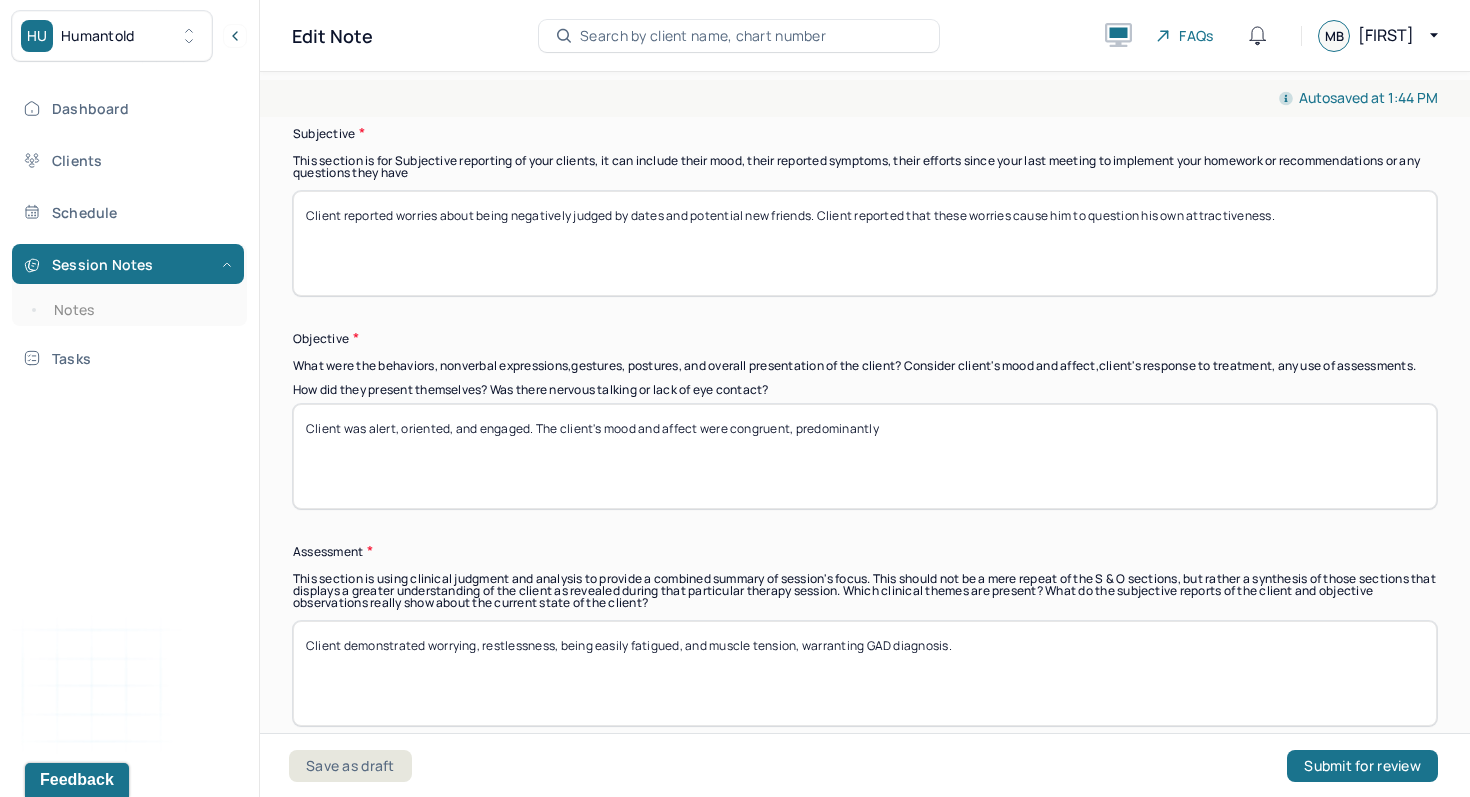 drag, startPoint x: 897, startPoint y: 438, endPoint x: 799, endPoint y: 434, distance: 98.0816 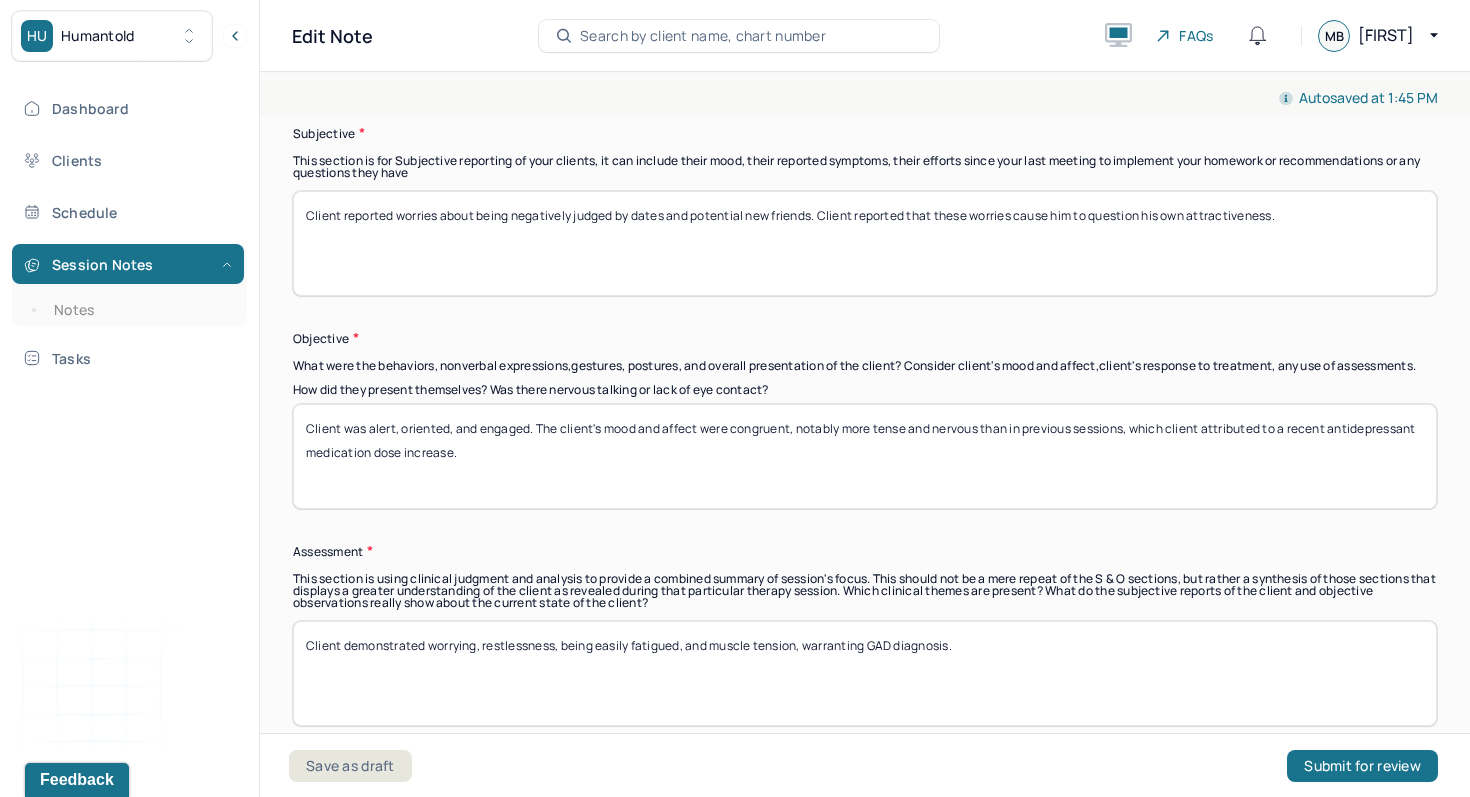 click on "Client was alert, oriented, and engaged. The client's mood and affect were congruent, notably more tense and nervous than in previous sessions, which client attributed to a recent antidepressant medication dose increase." at bounding box center (865, 456) 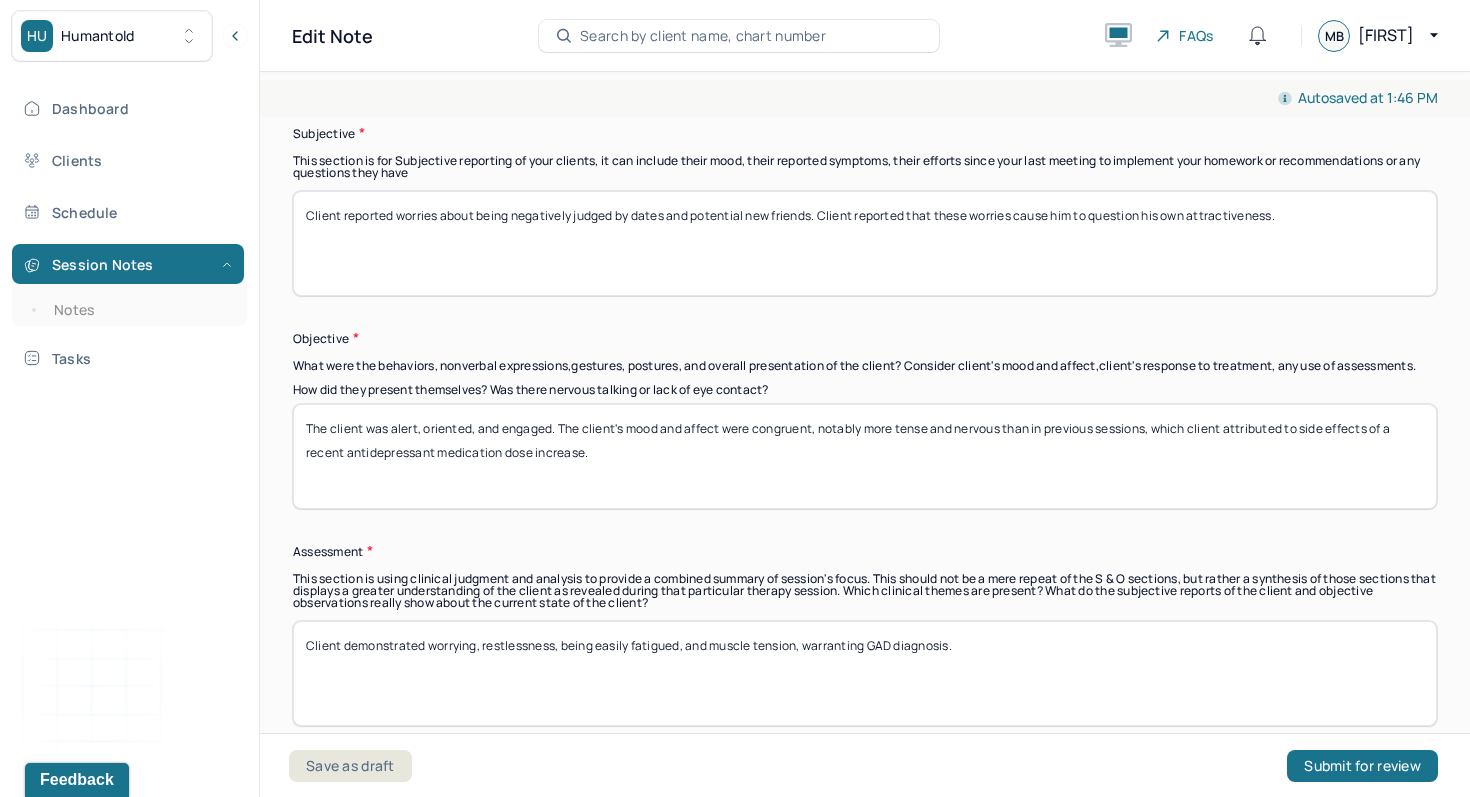 type on "The client was alert, oriented, and engaged. The client's mood and affect were congruent, notably more tense and nervous than in previous sessions, which client attributed to side effects of a recent antidepressant medication dose increase." 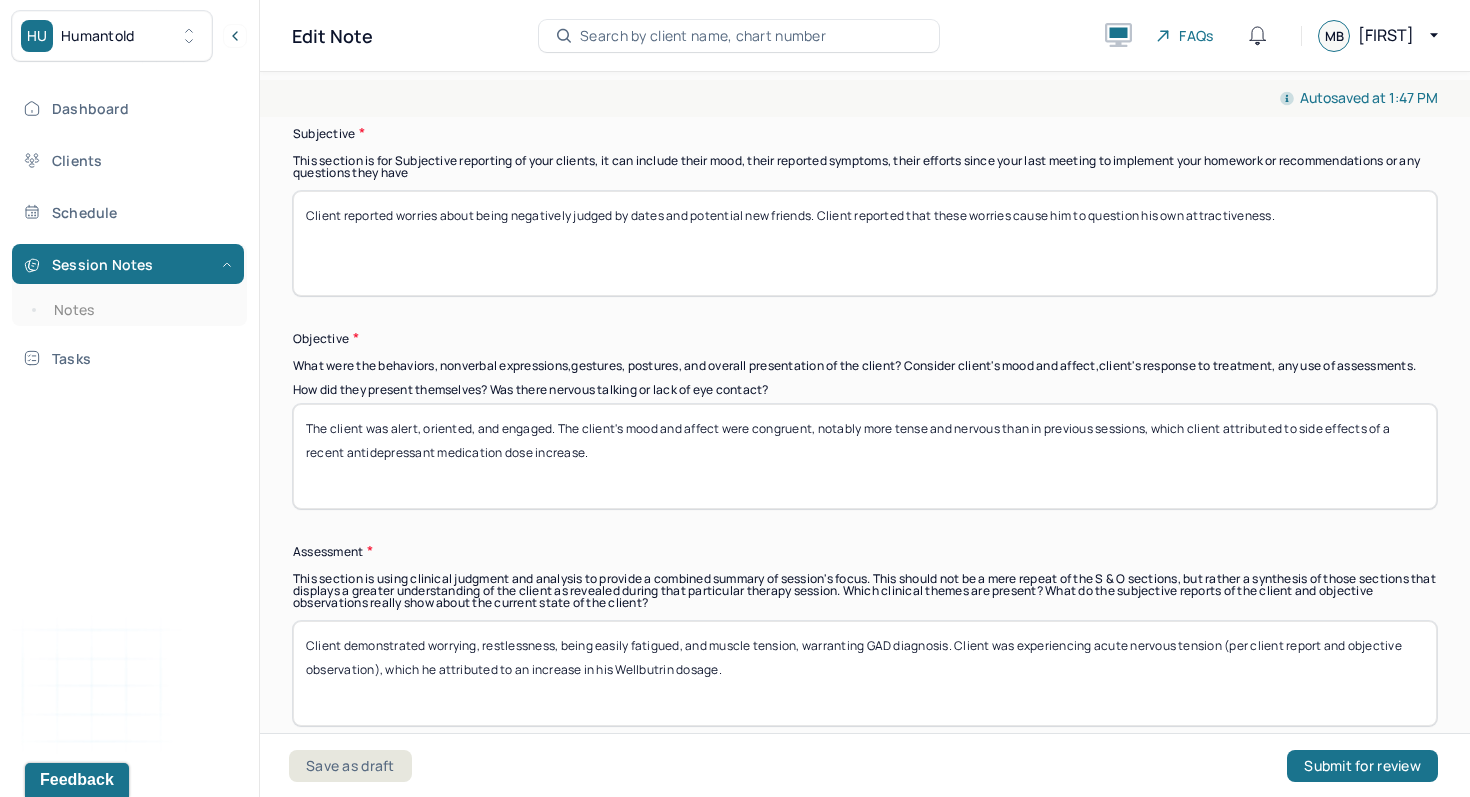 click on "Client demonstrated worrying, restlessness, being easily fatigued, and muscle tension, warranting GAD diagnosis. Client was experiencing acute nervous tension (per client report and objective observation), which he attributed to an increase in his Wellbutrin dosage." at bounding box center [865, 673] 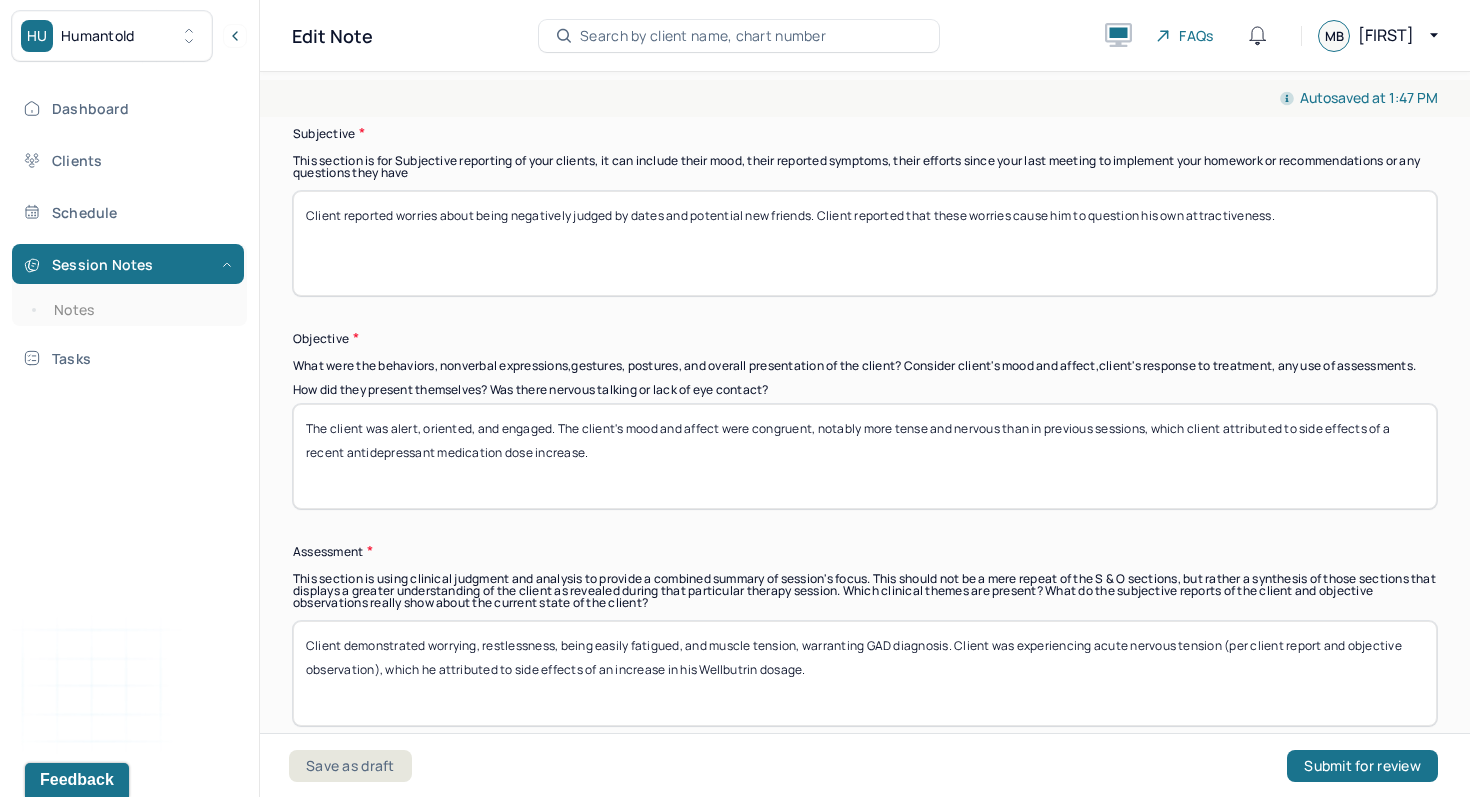 click on "Client demonstrated worrying, restlessness, being easily fatigued, and muscle tension, warranting GAD diagnosis. Client was experiencing acute nervous tension (per client report and objective observation), which he attributed to side effects of an increase in his Wellbutrin dosage." at bounding box center (865, 673) 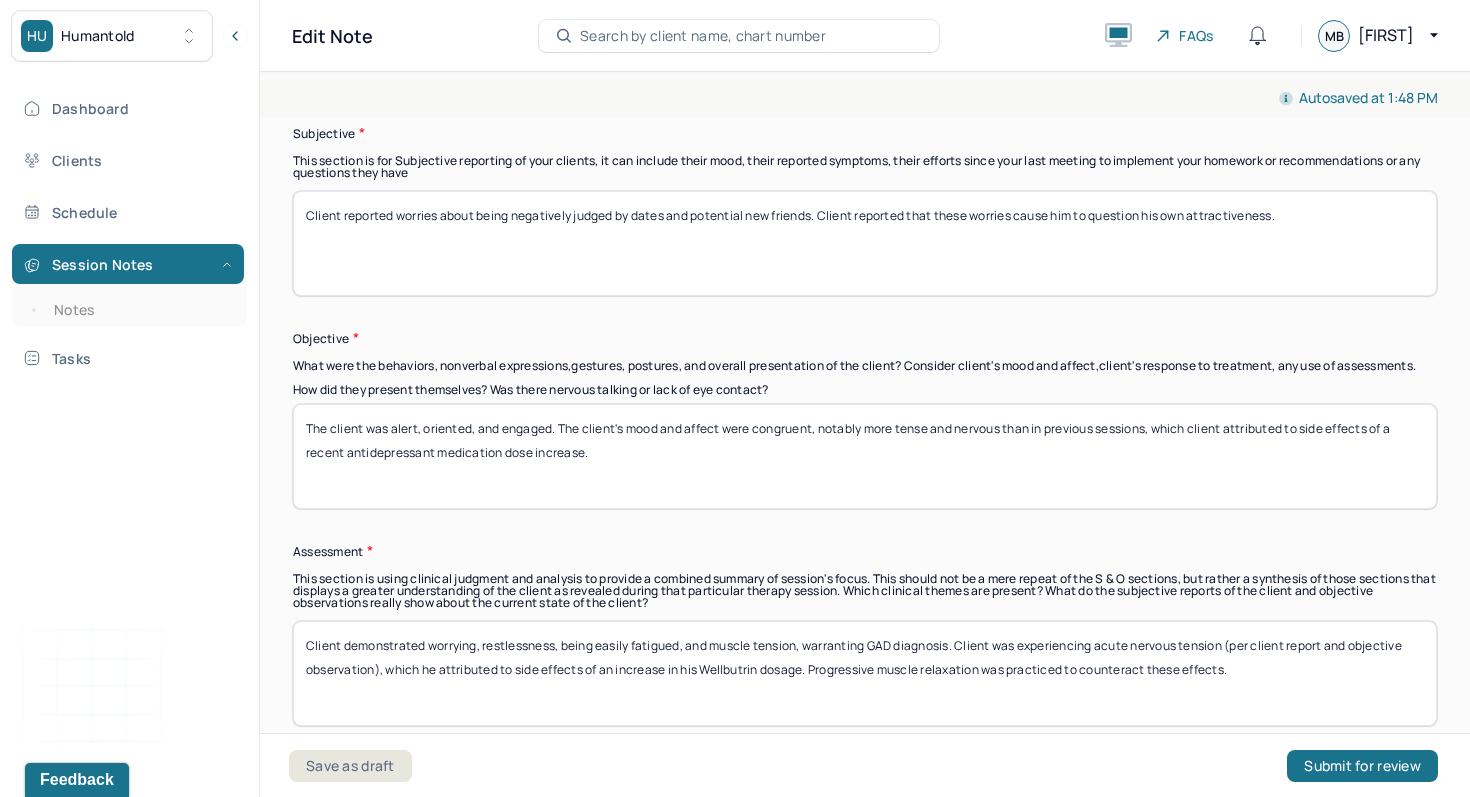 click on "Client demonstrated worrying, restlessness, being easily fatigued, and muscle tension, warranting GAD diagnosis. Client was experiencing acute nervous tension (per client report and objective observation), which he attributed to side effects of an increase in his Wellbutrin dosage. Progressive muscle relaxation was practiced to counteract these effects" at bounding box center [865, 673] 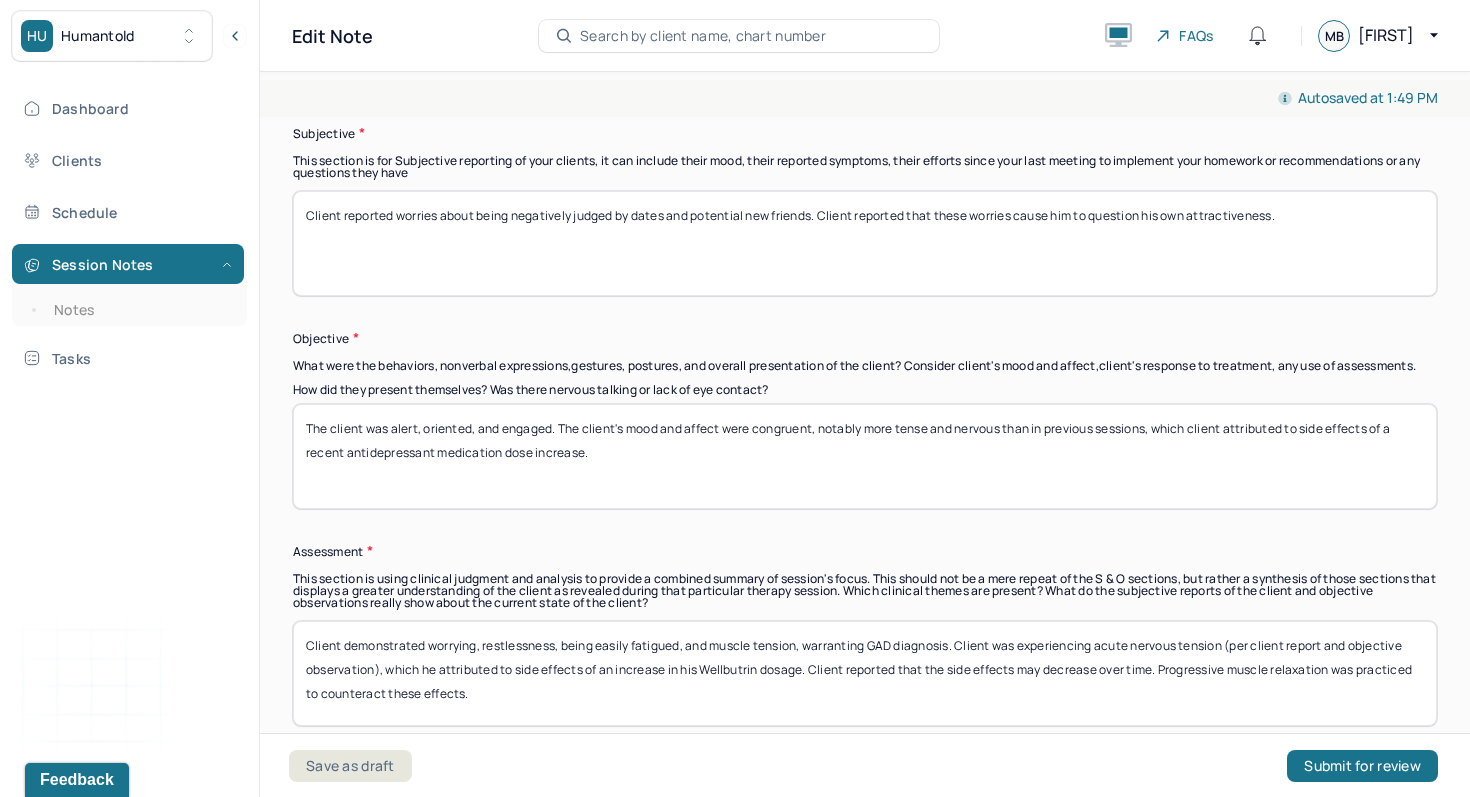 click on "Client demonstrated worrying, restlessness, being easily fatigued, and muscle tension, warranting GAD diagnosis. Client was experiencing acute nervous tension (per client report and objective observation), which he attributed to side effects of an increase in his Wellbutrin dosage. Client reported that the side effects may decrease over time. Progressive muscle relaxation was practiced to counteract these effects." at bounding box center [865, 673] 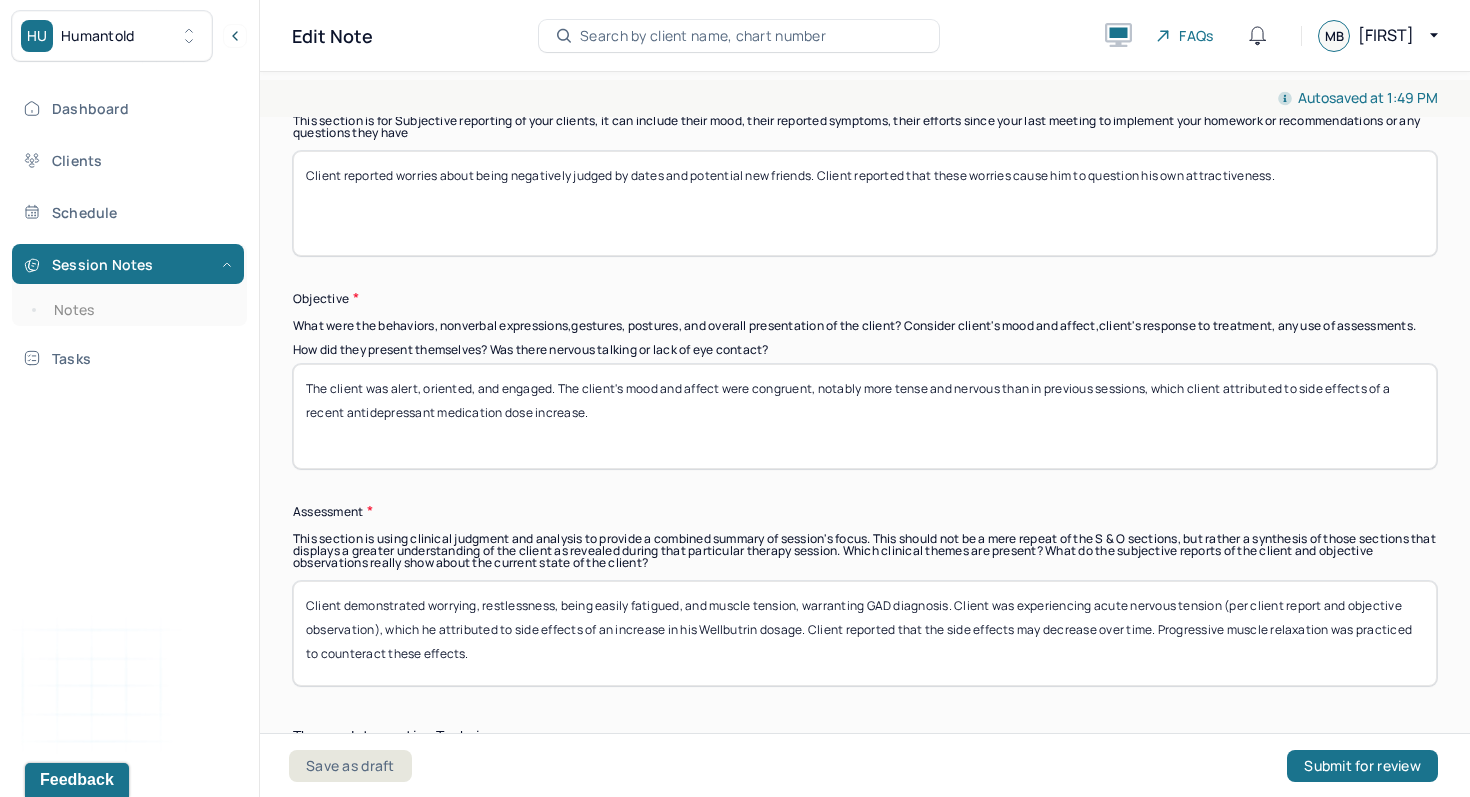 scroll, scrollTop: 1220, scrollLeft: 0, axis: vertical 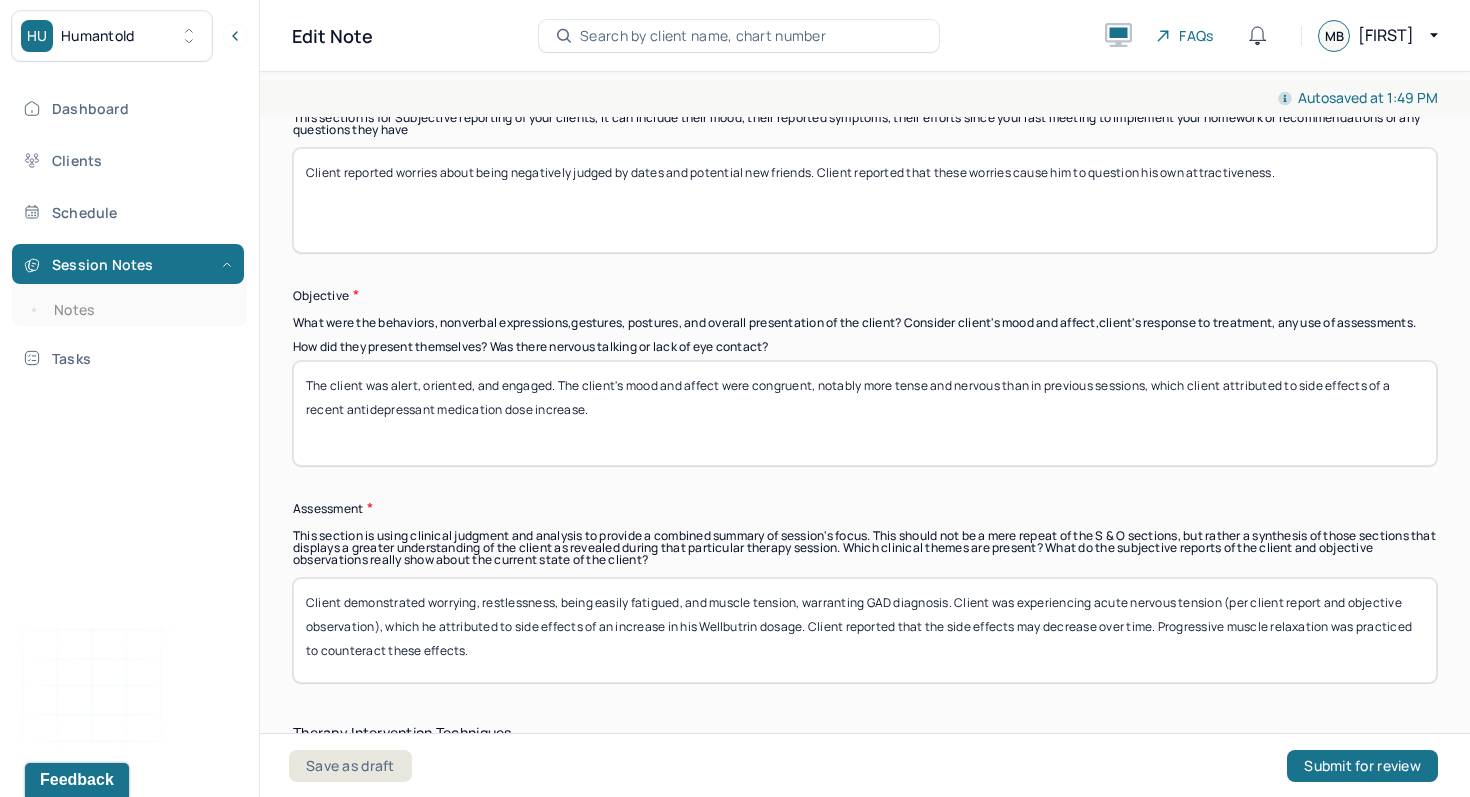 click on "Client demonstrated worrying, restlessness, being easily fatigued, and muscle tension, warranting GAD diagnosis. Client was experiencing acute nervous tension (per client report and objective observation), which he attributed to side effects of an increase in his Wellbutrin dosage. Client reported that the side effects may decrease over time. Progressive muscle relaxation was practiced to counteract these effects." at bounding box center (865, 630) 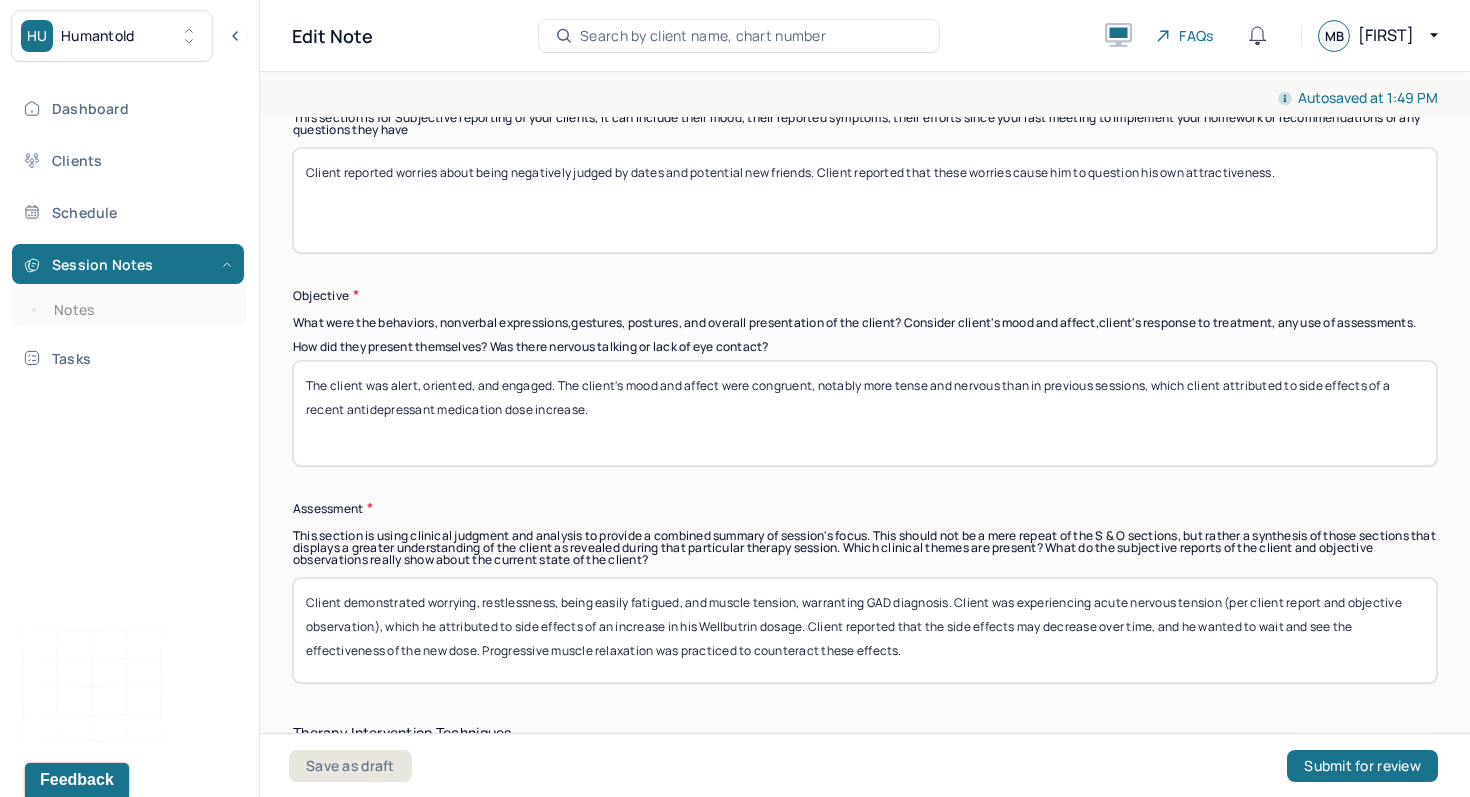 drag, startPoint x: 935, startPoint y: 658, endPoint x: 685, endPoint y: 662, distance: 250.032 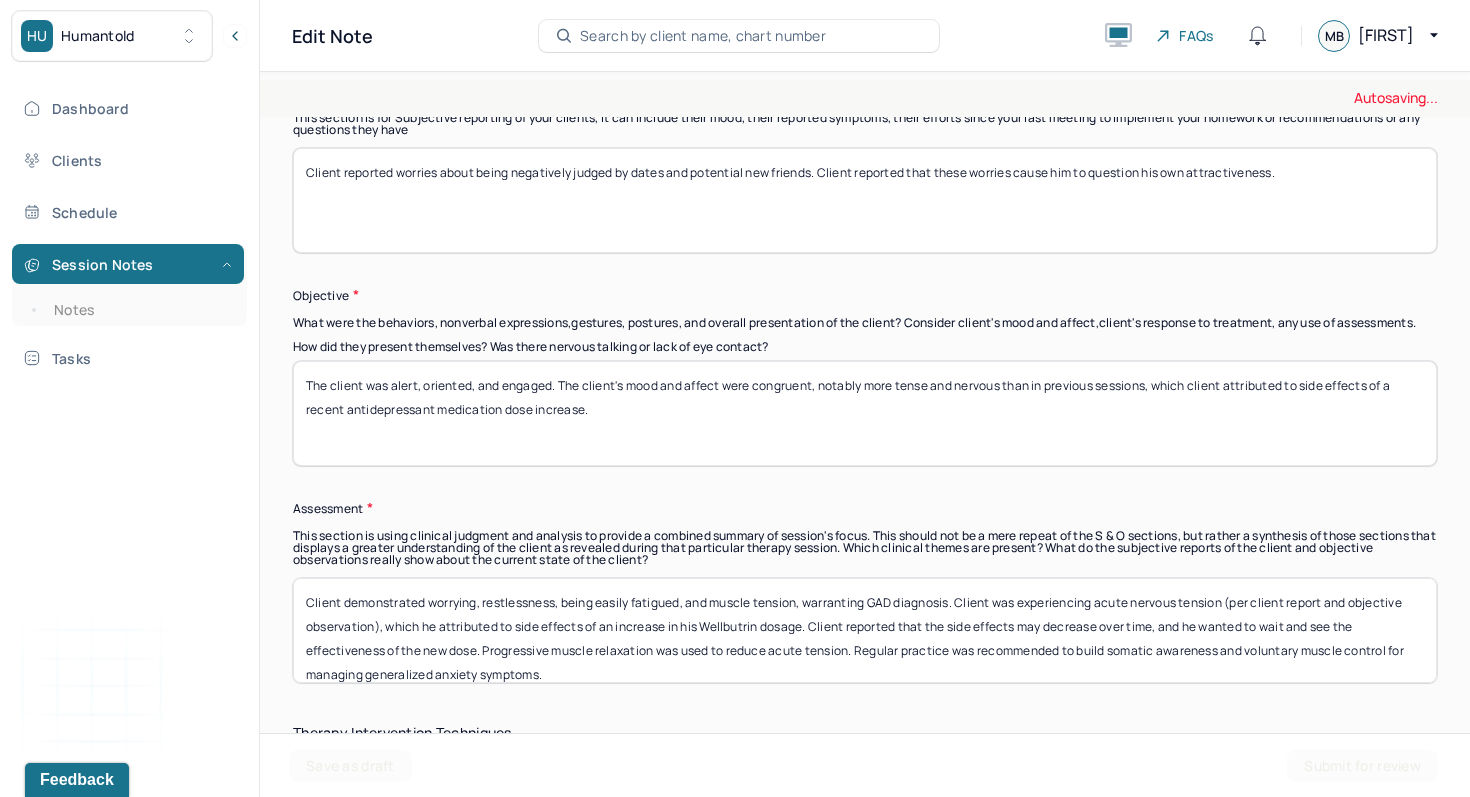 scroll, scrollTop: 16, scrollLeft: 0, axis: vertical 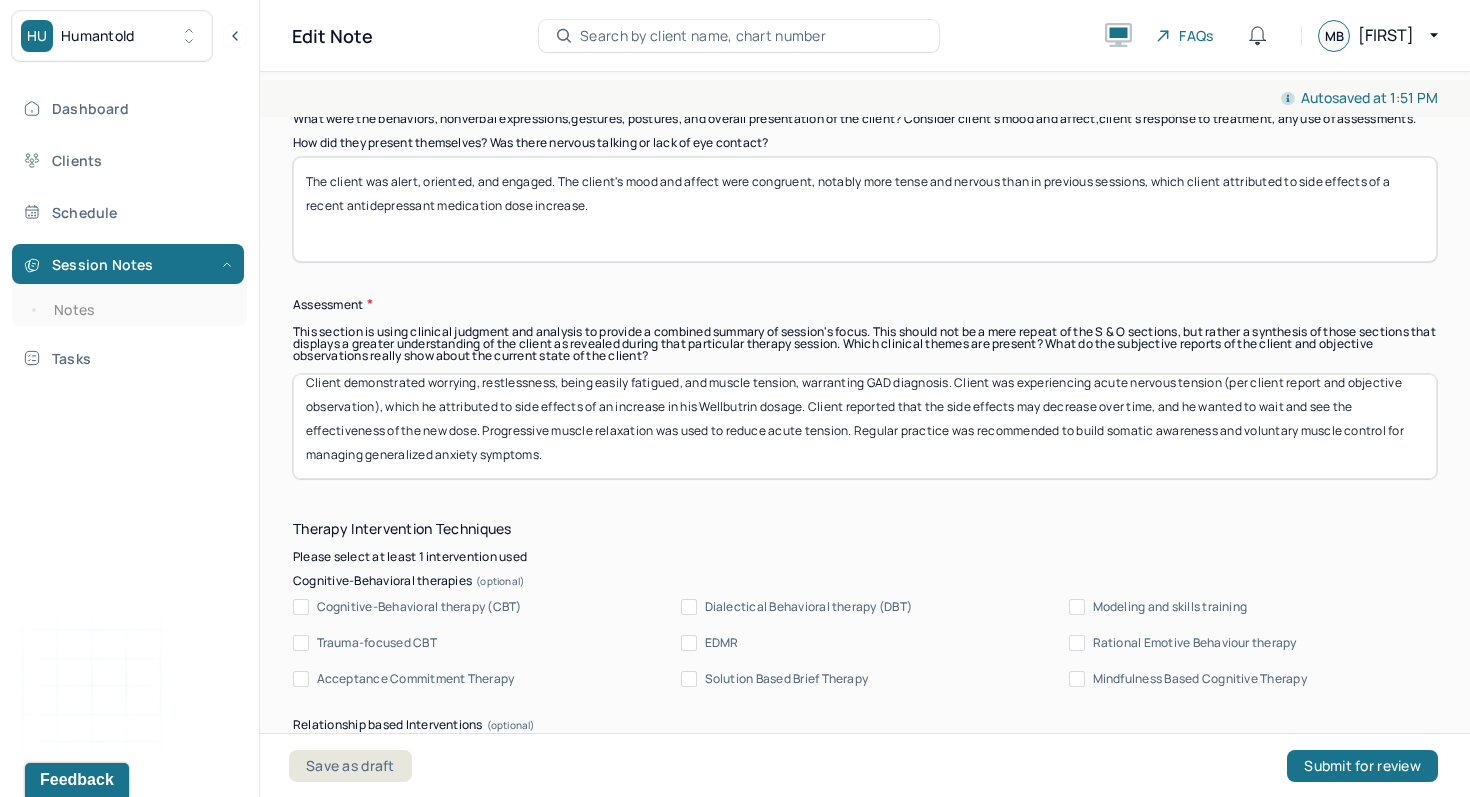 type on "Client demonstrated worrying, restlessness, being easily fatigued, and muscle tension, warranting GAD diagnosis. Client was experiencing acute nervous tension (per client report and objective observation), which he attributed to side effects of an increase in his Wellbutrin dosage. Client reported that the side effects may decrease over time, and he wanted to wait and see the effectiveness of the new dose. Progressive muscle relaxation was used to reduce acute tension. Regular practice was recommended to build somatic awareness and voluntary muscle control for managing generalized anxiety symptoms." 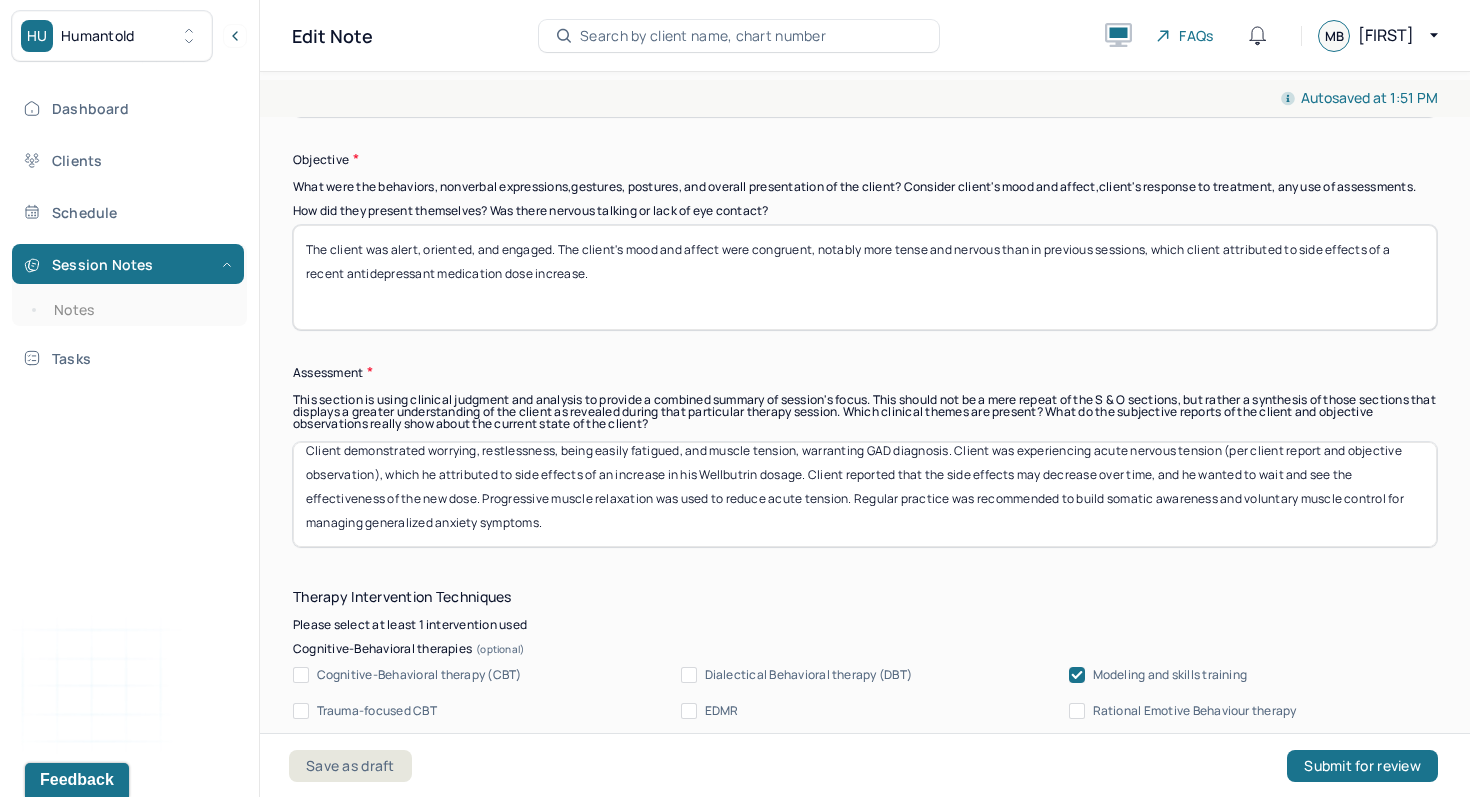 scroll, scrollTop: 1357, scrollLeft: 0, axis: vertical 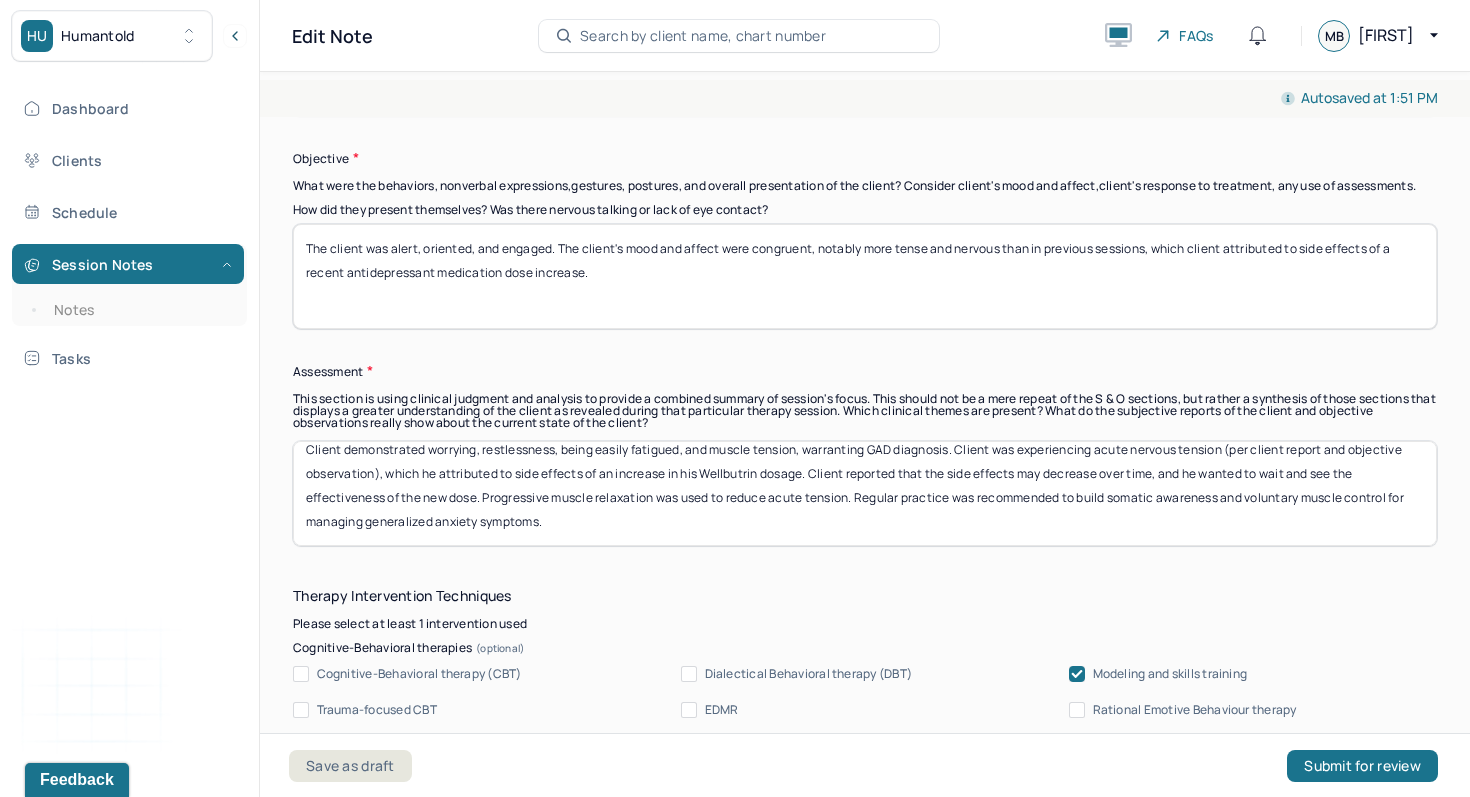 click on "Client demonstrated worrying, restlessness, being easily fatigued, and muscle tension, warranting GAD diagnosis. Client was experiencing acute nervous tension (per client report and objective observation), which he attributed to side effects of an increase in his Wellbutrin dosage. Client reported that the side effects may decrease over time, and he wanted to wait and see the effectiveness of the new dose. Progressive muscle relaxation was used to reduce acute tension. Regular practice was recommended to build somatic awareness and voluntary muscle control for managing generalized anxiety symptoms." at bounding box center [865, 493] 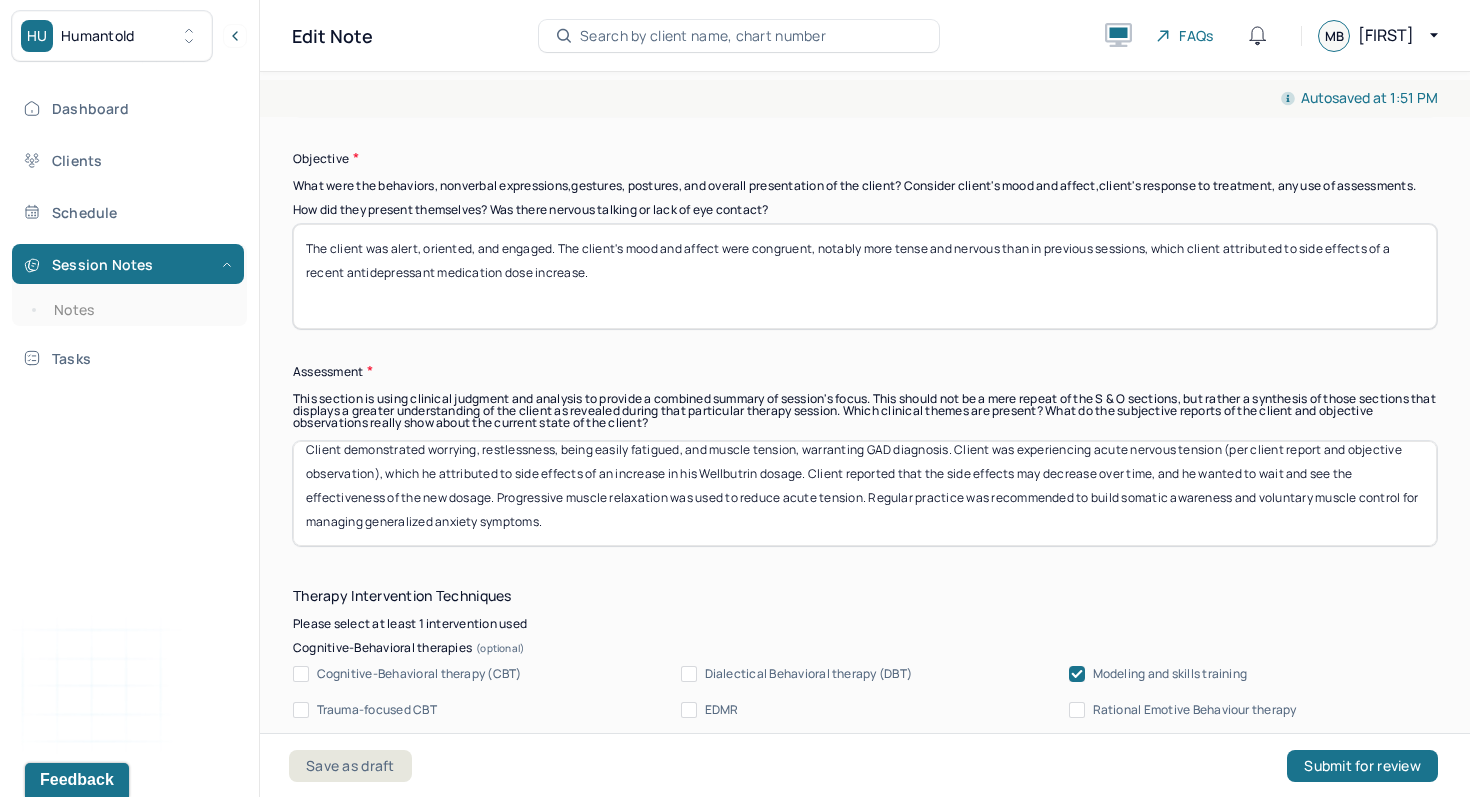 click on "Client demonstrated worrying, restlessness, being easily fatigued, and muscle tension, warranting GAD diagnosis. Client was experiencing acute nervous tension (per client report and objective observation), which he attributed to side effects of an increase in his Wellbutrin dosage. Client reported that the side effects may decrease over time, and he wanted to wait and see the effectiveness of the new dose. Progressive muscle relaxation was used to reduce acute tension. Regular practice was recommended to build somatic awareness and voluntary muscle control for managing generalized anxiety symptoms." at bounding box center (865, 493) 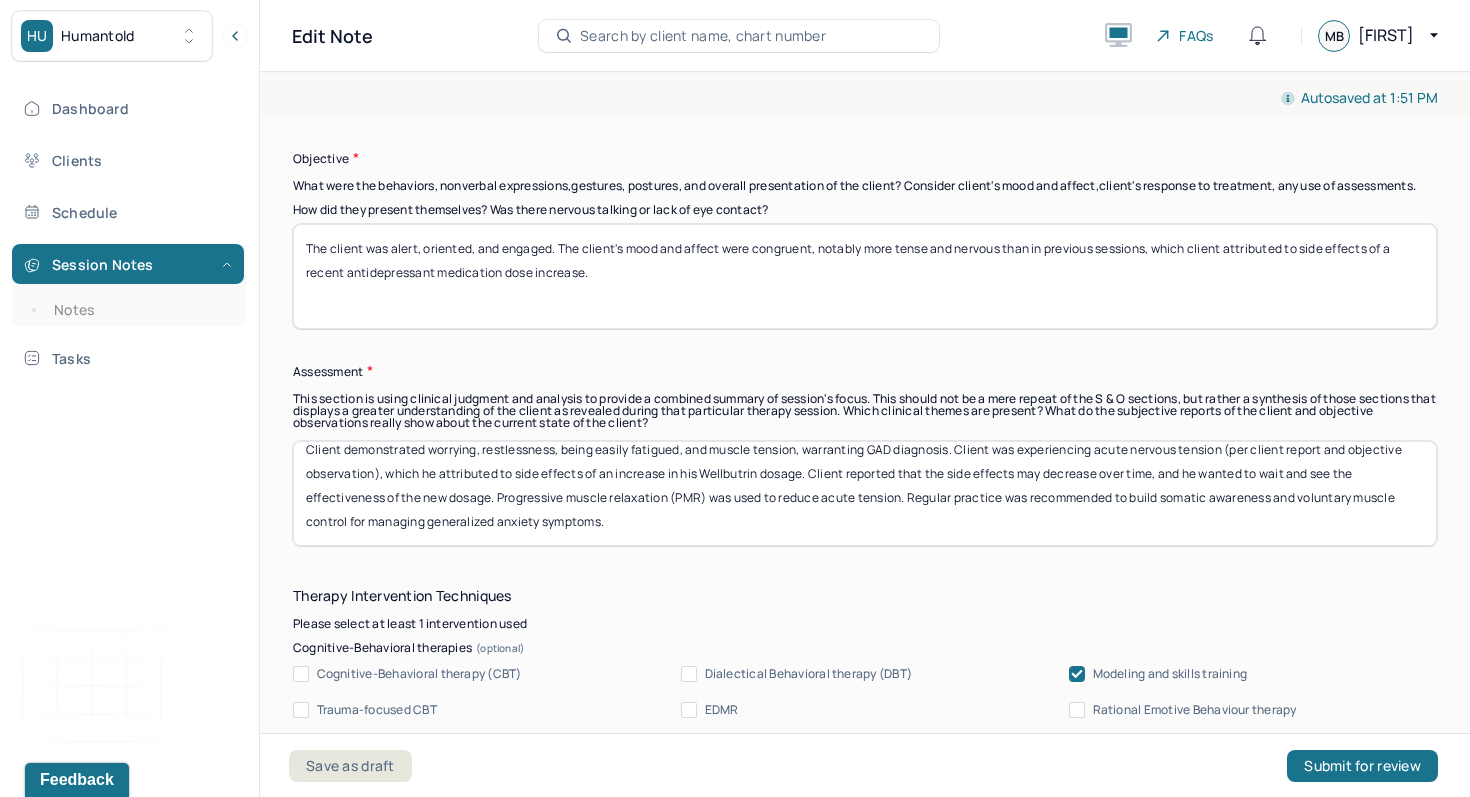 click on "Client demonstrated worrying, restlessness, being easily fatigued, and muscle tension, warranting GAD diagnosis. Client was experiencing acute nervous tension (per client report and objective observation), which he attributed to side effects of an increase in his Wellbutrin dosage. Client reported that the side effects may decrease over time, and he wanted to wait and see the effectiveness of the new dosage. Progressive muscle relaxation (PMR) was used to reduce acute tension. Regular practice was recommended to build somatic awareness and voluntary muscle control for managing generalized anxiety symptoms." at bounding box center [865, 493] 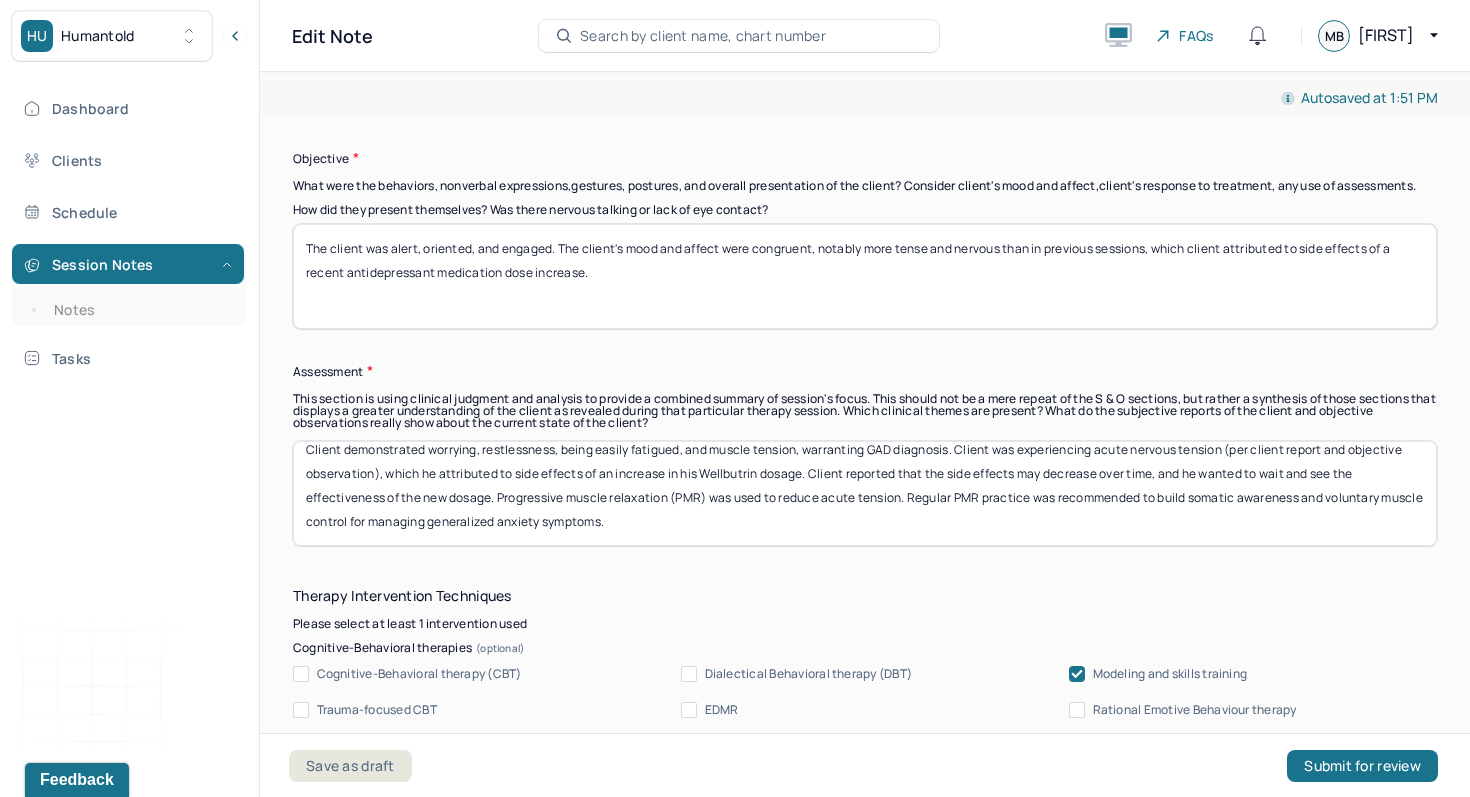click on "Client demonstrated worrying, restlessness, being easily fatigued, and muscle tension, warranting GAD diagnosis. Client was experiencing acute nervous tension (per client report and objective observation), which he attributed to side effects of an increase in his Wellbutrin dosage. Client reported that the side effects may decrease over time, and he wanted to wait and see the effectiveness of the new dosage. Progressive muscle relaxation (PMR) was used to reduce acute tension. Regular PMR practice was recommended to build somatic awareness and voluntary muscle control for managing generalized anxiety symptoms." at bounding box center [865, 493] 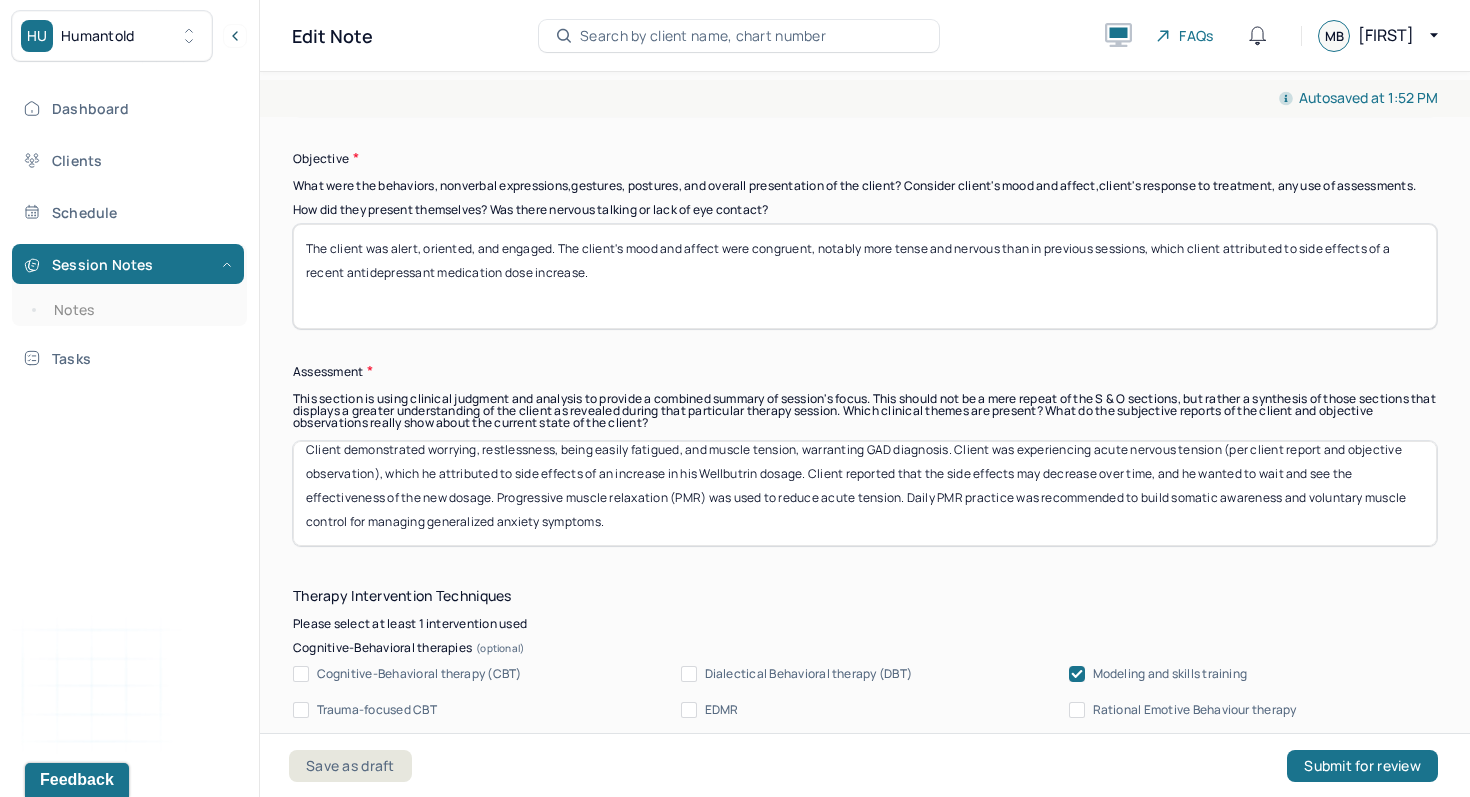 click on "Client demonstrated worrying, restlessness, being easily fatigued, and muscle tension, warranting GAD diagnosis. Client was experiencing acute nervous tension (per client report and objective observation), which he attributed to side effects of an increase in his Wellbutrin dosage. Client reported that the side effects may decrease over time, and he wanted to wait and see the effectiveness of the new dosage. Progressive muscle relaxation (PMR) was used to reduce acute tension. Daily PMR practice was recommended to build somatic awareness and voluntary muscle control for managing generalized anxiety symptoms." at bounding box center (865, 493) 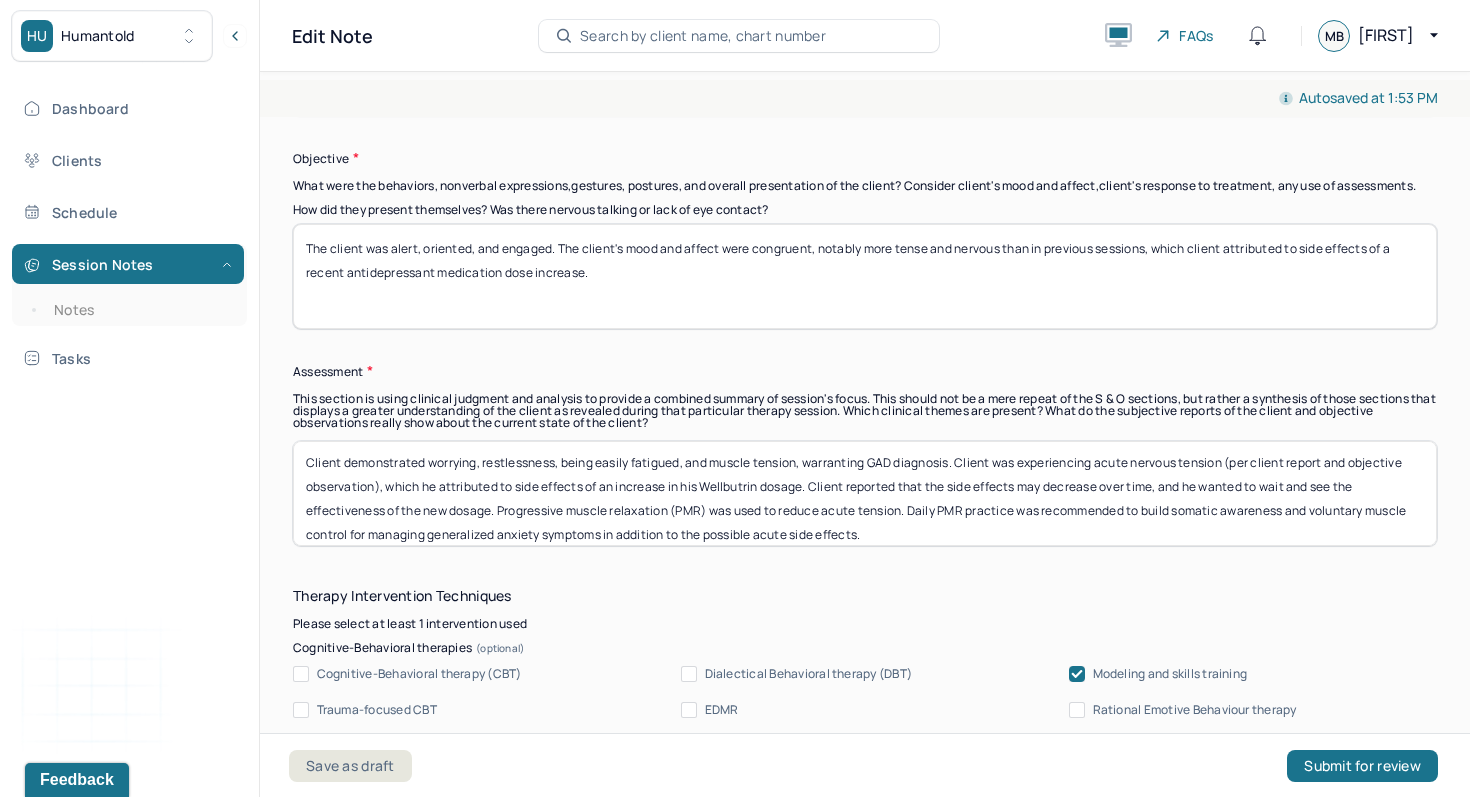 scroll, scrollTop: 0, scrollLeft: 0, axis: both 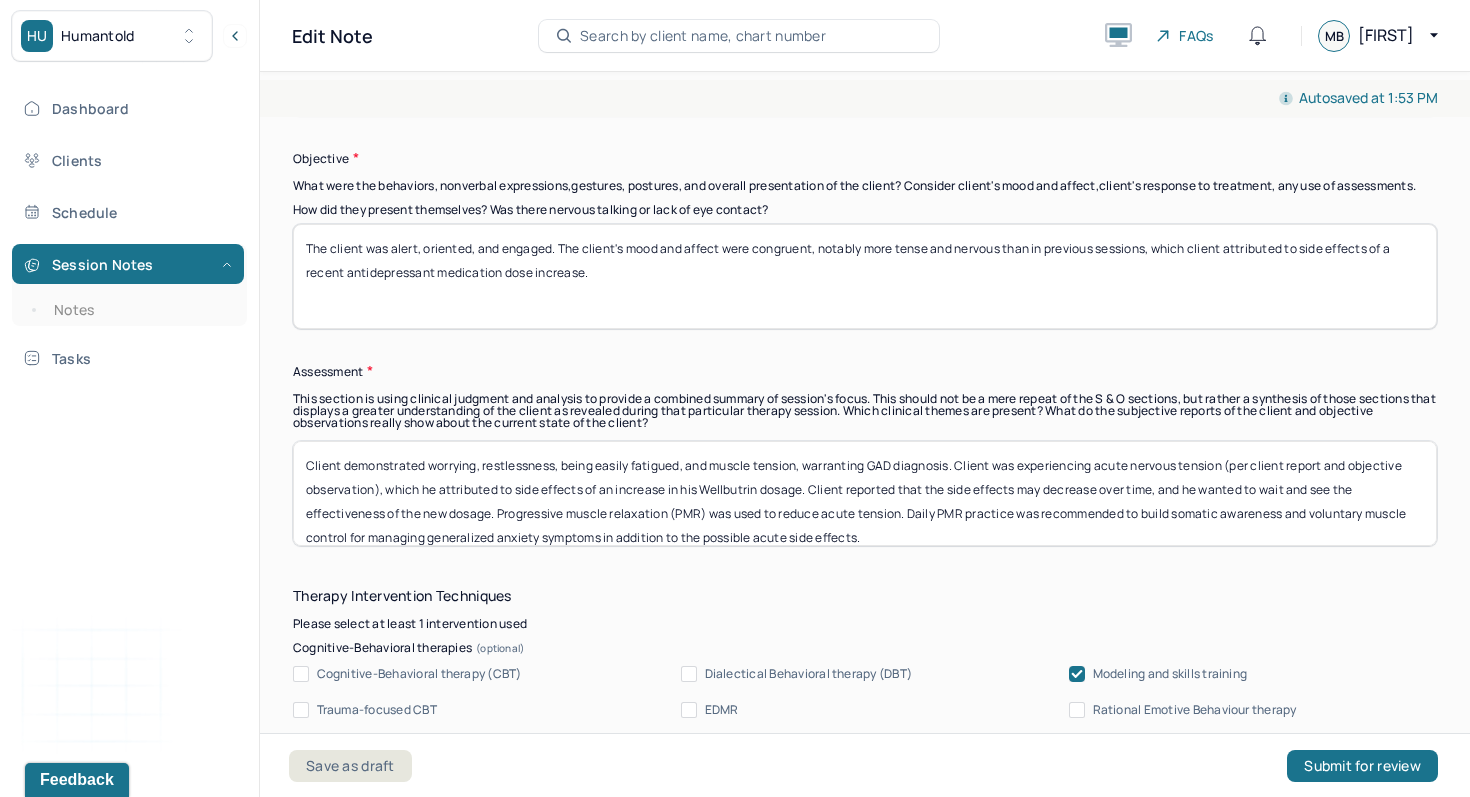 drag, startPoint x: 918, startPoint y: 545, endPoint x: 961, endPoint y: 468, distance: 88.19297 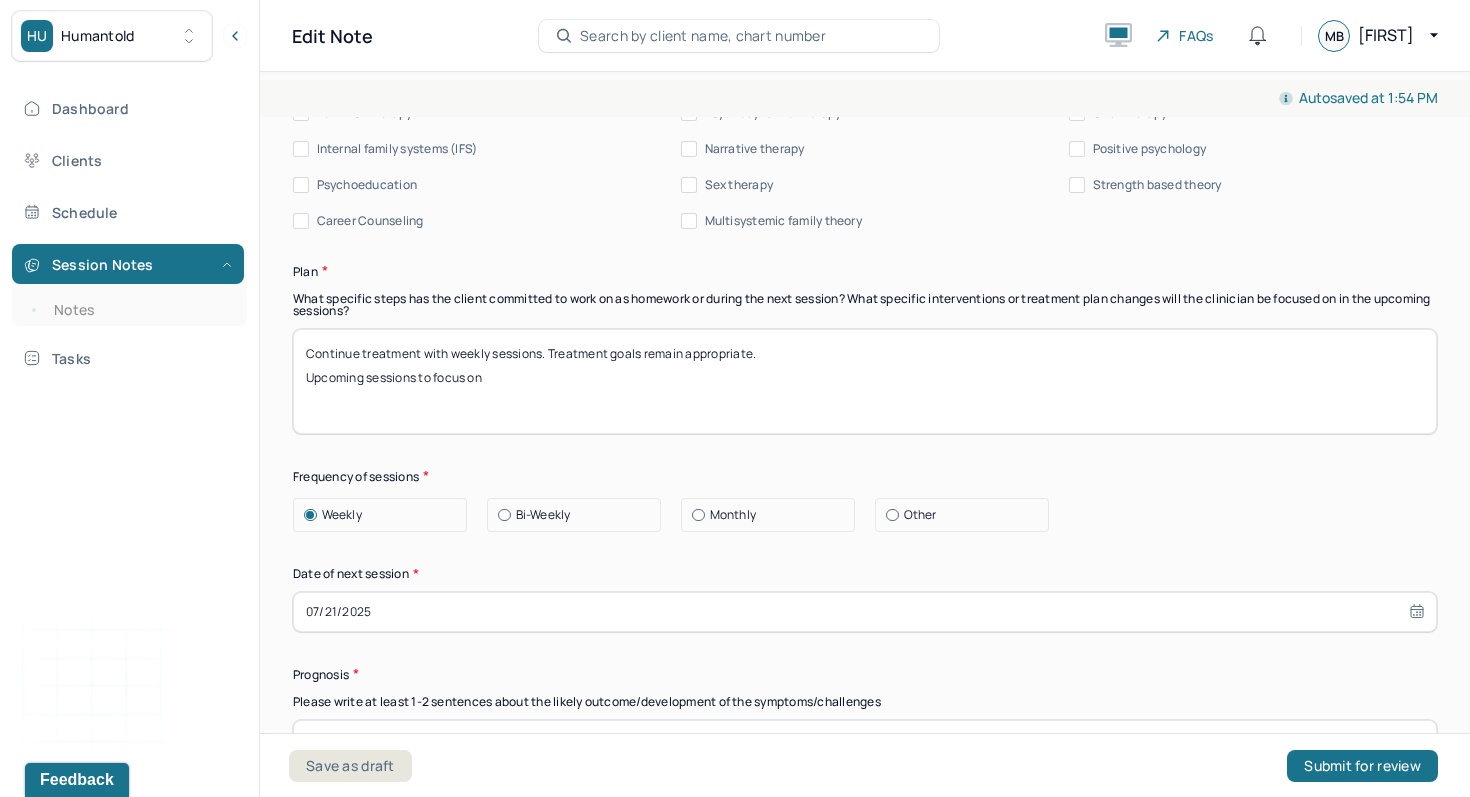 scroll, scrollTop: 2191, scrollLeft: 0, axis: vertical 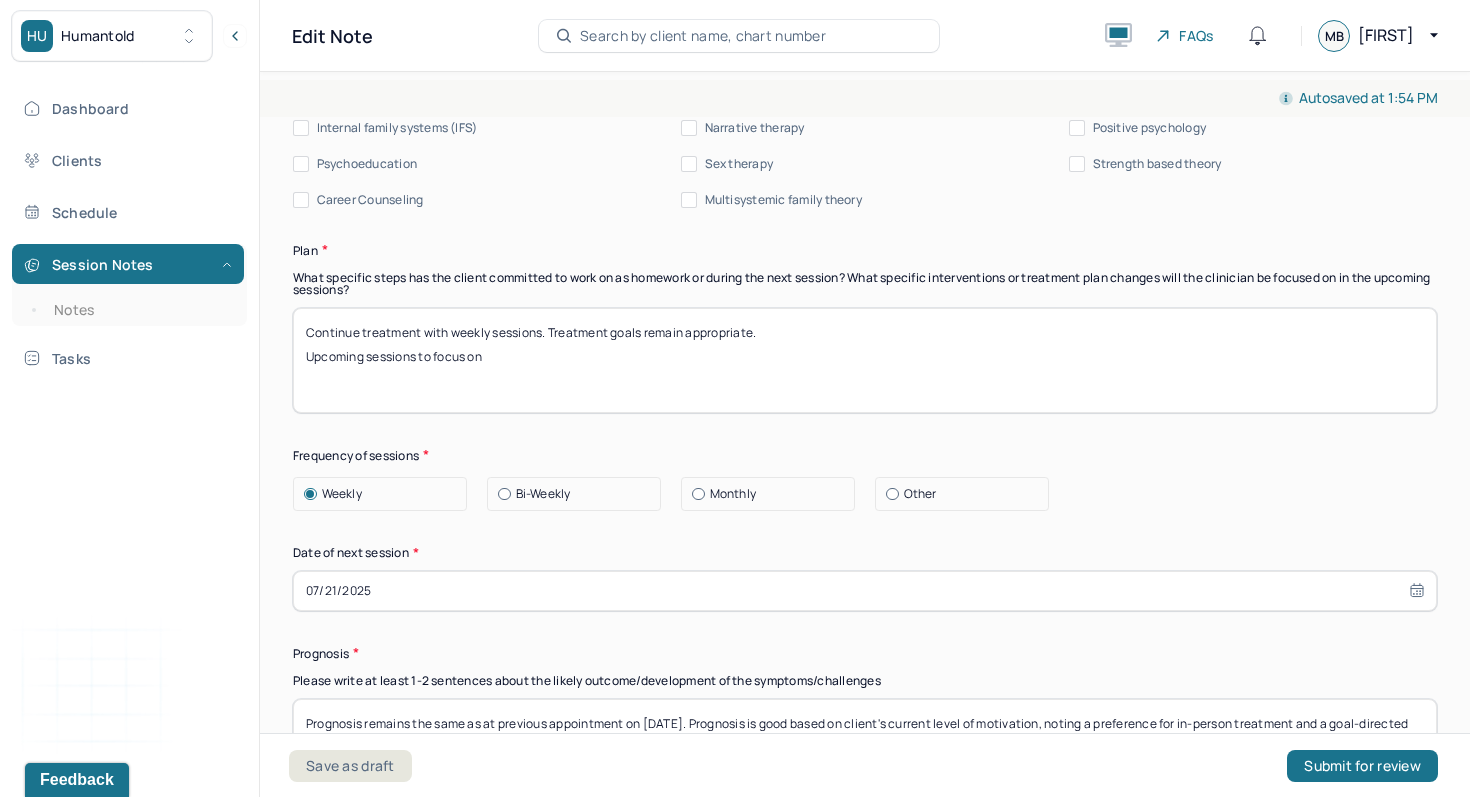type on "Client demonstrated worrying, restlessness, being easily fatigued, and muscle tension, warranting GAD diagnosis." 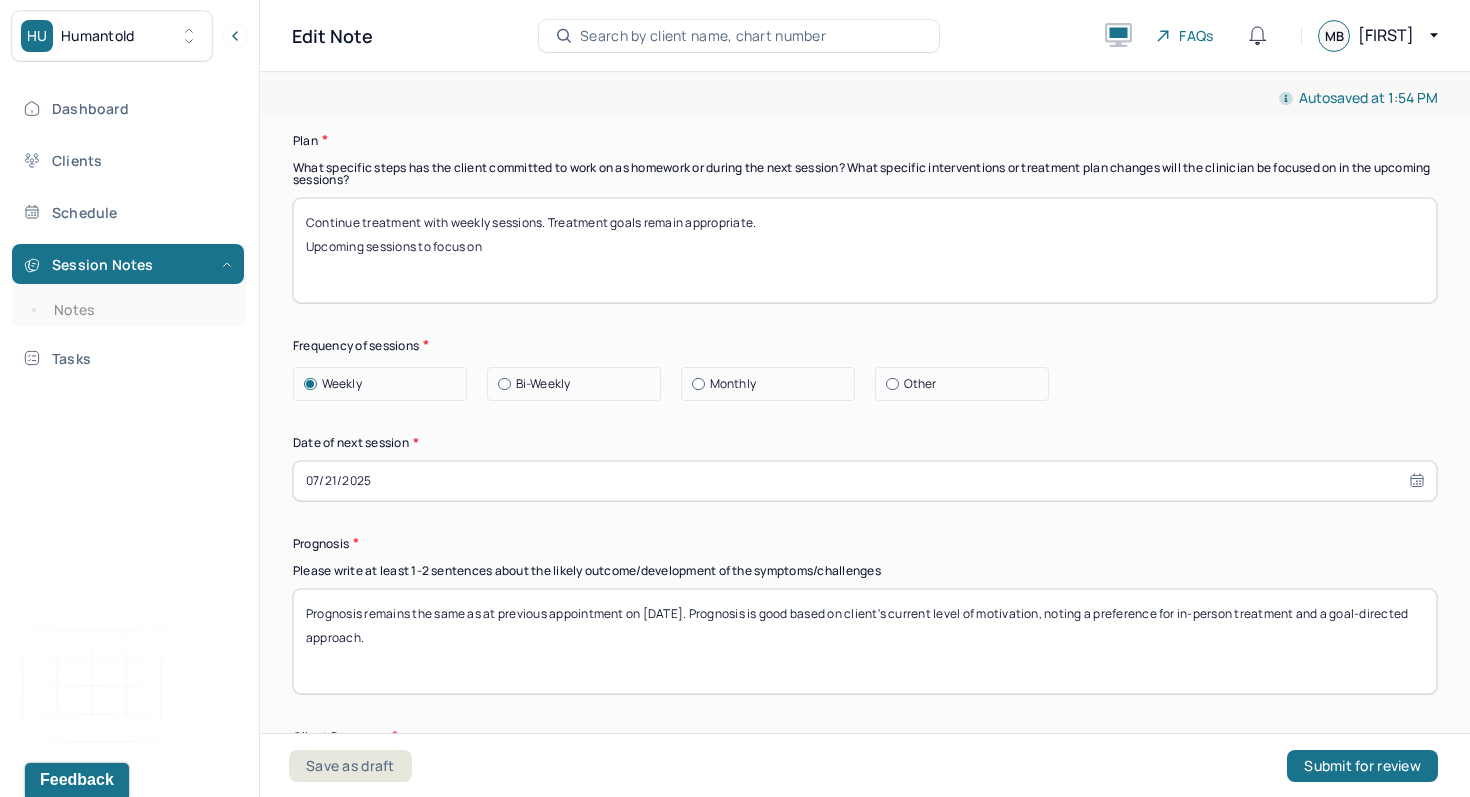 scroll, scrollTop: 2299, scrollLeft: 0, axis: vertical 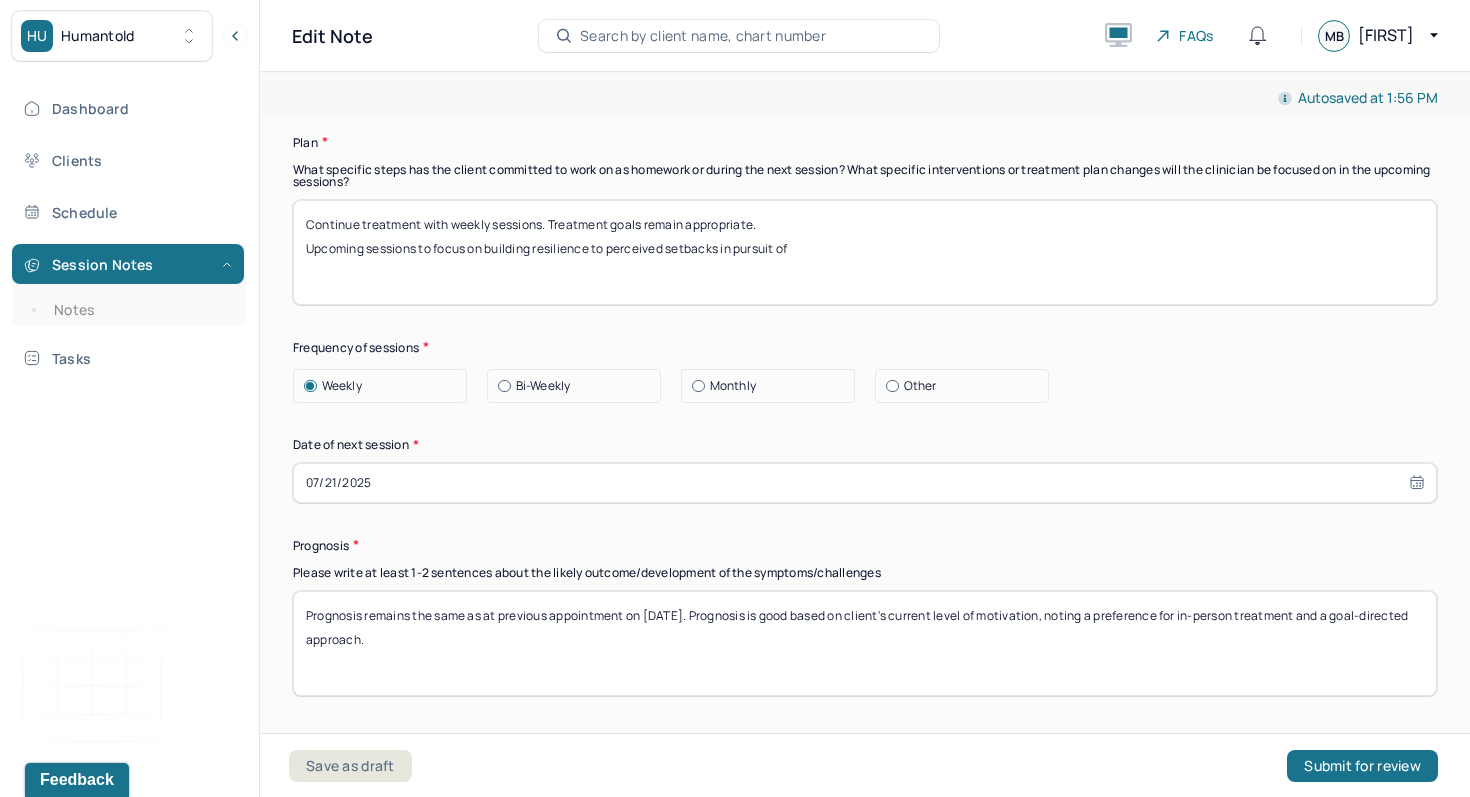 drag, startPoint x: 489, startPoint y: 258, endPoint x: 531, endPoint y: 260, distance: 42.047592 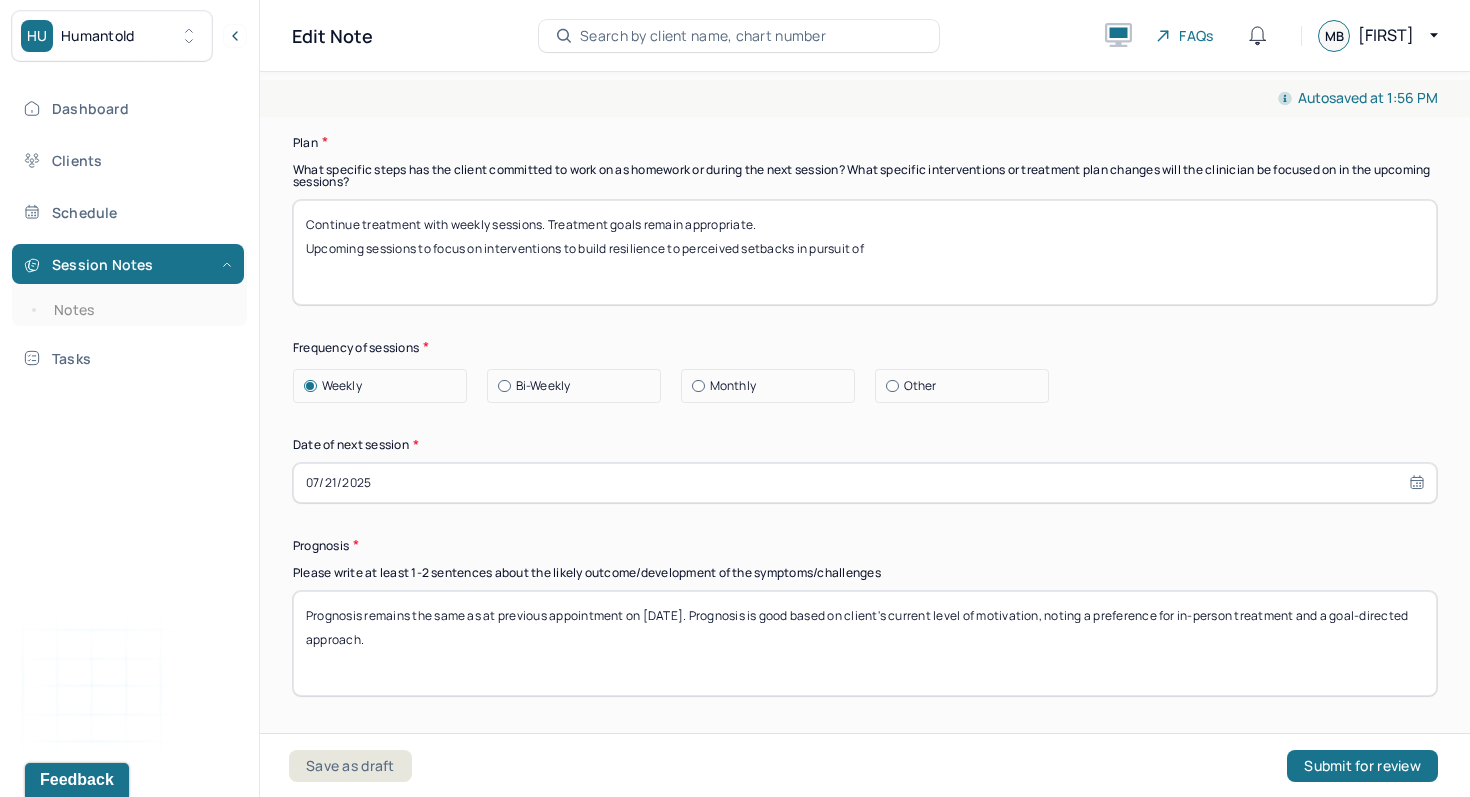 click on "Continue treatment with weekly sessions. Treatment goals remain appropriate.
Upcoming sessions to focus on building resilience to perceived setbacks in pursuit of" at bounding box center [865, 252] 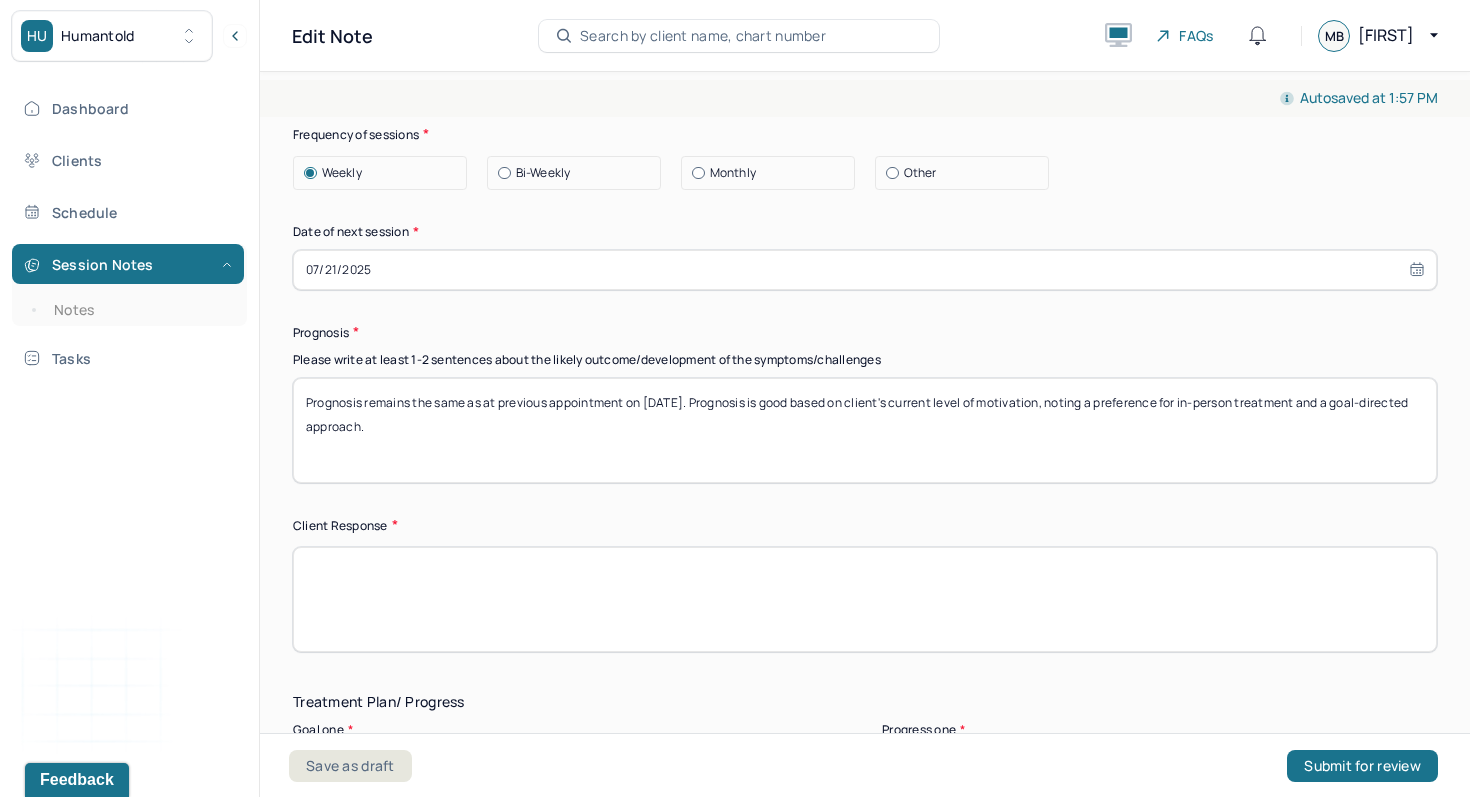 scroll, scrollTop: 2662, scrollLeft: 0, axis: vertical 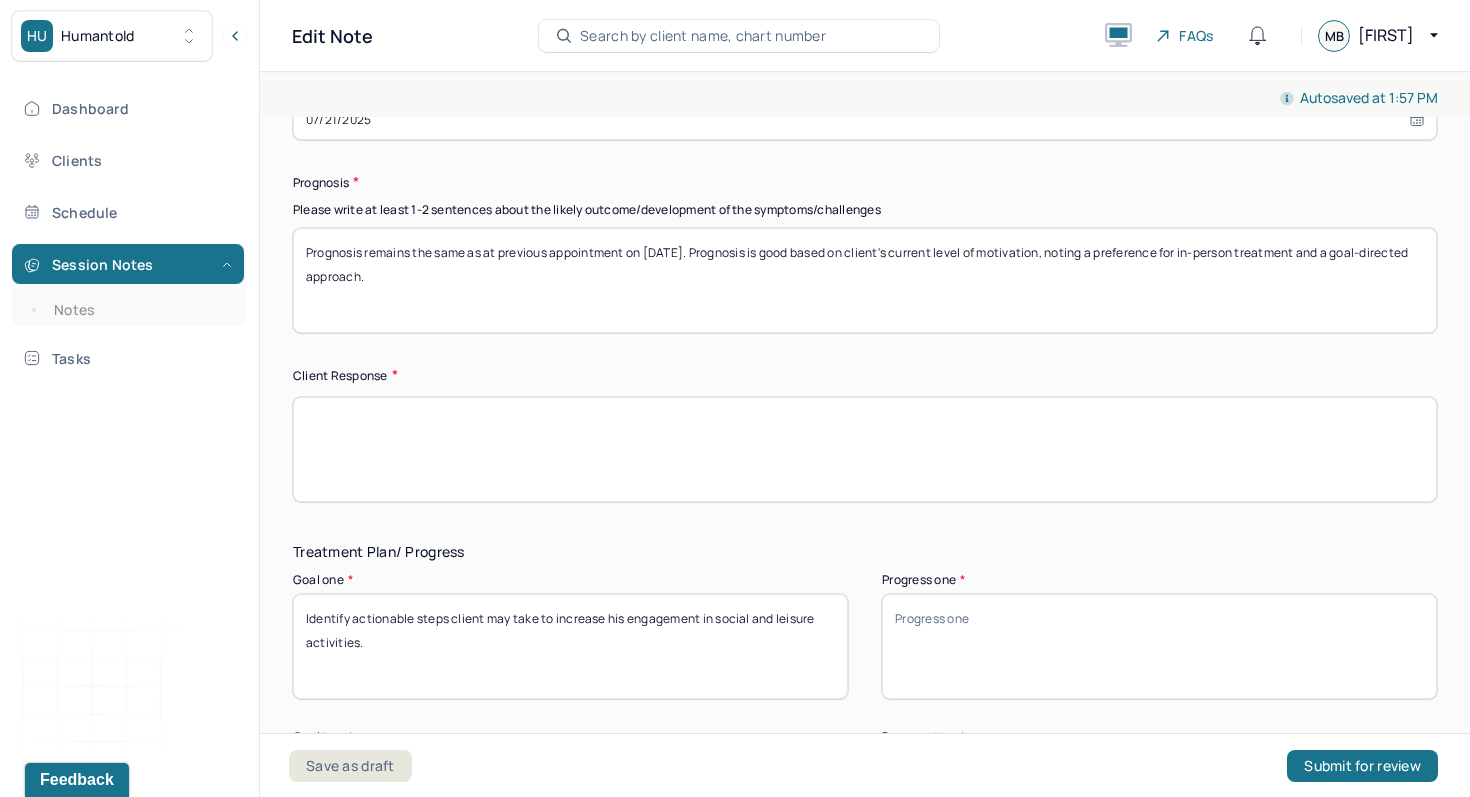 type on "Continue treatment with weekly sessions. Treatment goals remain appropriate.
Upcoming sessions to focus on interventions to build resilience to perceived setbacks in pursuit of goals." 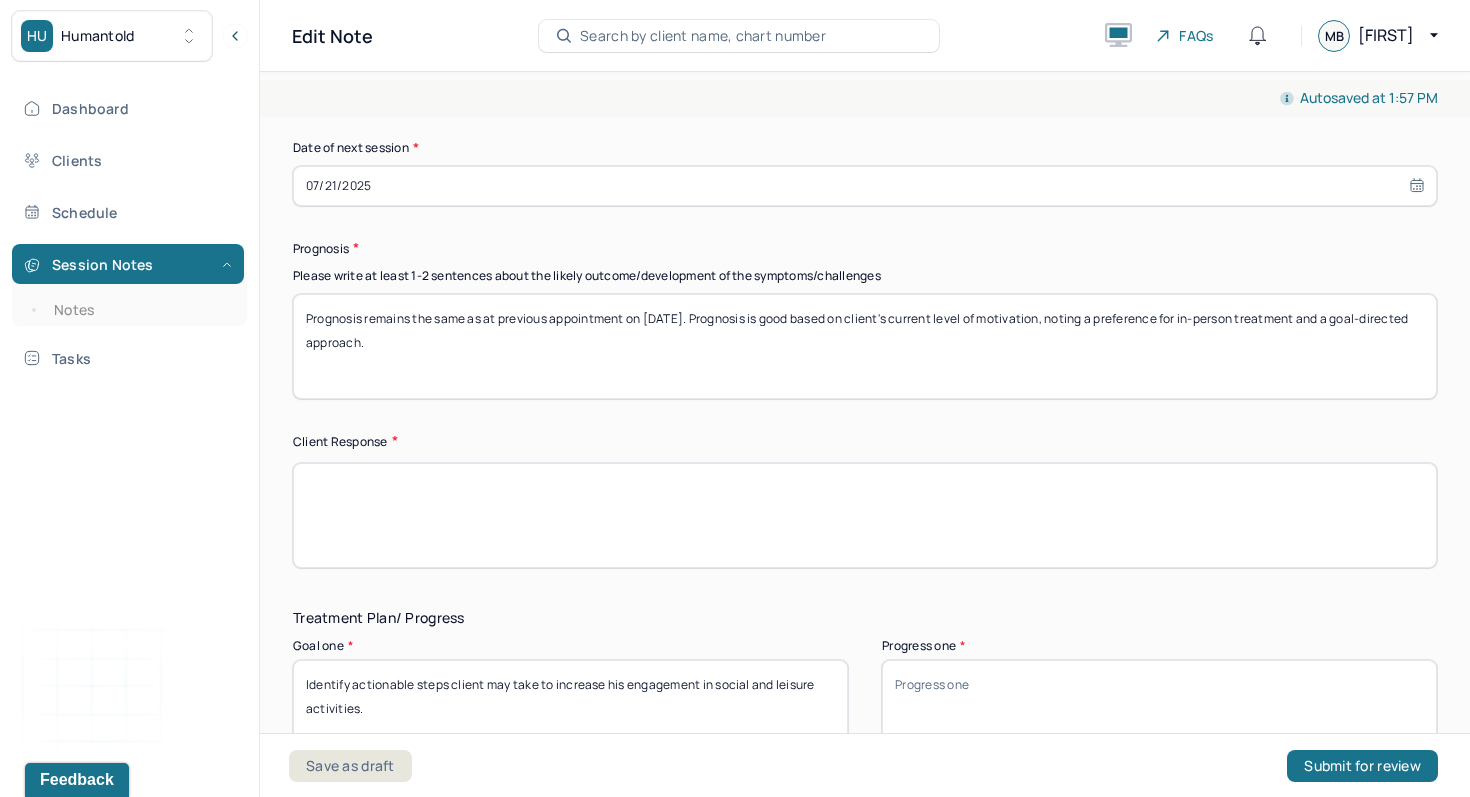 scroll, scrollTop: 2606, scrollLeft: 0, axis: vertical 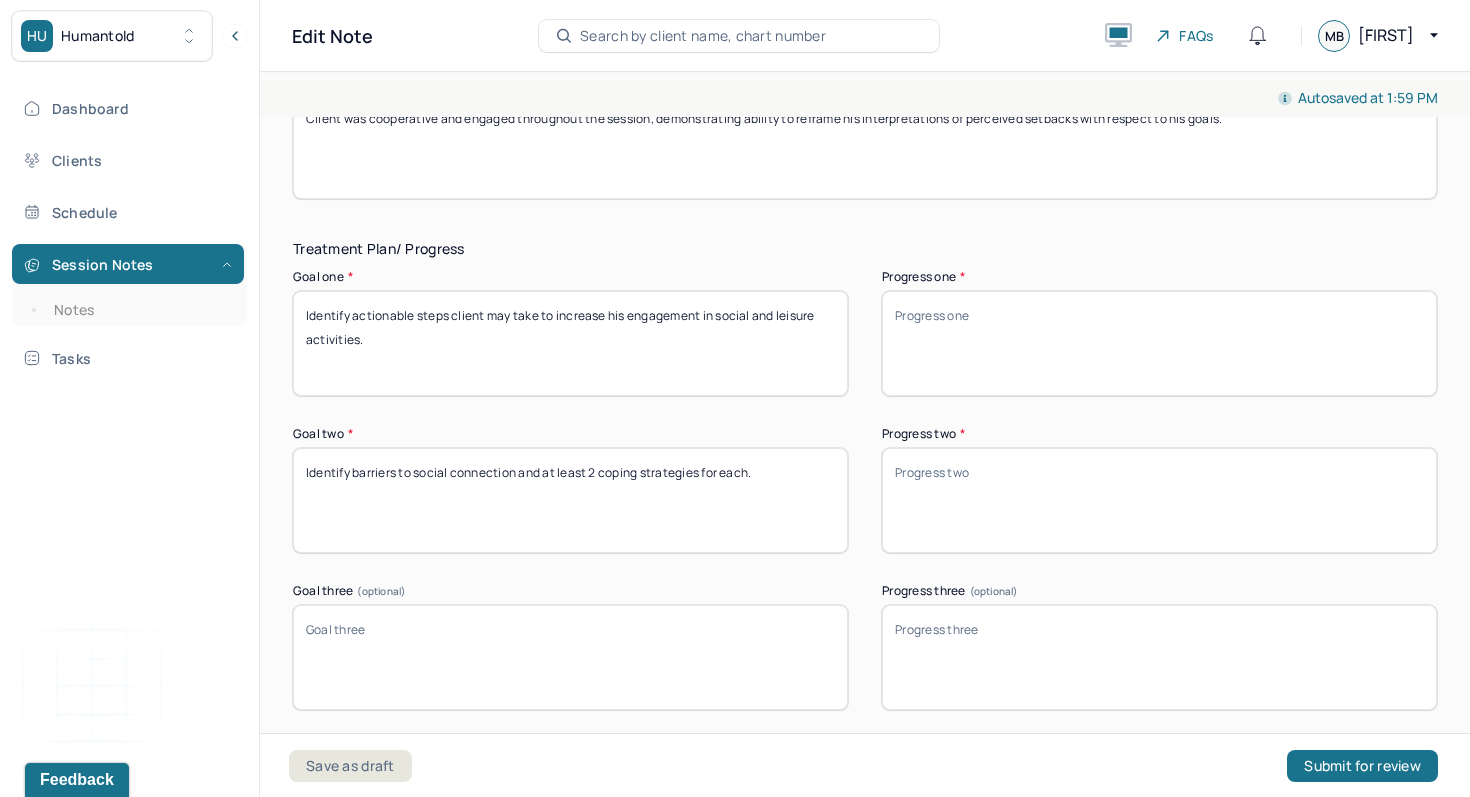 type on "Client was cooperative and engaged throughout the session, demonstrating ability to reframe his interpretations of perceived setbacks with respect to his goals." 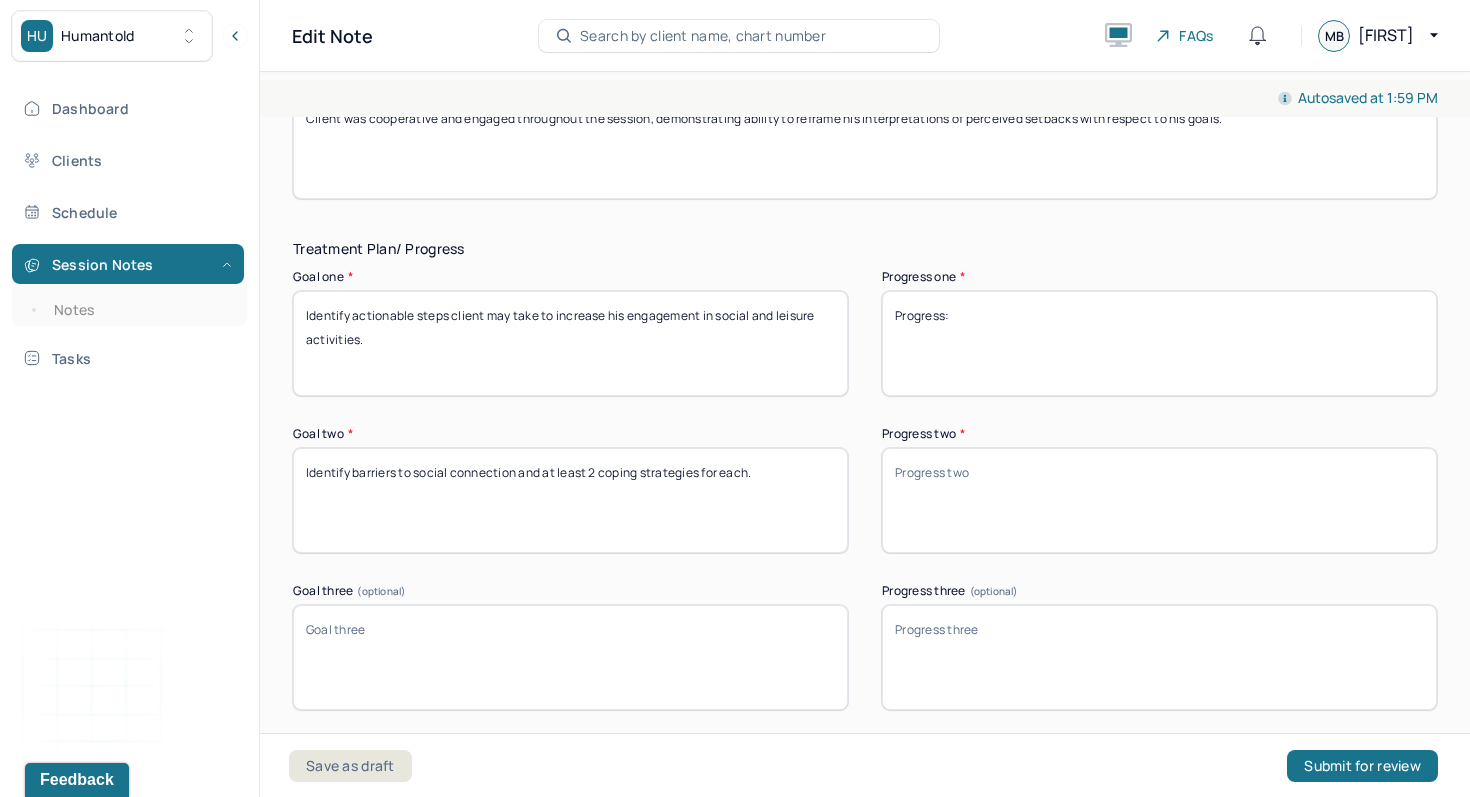type on "Progress:" 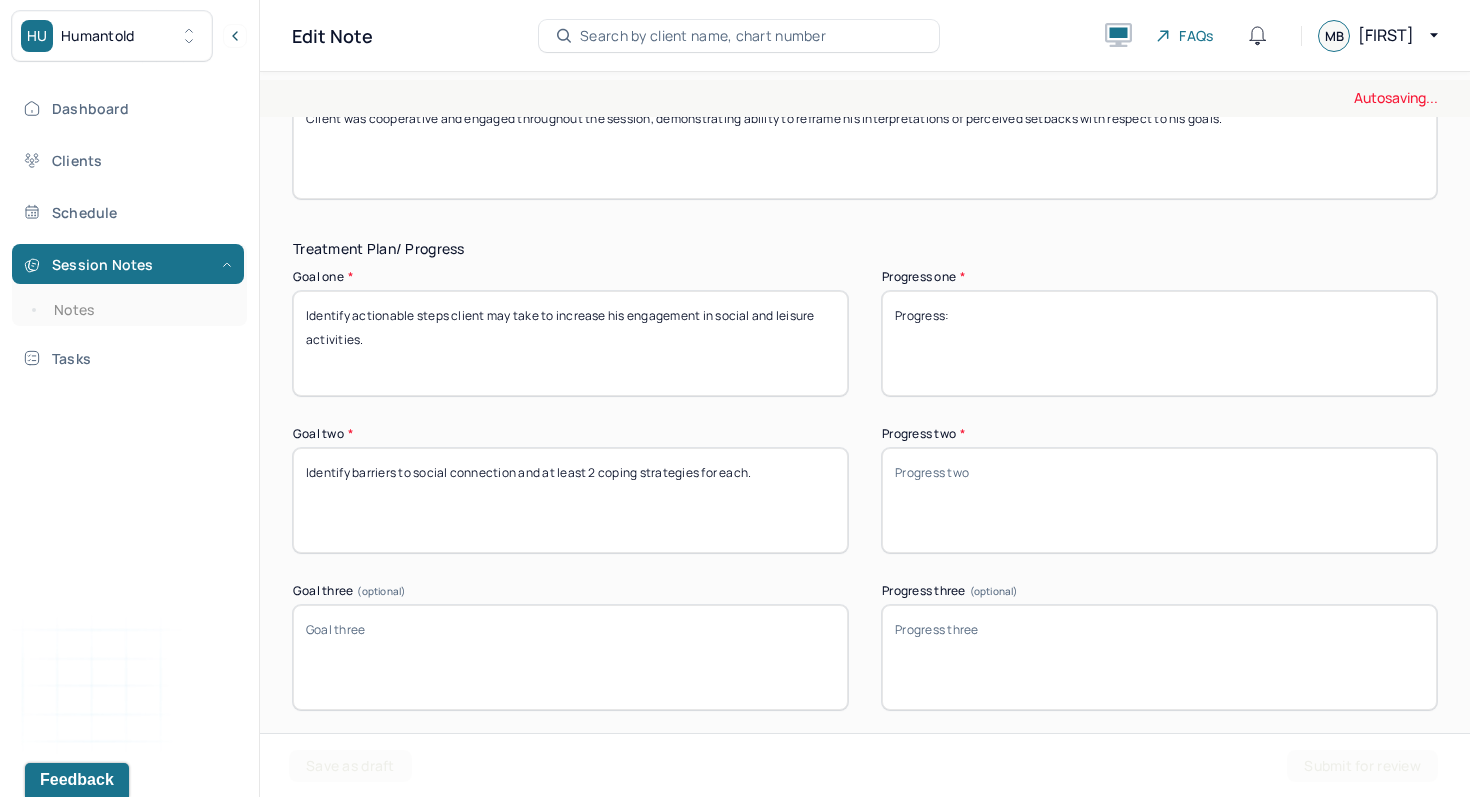 click on "Progress two *" at bounding box center [1159, 500] 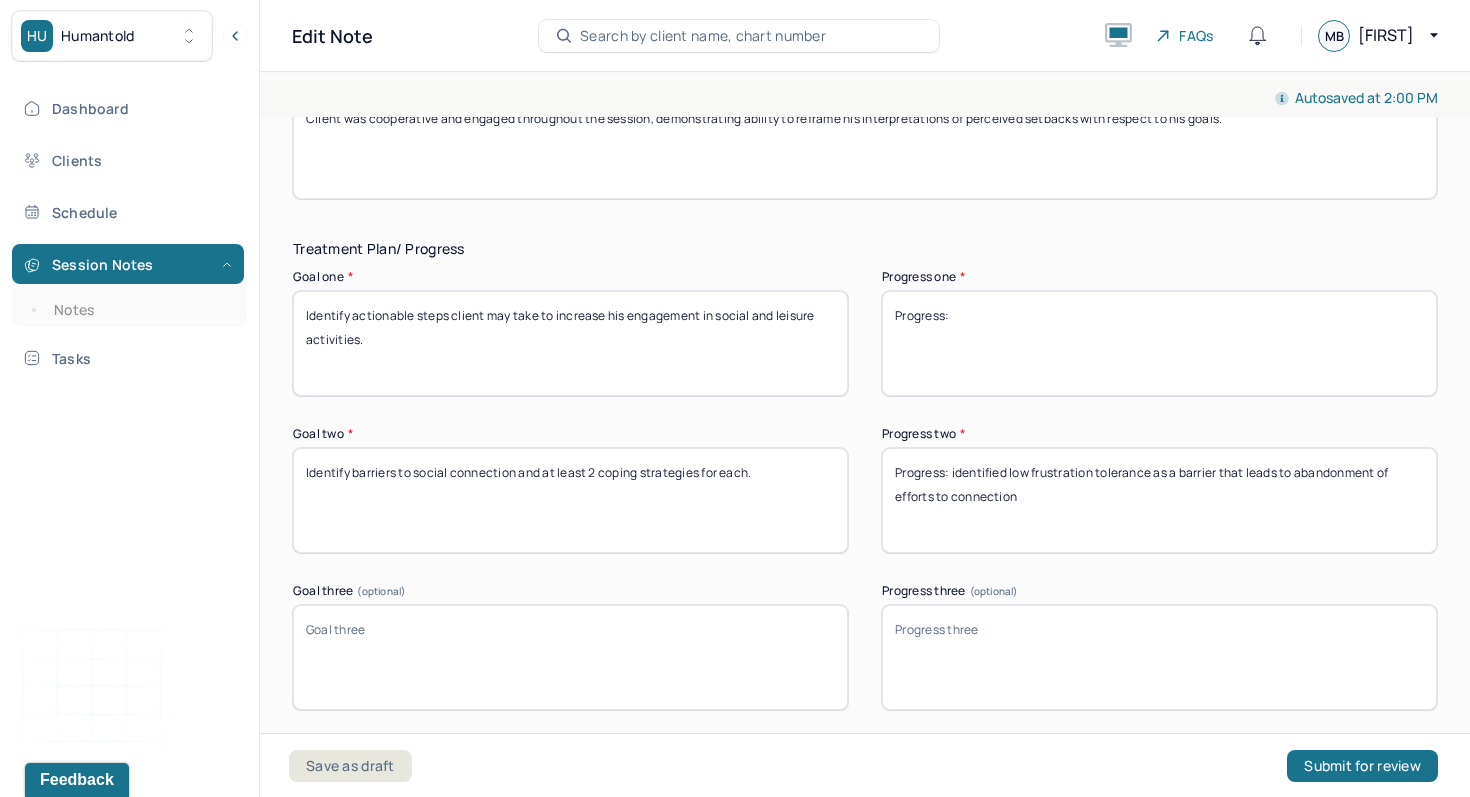 click on "Progress: identified low frustration tolerance as a barrier that leads to abandonment of efforts to connection" at bounding box center [1159, 500] 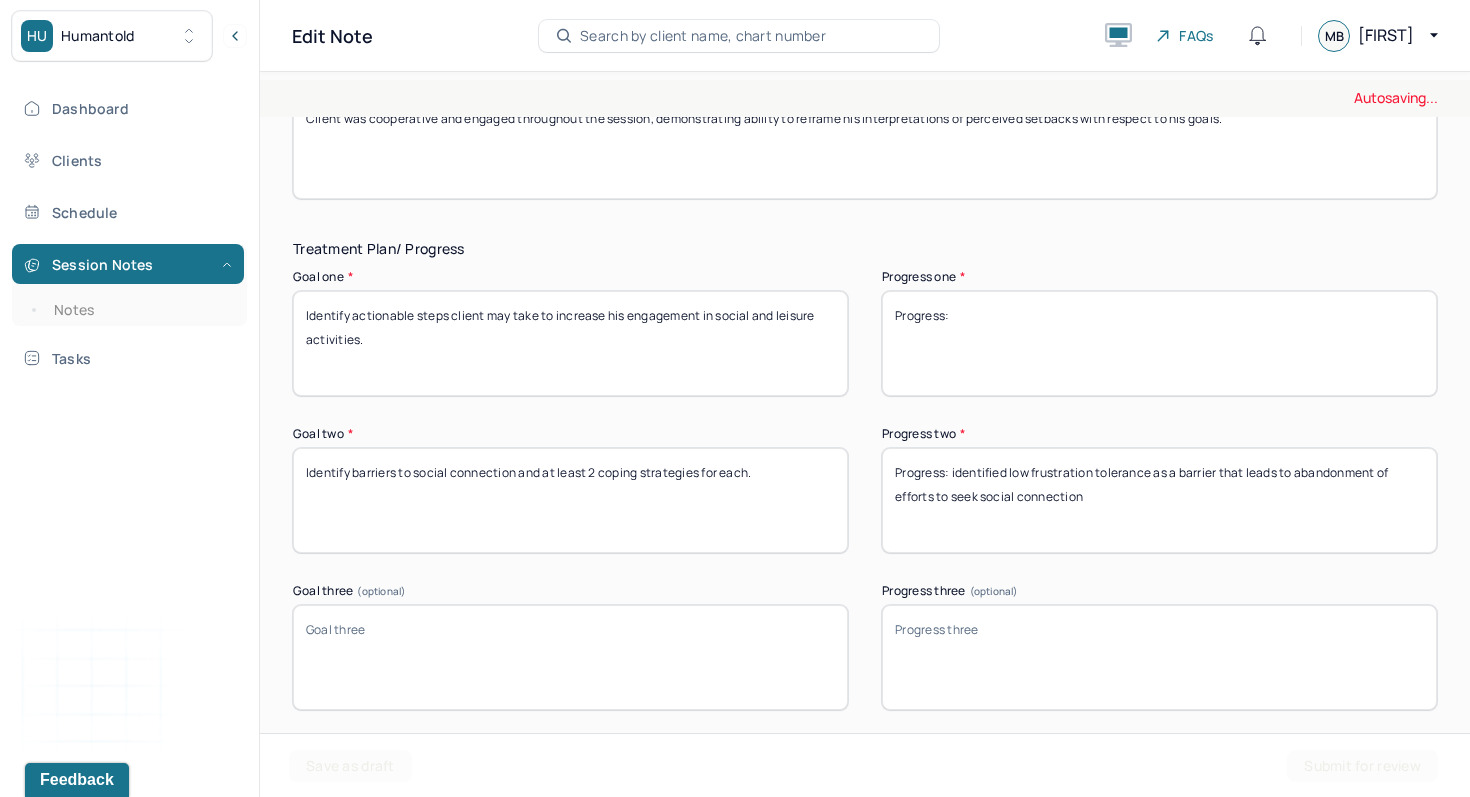 click on "Progress: identified low frustration tolerance as a barrier that leads to abandonment of efforts to connection" at bounding box center [1159, 500] 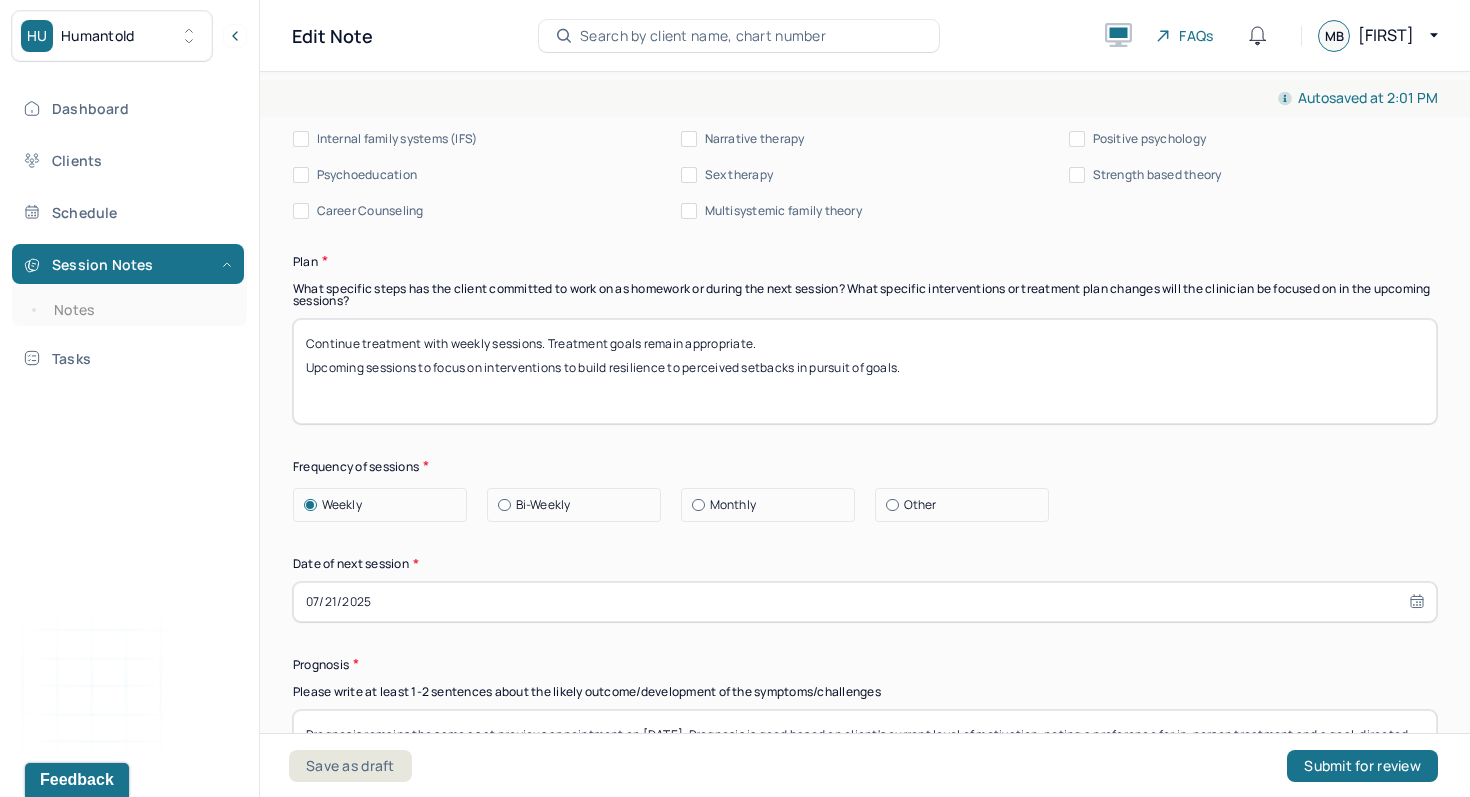 scroll, scrollTop: 1865, scrollLeft: 0, axis: vertical 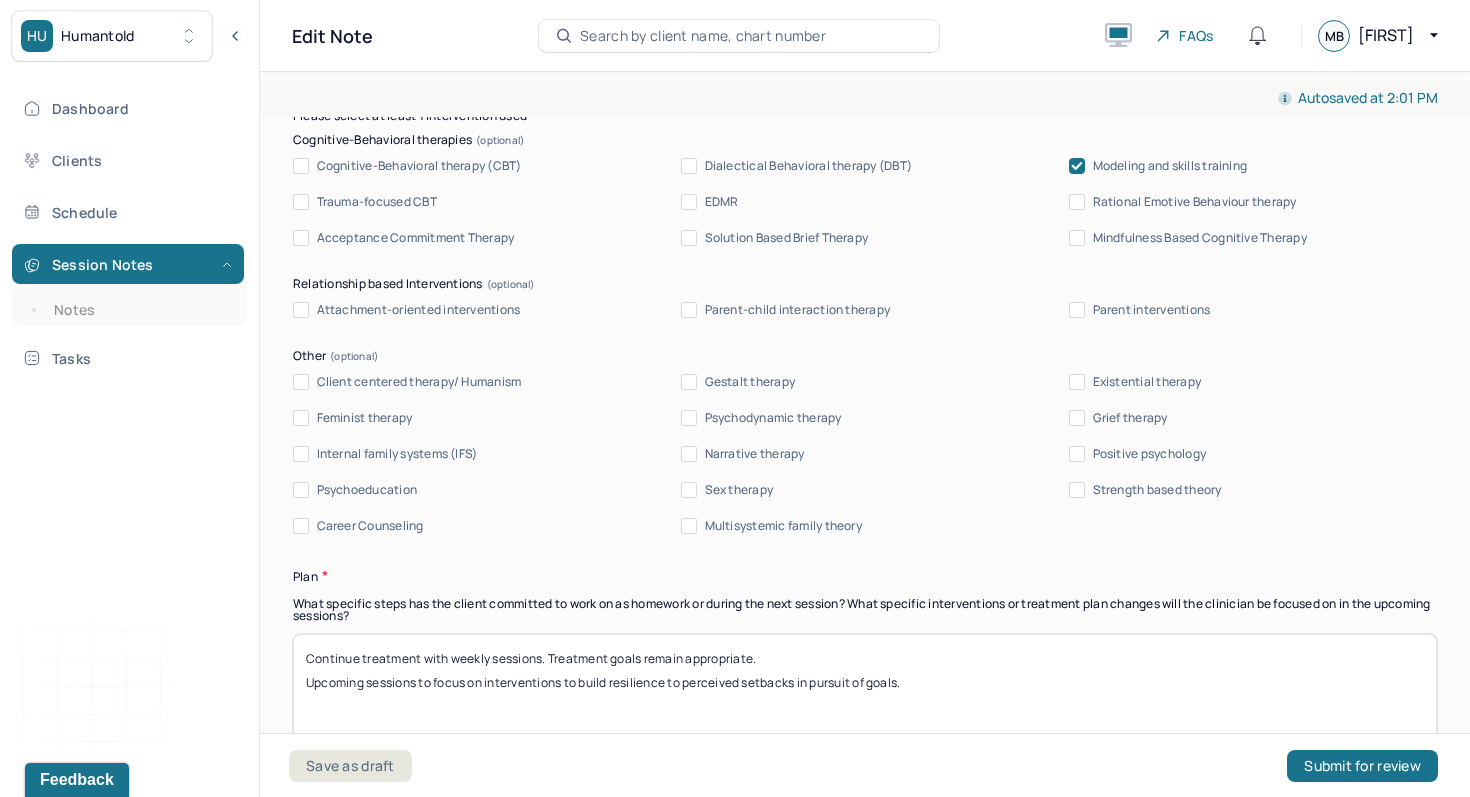 type on "Progress: identified low frustration tolerance as a barrier that leads to abandonment of efforts to seek social connection. Practiced acceptance of the pace of progress and reframing interpretations of perceived setbacks." 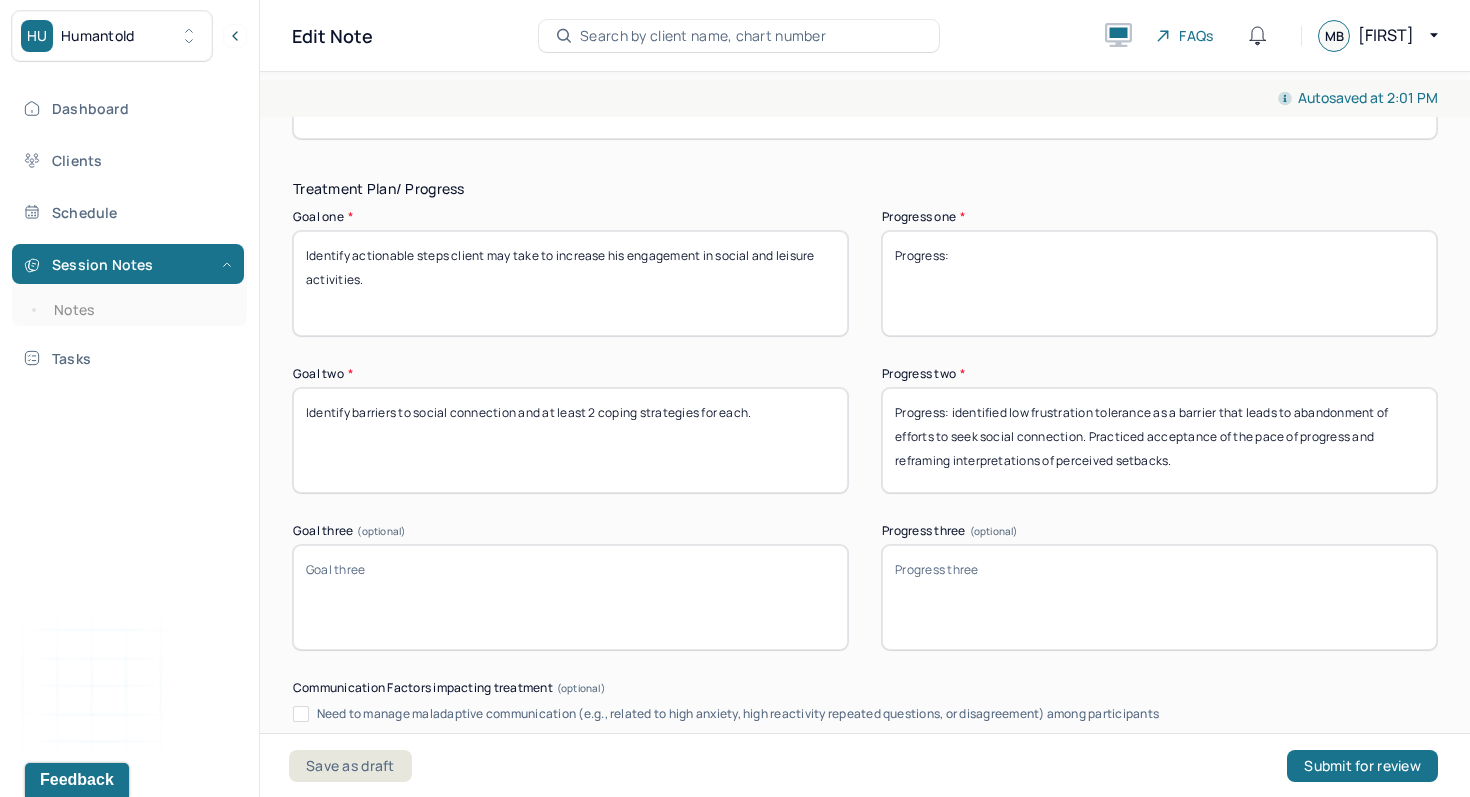 scroll, scrollTop: 2967, scrollLeft: 0, axis: vertical 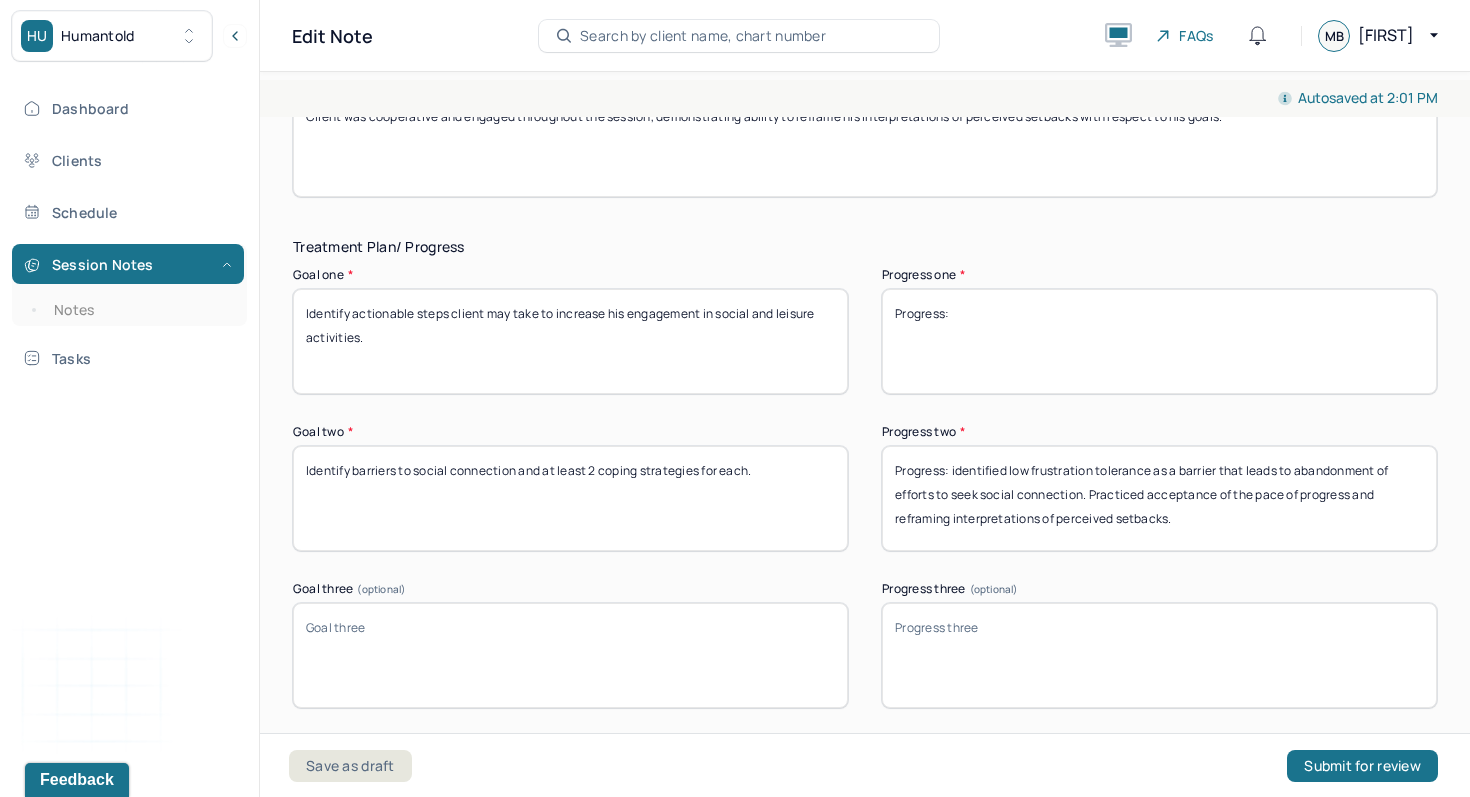 click on "Progress:" at bounding box center (1159, 341) 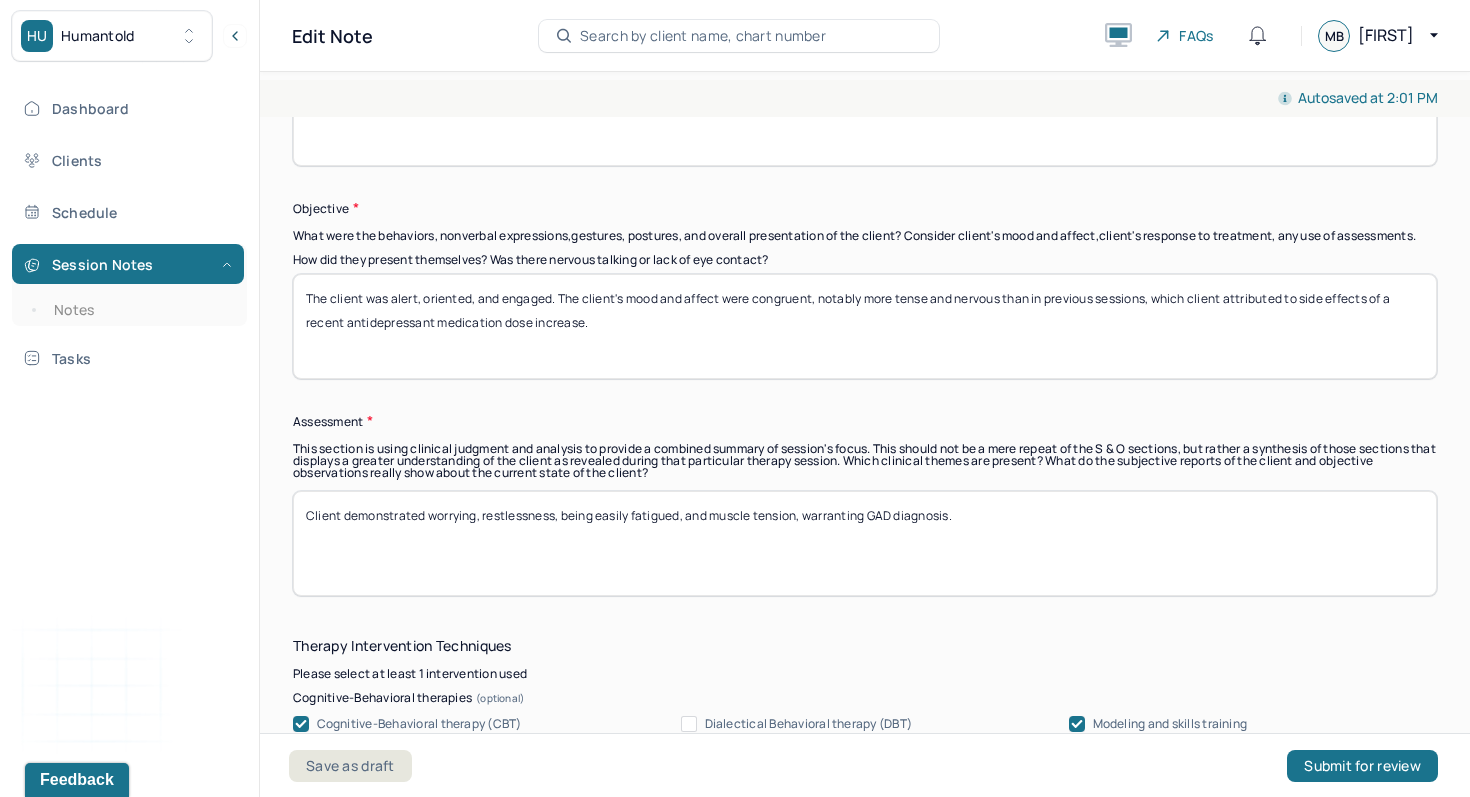 scroll, scrollTop: 1321, scrollLeft: 0, axis: vertical 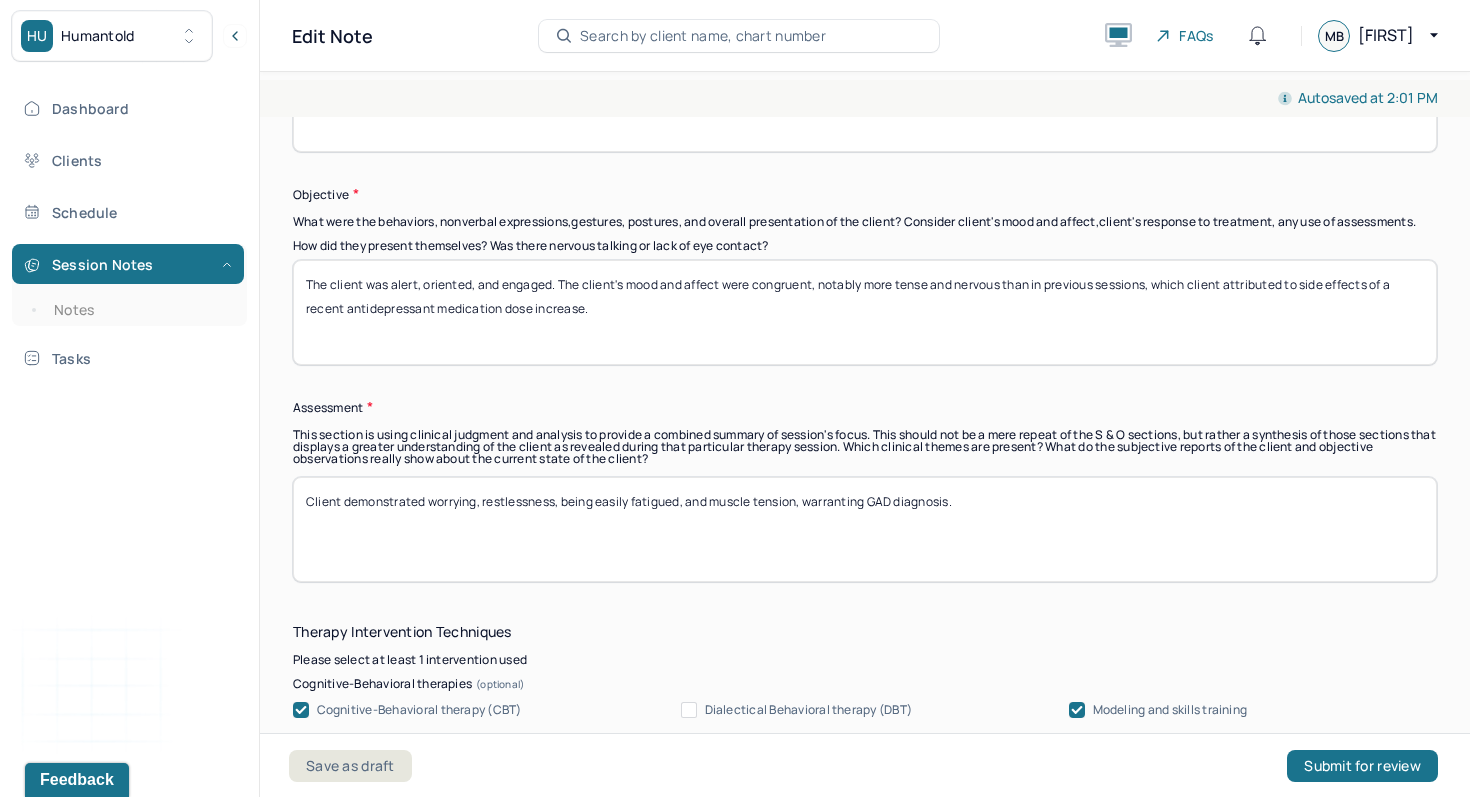 type on "Progress: Client identified specific plans to maintain his social engagement efforts in the upcoming weeks." 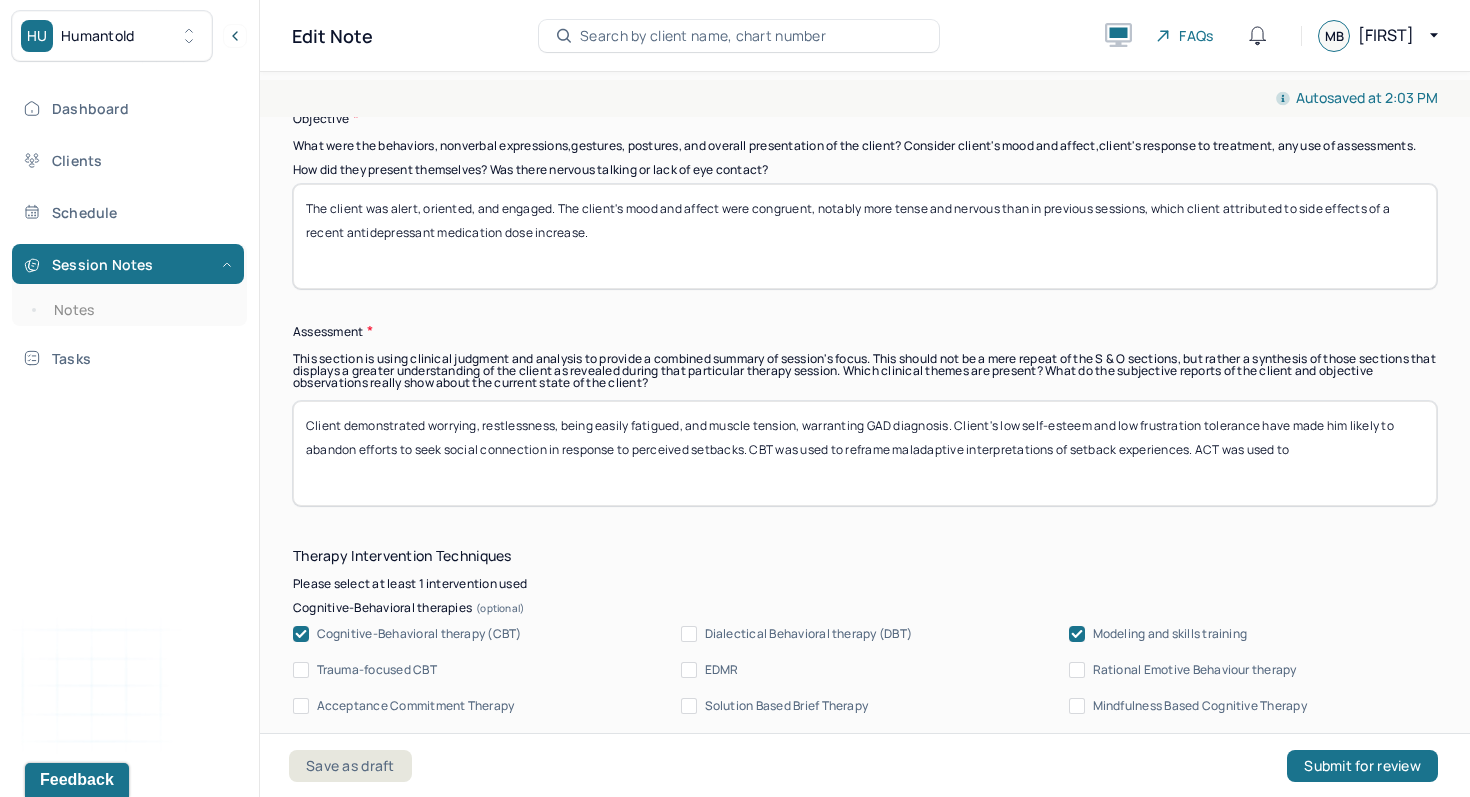 scroll, scrollTop: 1398, scrollLeft: 0, axis: vertical 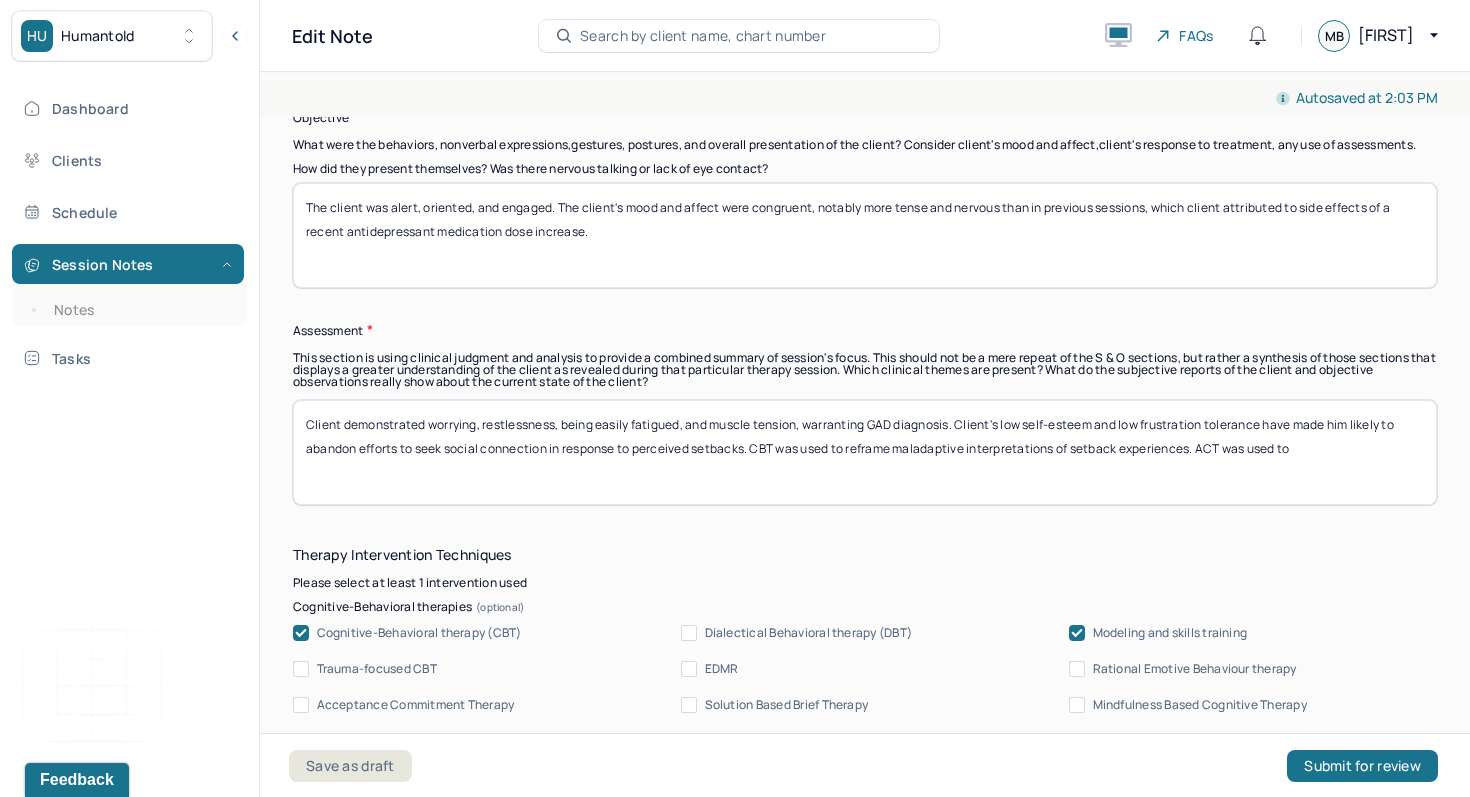 type on "Client demonstrated worrying, restlessness, being easily fatigued, and muscle tension, warranting GAD diagnosis. Client's low self-esteem and low frustration tolerance have made him likely to abandon efforts to seek social connection in response to perceived setbacks. CBT was used to reframe maladaptive interpretations of setback experiences. ACT was used to" 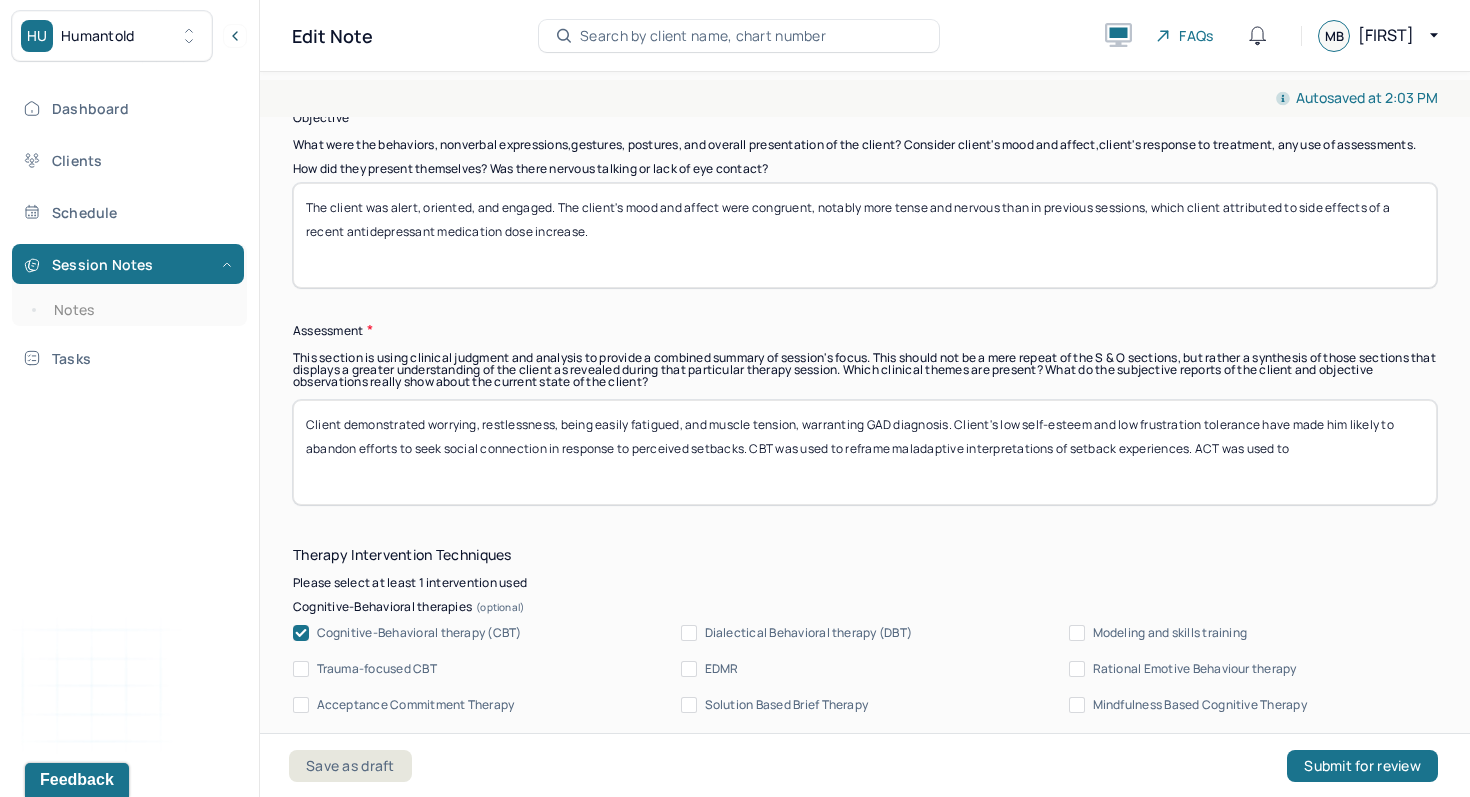 click on "Acceptance Commitment Therapy" at bounding box center [416, 705] 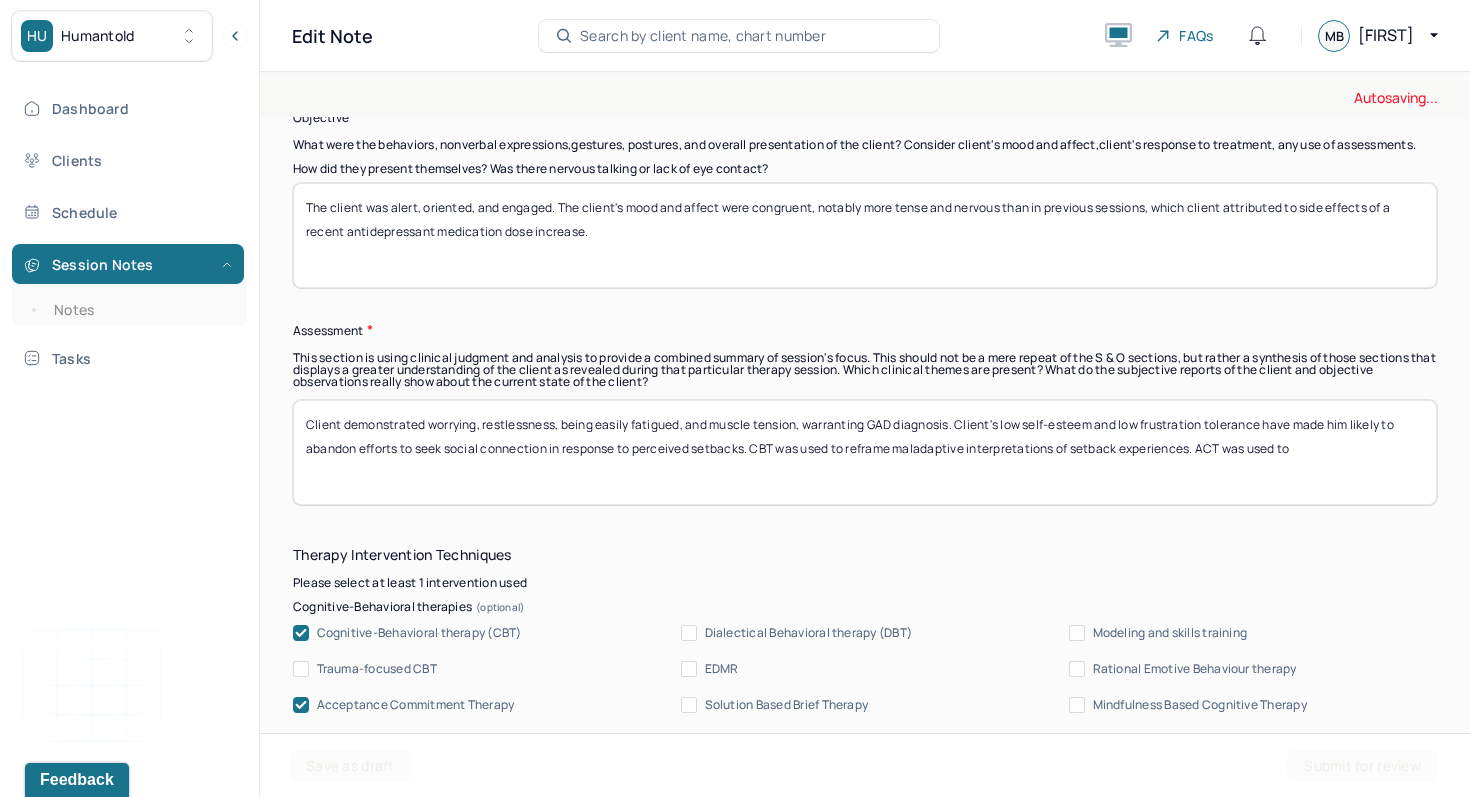 click on "Client demonstrated worrying, restlessness, being easily fatigued, and muscle tension, warranting GAD diagnosis. Client's low self-esteem and low frustration tolerance have made him likely to abandon efforts to seek social connection in response to perceived setbacks. CBT was used to reframe maladaptive interpretations of setback experiences. ACT was used to" at bounding box center (865, 452) 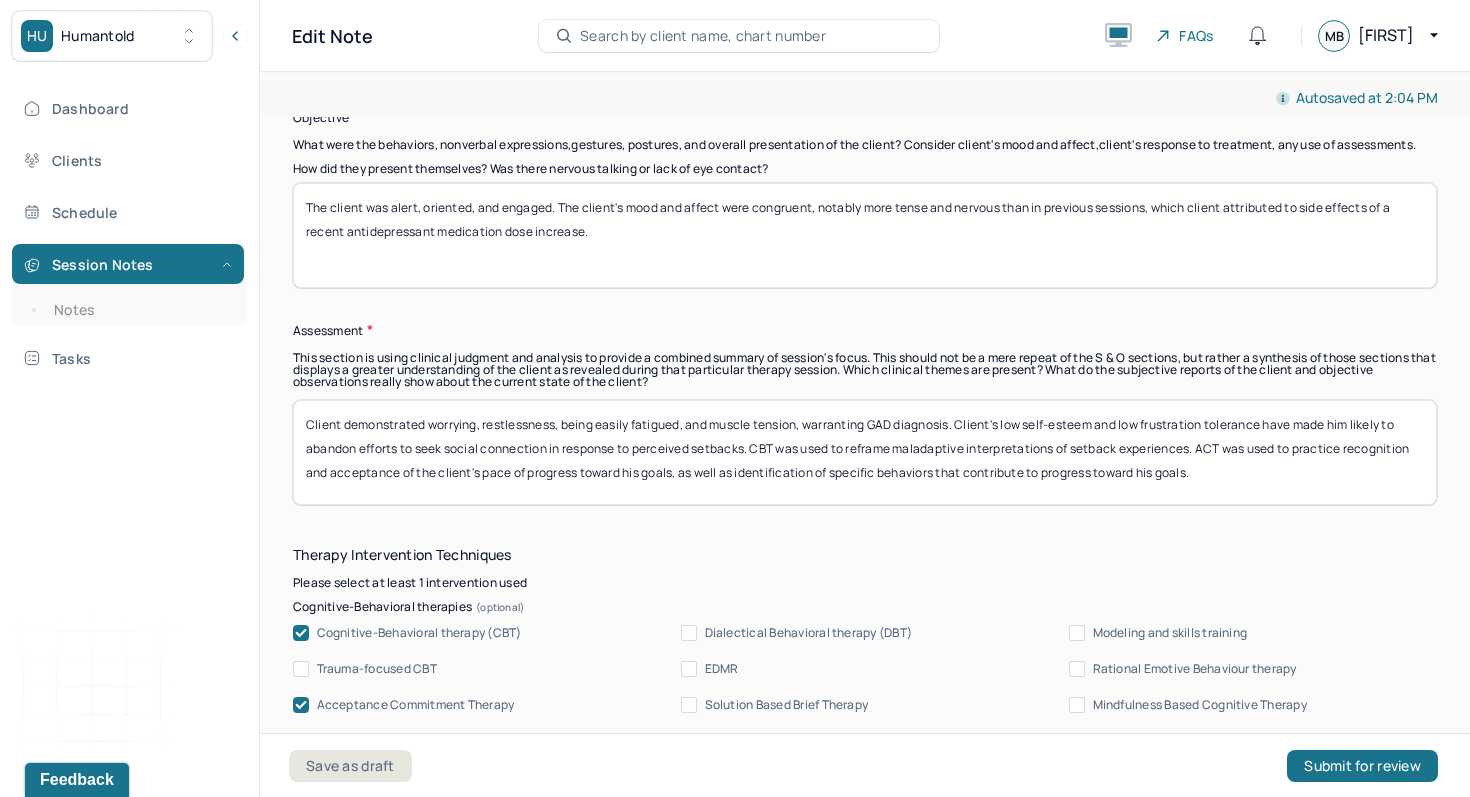 drag, startPoint x: 827, startPoint y: 483, endPoint x: 1192, endPoint y: 463, distance: 365.54755 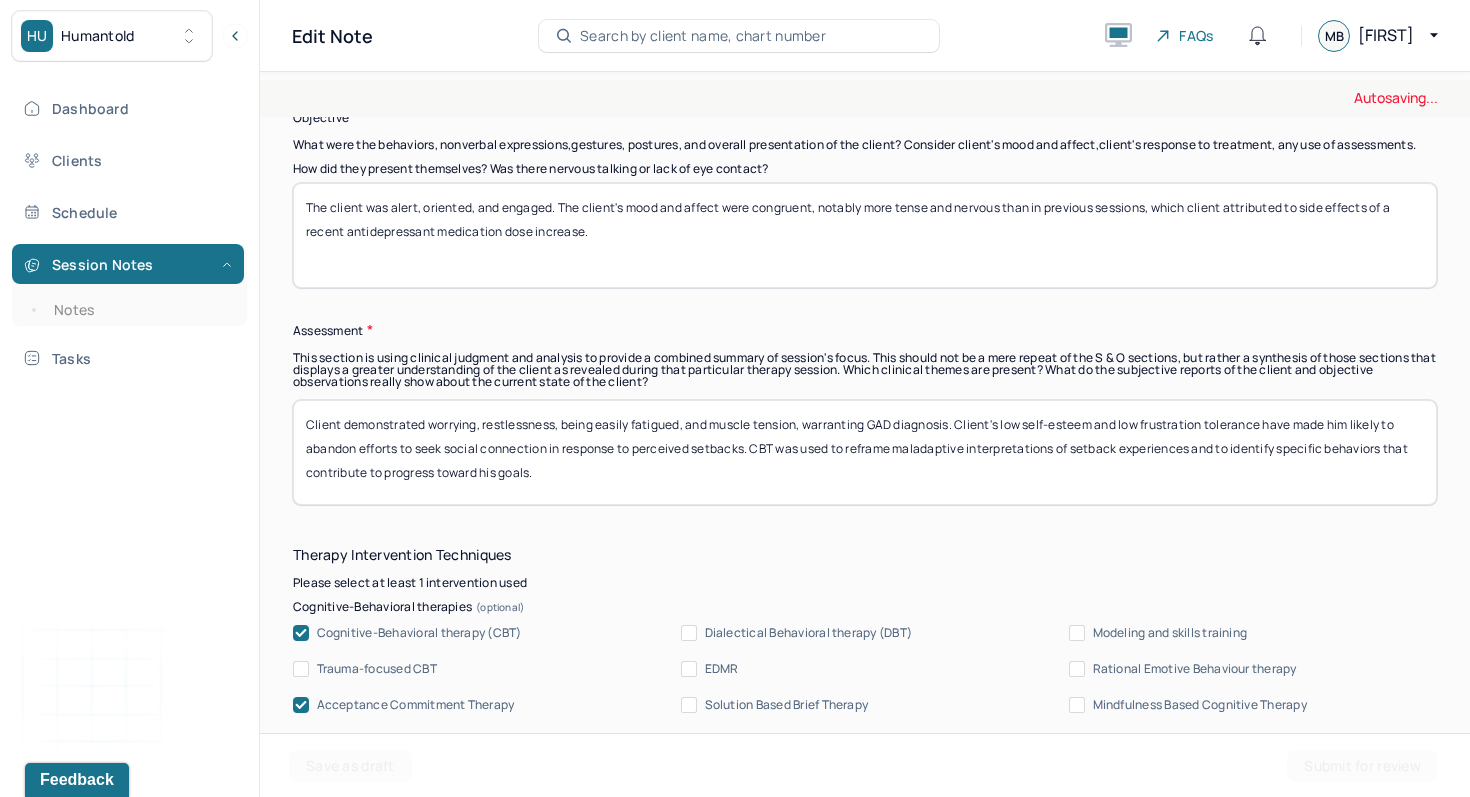 type on "Client demonstrated worrying, restlessness, being easily fatigued, and muscle tension, warranting GAD diagnosis. Client's low self-esteem and low frustration tolerance have made him likely to abandon efforts to seek social connection in response to perceived setbacks. CBT was used to reframe maladaptive interpretations of setback experiences and to identify specific behaviors that contribute to progress toward his goals." 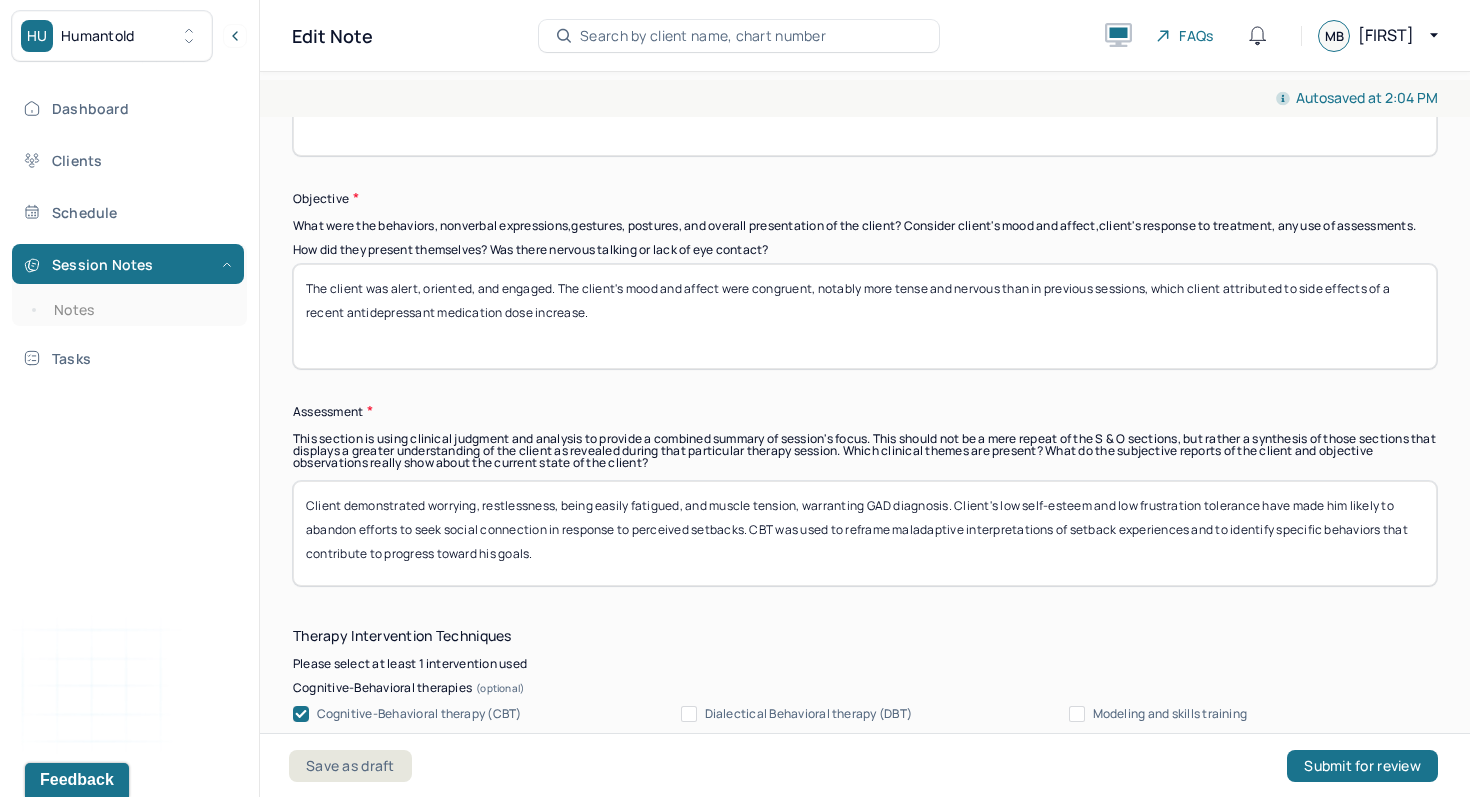 scroll, scrollTop: 1323, scrollLeft: 0, axis: vertical 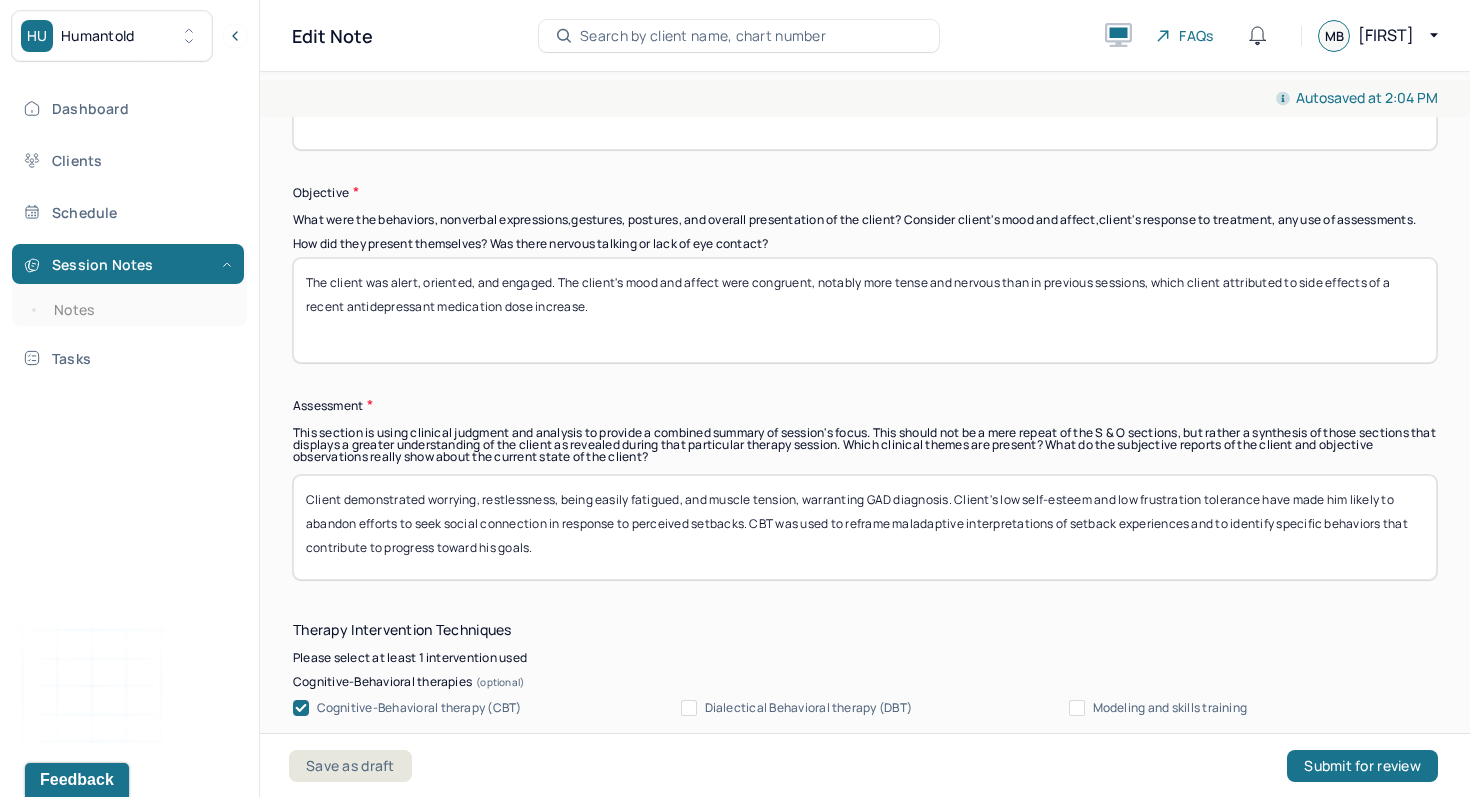 click on "Client demonstrated worrying, restlessness, being easily fatigued, and muscle tension, warranting GAD diagnosis. Client's low self-esteem and low frustration tolerance have made him likely to abandon efforts to seek social connection in response to perceived setbacks. CBT was used to reframe maladaptive interpretations of setback experiences and to identify specific behaviors that contribute to progress toward his goals." at bounding box center [865, 527] 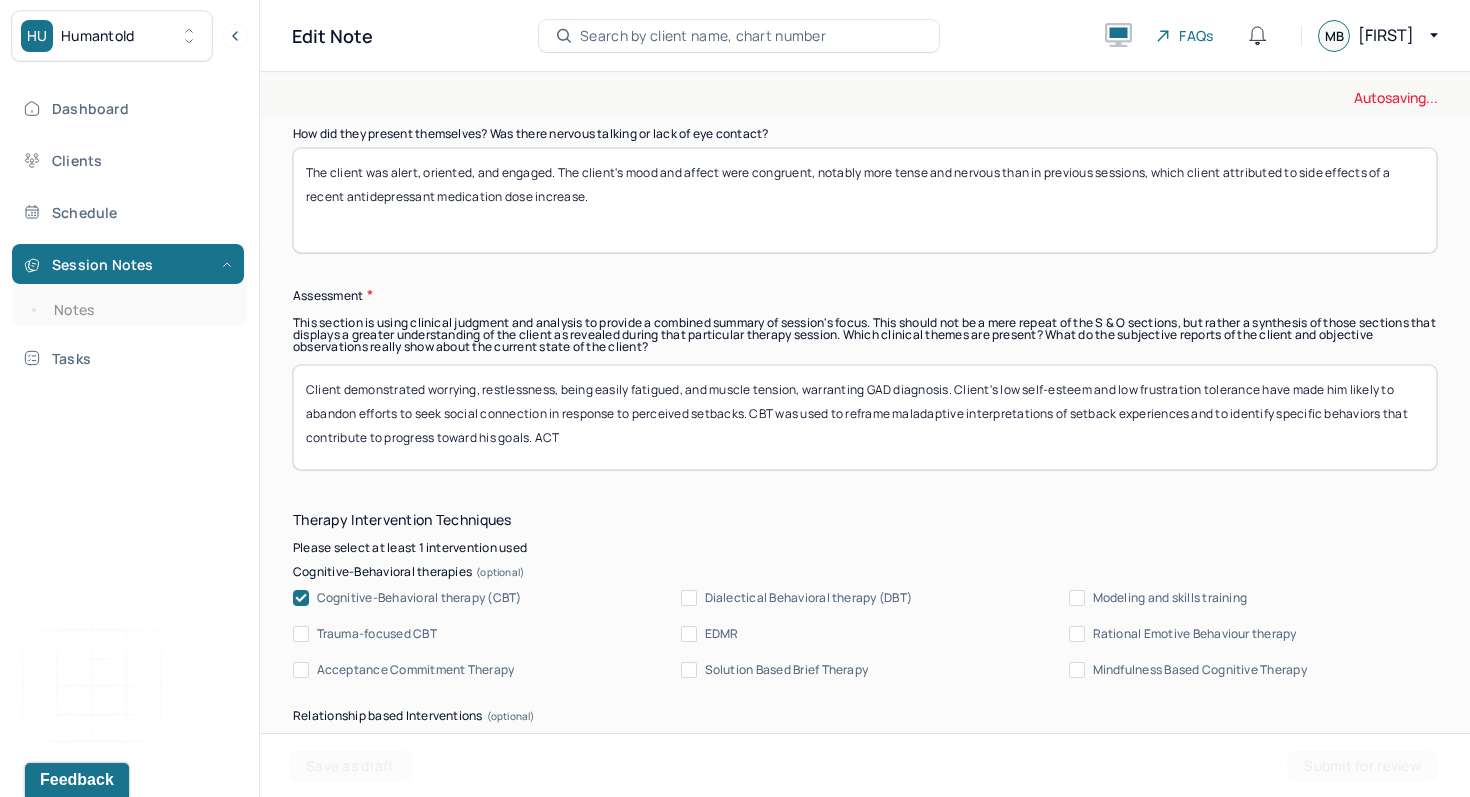 scroll, scrollTop: 1439, scrollLeft: 0, axis: vertical 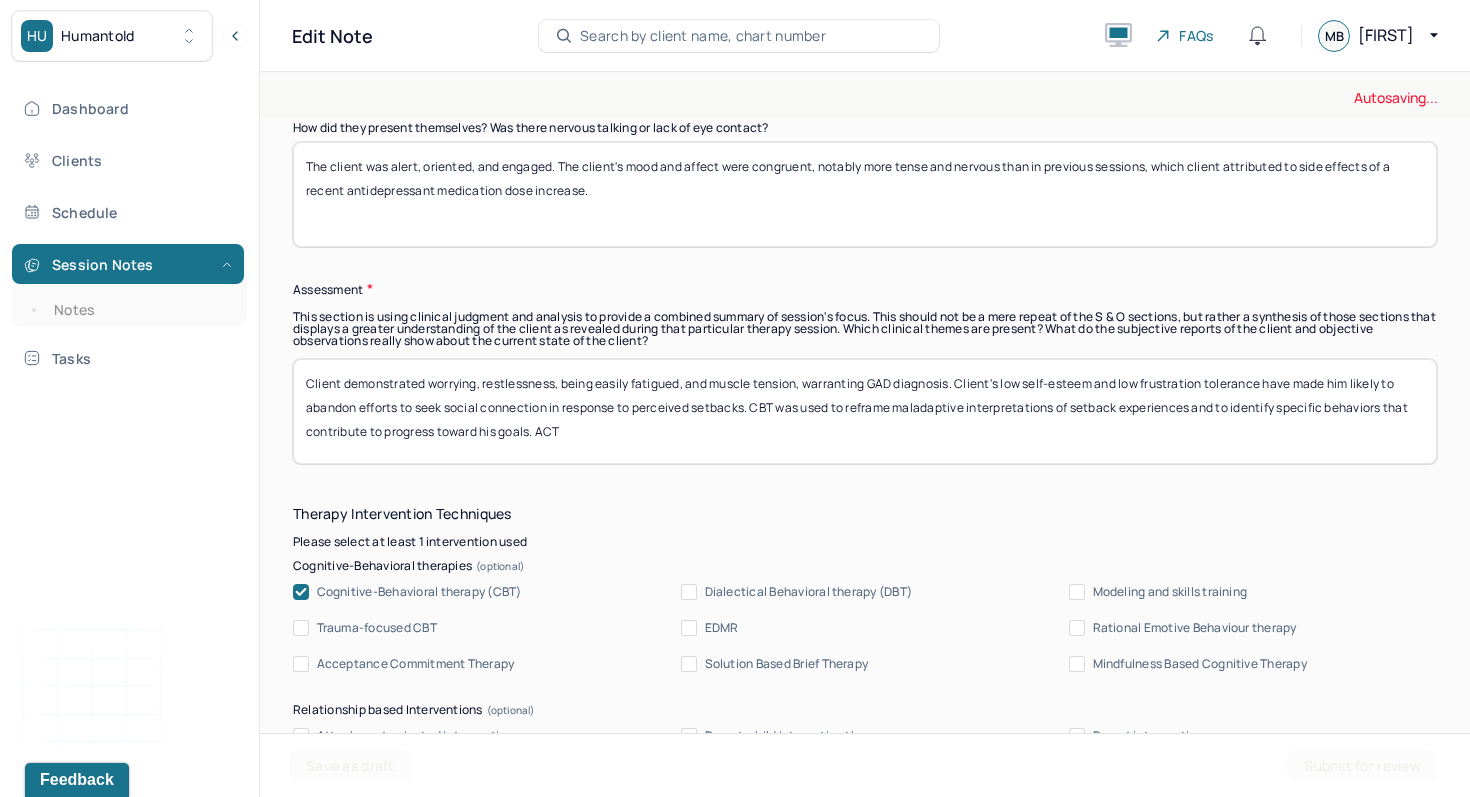 type on "Client demonstrated worrying, restlessness, being easily fatigued, and muscle tension, warranting GAD diagnosis. Client's low self-esteem and low frustration tolerance have made him likely to abandon efforts to seek social connection in response to perceived setbacks. CBT was used to reframe maladaptive interpretations of setback experiences and to identify specific behaviors that contribute to progress toward his goals. ACT" 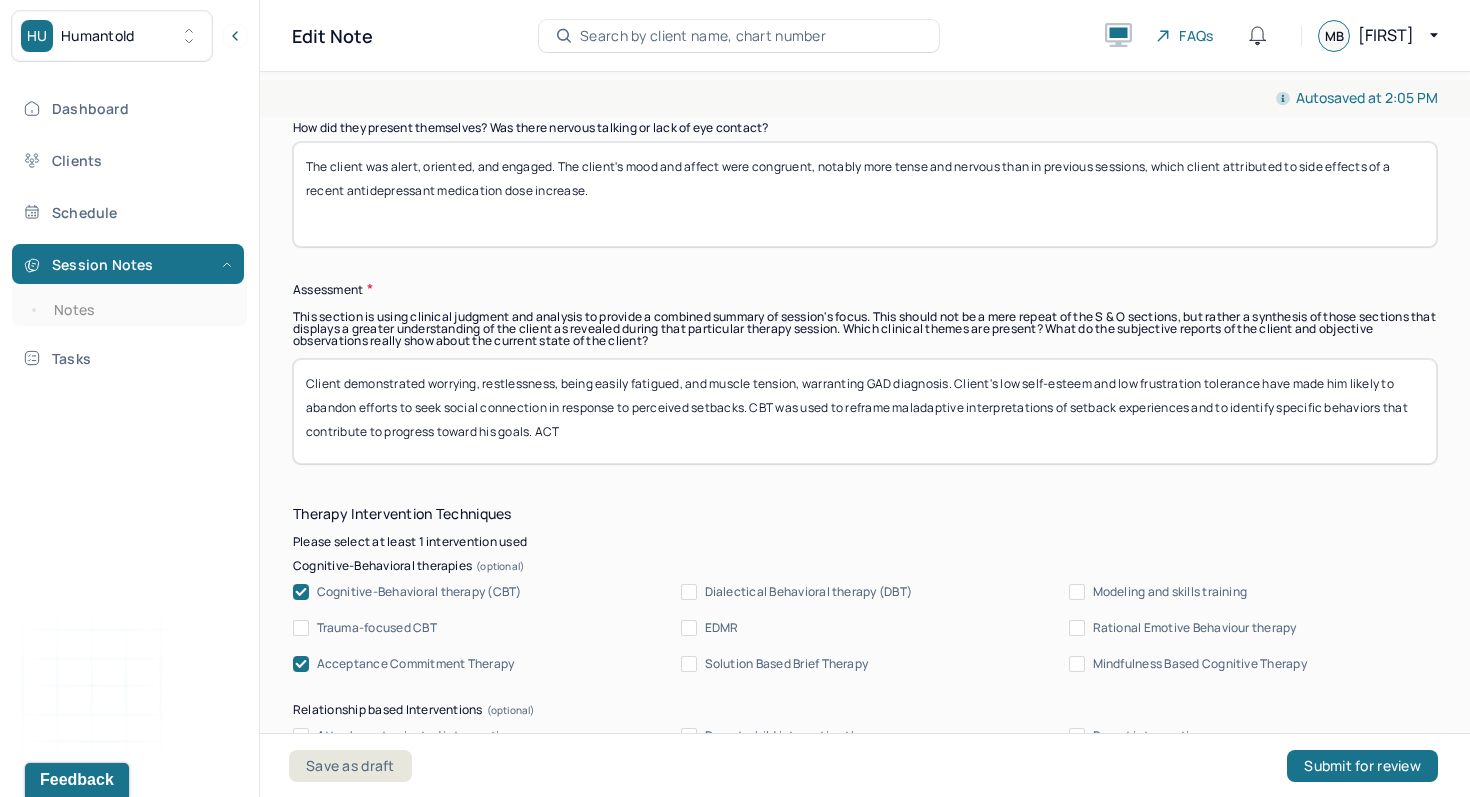 click on "Client demonstrated worrying, restlessness, being easily fatigued, and muscle tension, warranting GAD diagnosis. Client's low self-esteem and low frustration tolerance have made him likely to abandon efforts to seek social connection in response to perceived setbacks. CBT was used to reframe maladaptive interpretations of setback experiences and to identify specific behaviors that contribute to progress toward his goals. ACT" at bounding box center [865, 411] 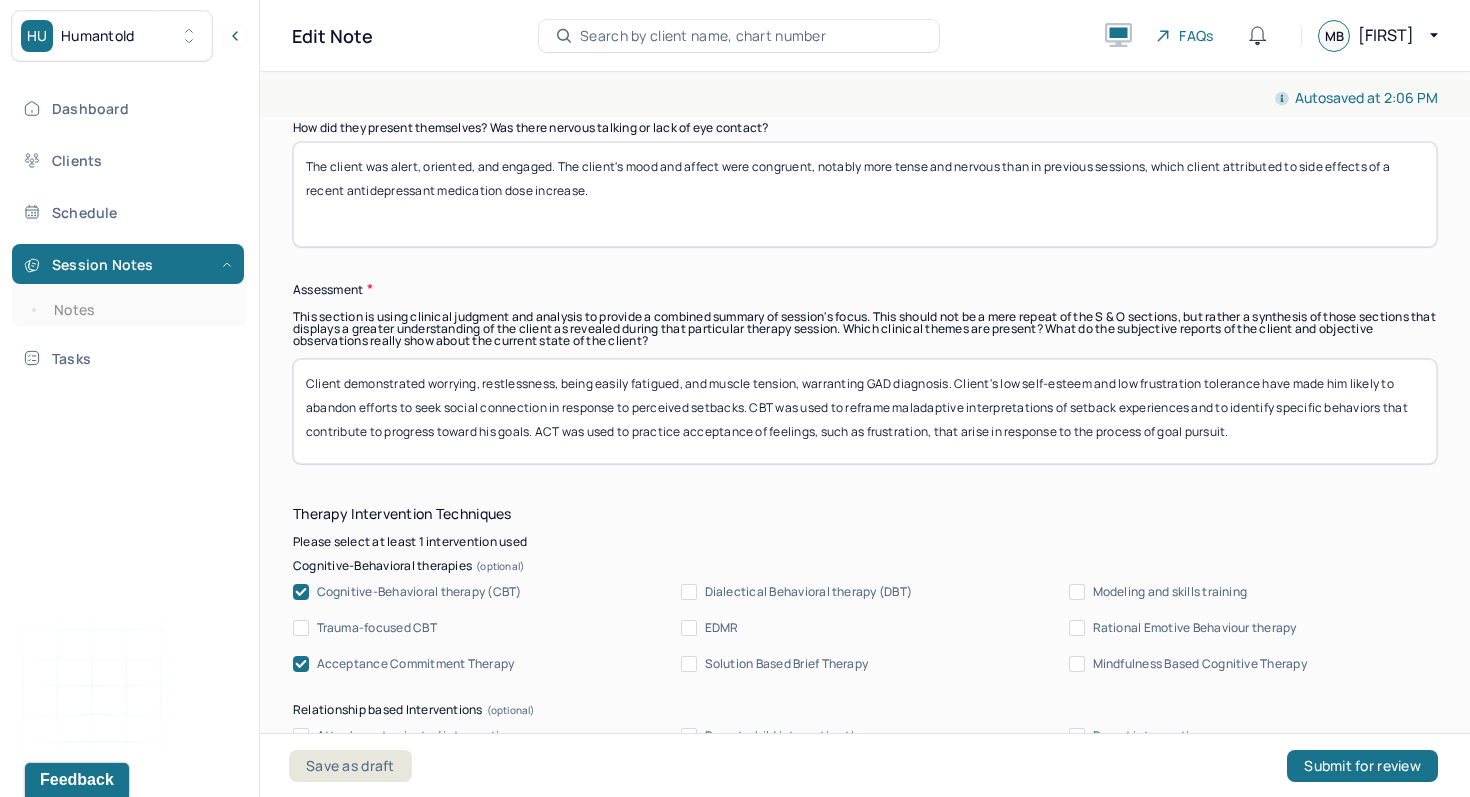 drag, startPoint x: 1007, startPoint y: 436, endPoint x: 1079, endPoint y: 442, distance: 72.249565 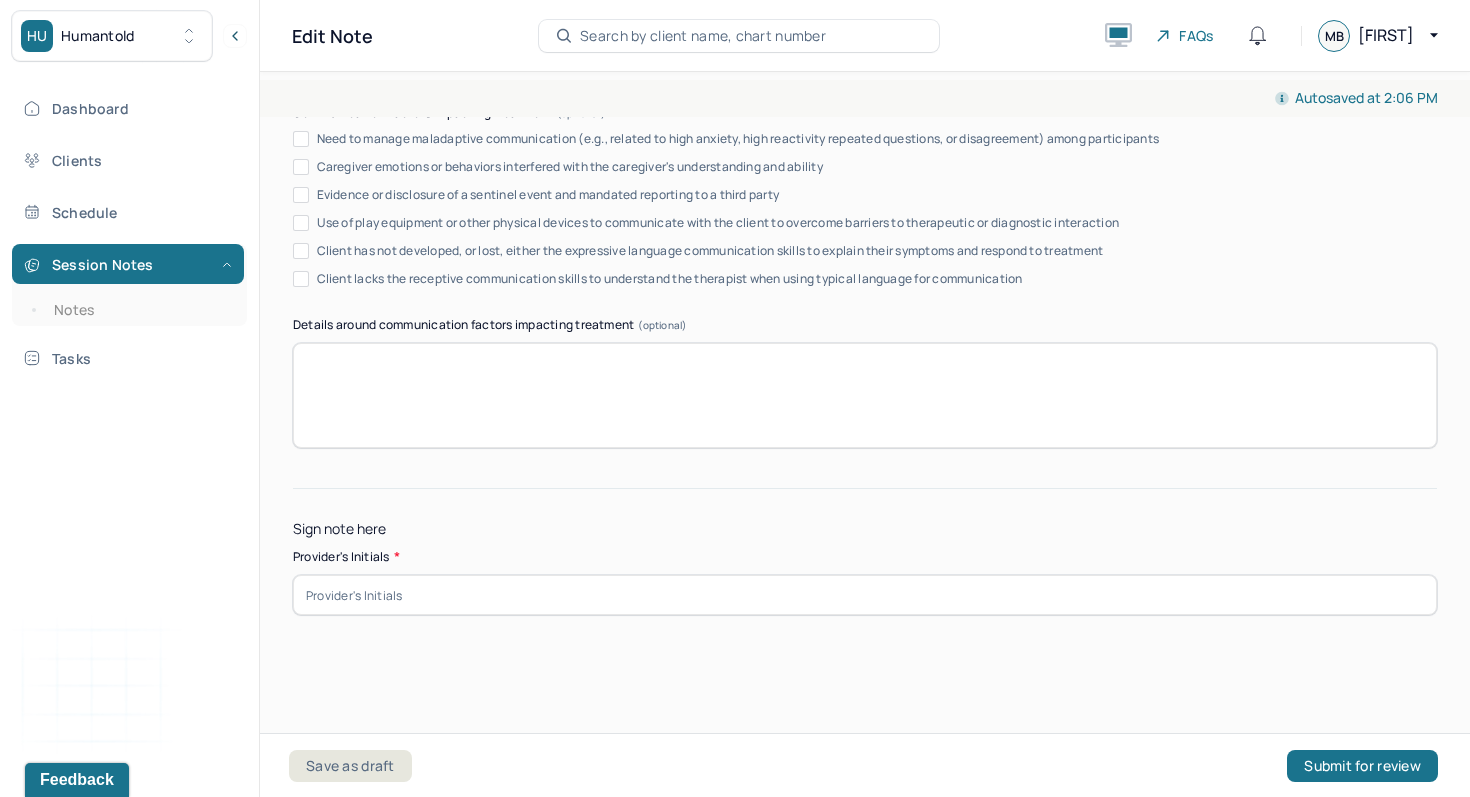 scroll, scrollTop: 3609, scrollLeft: 0, axis: vertical 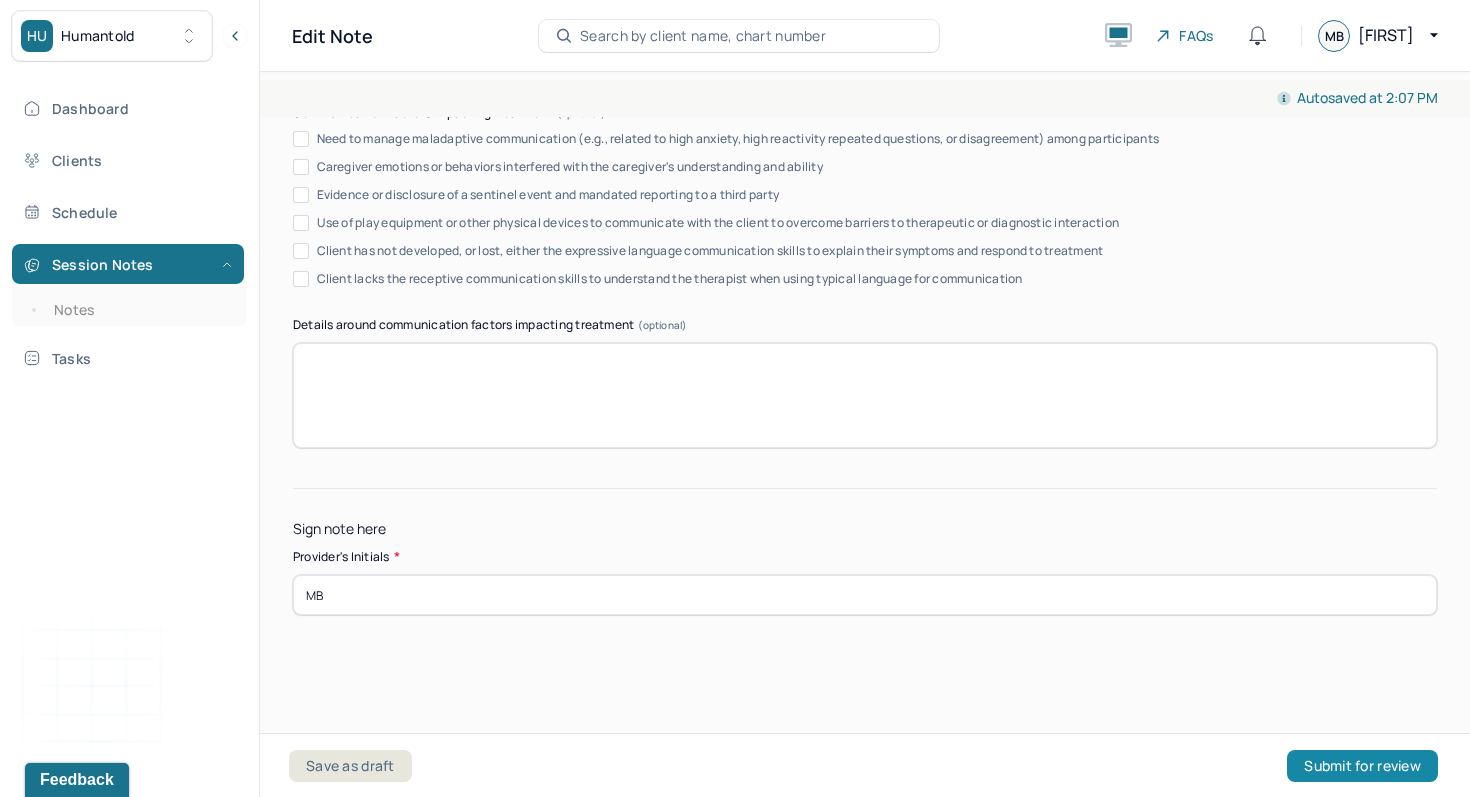 type on "MB" 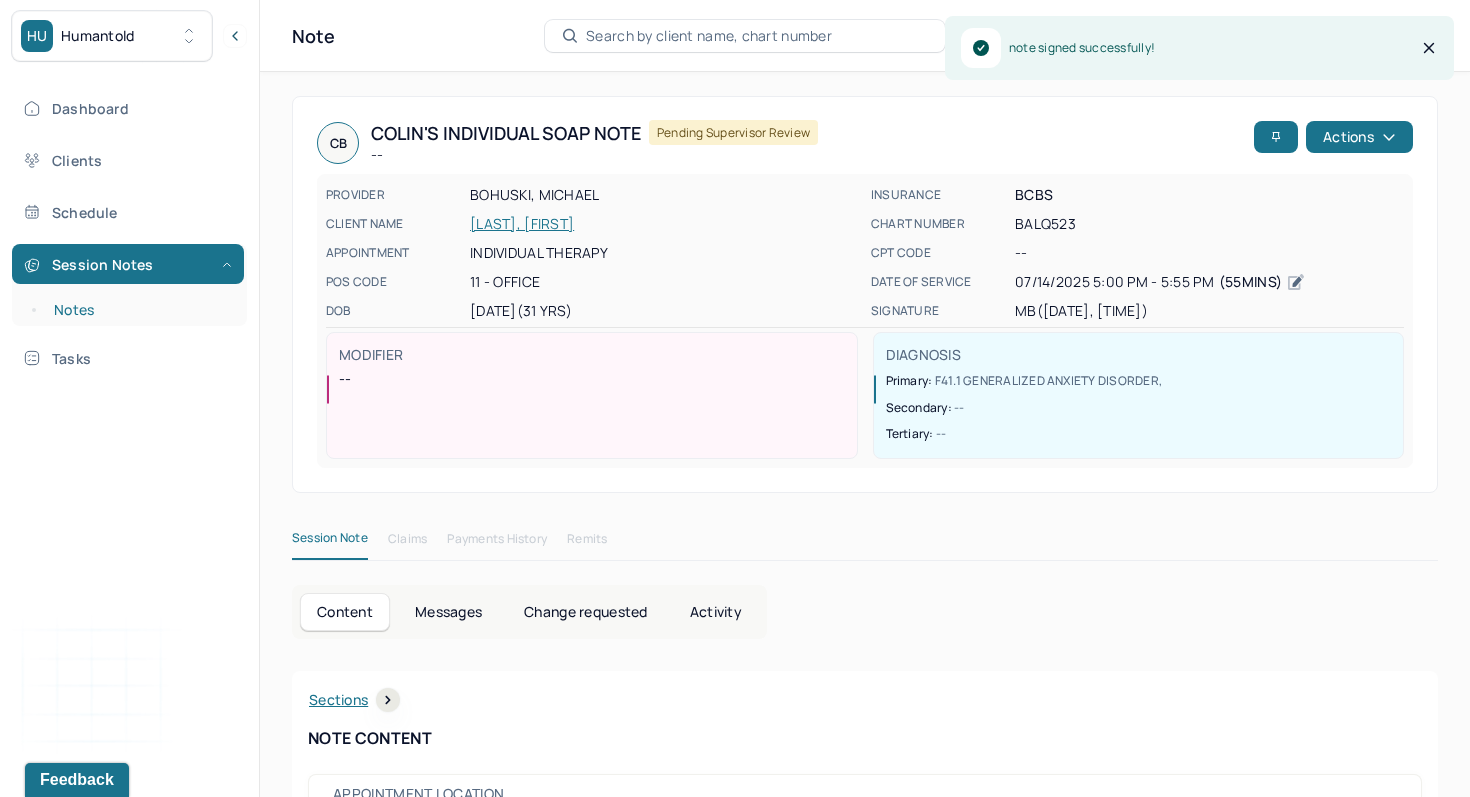 click on "Notes" at bounding box center (139, 310) 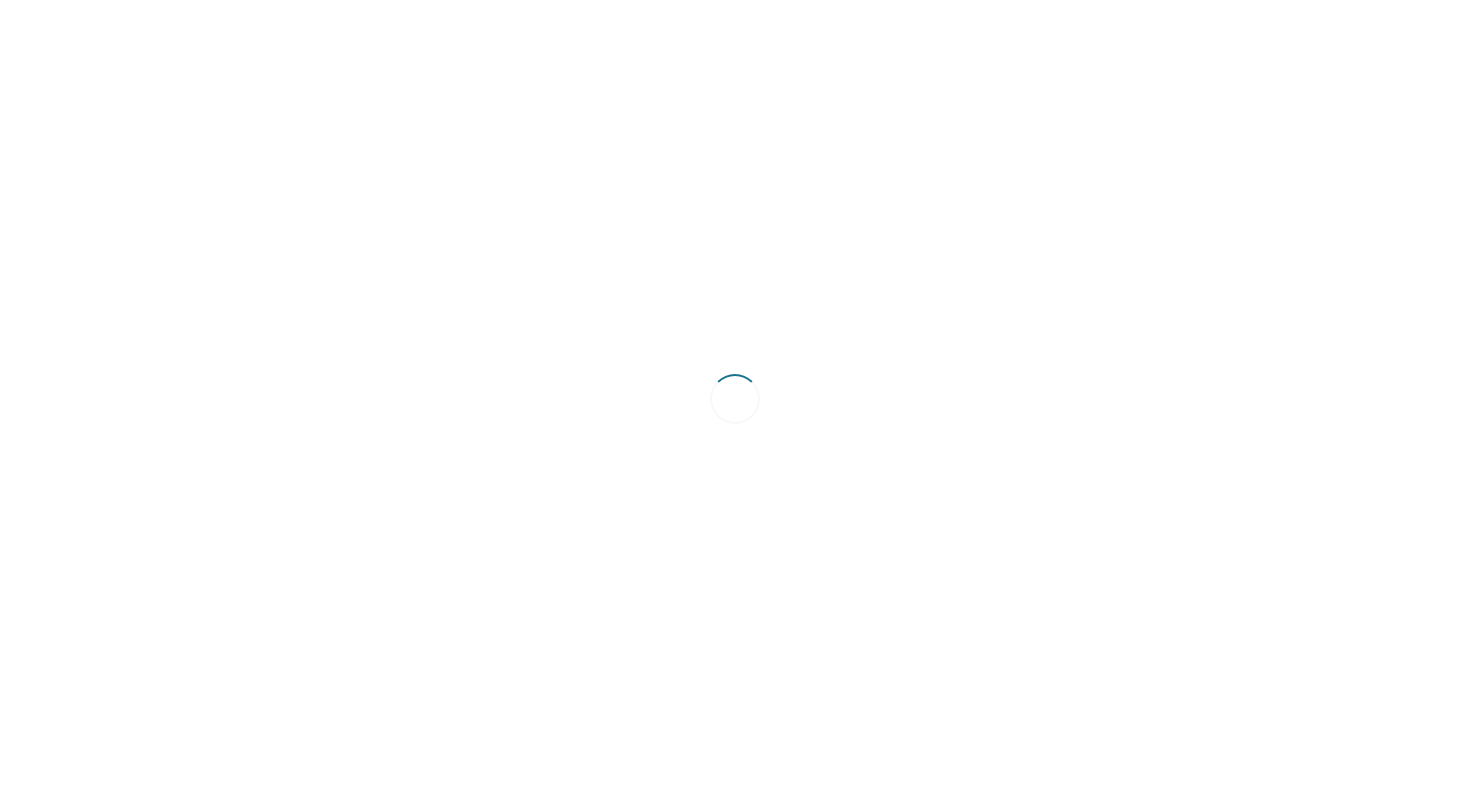 scroll, scrollTop: 0, scrollLeft: 0, axis: both 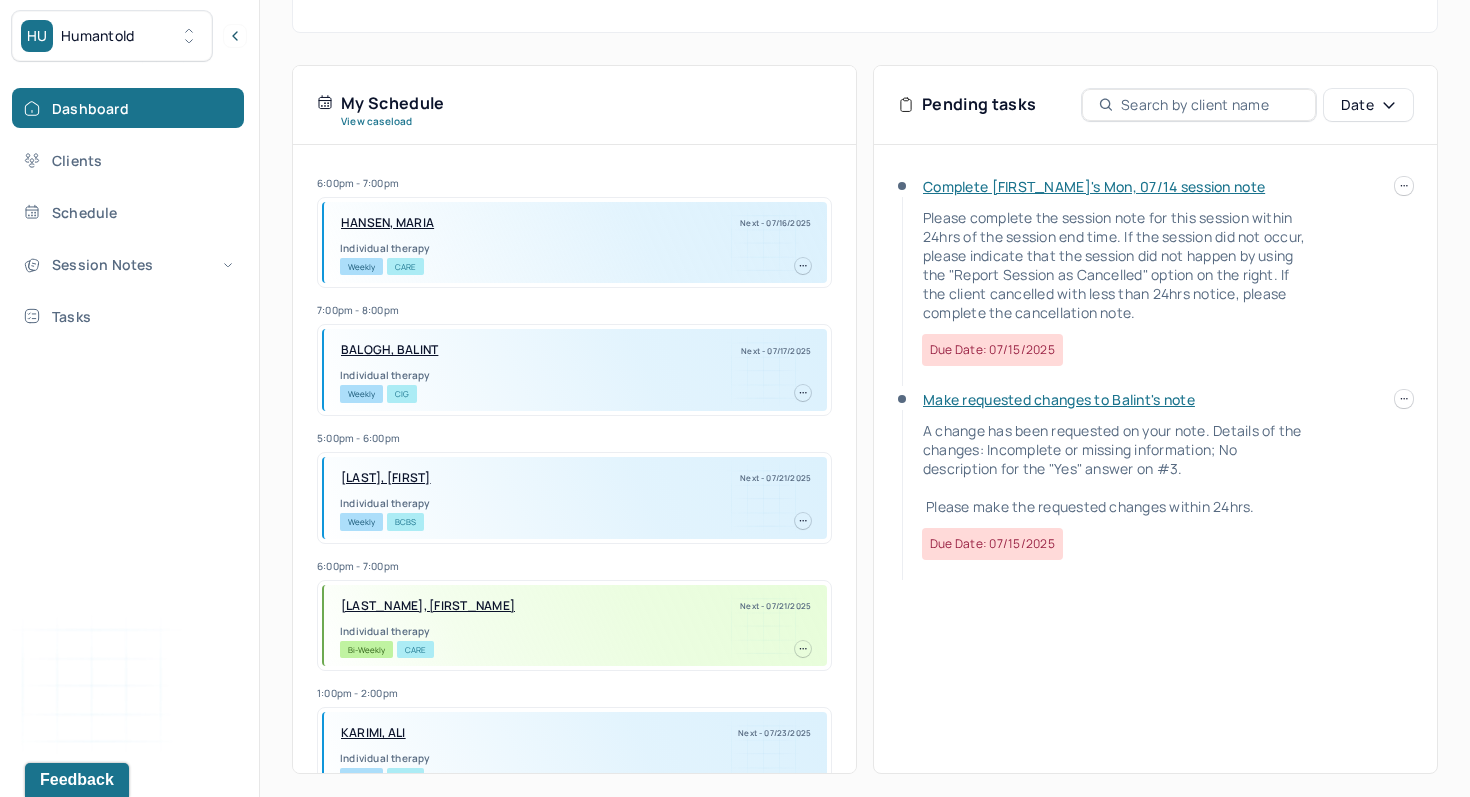 click on "HU Humantold       Dashboard Clients Schedule Session Notes Tasks MB [FIRST]   [LAST] provider   Logout   Search by client name, chart number     FAQs     MB [FIRST] Let’s get you started 🚀 You can manage your caseload and availability here   this week   SESSIONS SCHEDULED 3 COMPLETED NOTES 2 LATE NOTES 0 My Schedule View caseload 6:00pm - 7:00pm   HANSEN, [LAST]   Next - 07/16/2025 Individual therapy Weekly CARE     7:00pm - 8:00pm   BALOGH, [LAST]   Next - 07/17/2025 Individual therapy Weekly CIG     5:00pm - 6:00pm   BALCAREK, [LAST]   Next - 07/21/2025 Individual therapy Weekly BCBS     6:00pm - 7:00pm   STEVENS, [LAST]   Next - 07/21/2025 Individual therapy Bi-Weekly CARE     1:00pm - 2:00pm   KARIMI, [LAST]   Next - 07/23/2025 Individual therapy Weekly CARE 2:00pm - 3:00pm   GIORDANO, [LAST]   Next - 07/23/2025 Individual therapy Weekly CARE 1:00pm - 2:00pm   VANDERYACHT, [LAST]   Next - 07/24/2025 Individual therapy Weekly CARE 2:00pm - 3:00pm   HANAU, [LAST]   Next - 07/24/2025" at bounding box center (735, 215) 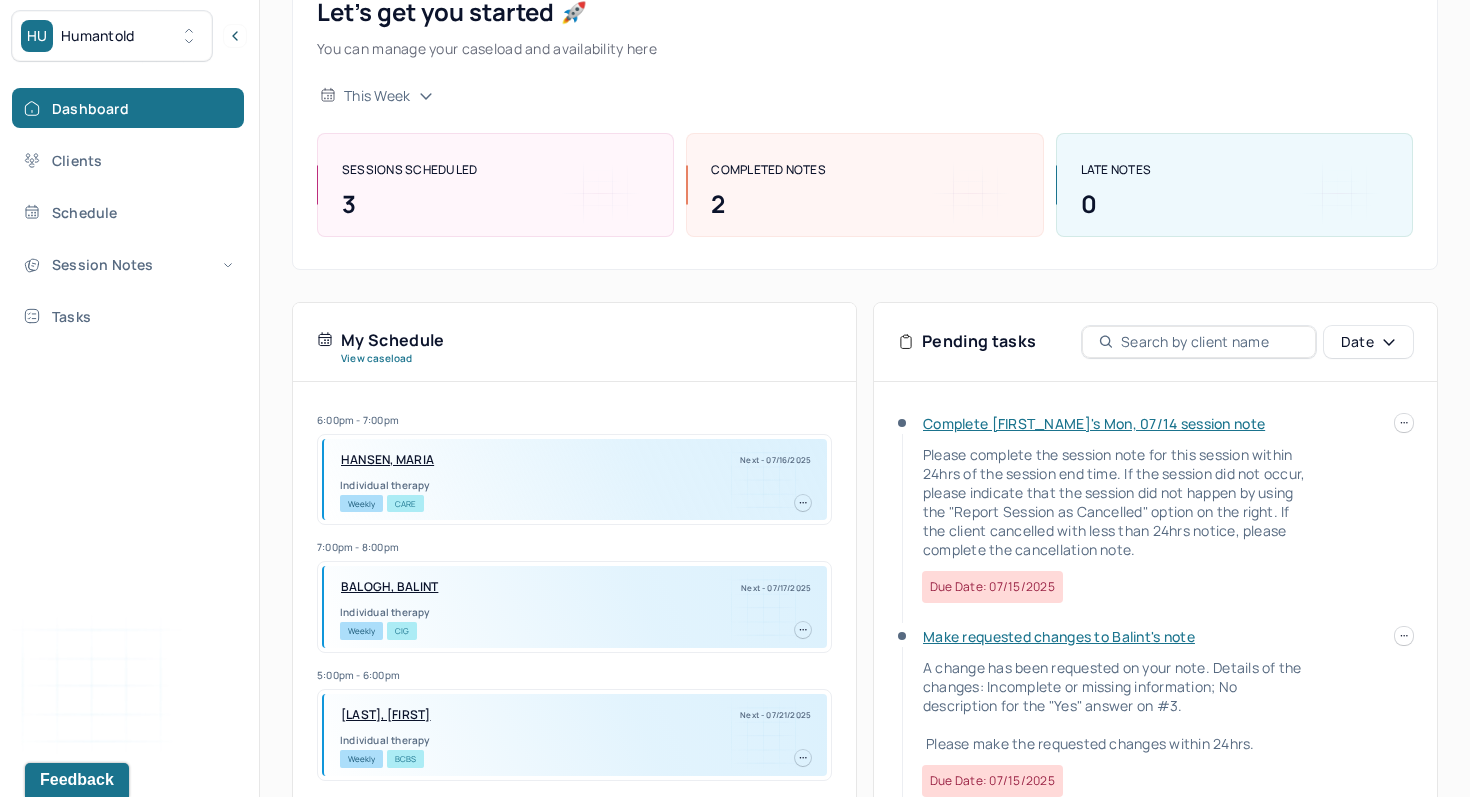scroll, scrollTop: 105, scrollLeft: 0, axis: vertical 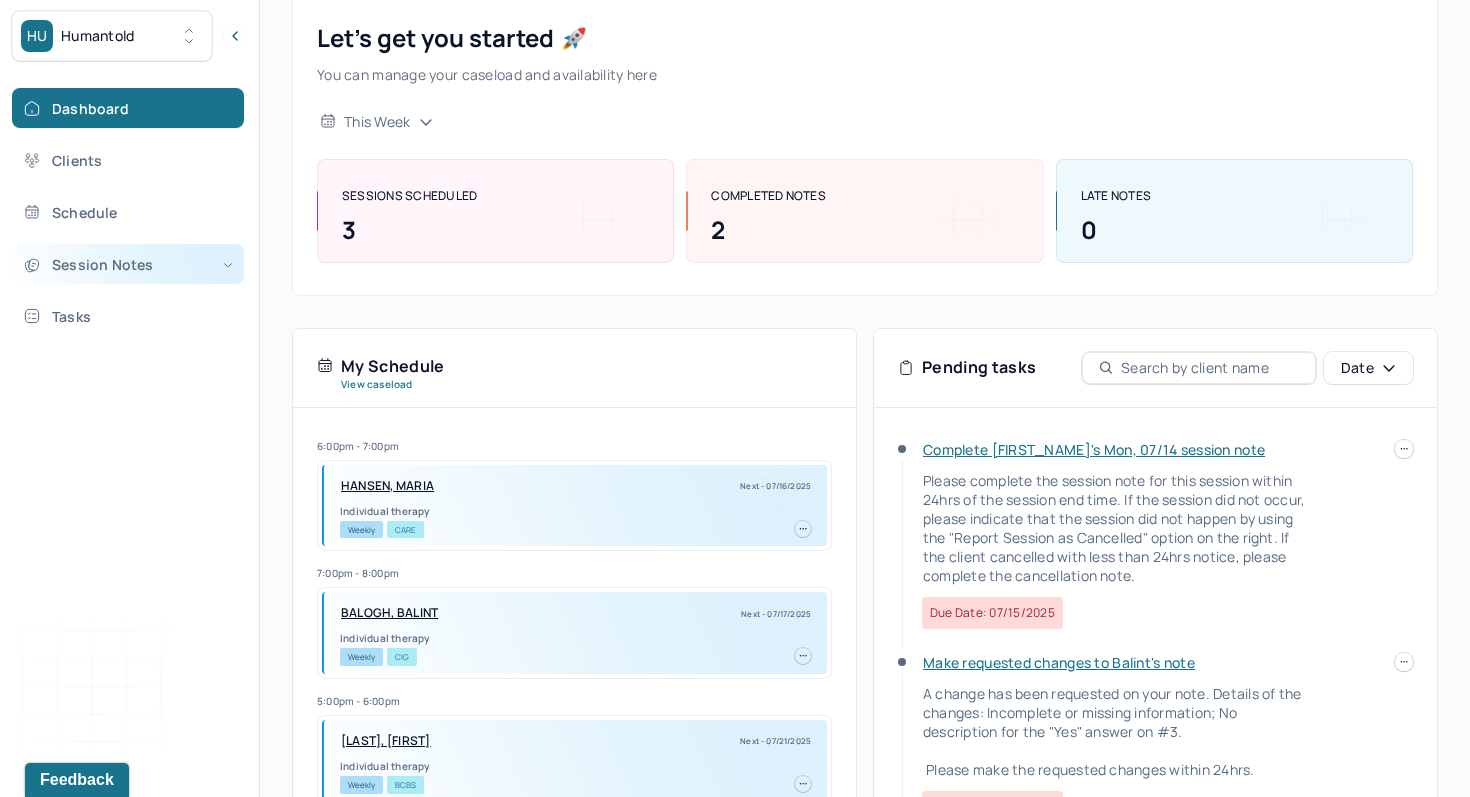 click on "Session Notes" at bounding box center (128, 264) 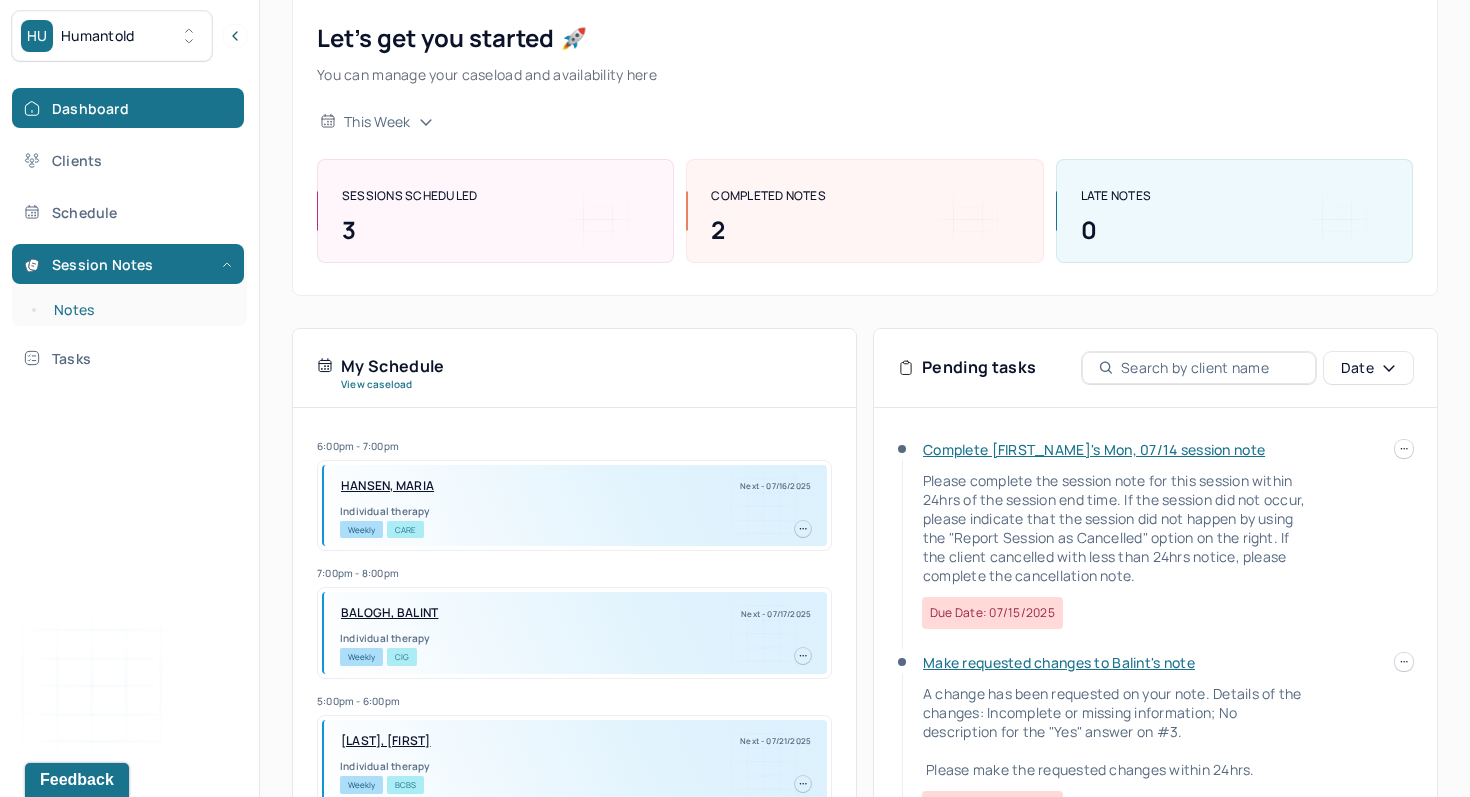 click on "Notes" at bounding box center (139, 310) 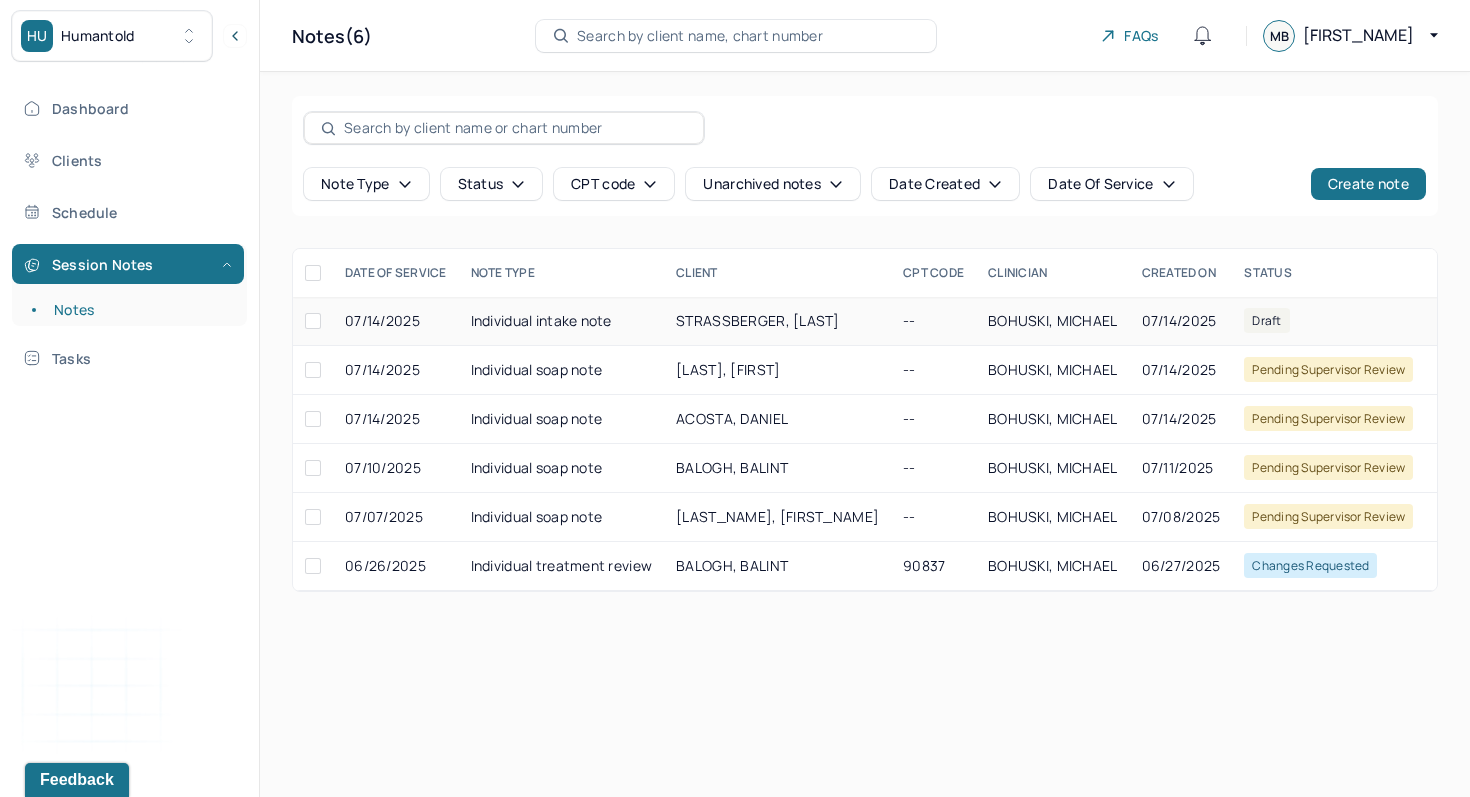 click on "Individual intake note" at bounding box center (562, 321) 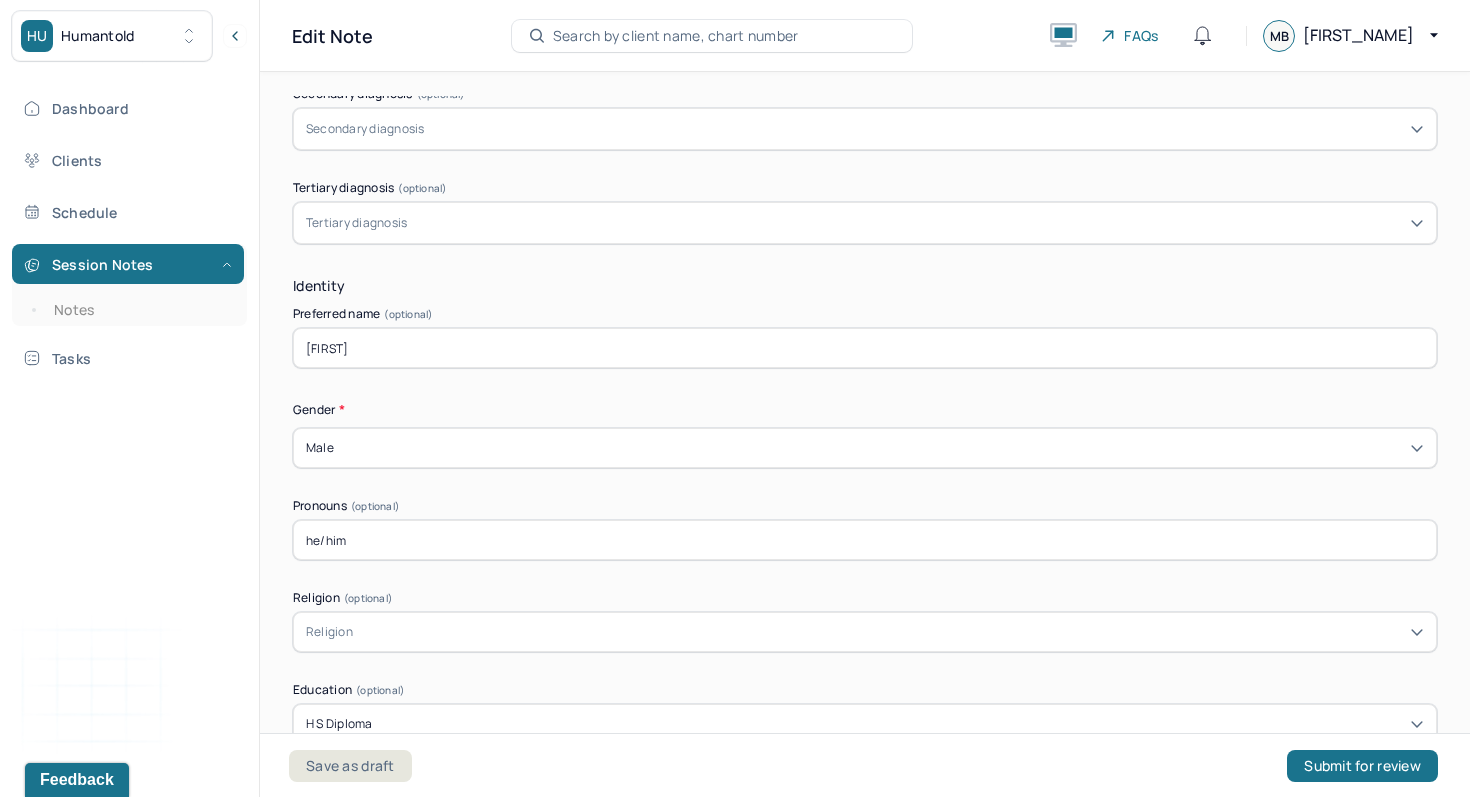 scroll, scrollTop: 973, scrollLeft: 0, axis: vertical 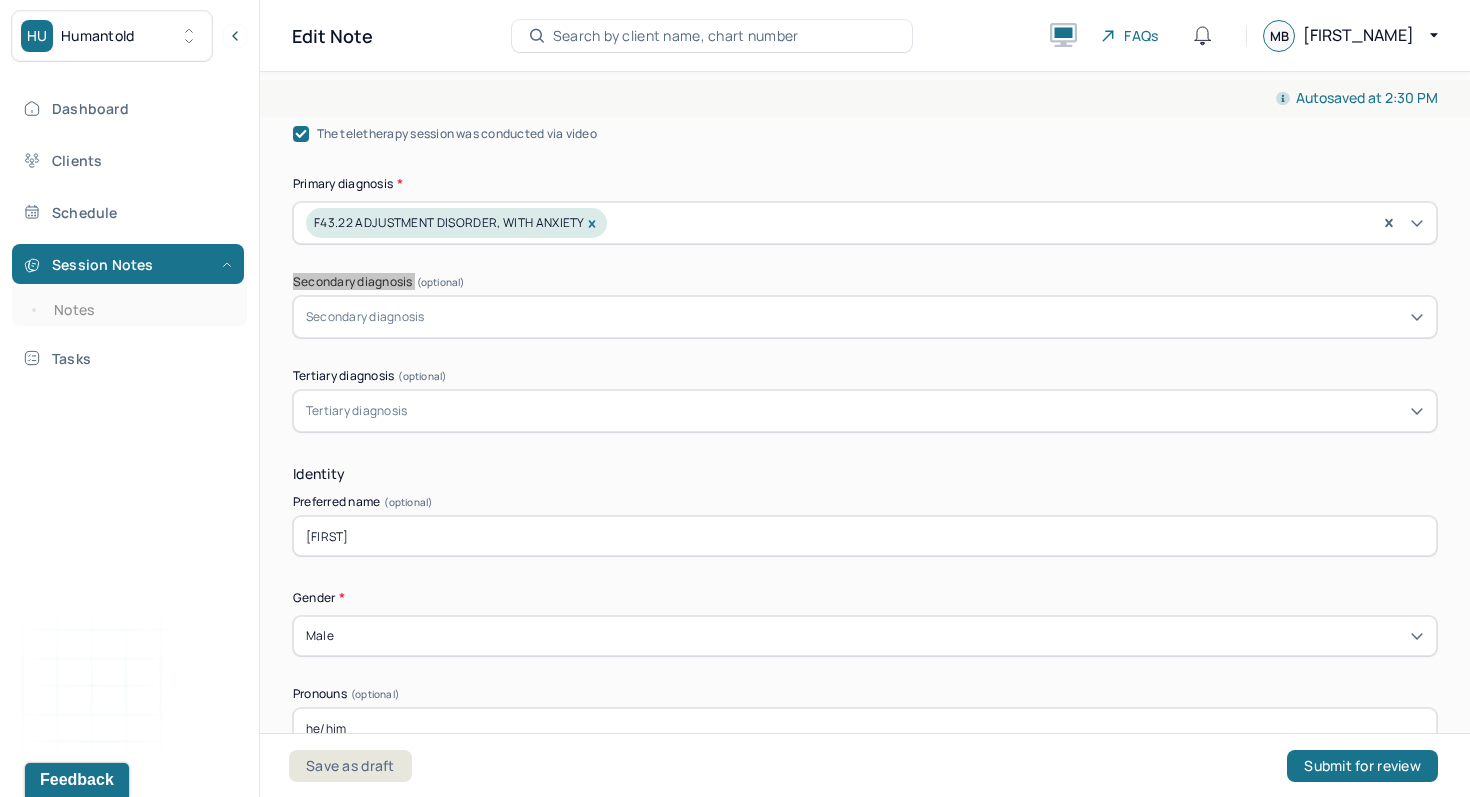 click on "Secondary diagnosis (optional)" at bounding box center (865, 282) 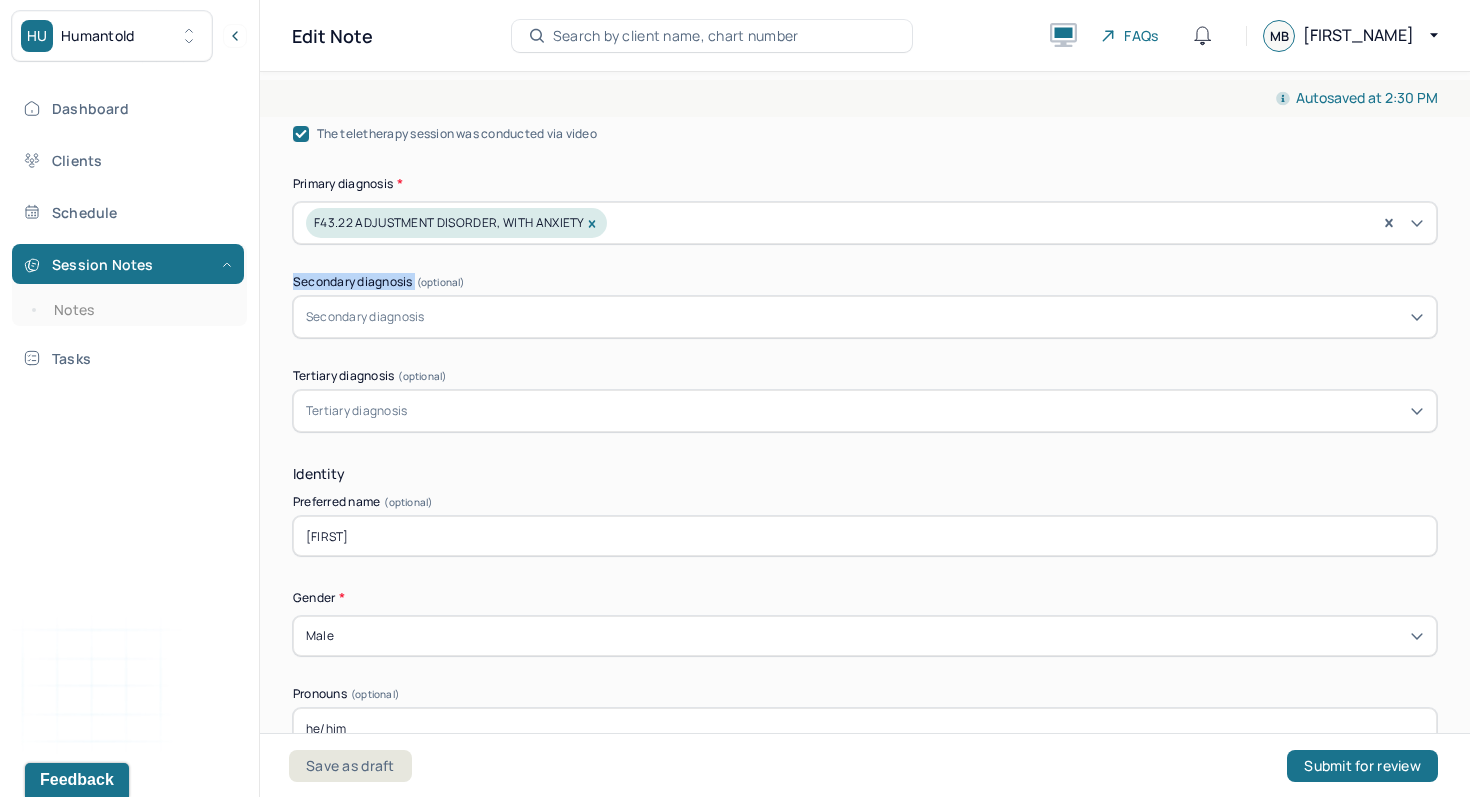 click on "Appointment location * Teletherapy Client Teletherapy Location Home Office Other Provider Teletherapy Location Home Office Other Consent was received for the teletherapy session The teletherapy session was conducted via video Primary diagnosis * F43.22 ADJUSTMENT DISORDER, WITH ANXIETY Secondary diagnosis (optional) Secondary diagnosis Tertiary diagnosis (optional) Tertiary diagnosis Identity Preferred name (optional) [NAME] Gender * Male Pronouns (optional) he/him Religion (optional) Religion Education (optional) H S  Diploma Race (optional) White Ethnicity (optional) Sexual orientation (optional) Heterosexual Current employment (optional) College Student / Lacrosse Coach Current employment details (optional) Client is currently on summer break from college; will be entering his sophomore year in the fall. Client also works as a lacrosse coach Relationship status (optional) Relationship status Name of partner (optional) Emergency contact information (optional) Legal problems (optional)" at bounding box center [865, 822] 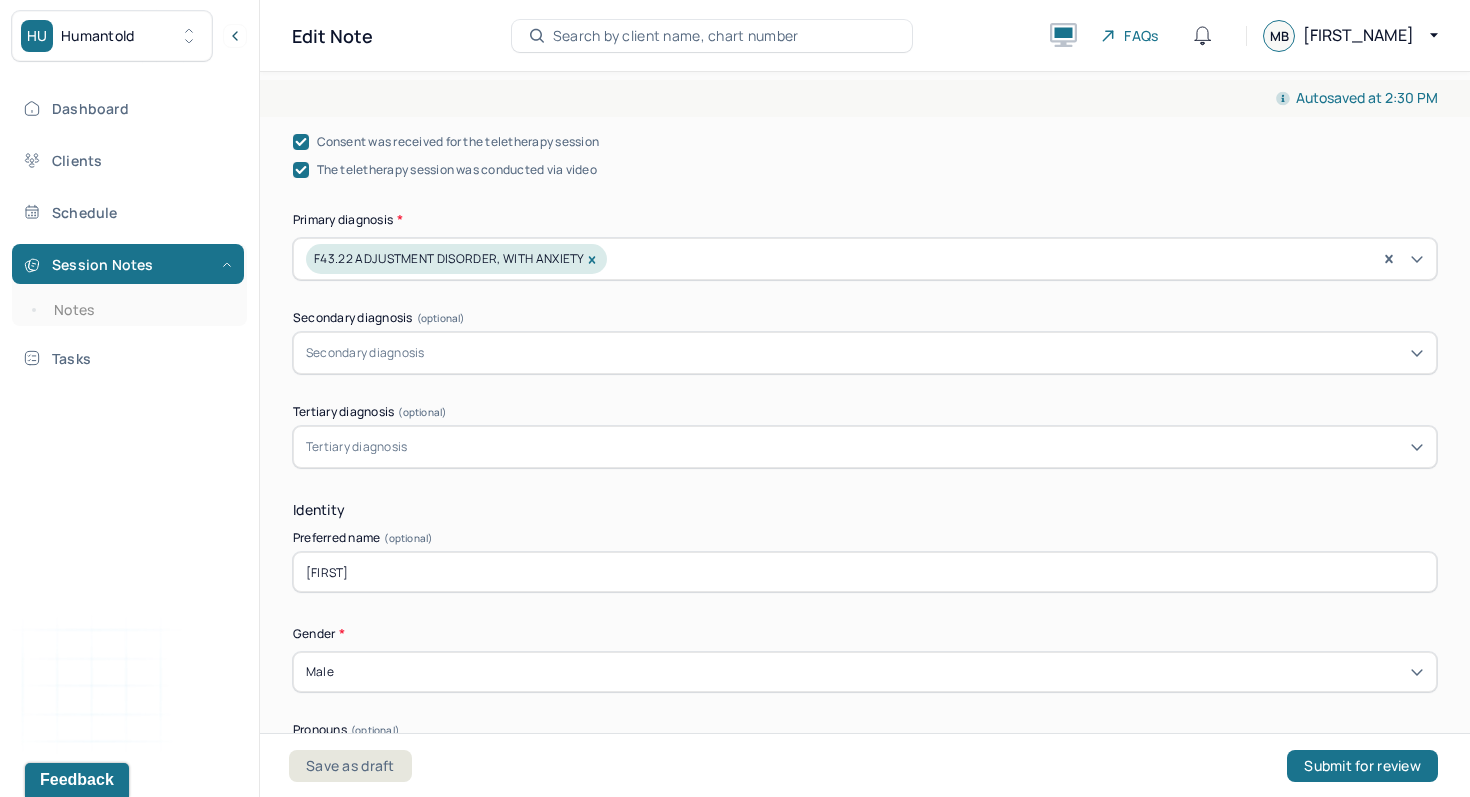 scroll, scrollTop: 660, scrollLeft: 0, axis: vertical 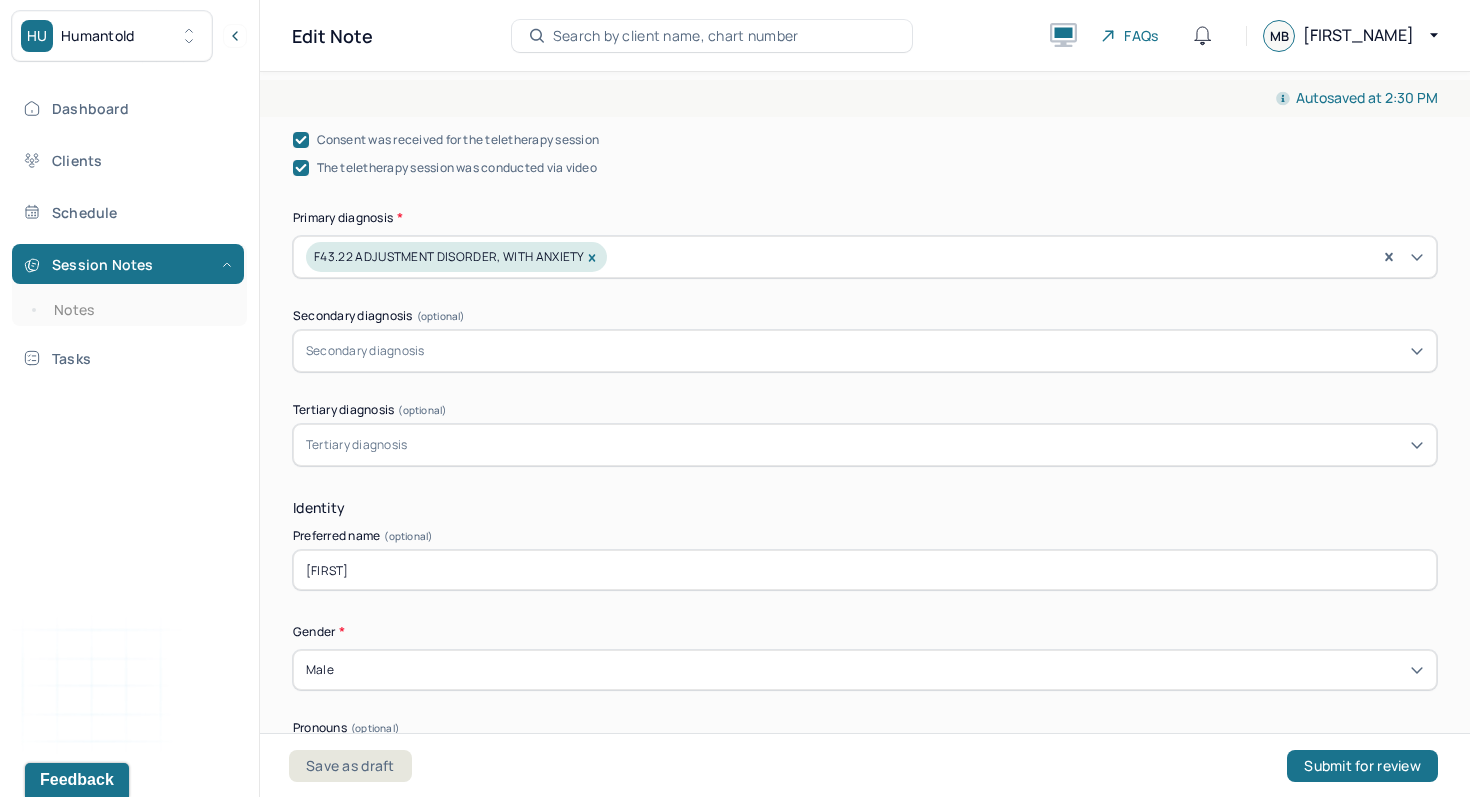 click 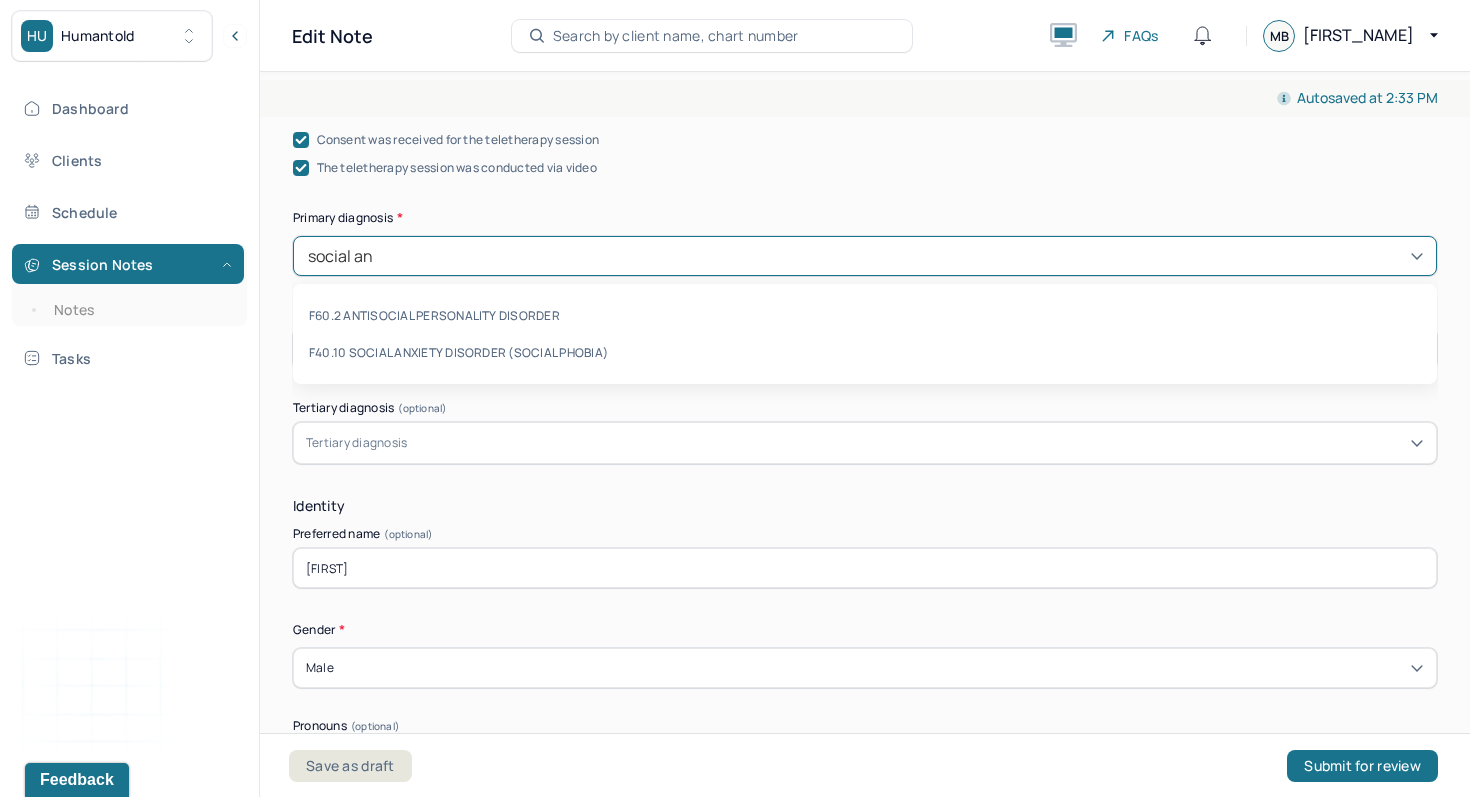 type on "social anx" 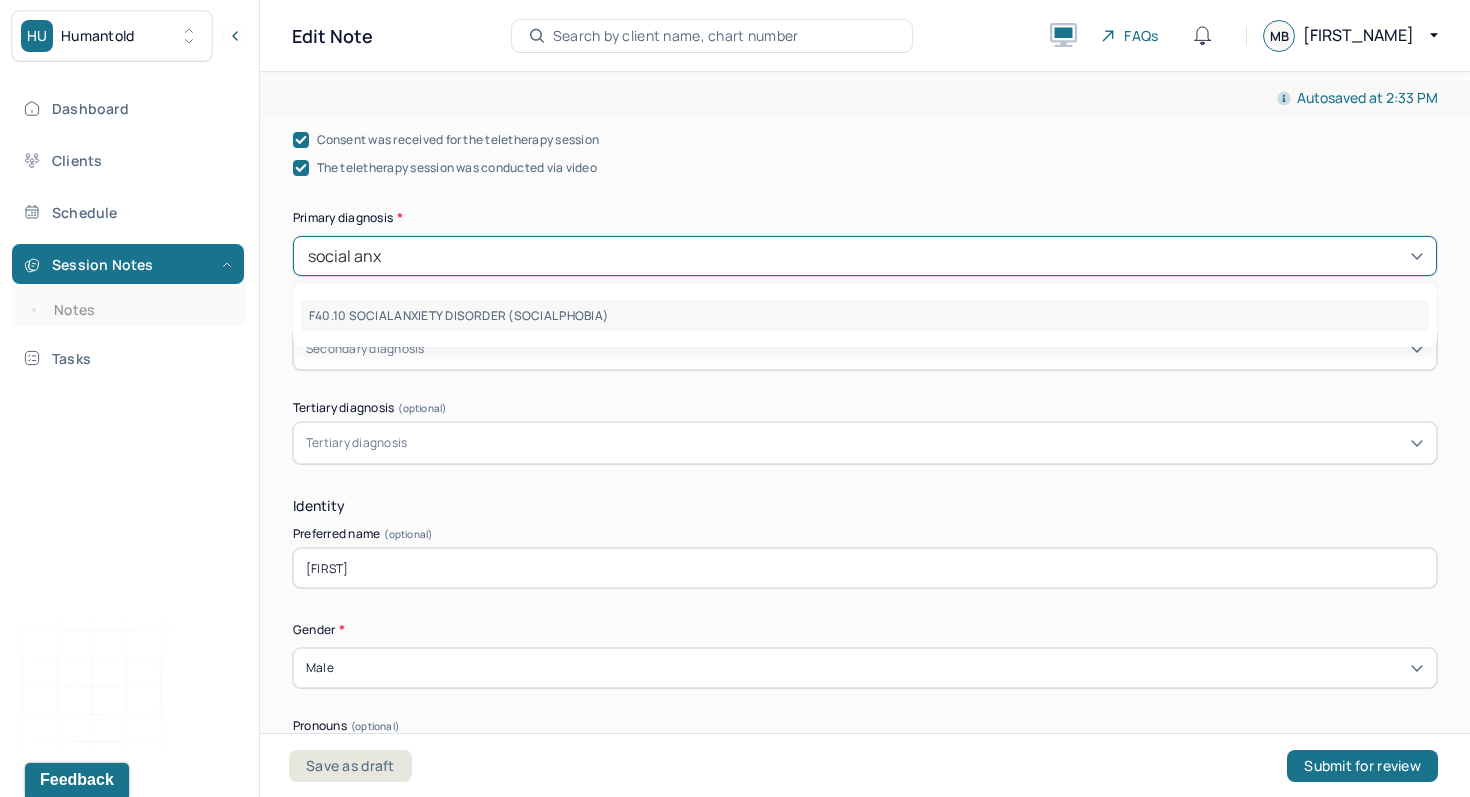 click on "F40.10 SOCIAL ANXIETY DISORDER (SOCIAL PHOBIA)" at bounding box center (865, 315) 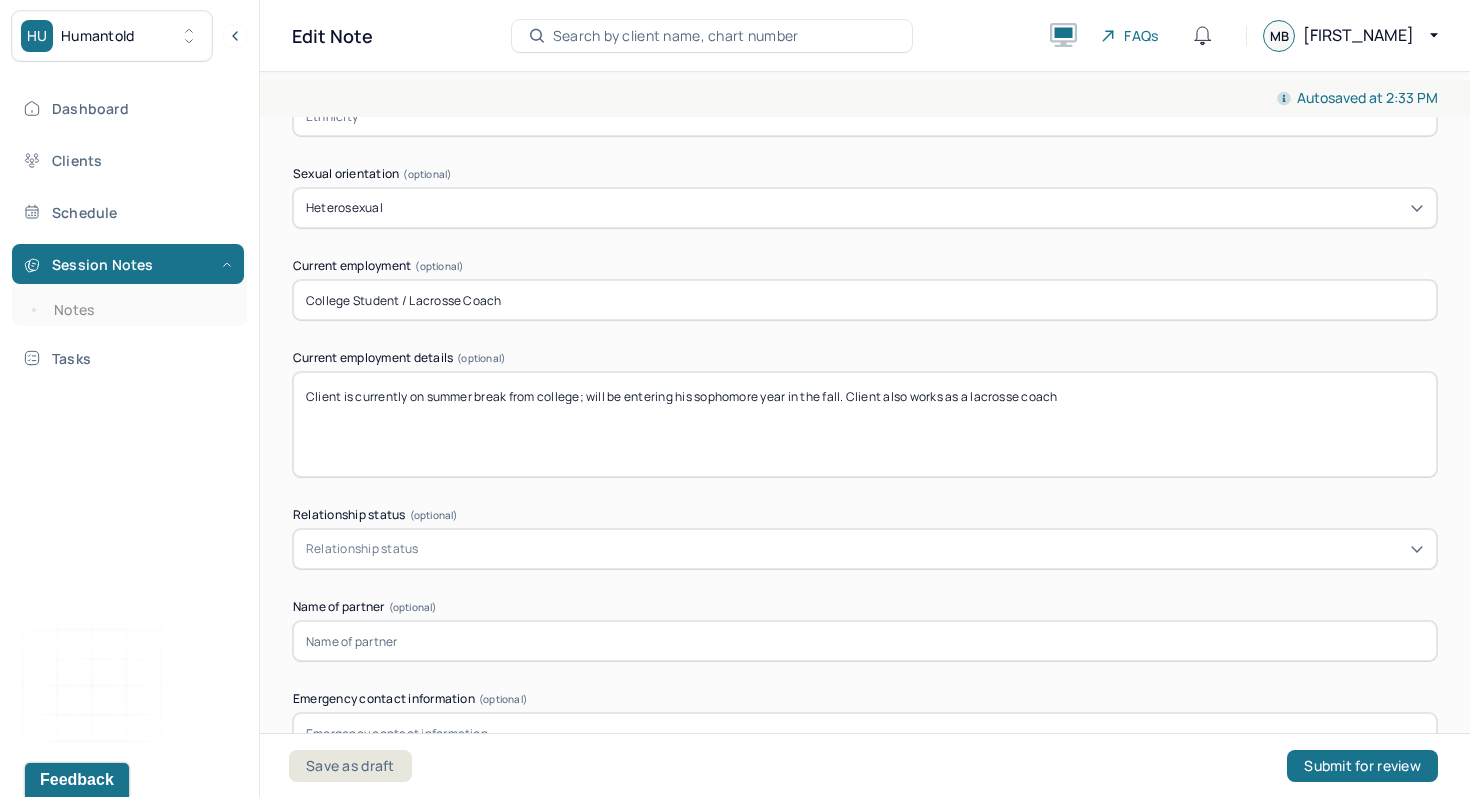 scroll, scrollTop: 1675, scrollLeft: 0, axis: vertical 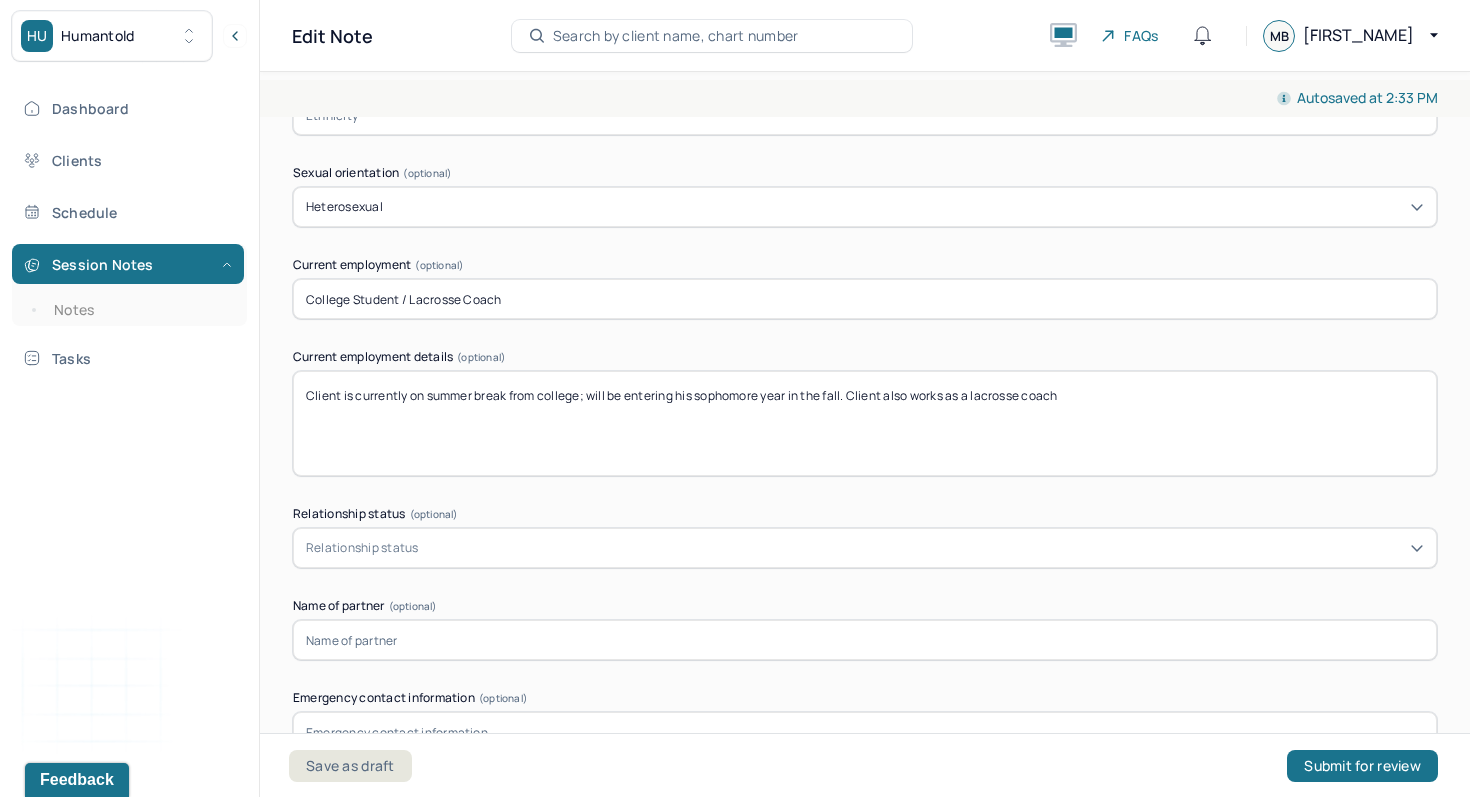 click on "Client is currently on summer break from college; will be entering his sophomore year in the fall. Client also works as a lacrosse coach" at bounding box center (865, 423) 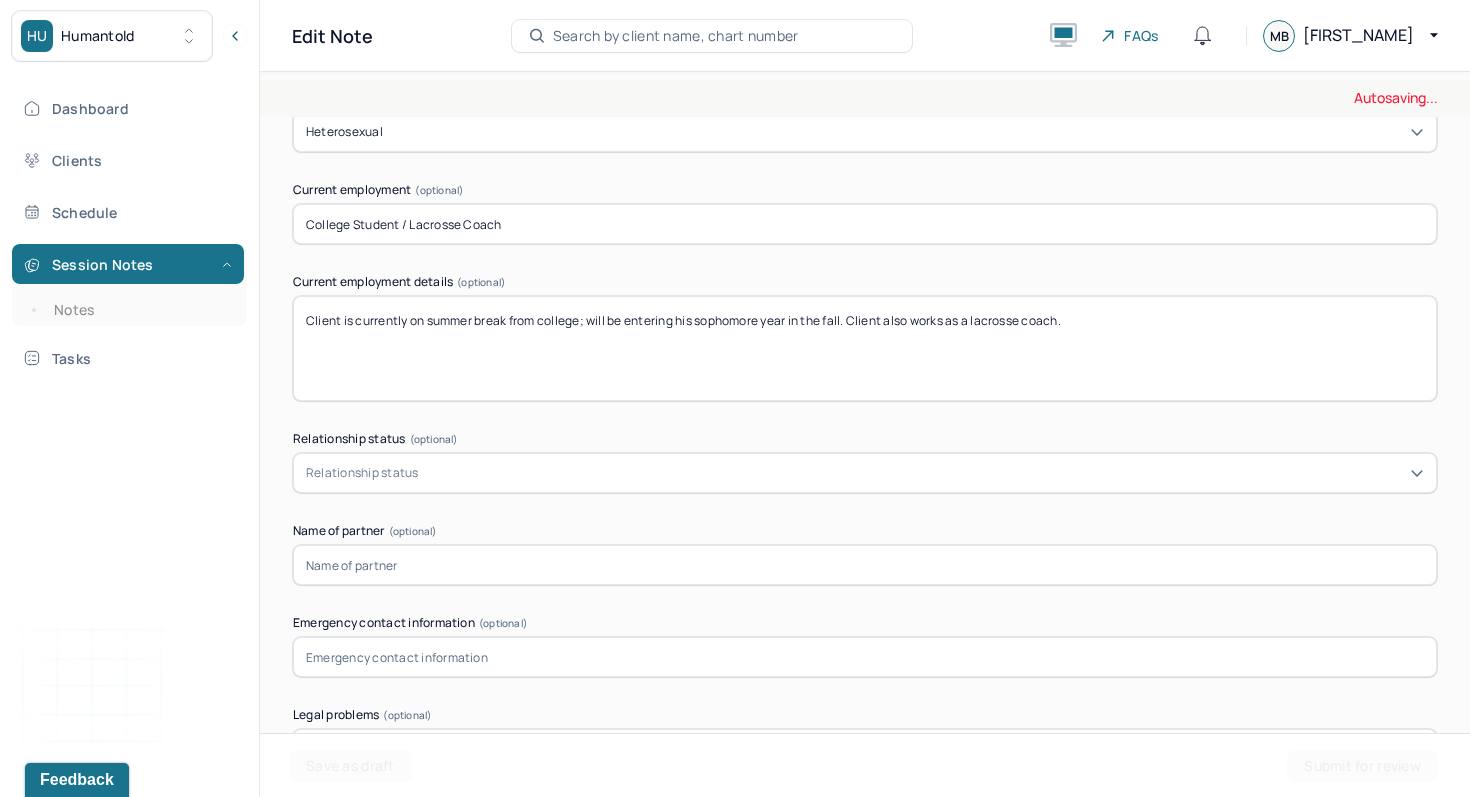 scroll, scrollTop: 1766, scrollLeft: 0, axis: vertical 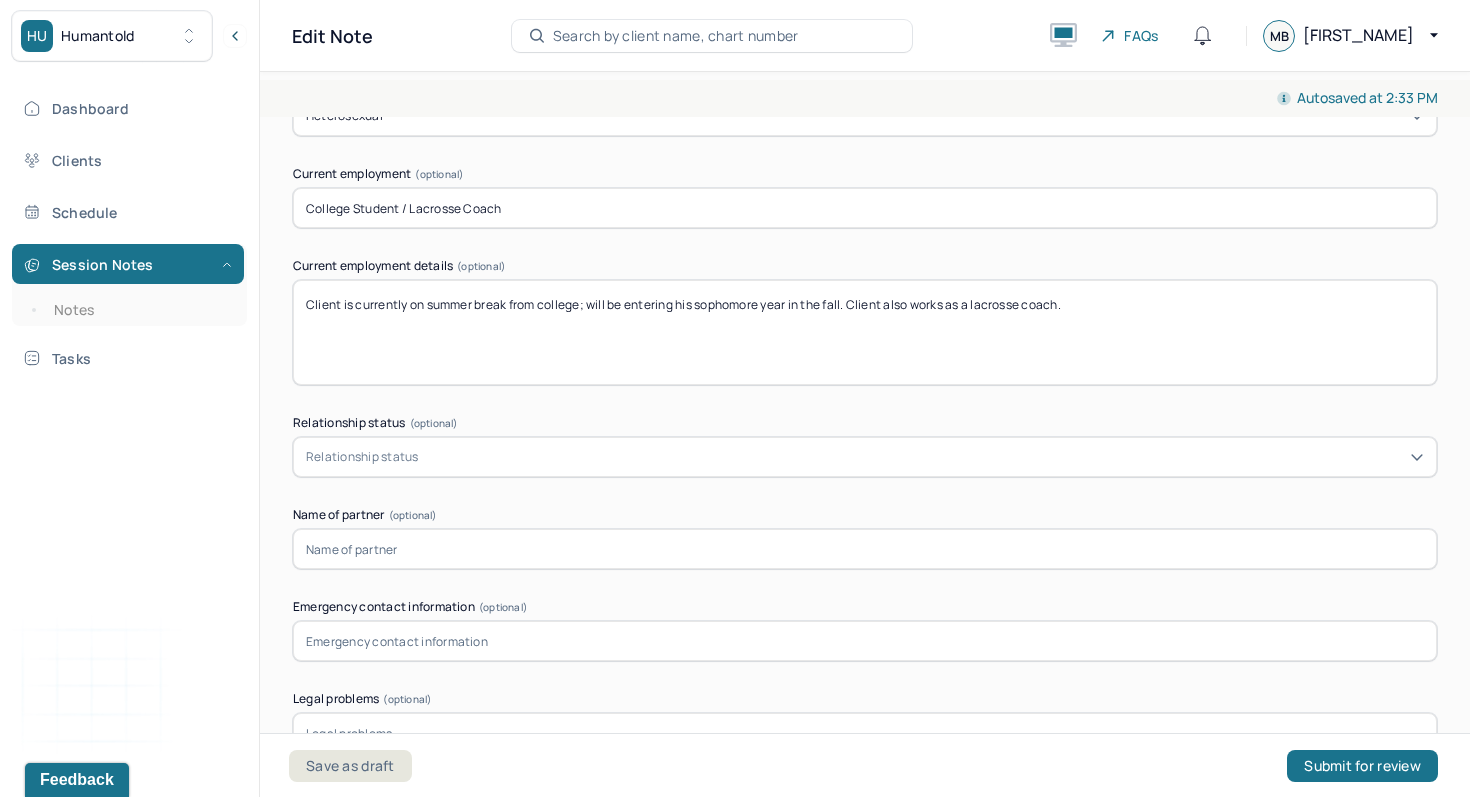 type on "Client is currently on summer break from college; will be entering his sophomore year in the fall. Client also works as a lacrosse coach." 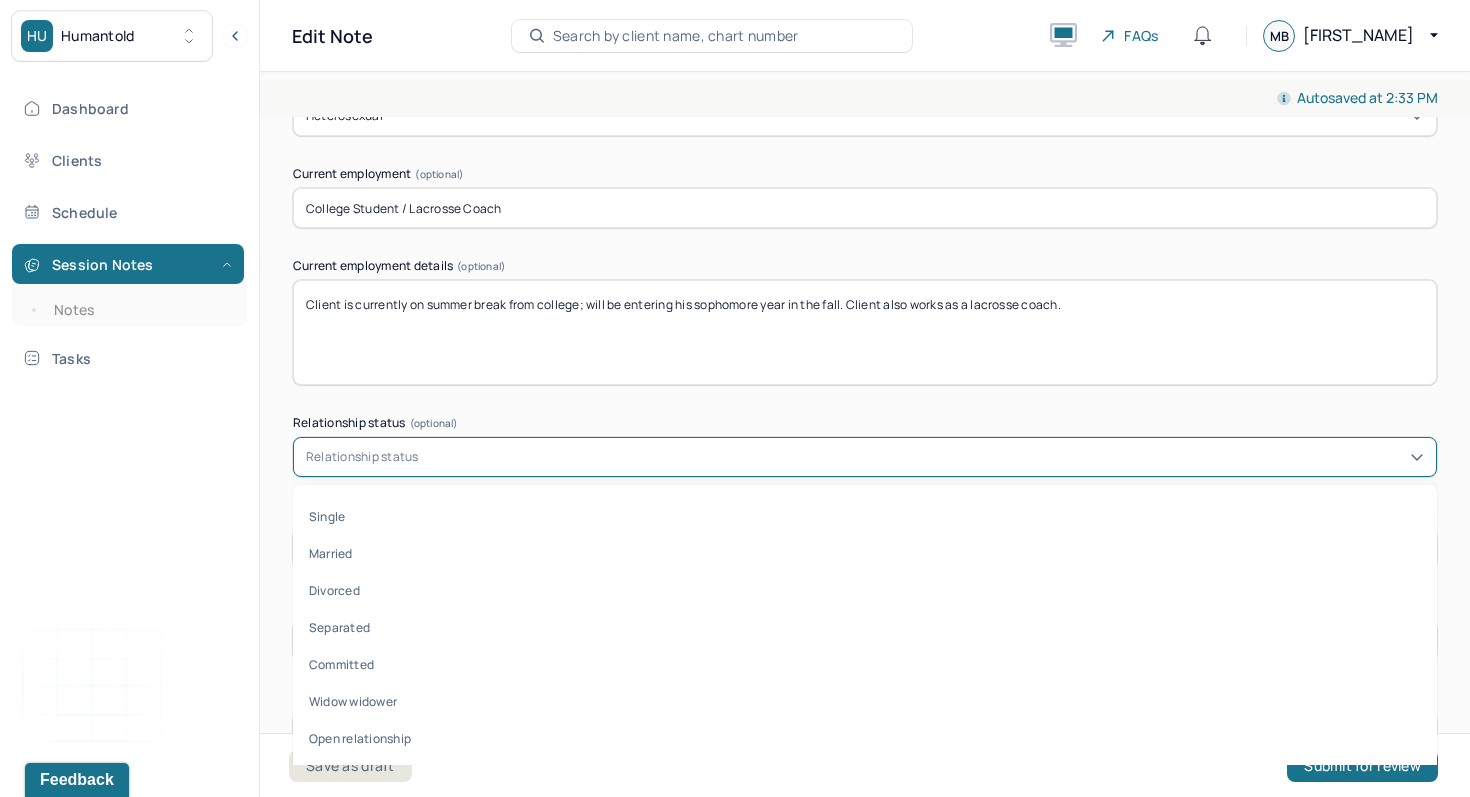 click on "Relationship status" at bounding box center (865, 457) 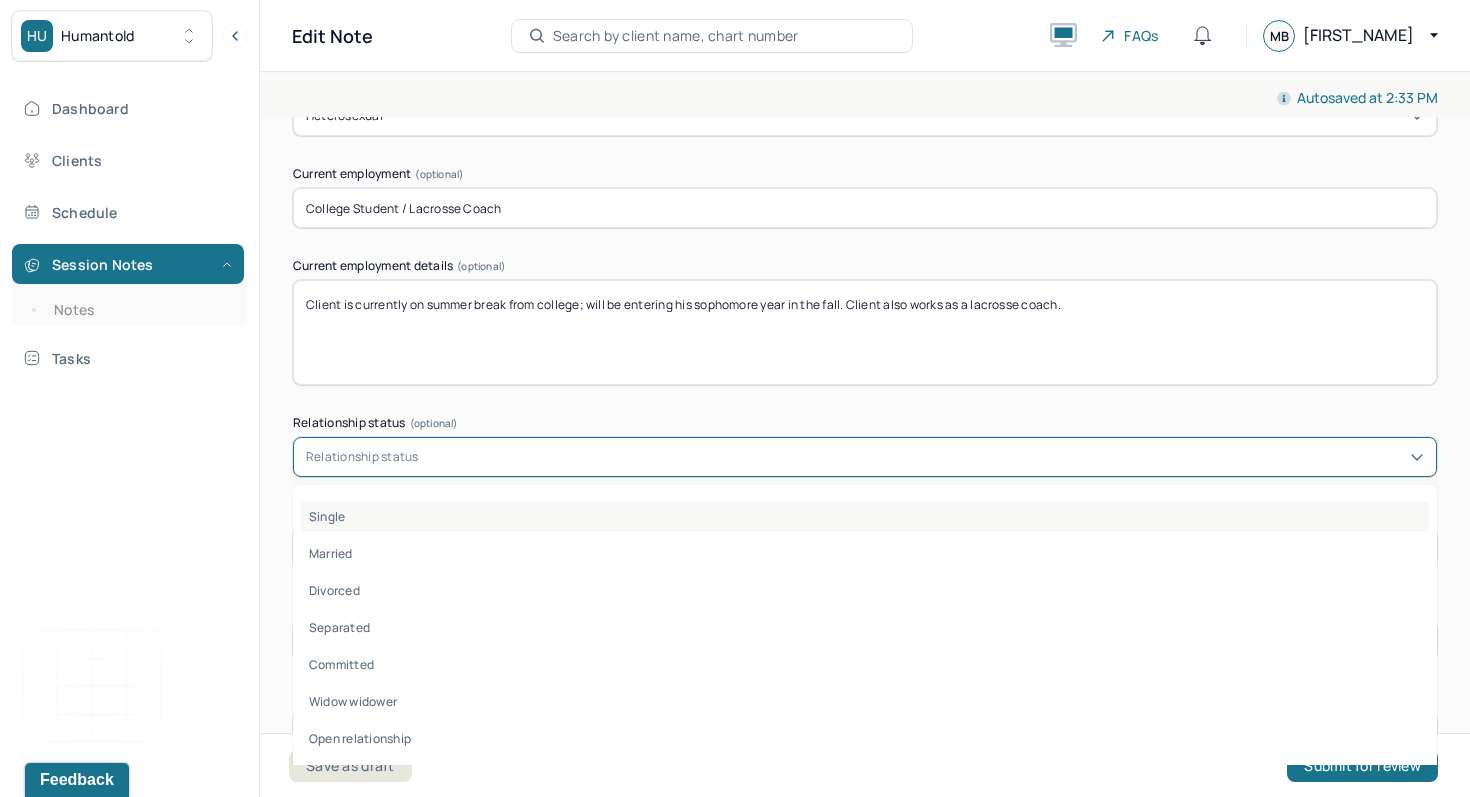 click on "Single" at bounding box center (865, 516) 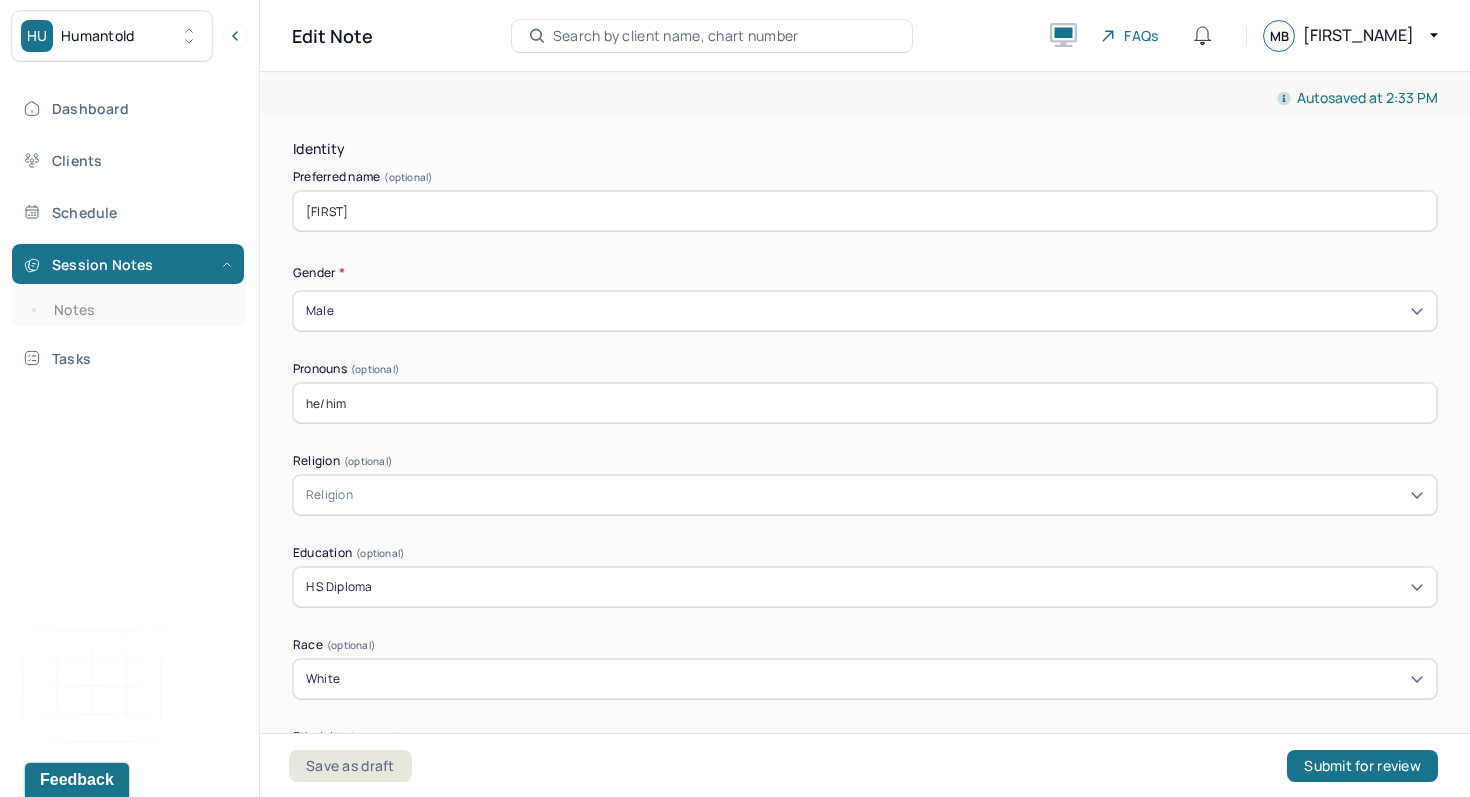 scroll, scrollTop: 0, scrollLeft: 0, axis: both 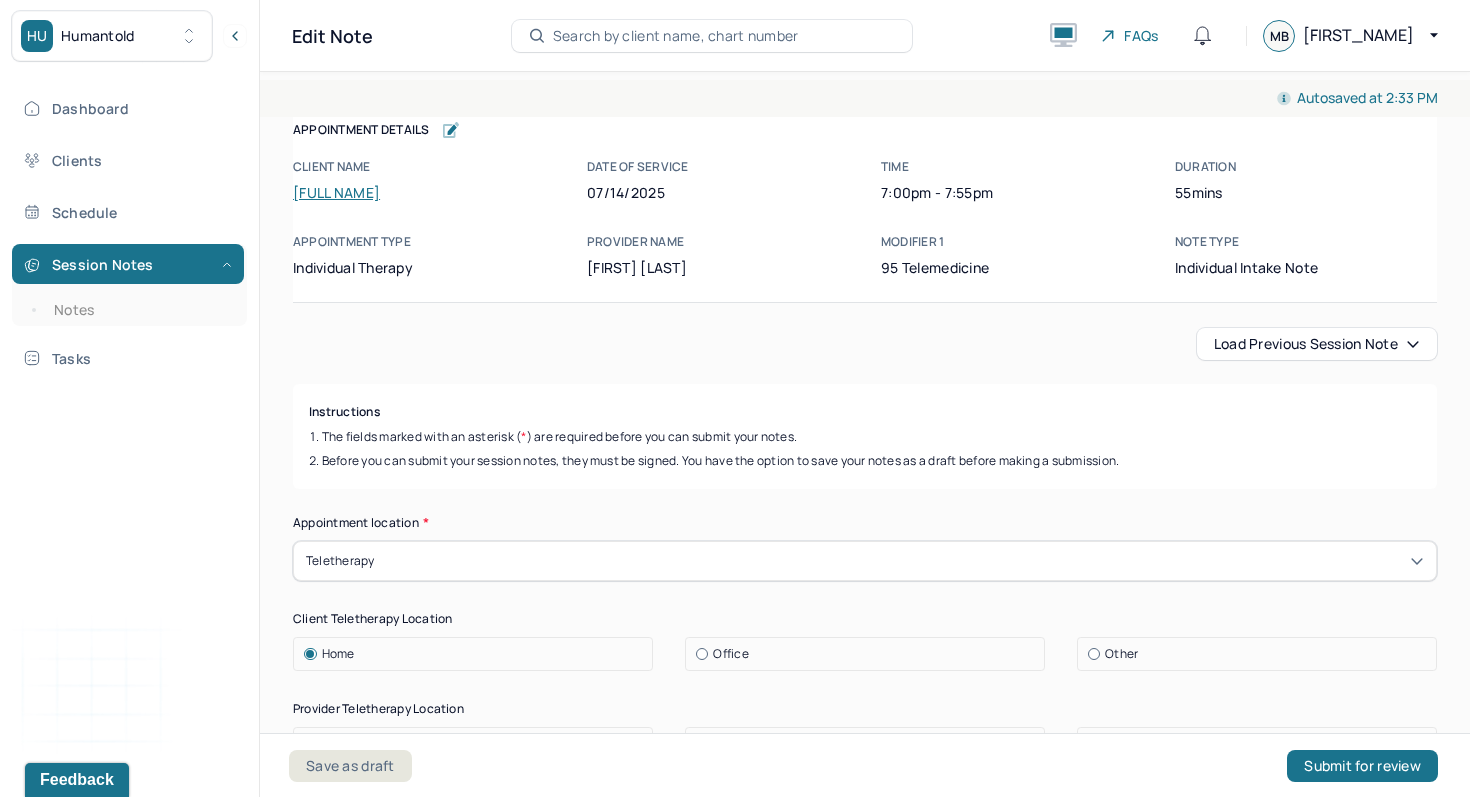 click on "Autosaved at 2:33 PM Appointment Details     Client name Nathaniel Strassberger Date of service 07/14/2025 Time 7:00pm - 7:55pm Duration 55mins Appointment type individual therapy Provider name Michael Bohuski Modifier 1 95 Telemedicine Note type Individual intake note Appointment Details     Client name Nathaniel Strassberger Date of service 07/14/2025 Time 7:00pm - 7:55pm Duration 55mins Appointment type individual therapy Provider name Michael Bohuski Modifier 1 95 Telemedicine Note type Individual intake note   Load previous session note   Instructions The fields marked with an asterisk ( * ) are required before you can submit your notes. Before you can submit your session notes, they must be signed. You have the option to save your notes as a draft before making a submission. Appointment location * Teletherapy Client Teletherapy Location Home Office Other Provider Teletherapy Location Home Office Other Consent was received for the teletherapy session The teletherapy session was conducted via video * Nate" at bounding box center [865, 6029] 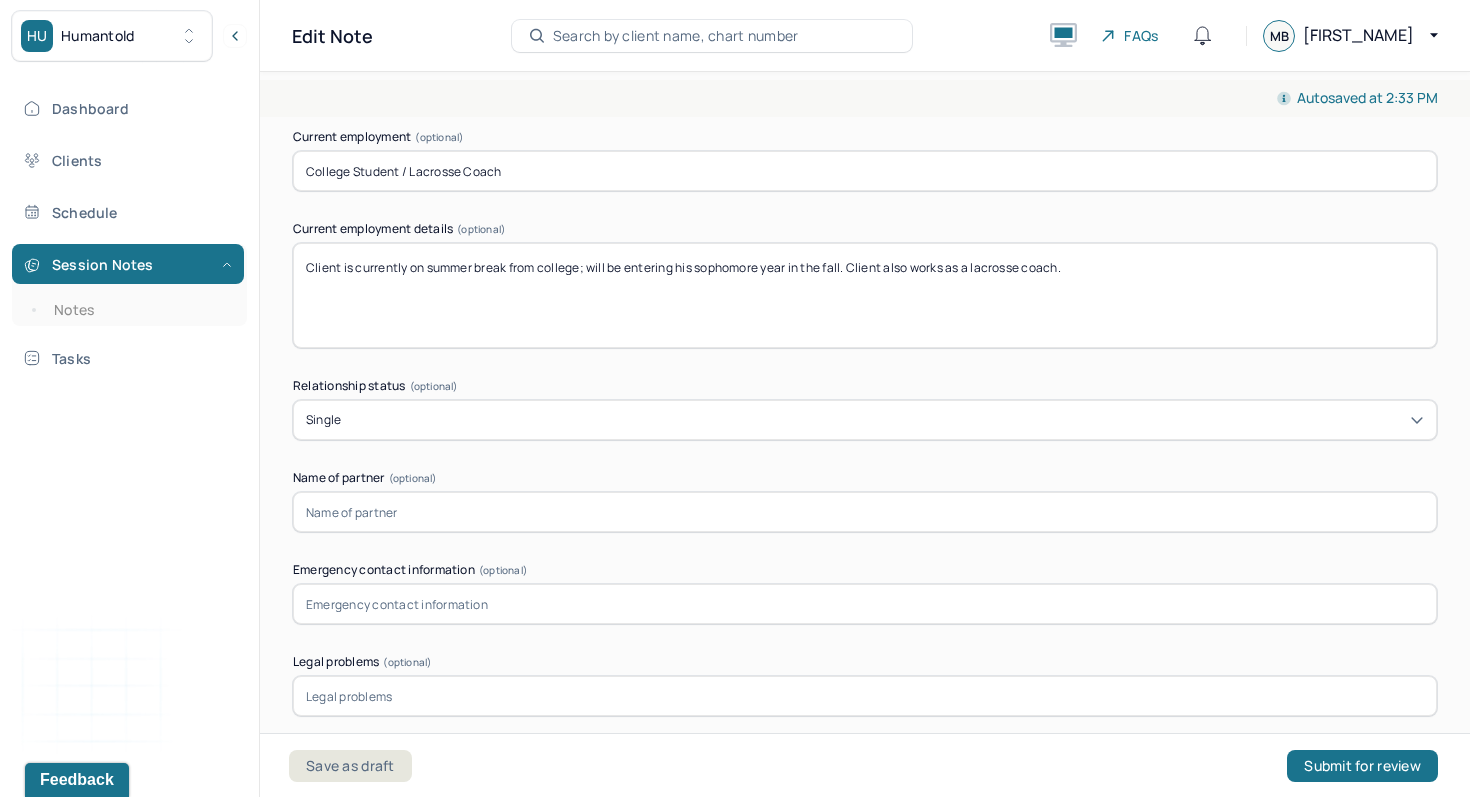 scroll, scrollTop: 1921, scrollLeft: 0, axis: vertical 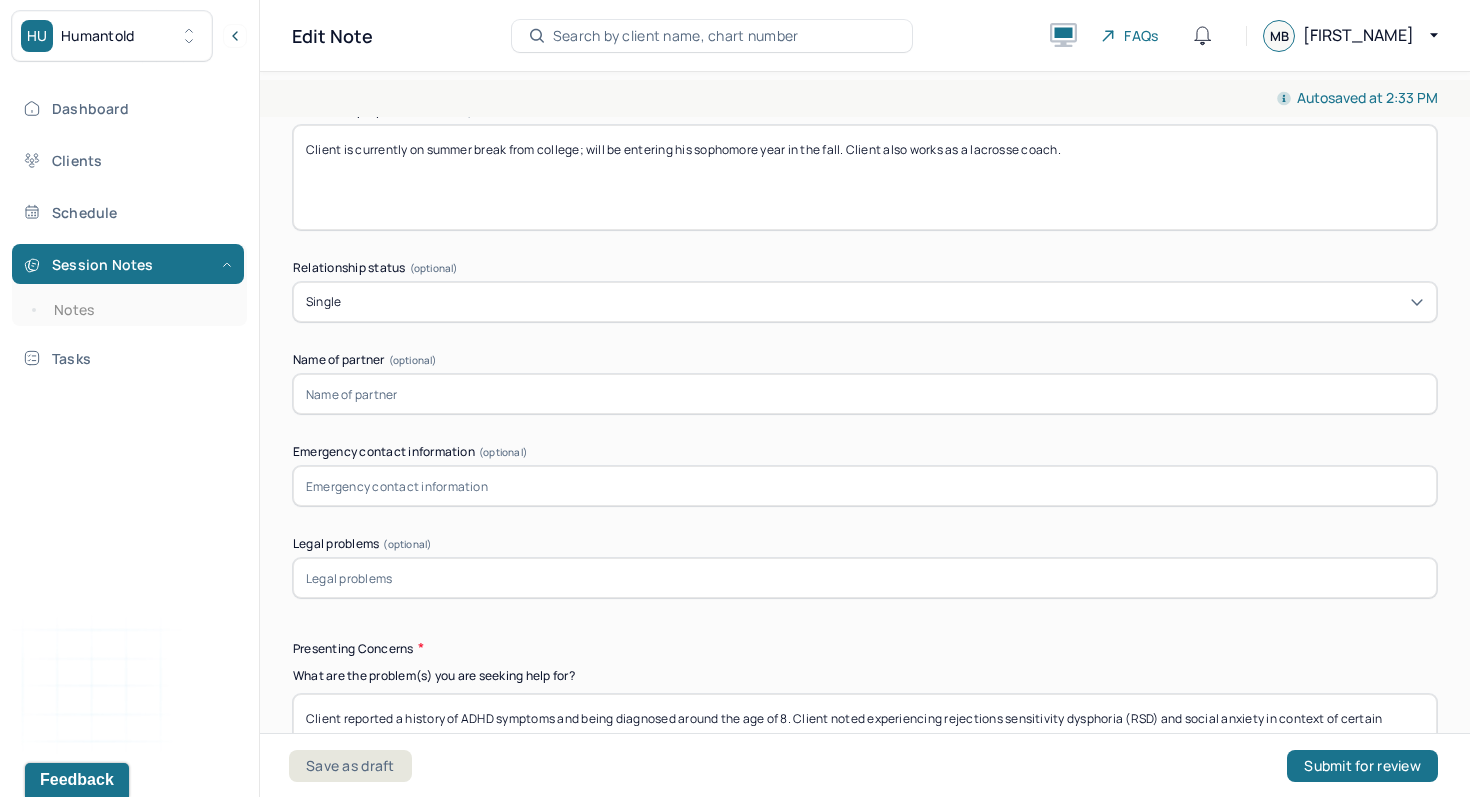 click at bounding box center [865, 486] 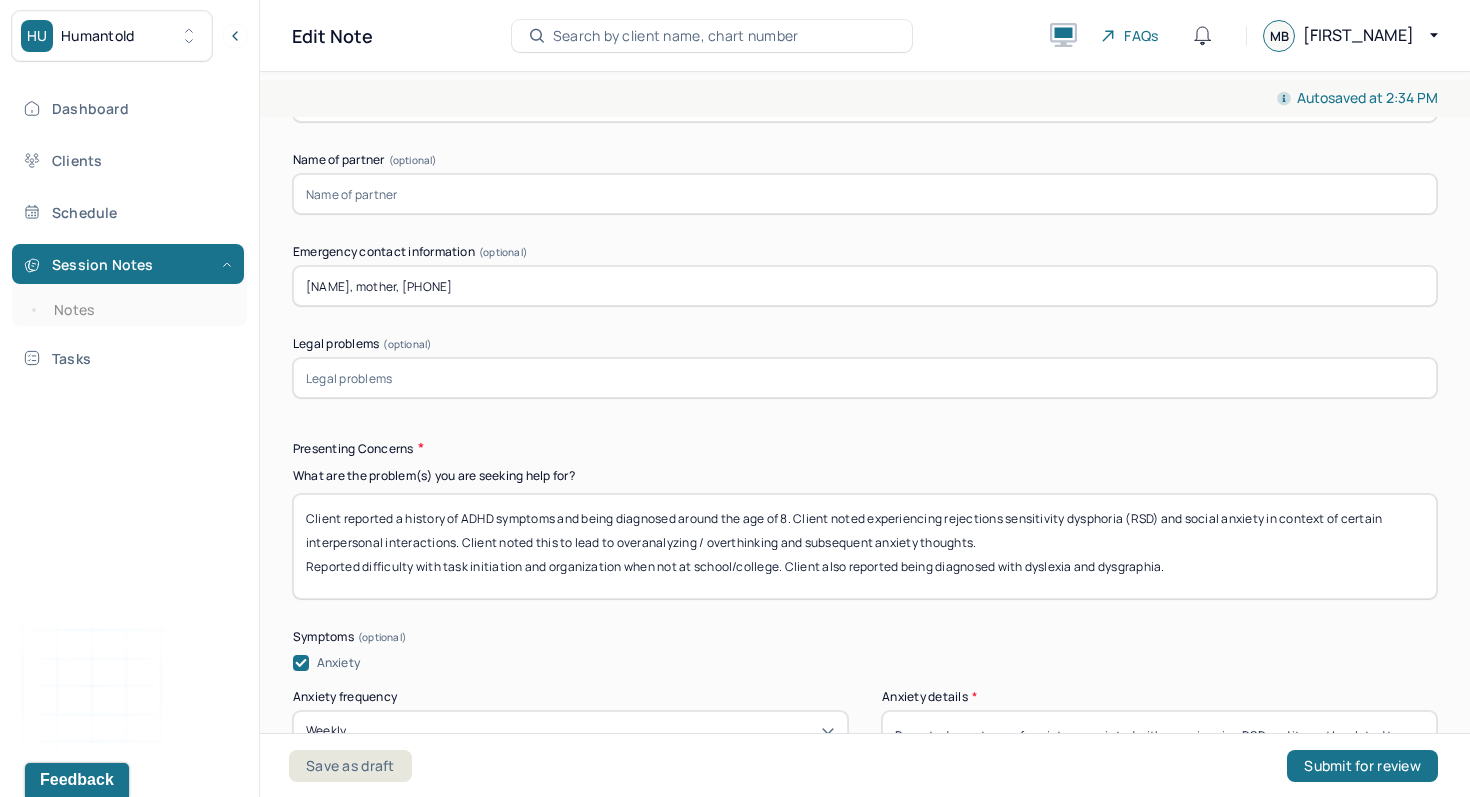 scroll, scrollTop: 2132, scrollLeft: 0, axis: vertical 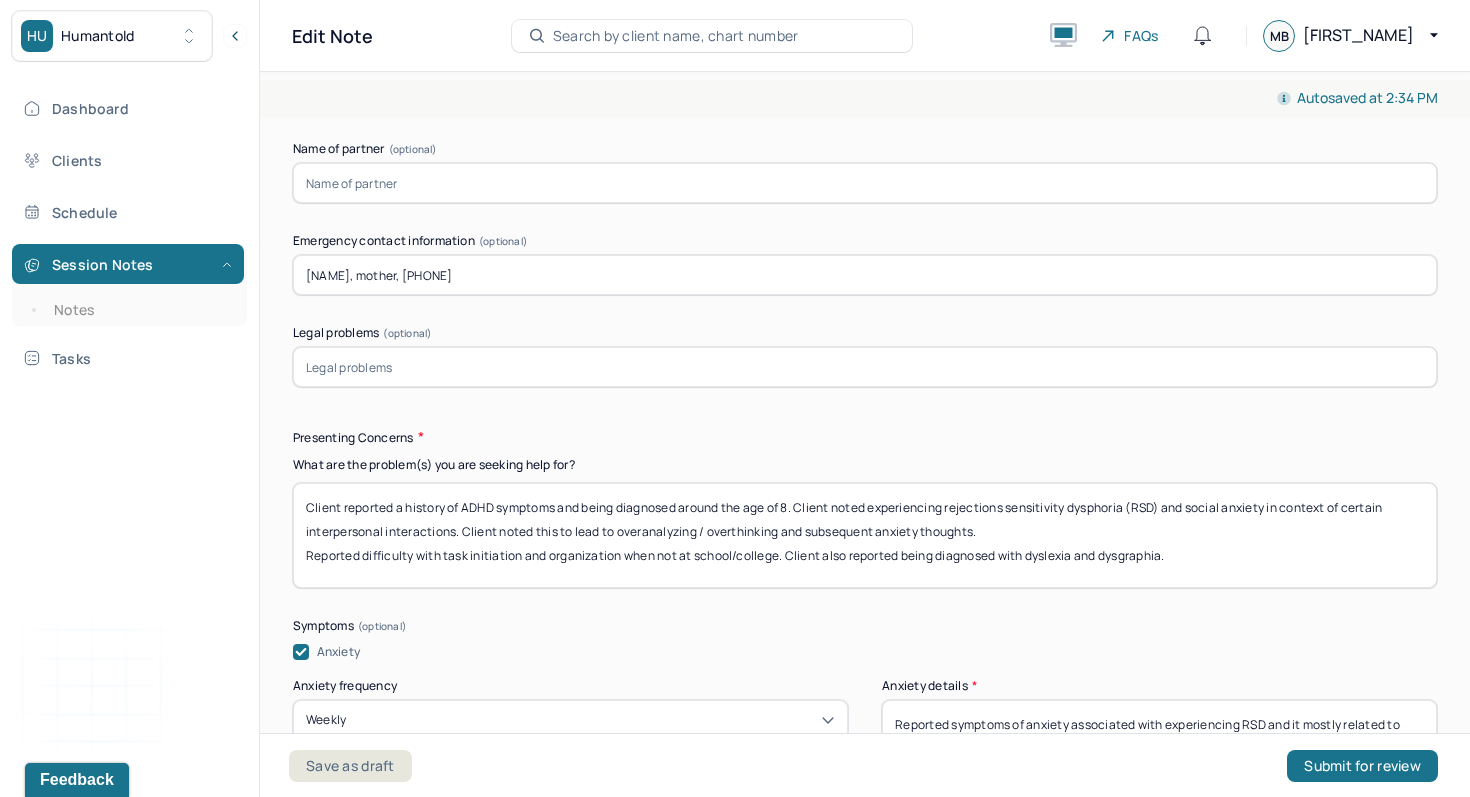 type on "Donna Woodward, mother, 845-416-3956" 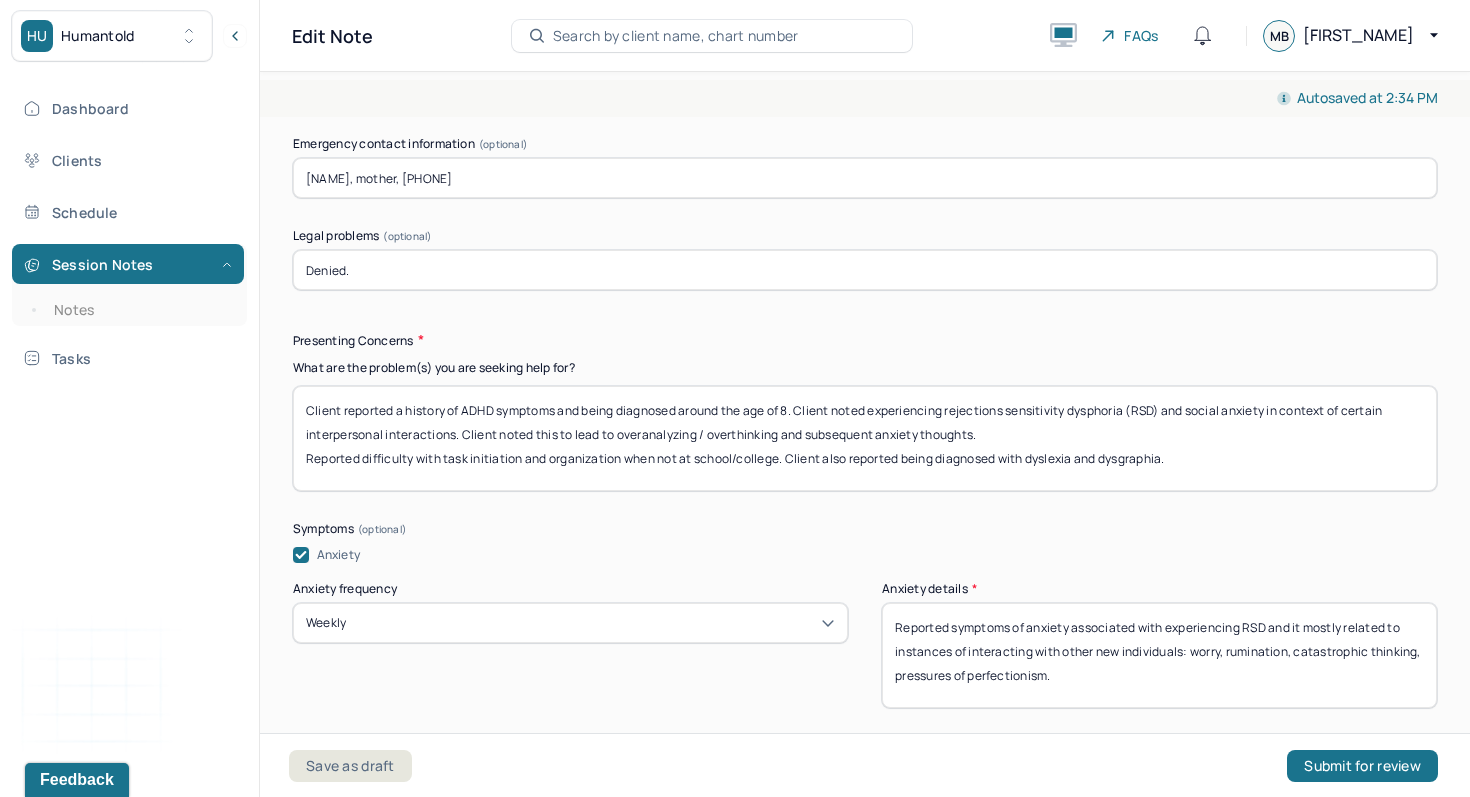scroll, scrollTop: 2238, scrollLeft: 0, axis: vertical 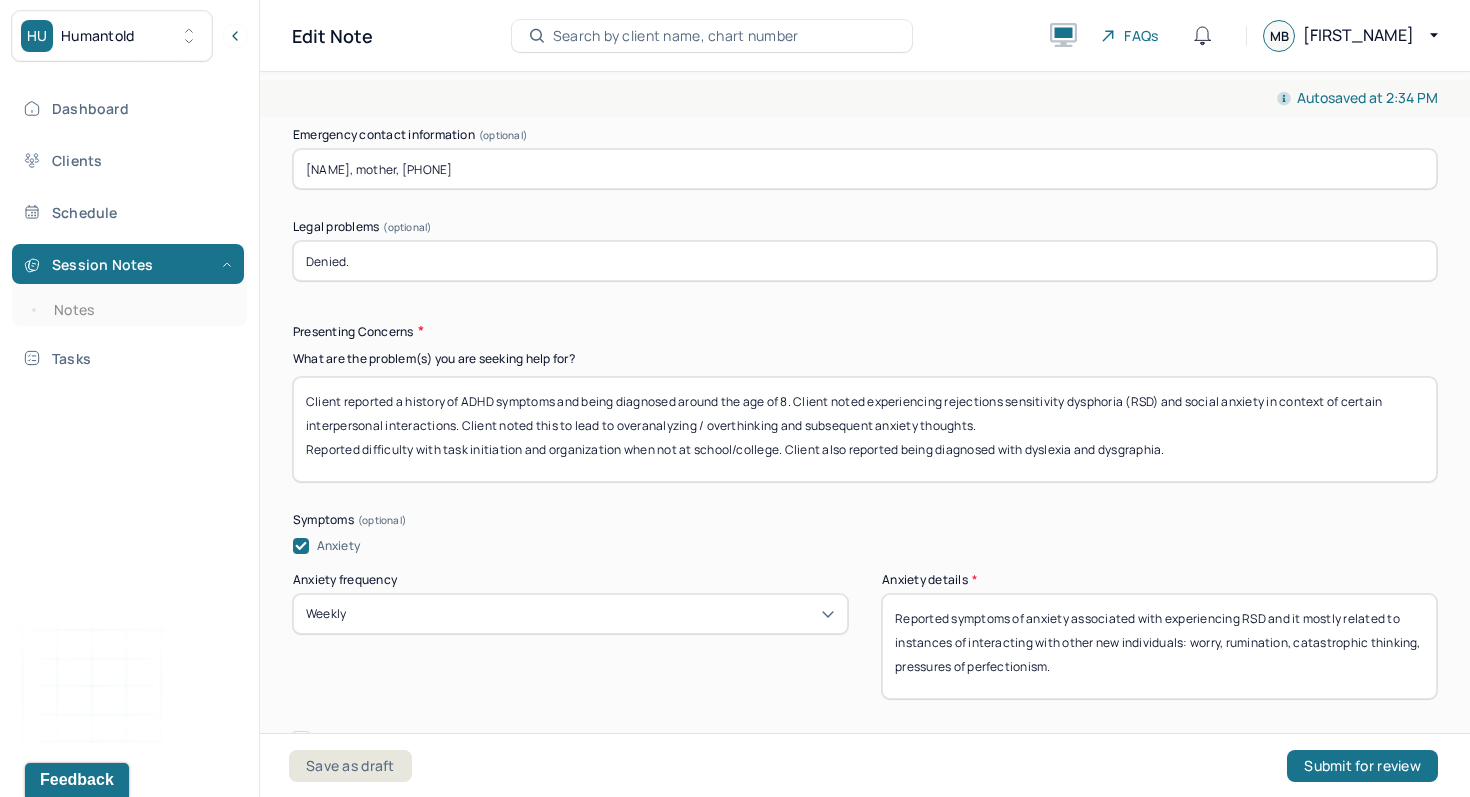 type on "Denied." 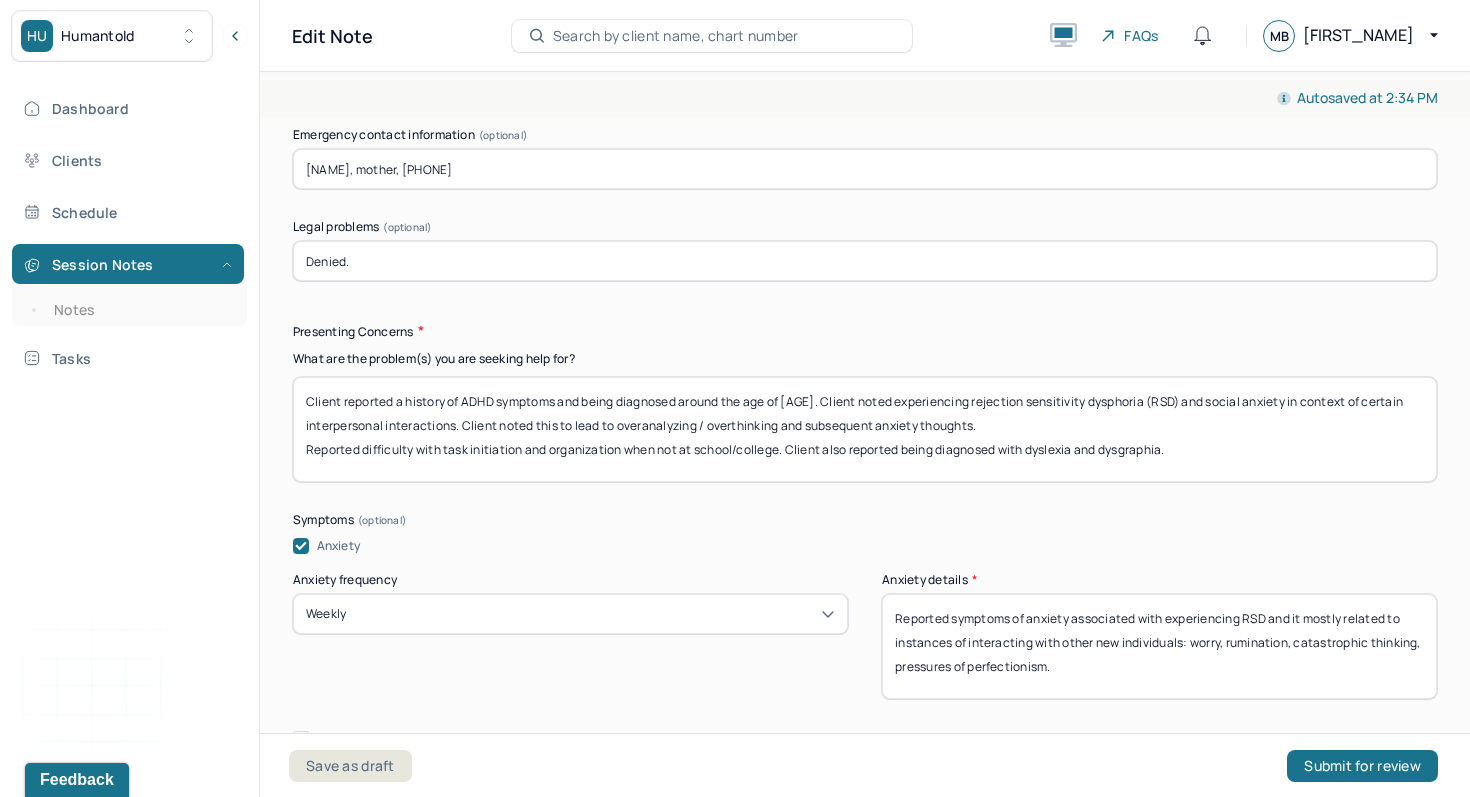 click on "Client reported a history of ADHD symptoms and being diagnosed around the age of 8. Client noted experiencing rejection sensitivity dysphoria (RSD) and social anxiety in context of certain interpersonal interactions. Client noted this to lead to overanalyzing / overthinking and subsequent anxiety thoughts.
Reported difficulty with task initiation and organization when not at school/college. Client also reported being diagnosed with dyslexia and dysgraphia." at bounding box center [865, 429] 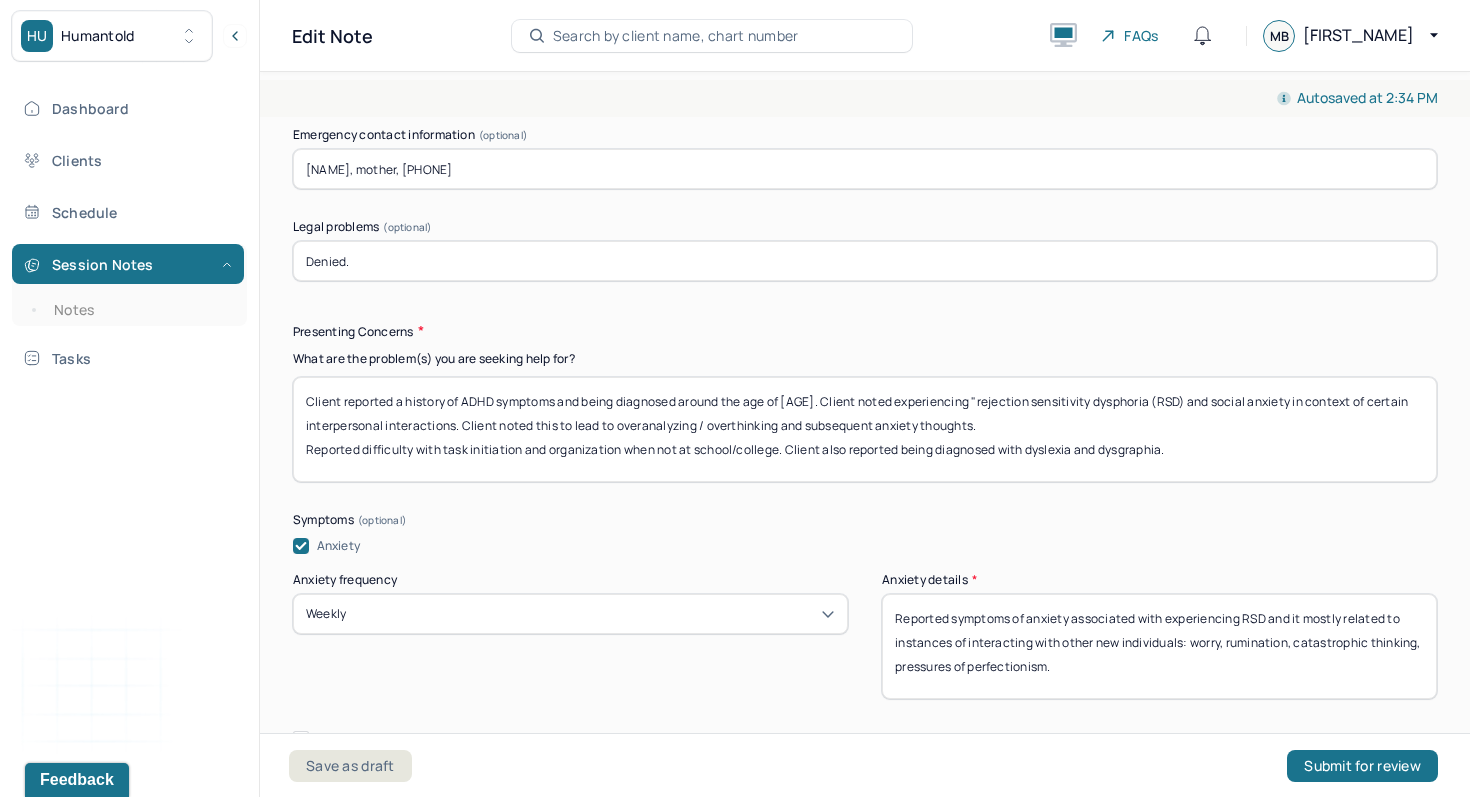 click on "Client reported a history of ADHD symptoms and being diagnosed around the age of 8. Client noted experiencing "rejection sensitivity dysphoria (RSD) and social anxiety in context of certain interpersonal interactions. Client noted this to lead to overanalyzing / overthinking and subsequent anxiety thoughts.
Reported difficulty with task initiation and organization when not at school/college. Client also reported being diagnosed with dyslexia and dysgraphia." at bounding box center [865, 429] 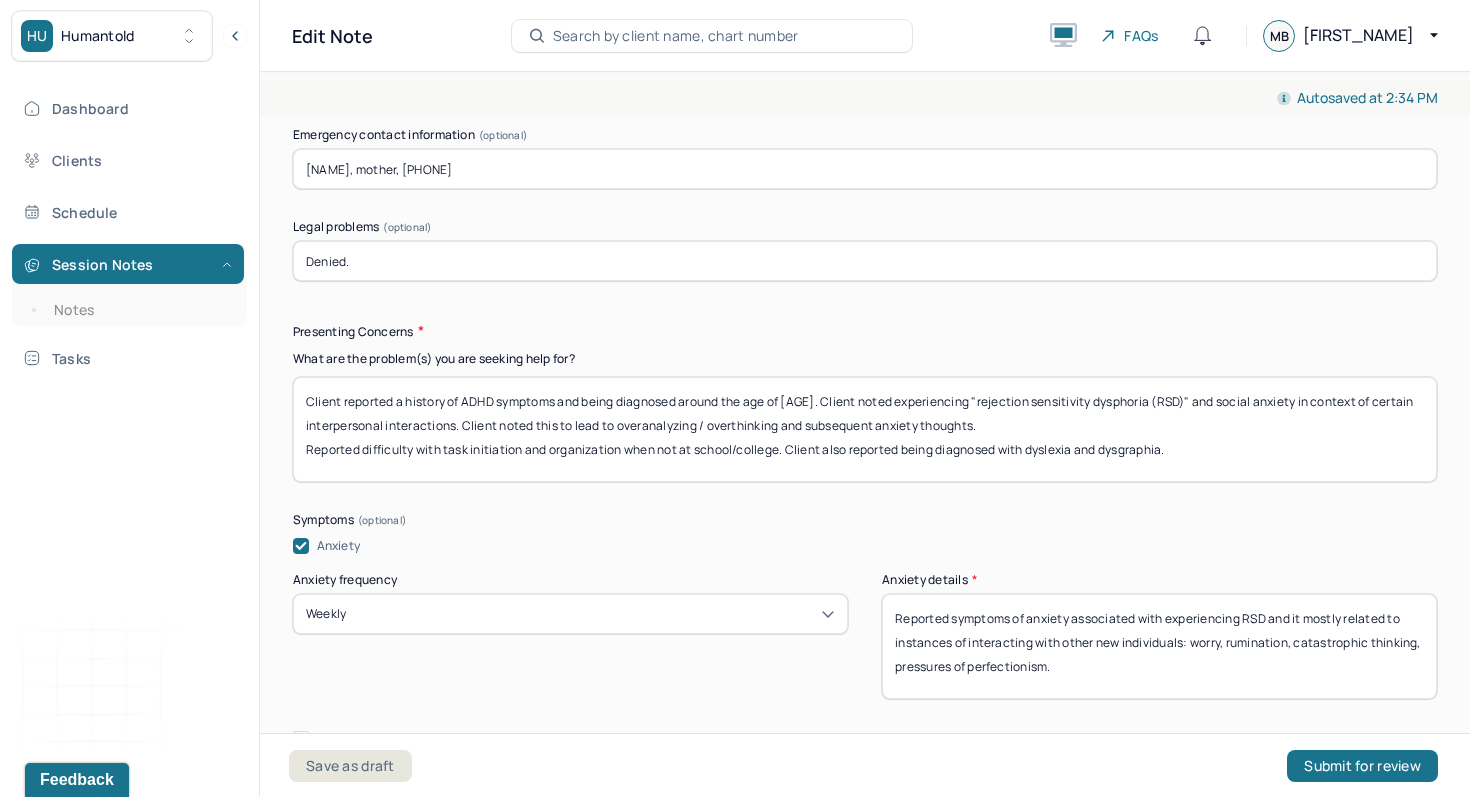 drag, startPoint x: 984, startPoint y: 417, endPoint x: 1285, endPoint y: 407, distance: 301.16608 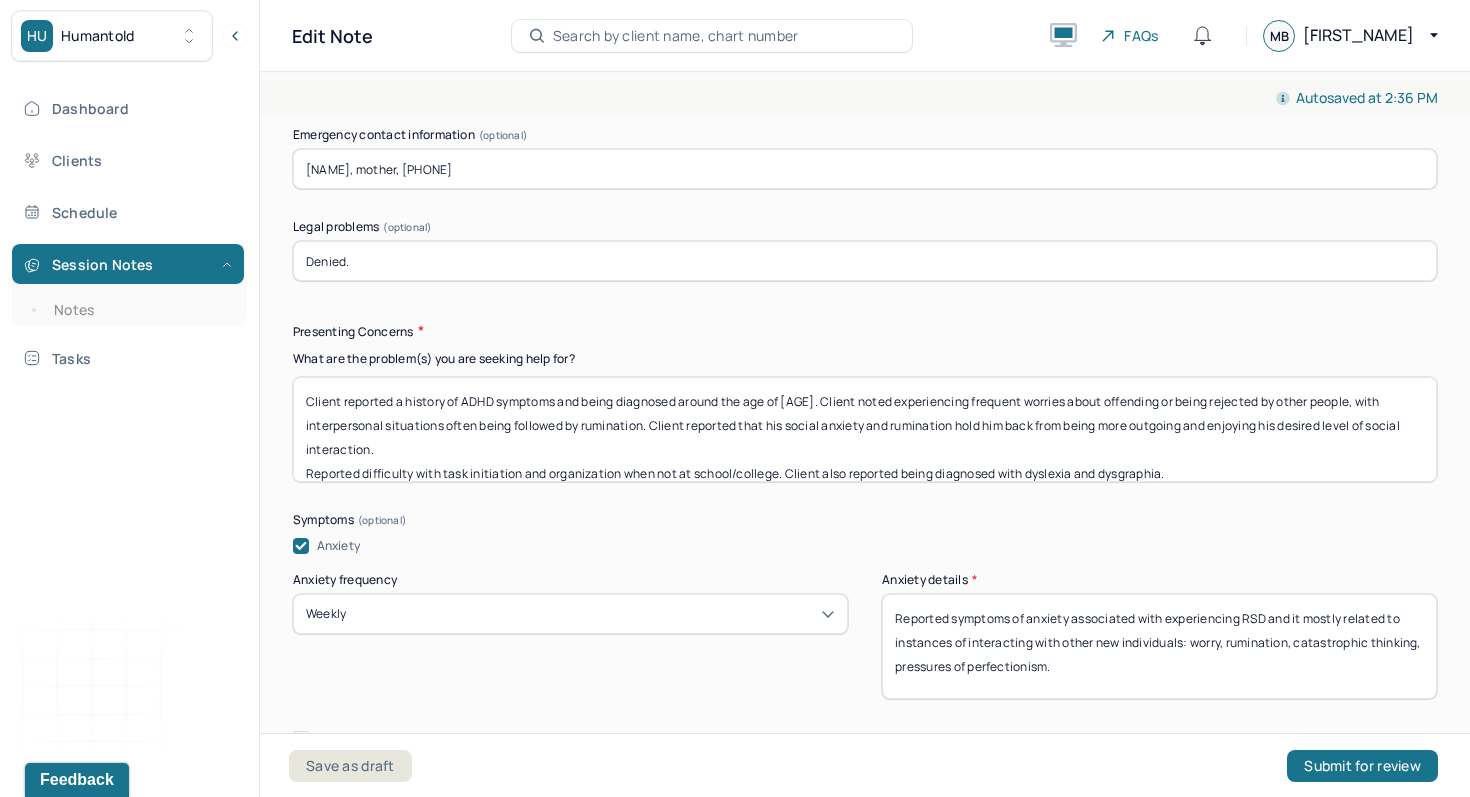 scroll, scrollTop: 2252, scrollLeft: 0, axis: vertical 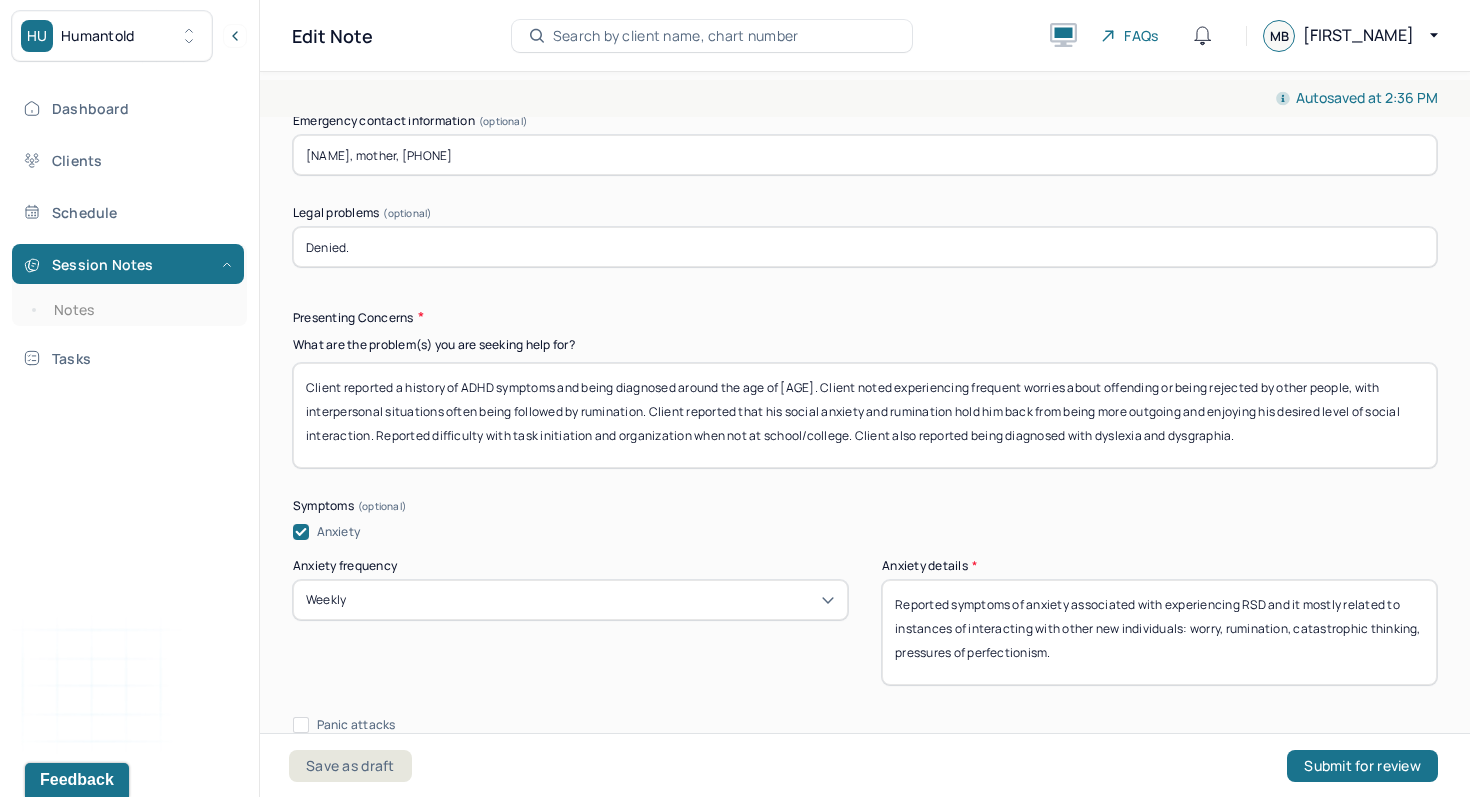 drag, startPoint x: 1245, startPoint y: 436, endPoint x: 859, endPoint y: 437, distance: 386.00128 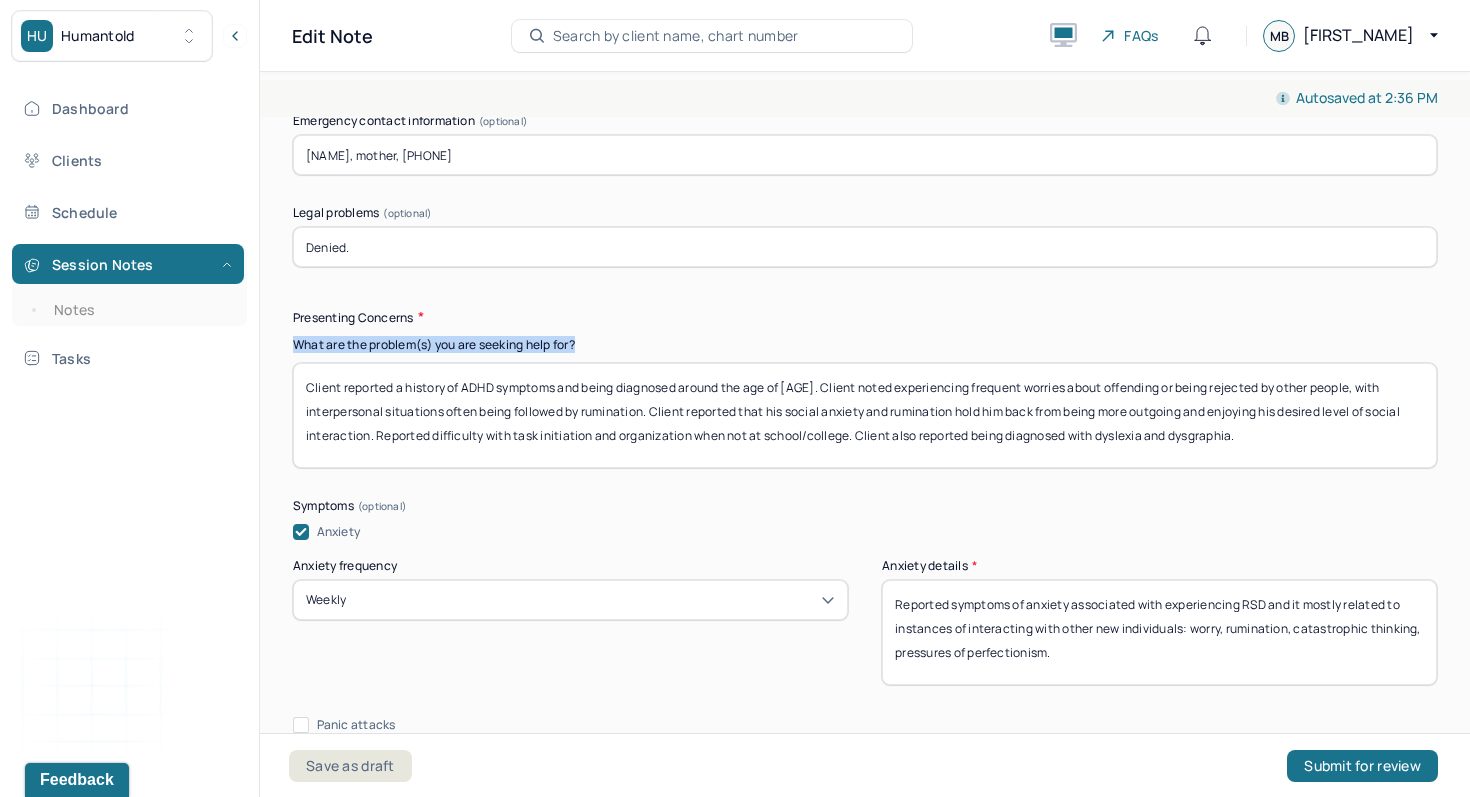 drag, startPoint x: 298, startPoint y: 336, endPoint x: 636, endPoint y: 347, distance: 338.17896 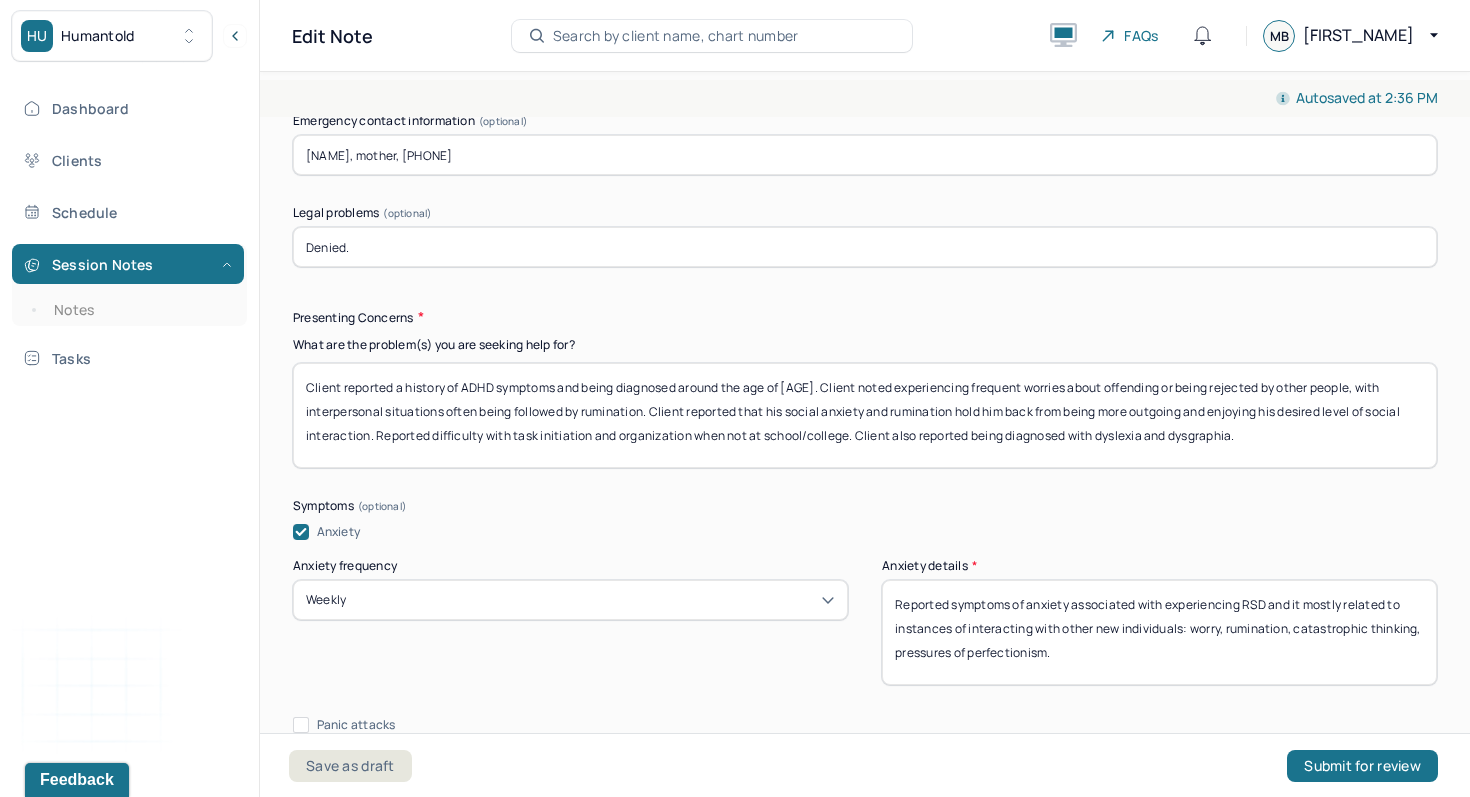 drag, startPoint x: 855, startPoint y: 430, endPoint x: 1246, endPoint y: 434, distance: 391.02045 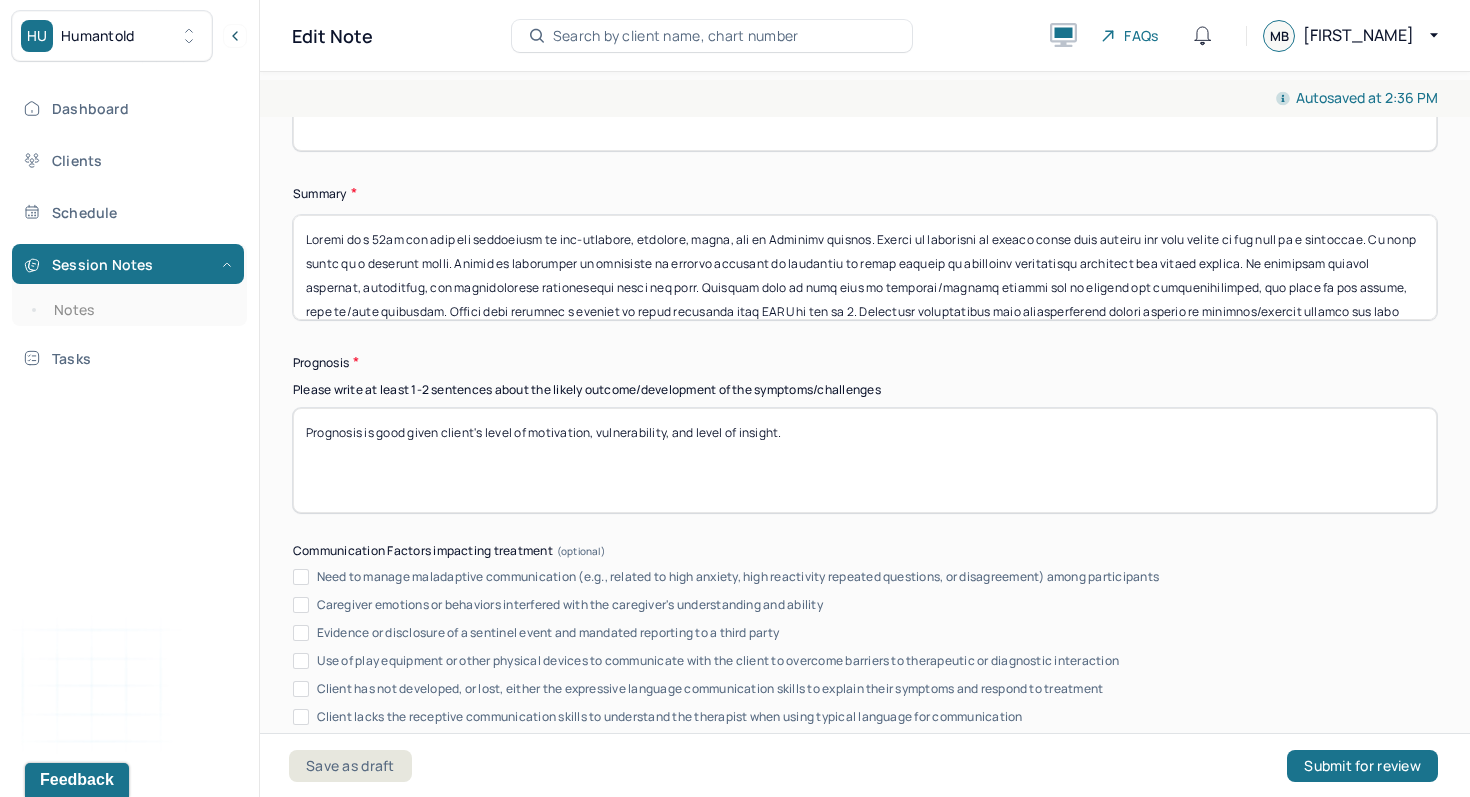 scroll, scrollTop: 10704, scrollLeft: 0, axis: vertical 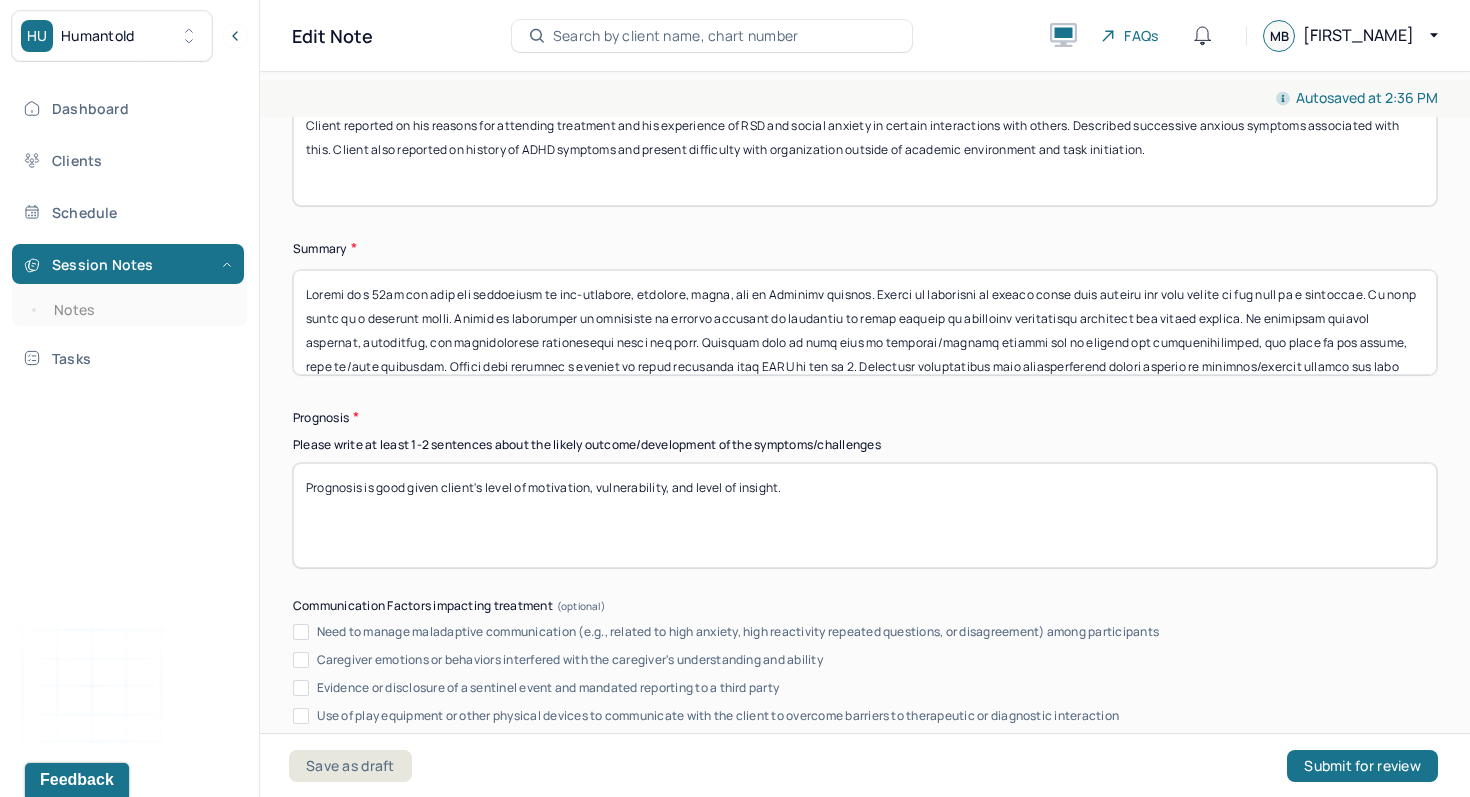 drag, startPoint x: 1070, startPoint y: 275, endPoint x: 1084, endPoint y: 276, distance: 14.035668 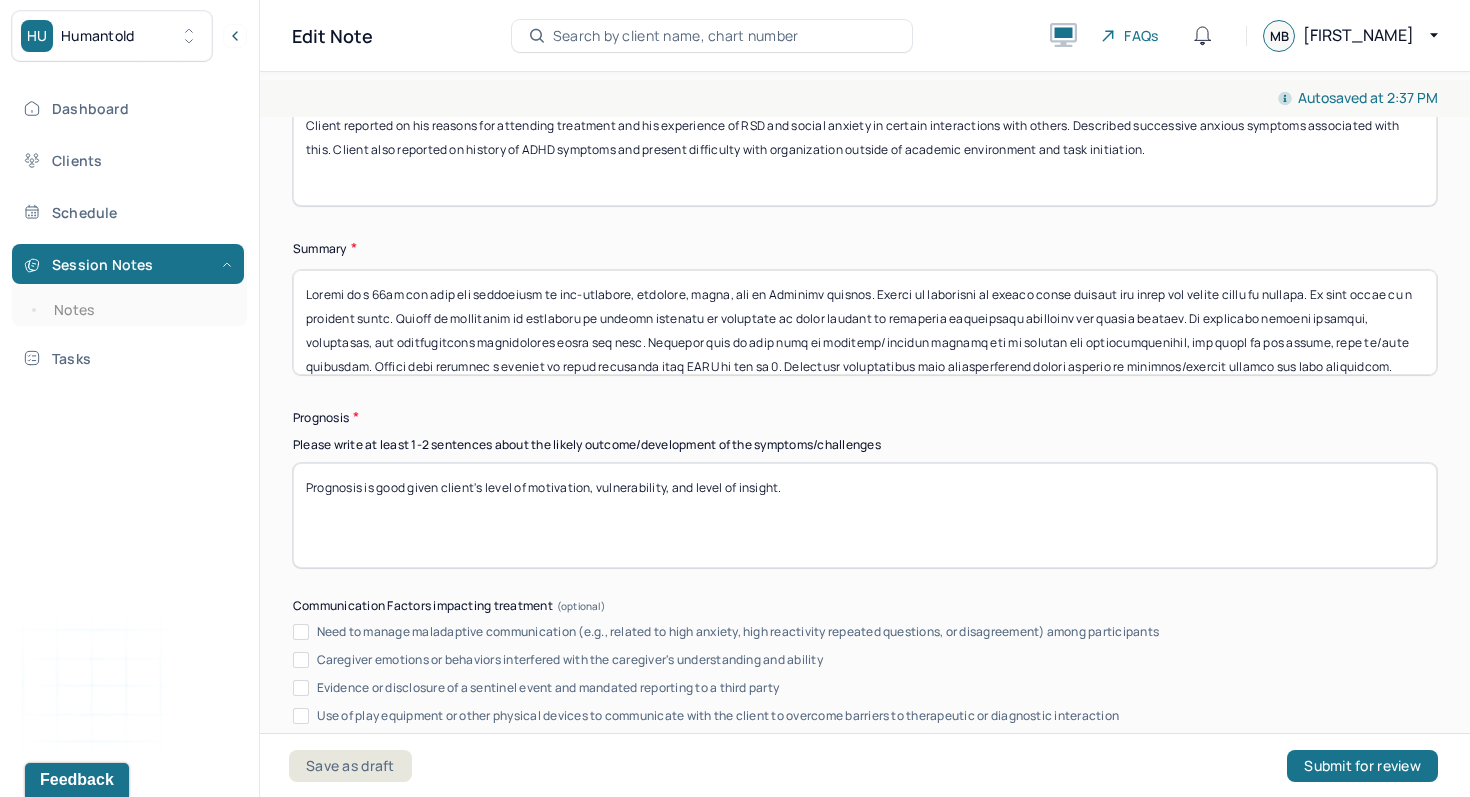 drag, startPoint x: 1351, startPoint y: 271, endPoint x: 1373, endPoint y: 276, distance: 22.561028 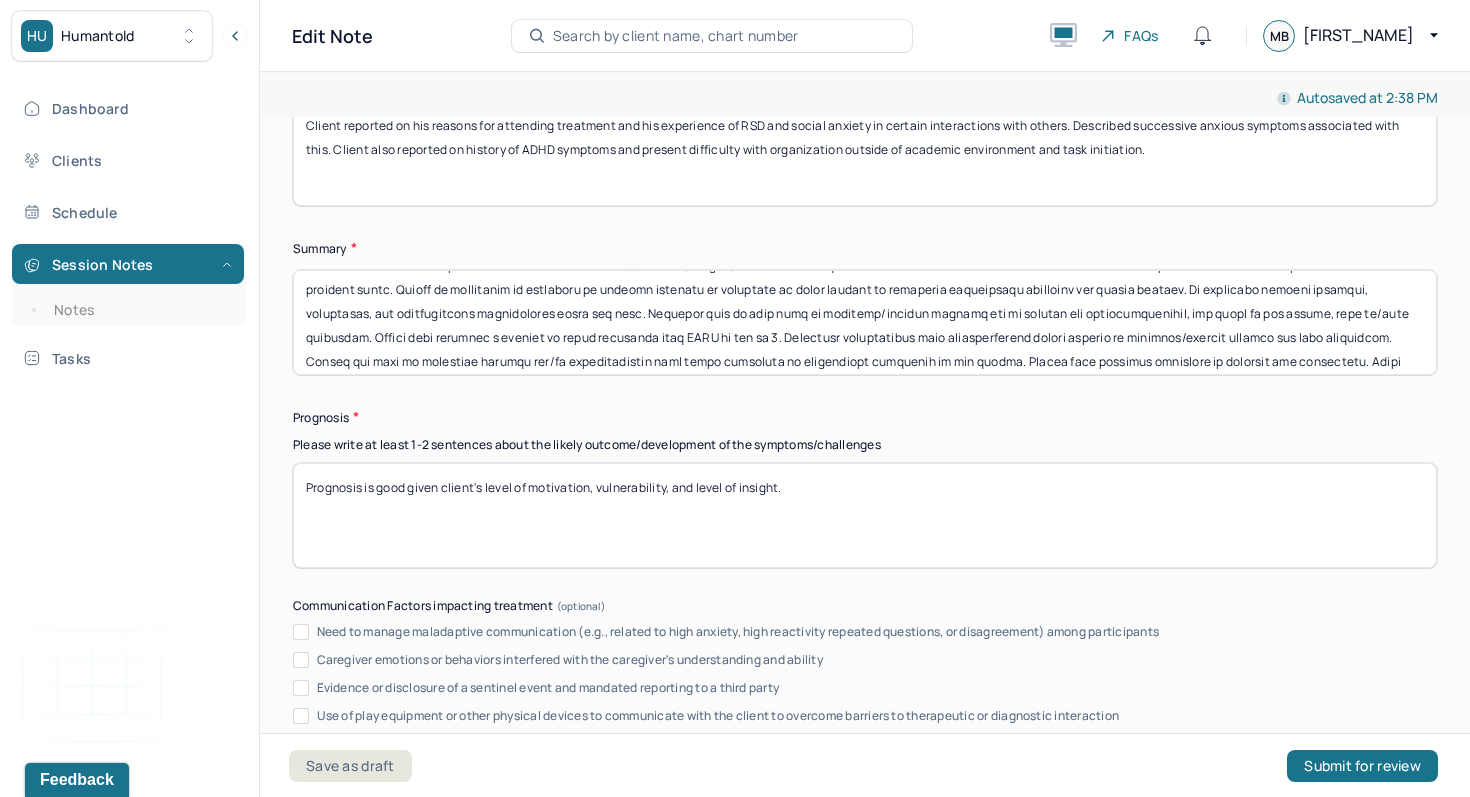 scroll, scrollTop: 33, scrollLeft: 0, axis: vertical 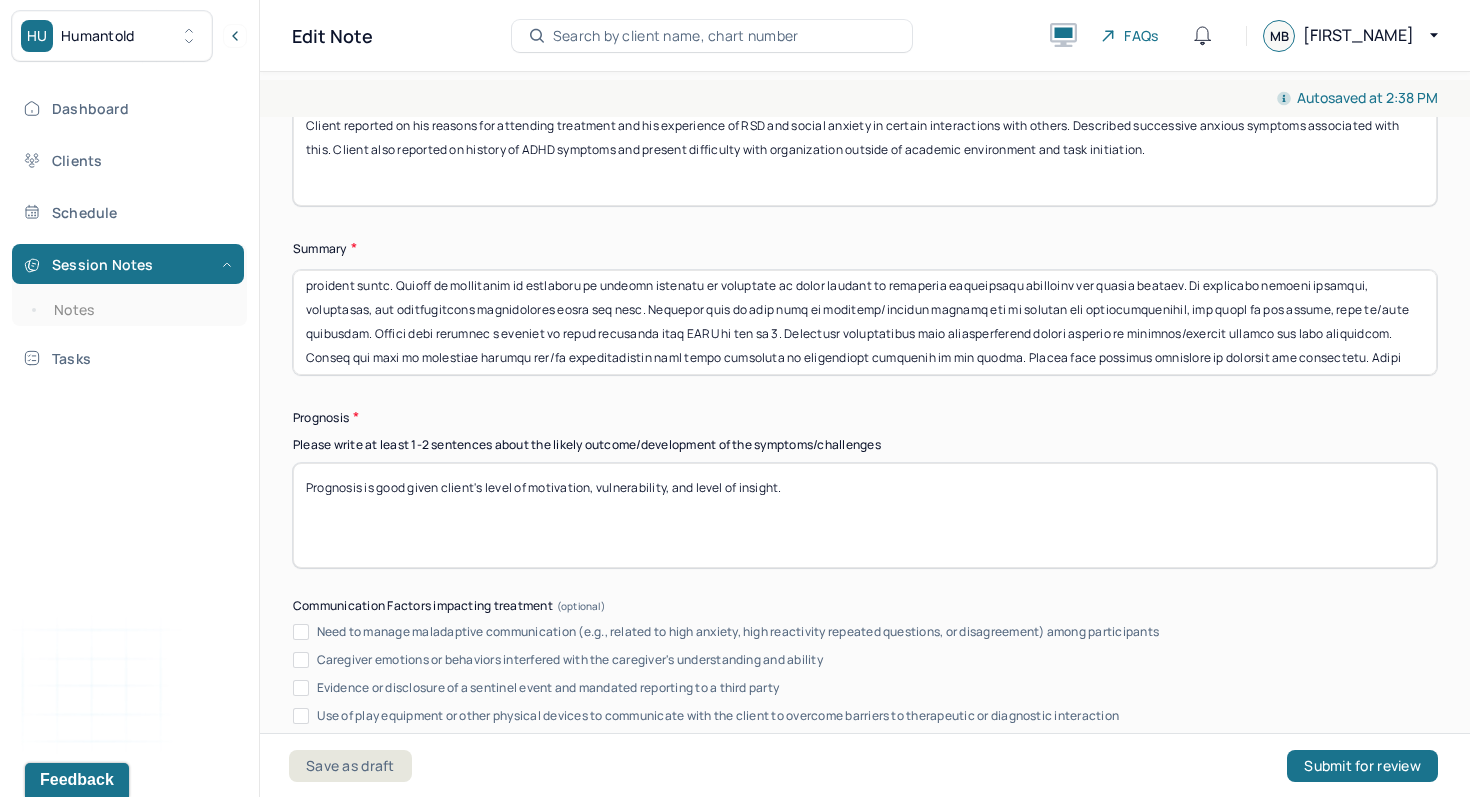 drag, startPoint x: 639, startPoint y: 288, endPoint x: 357, endPoint y: 310, distance: 282.85684 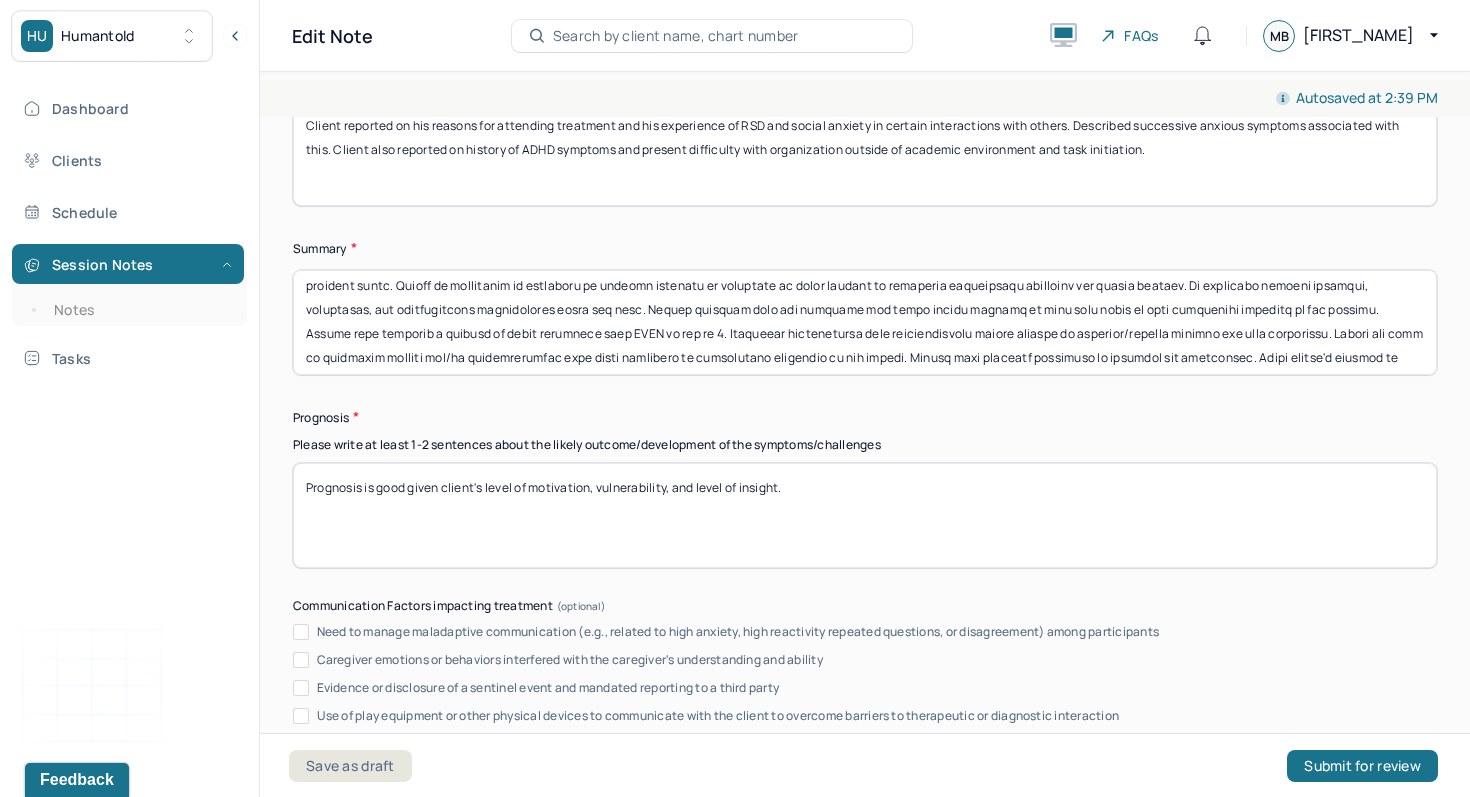 scroll, scrollTop: 0, scrollLeft: 0, axis: both 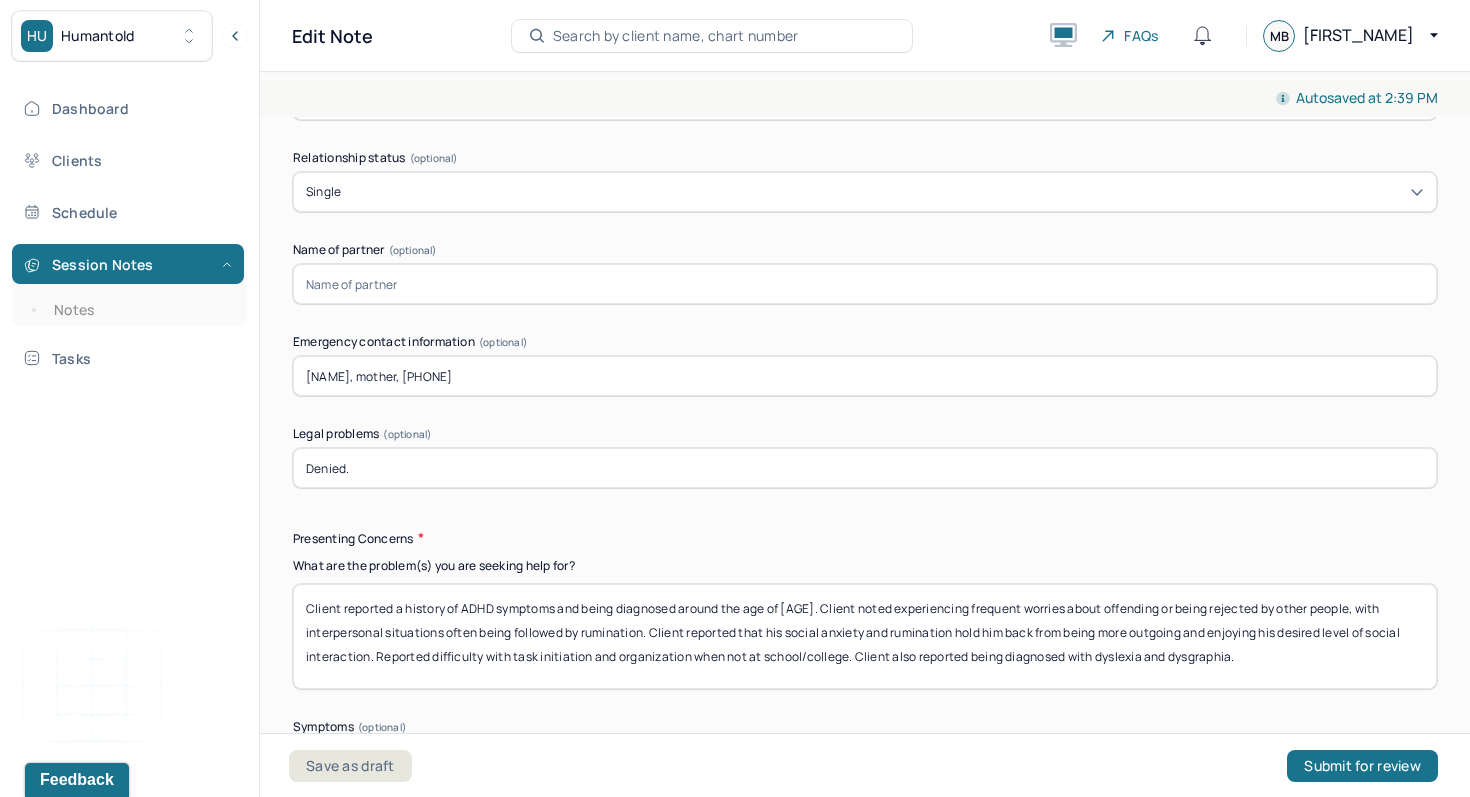 type on "Client is a 18yr old male who identifies as cis-gendered, straight, white, and of American descent. Client is currently on summer break between his first and second years of college. He works as a lacrosse coach. Client is presenting to treatment to address symptoms he describes as being related to rejection sensitivity dysphoria and social anxiety. He described worried thoughts, rumination, and overanalyzing interactions after the fact. Client reported that the symptoms are worse during periods of time when there is less structured activity in his routine. Client also reported a history of being diagnosed with ADHD at age of 8. Described difficulties with organizational skills outside of academia/college setting and task initiation. Client was open to providing records and/or correspondence with other providers to corroborate diagnosis in the future. Client also reported diagnosis of dyslexia and dysgraphia. Given client's reports of adjusting to summer schedule, adjustment disorder dx will be given; furt..." 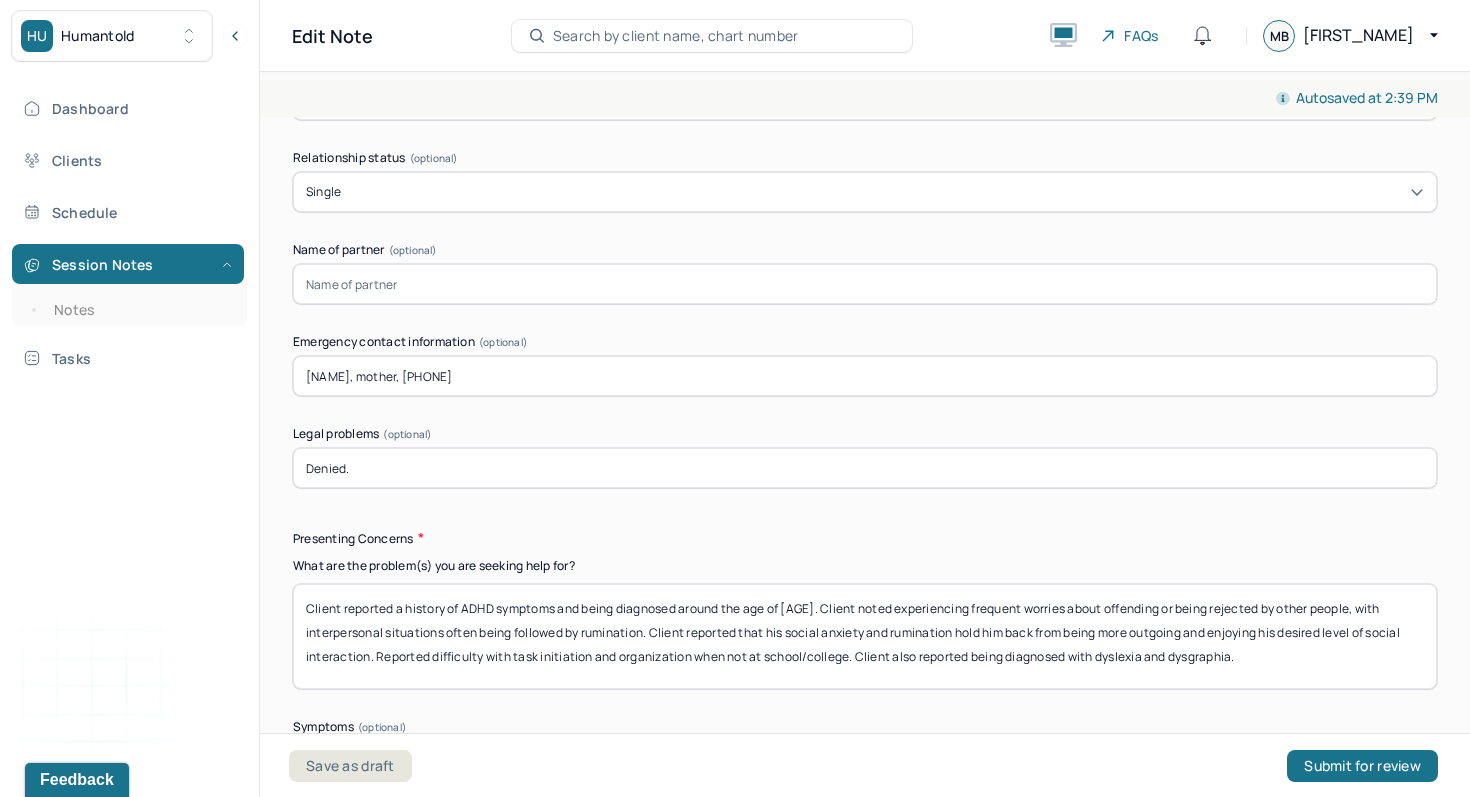drag, startPoint x: 1270, startPoint y: 661, endPoint x: 854, endPoint y: 661, distance: 416 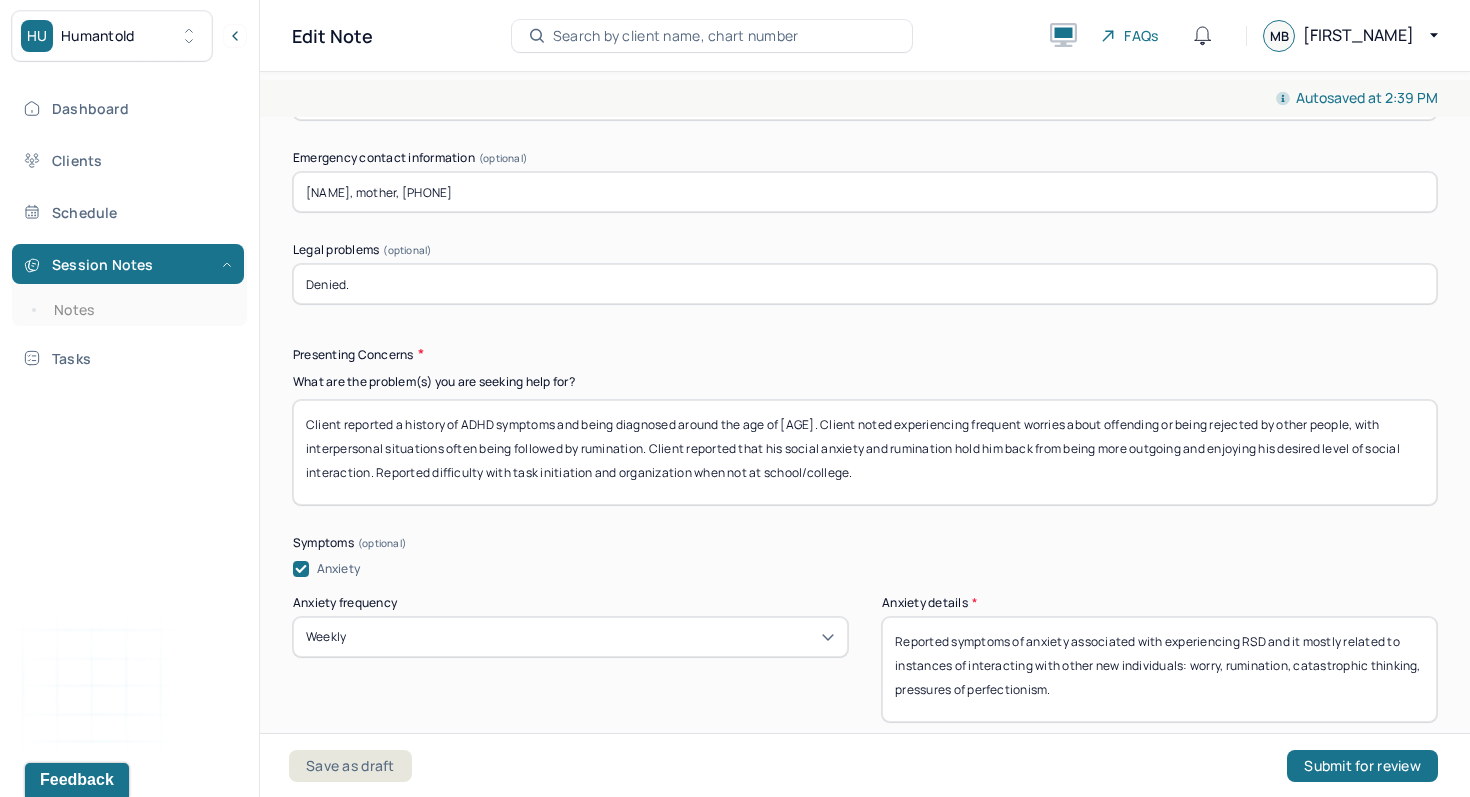 scroll, scrollTop: 2214, scrollLeft: 0, axis: vertical 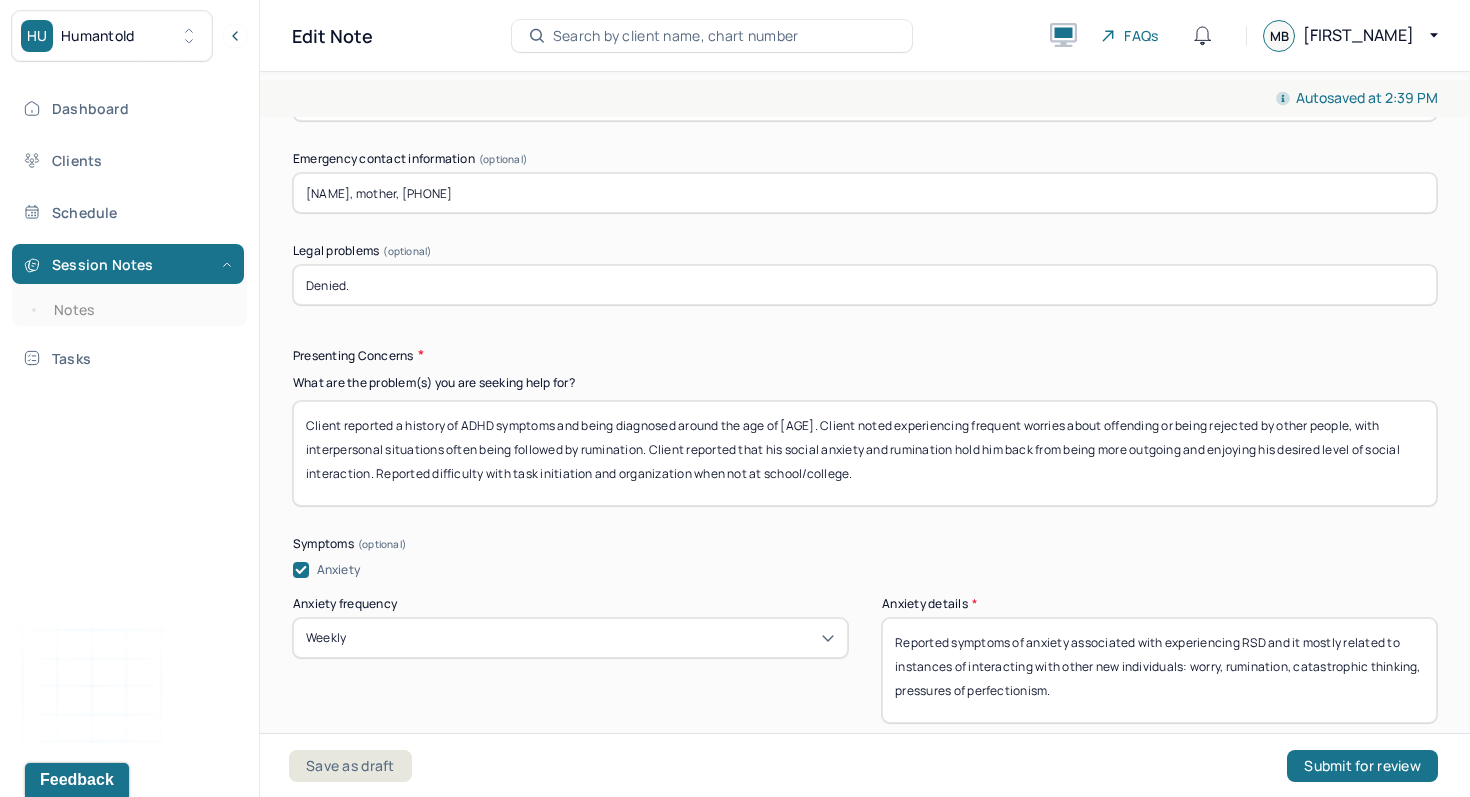 drag, startPoint x: 889, startPoint y: 470, endPoint x: 376, endPoint y: 469, distance: 513.001 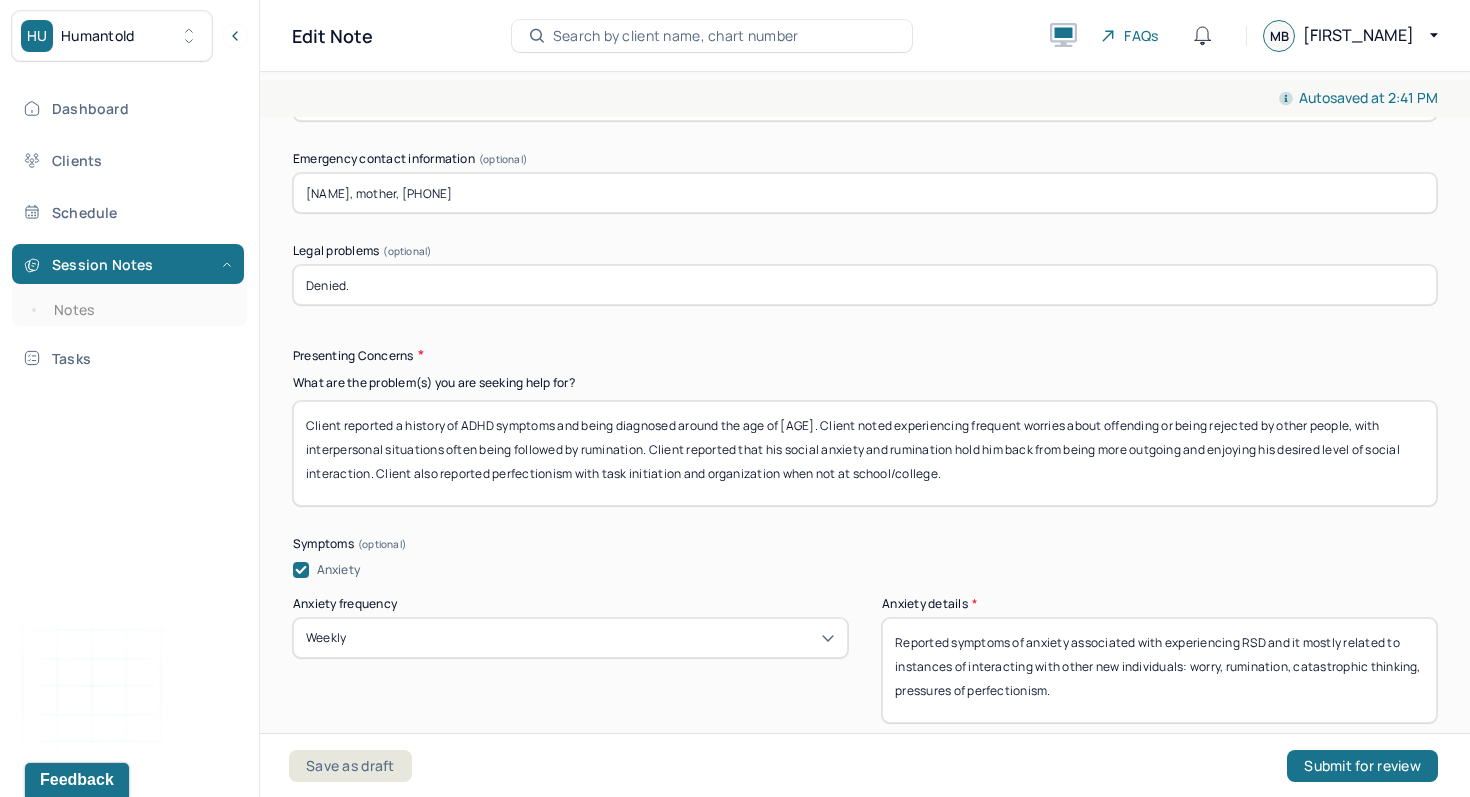 drag, startPoint x: 936, startPoint y: 470, endPoint x: 706, endPoint y: 477, distance: 230.10649 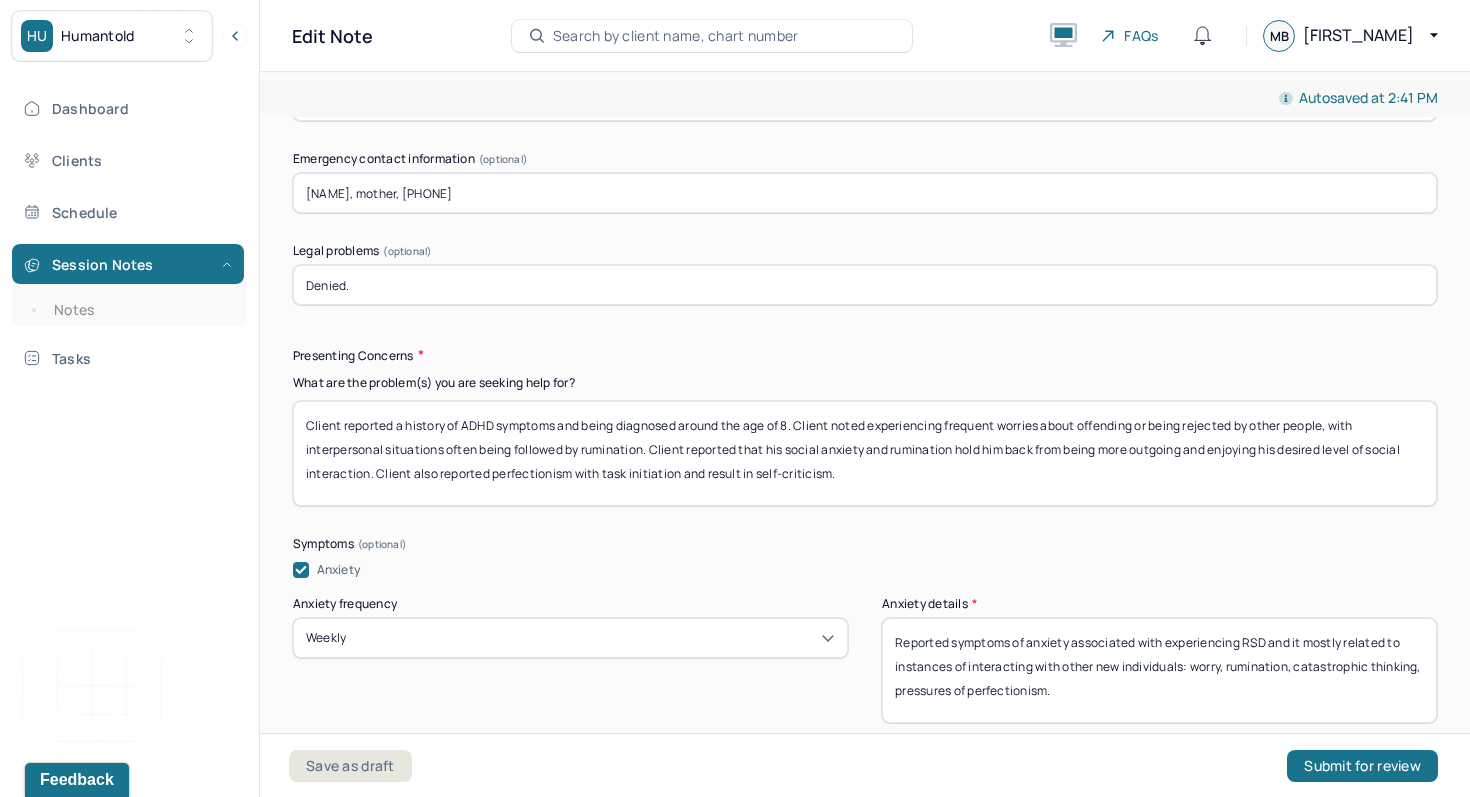 click on "Client reported a history of ADHD symptoms and being diagnosed around the age of 8. Client noted experiencing frequent worries about offending or being rejected by other people, with interpersonal situations often being followed by rumination. Client reported that his social anxiety and rumination hold him back from being more outgoing and enjoying his desired level of social interaction. Client also reported perfectionism with task initiation and result in self-criticism." at bounding box center (865, 453) 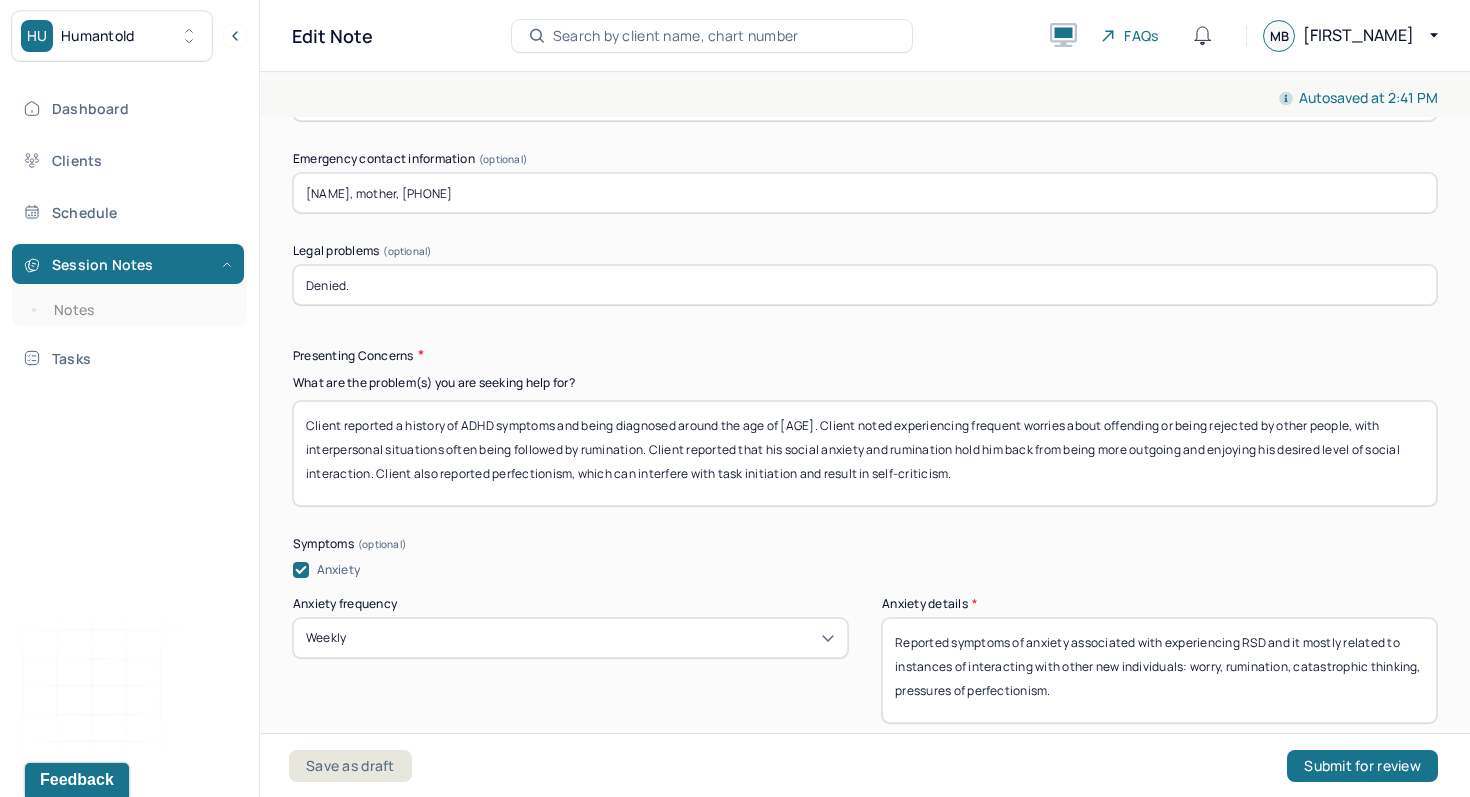 drag, startPoint x: 638, startPoint y: 470, endPoint x: 855, endPoint y: 477, distance: 217.11287 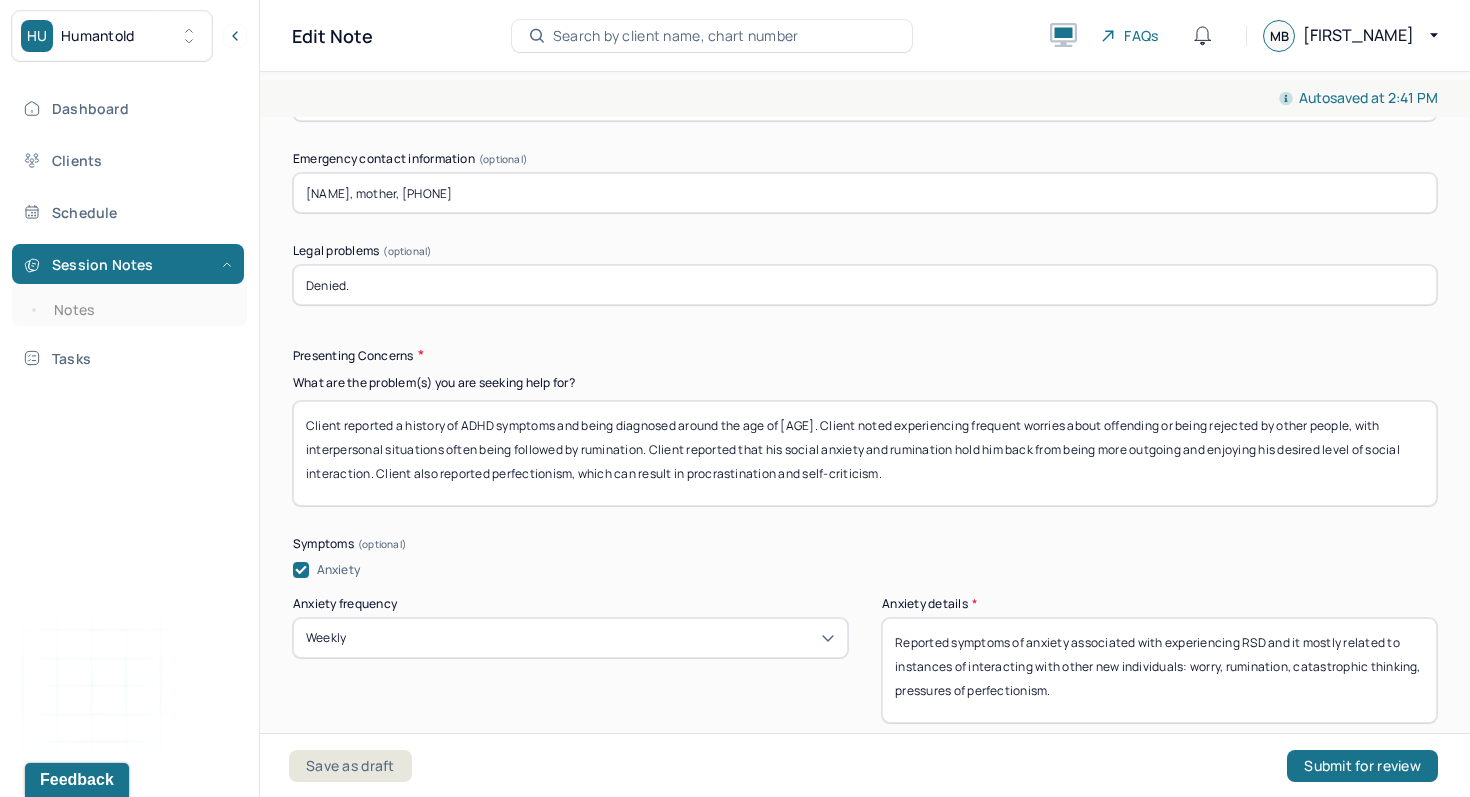 type on "Client reported a history of ADHD symptoms and being diagnosed around the age of 8. Client noted experiencing frequent worries about offending or being rejected by other people, with interpersonal situations often being followed by rumination. Client reported that his social anxiety and rumination hold him back from being more outgoing and enjoying his desired level of social interaction. Client also reported perfectionism, which can result in procrastination and self-criticism." 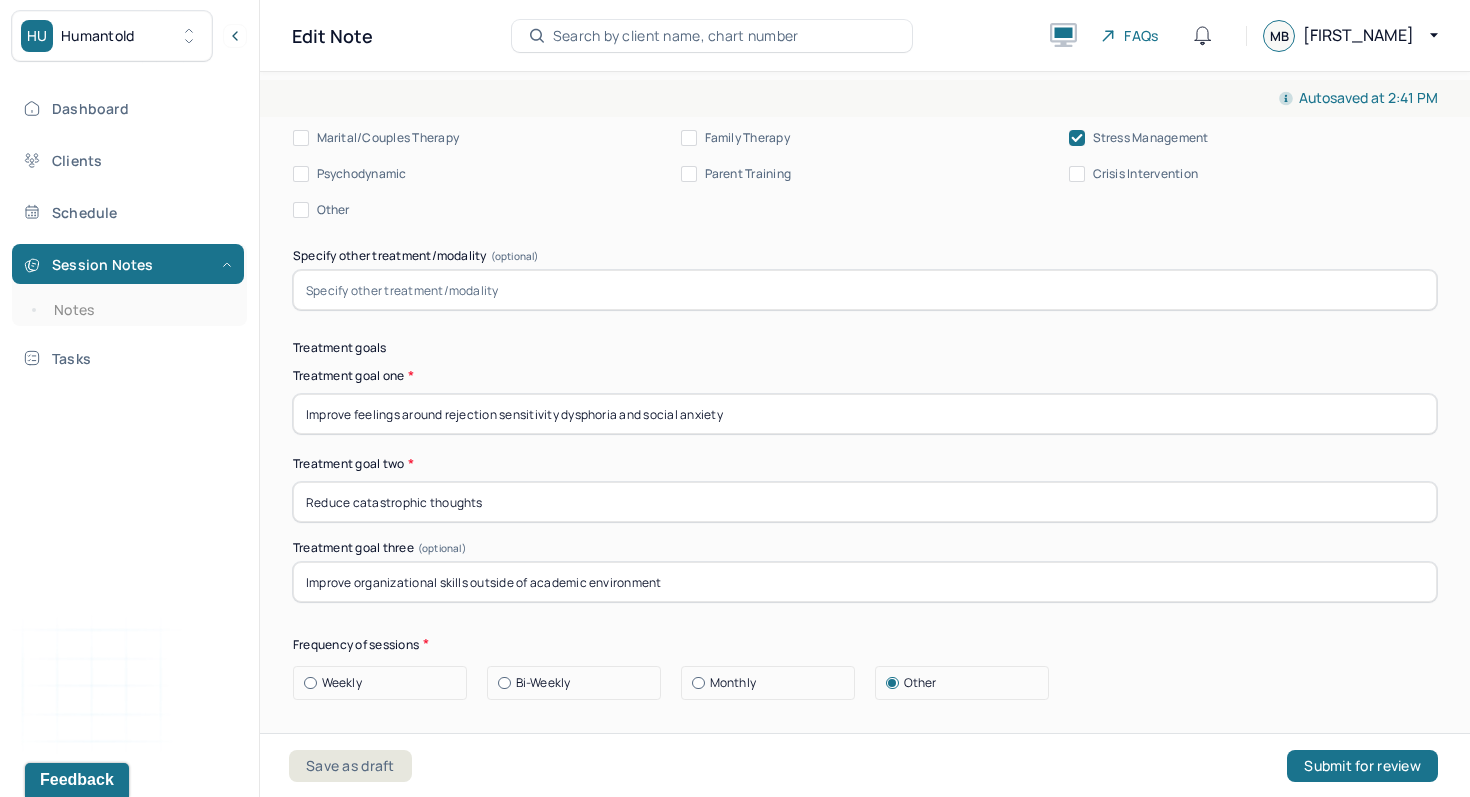 scroll, scrollTop: 9805, scrollLeft: 0, axis: vertical 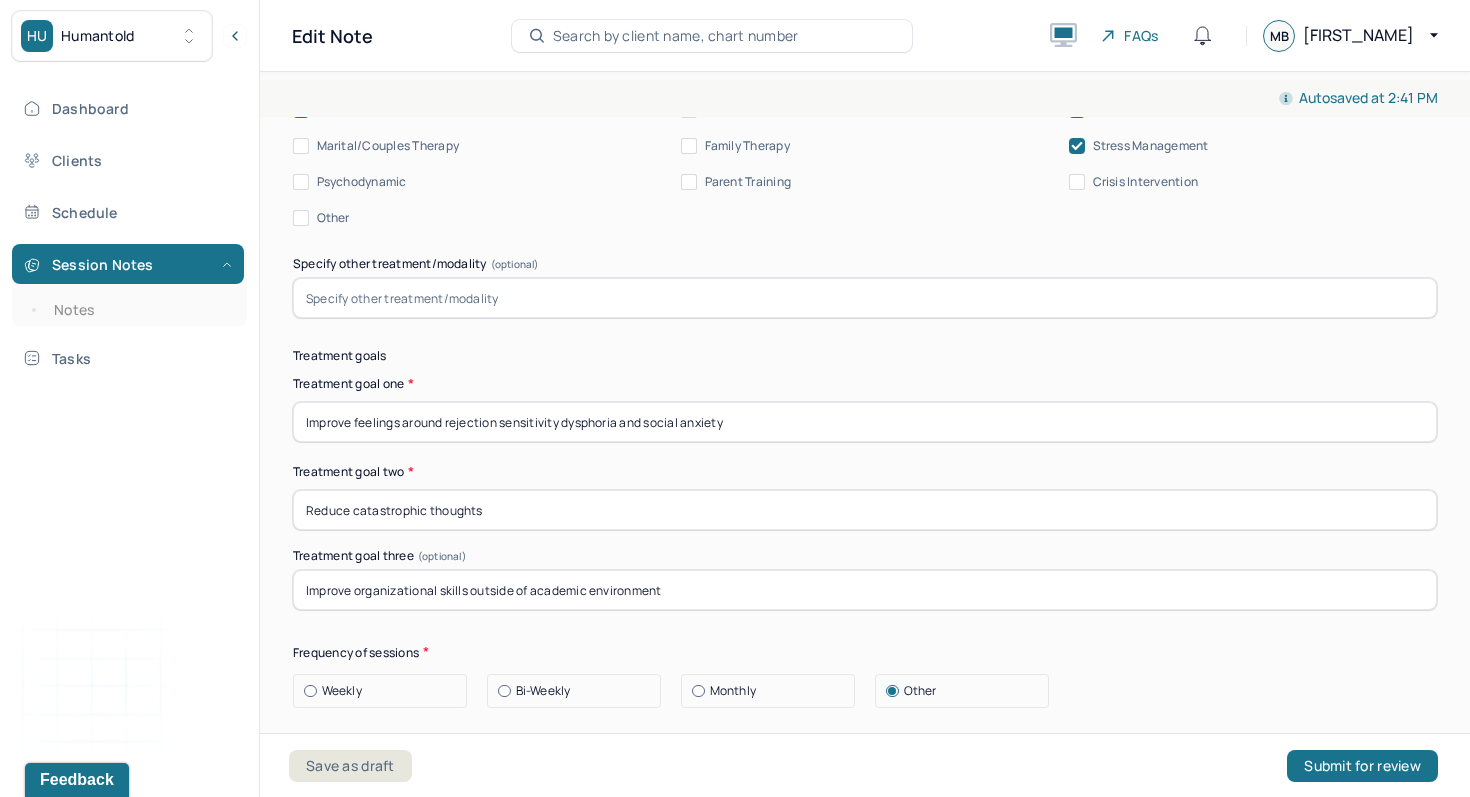 click on "Improve organizational skills outside of academic environment" at bounding box center (865, 590) 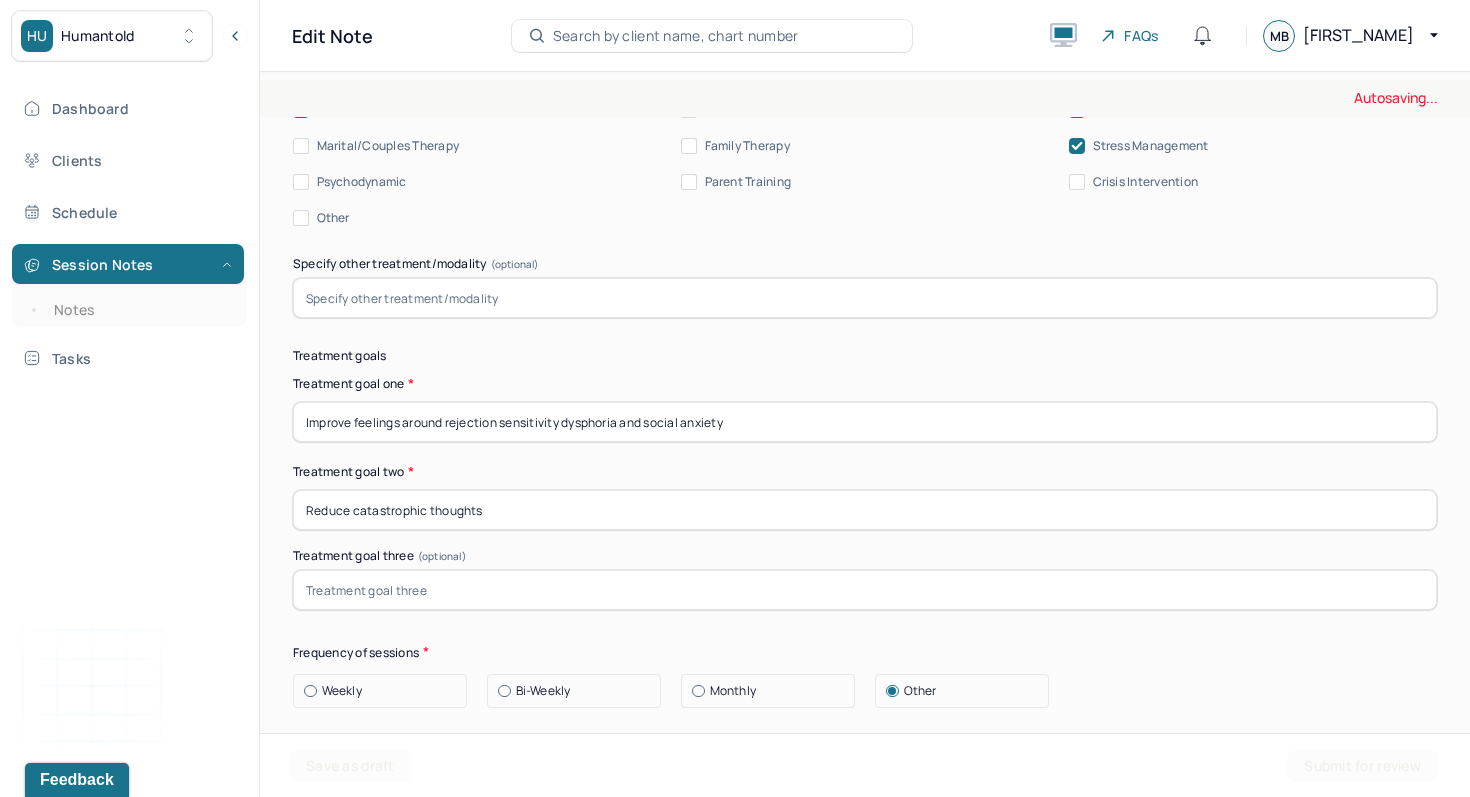type 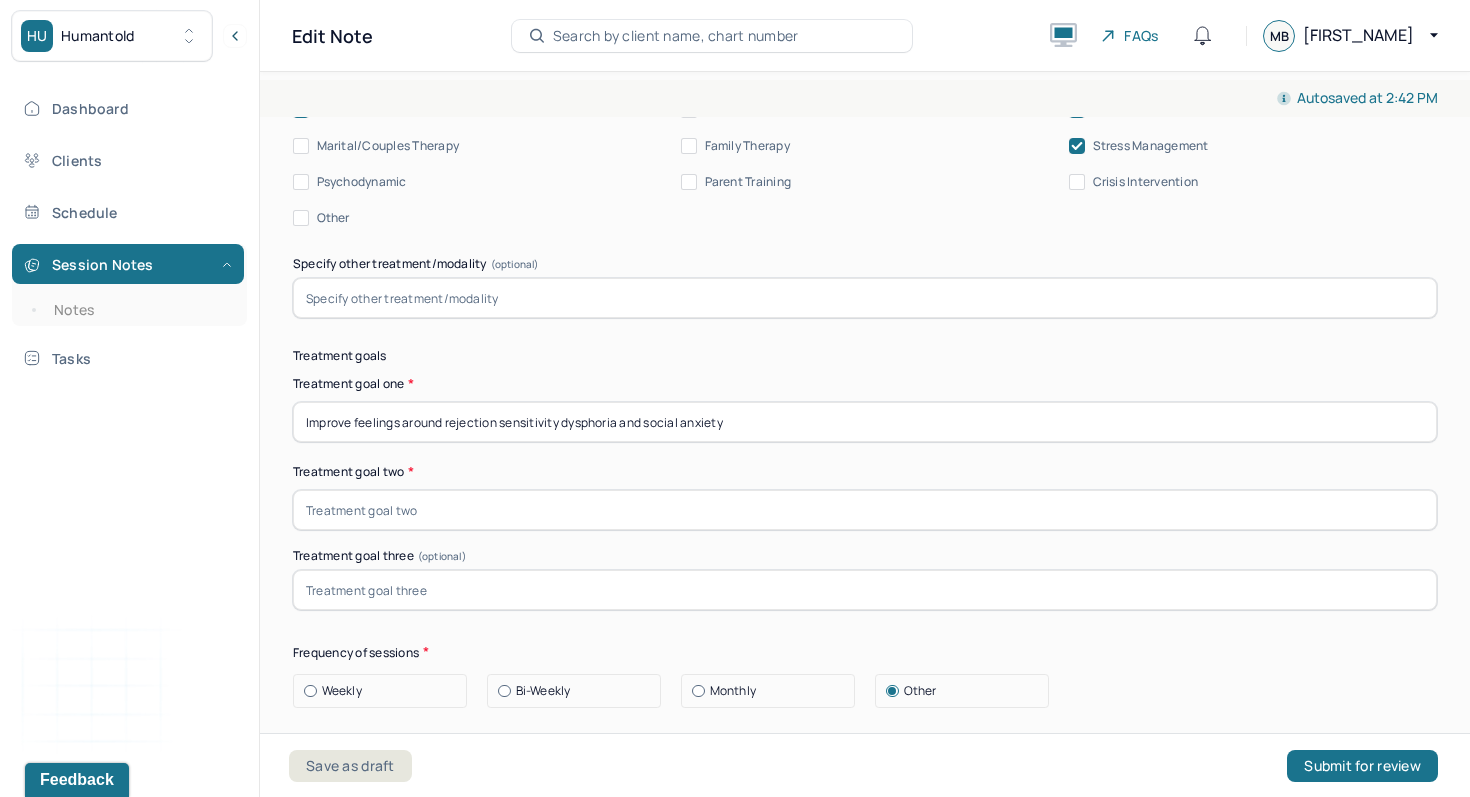 type 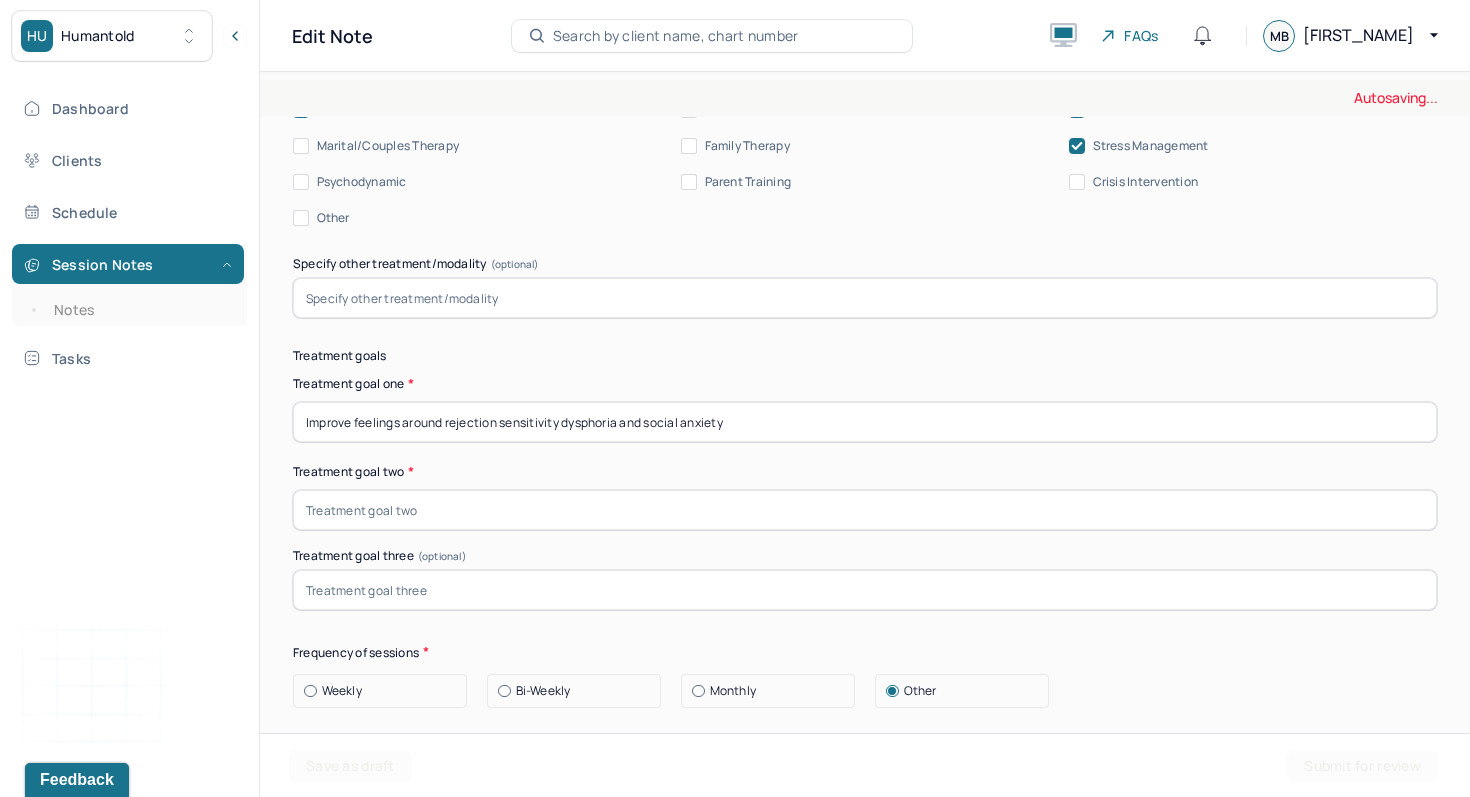 click on "Improve feelings around rejection sensitivity dysphoria and social anxiety" at bounding box center [865, 422] 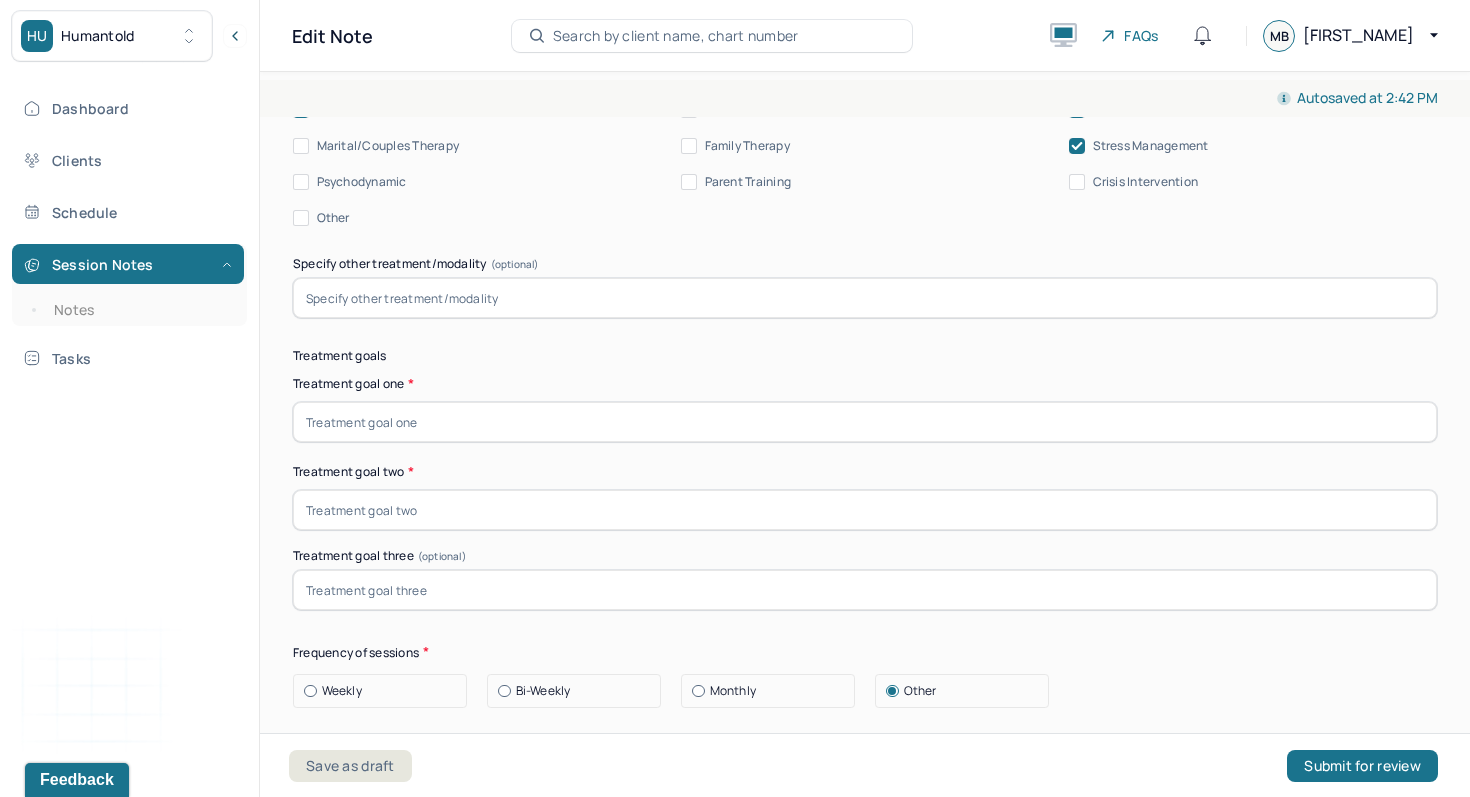 type 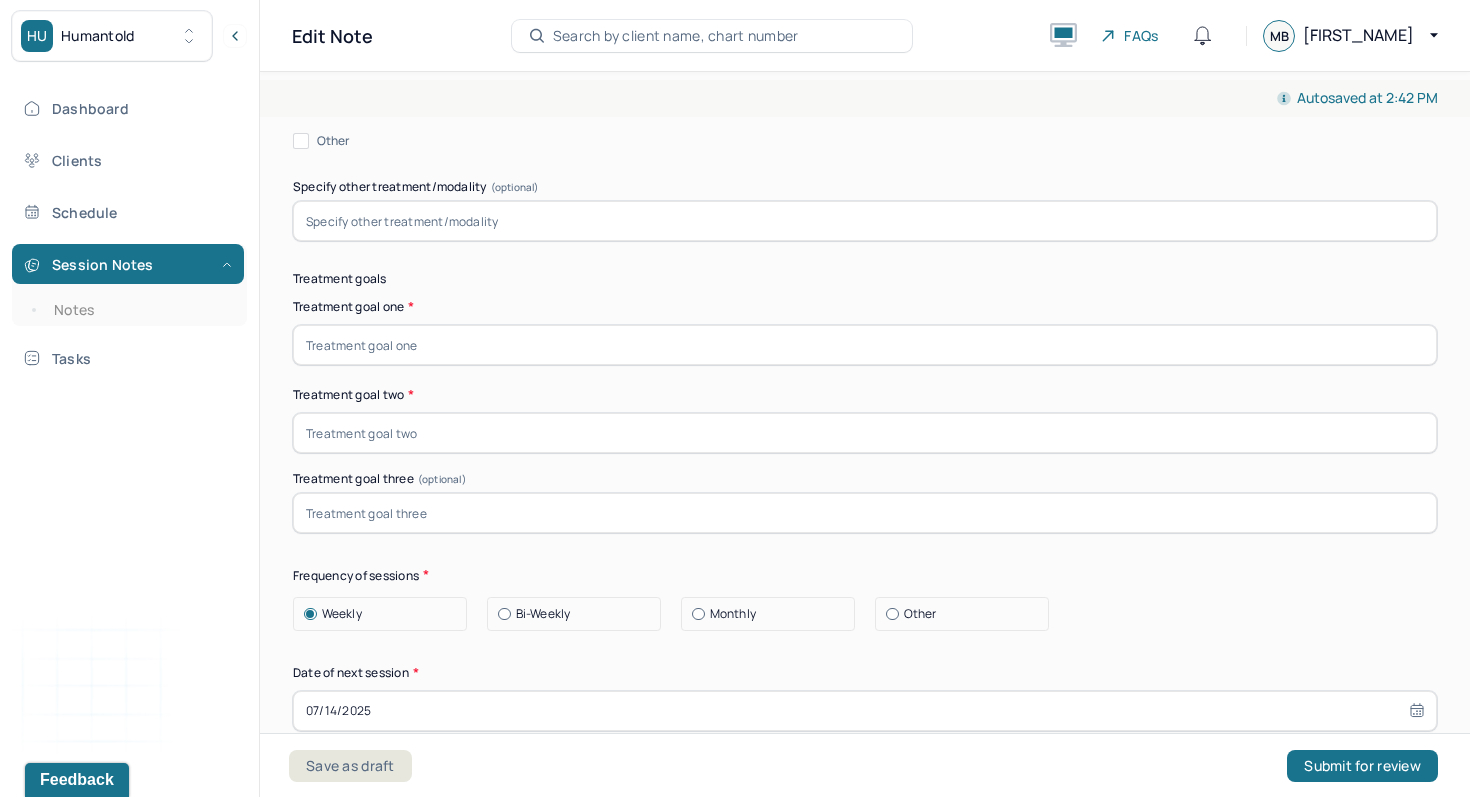 scroll, scrollTop: 9885, scrollLeft: 0, axis: vertical 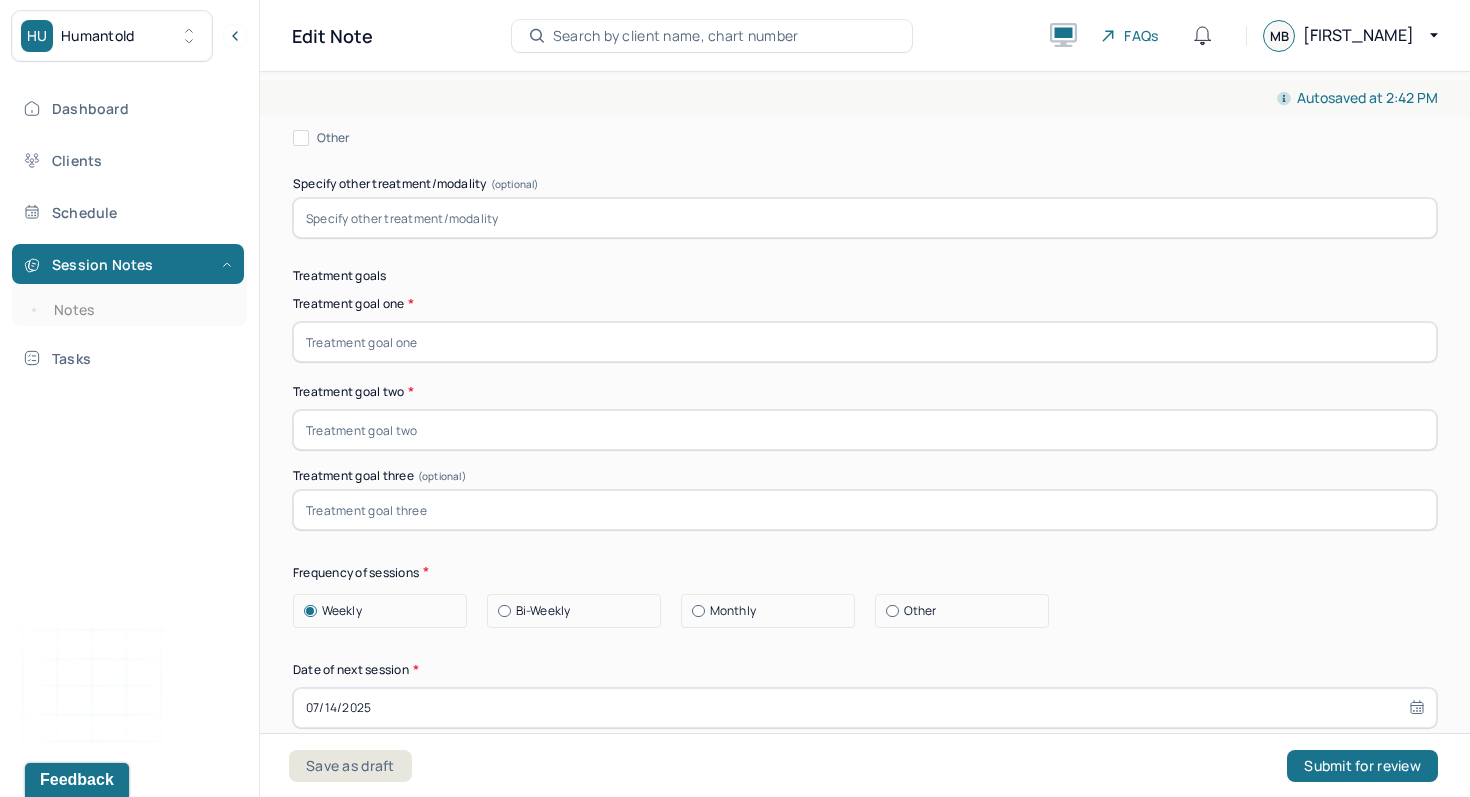 click on "07/14/2025" at bounding box center [865, 708] 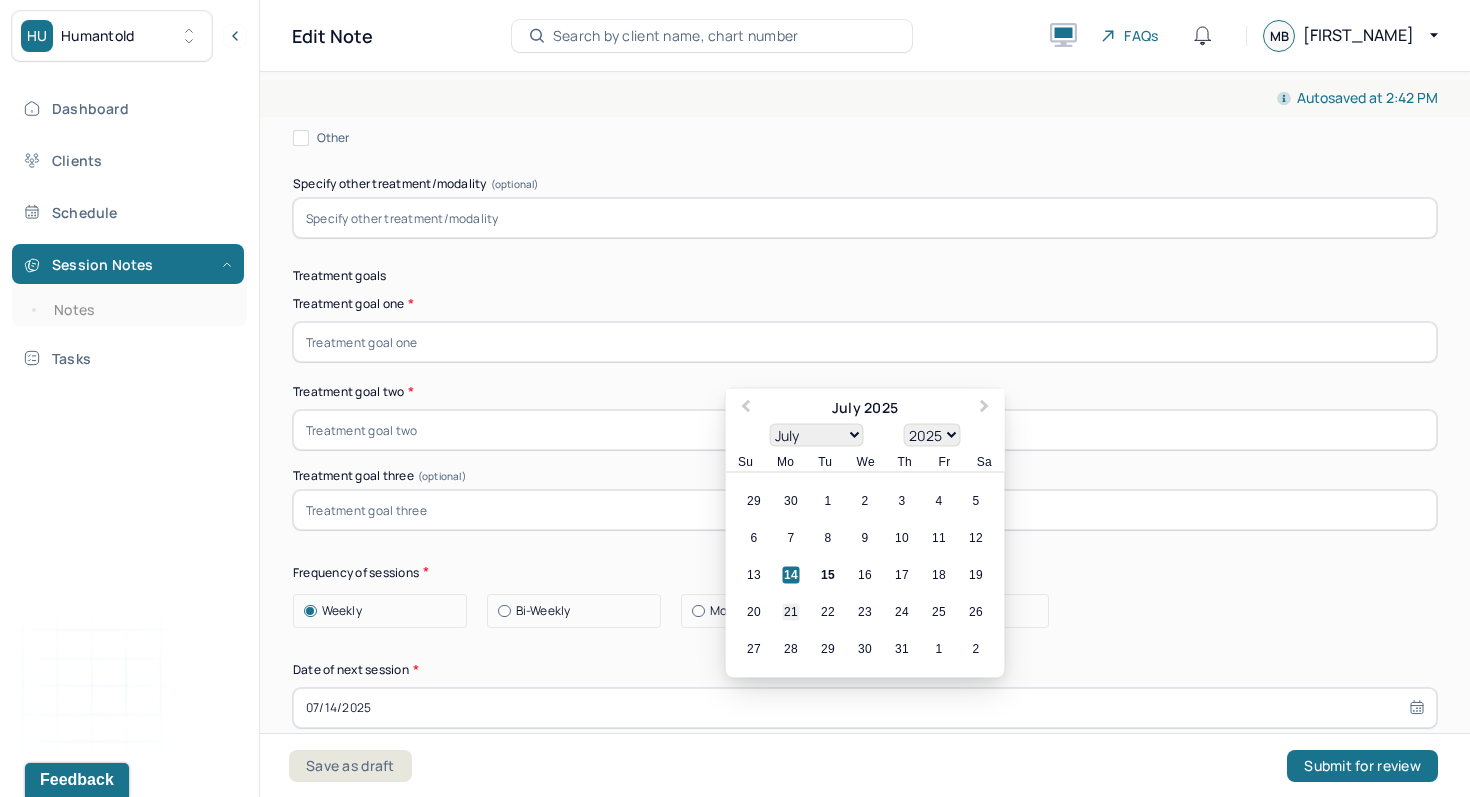 click on "21" at bounding box center (791, 611) 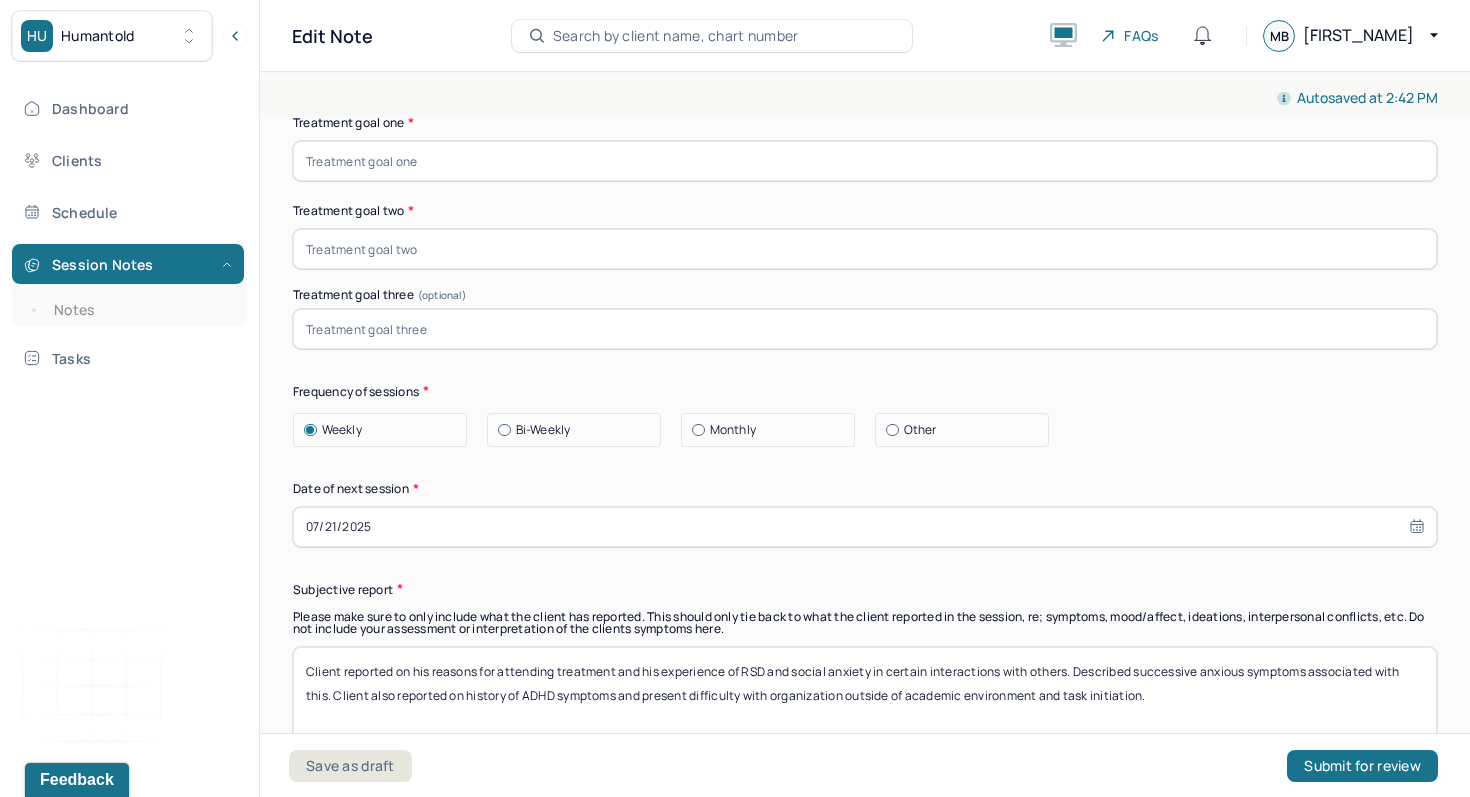 scroll, scrollTop: 10071, scrollLeft: 0, axis: vertical 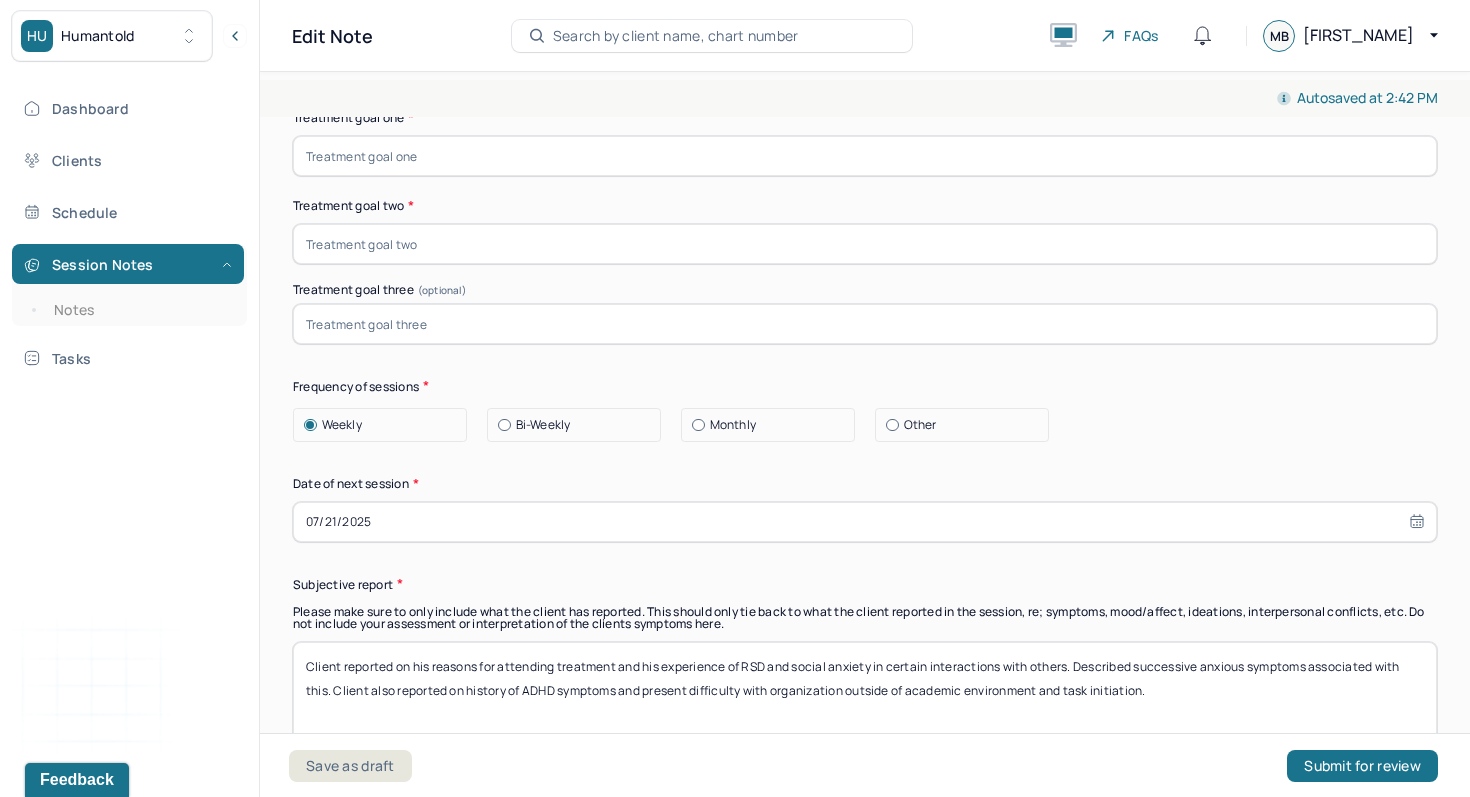 drag, startPoint x: 1177, startPoint y: 682, endPoint x: 296, endPoint y: 594, distance: 885.3841 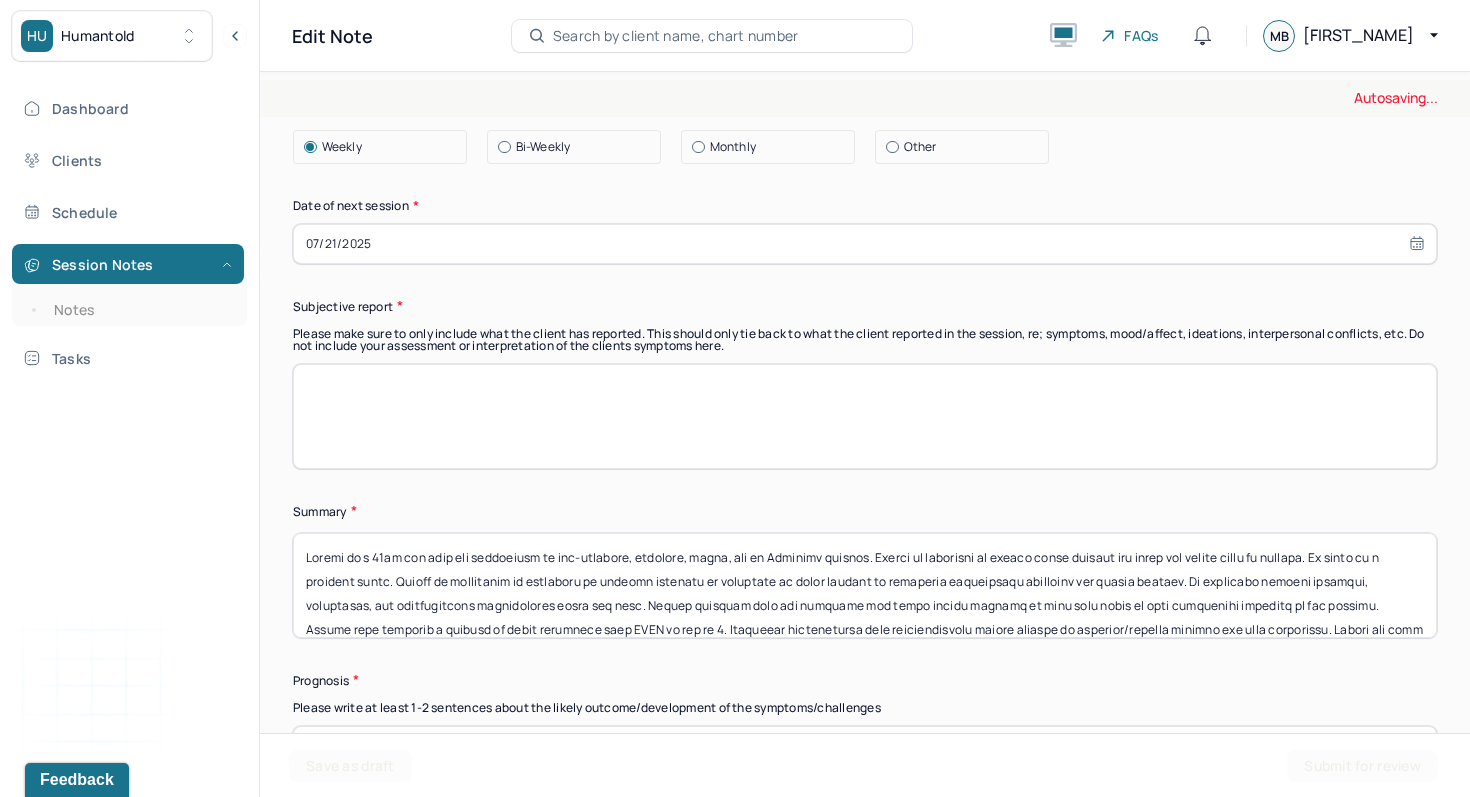scroll, scrollTop: 10356, scrollLeft: 0, axis: vertical 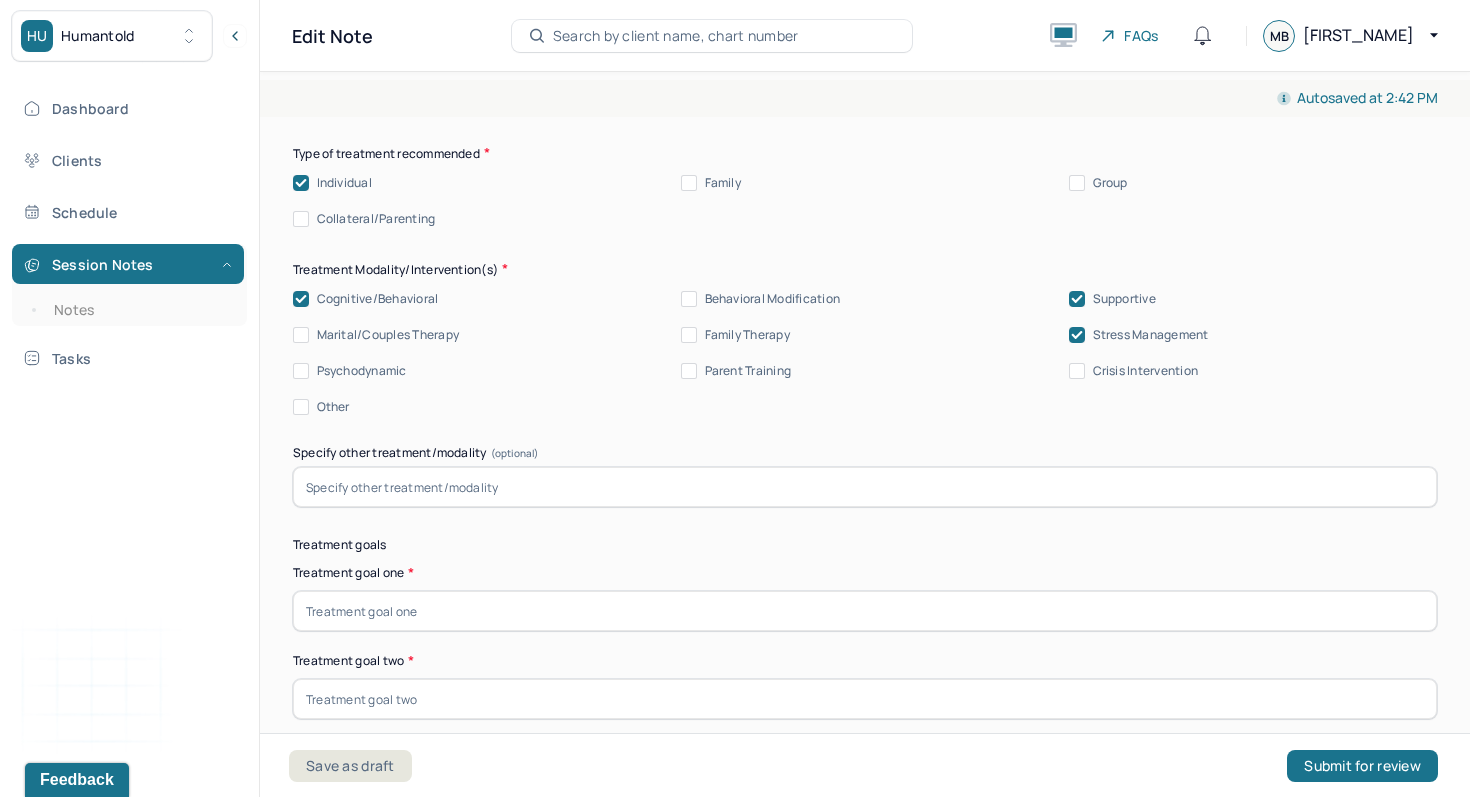 type 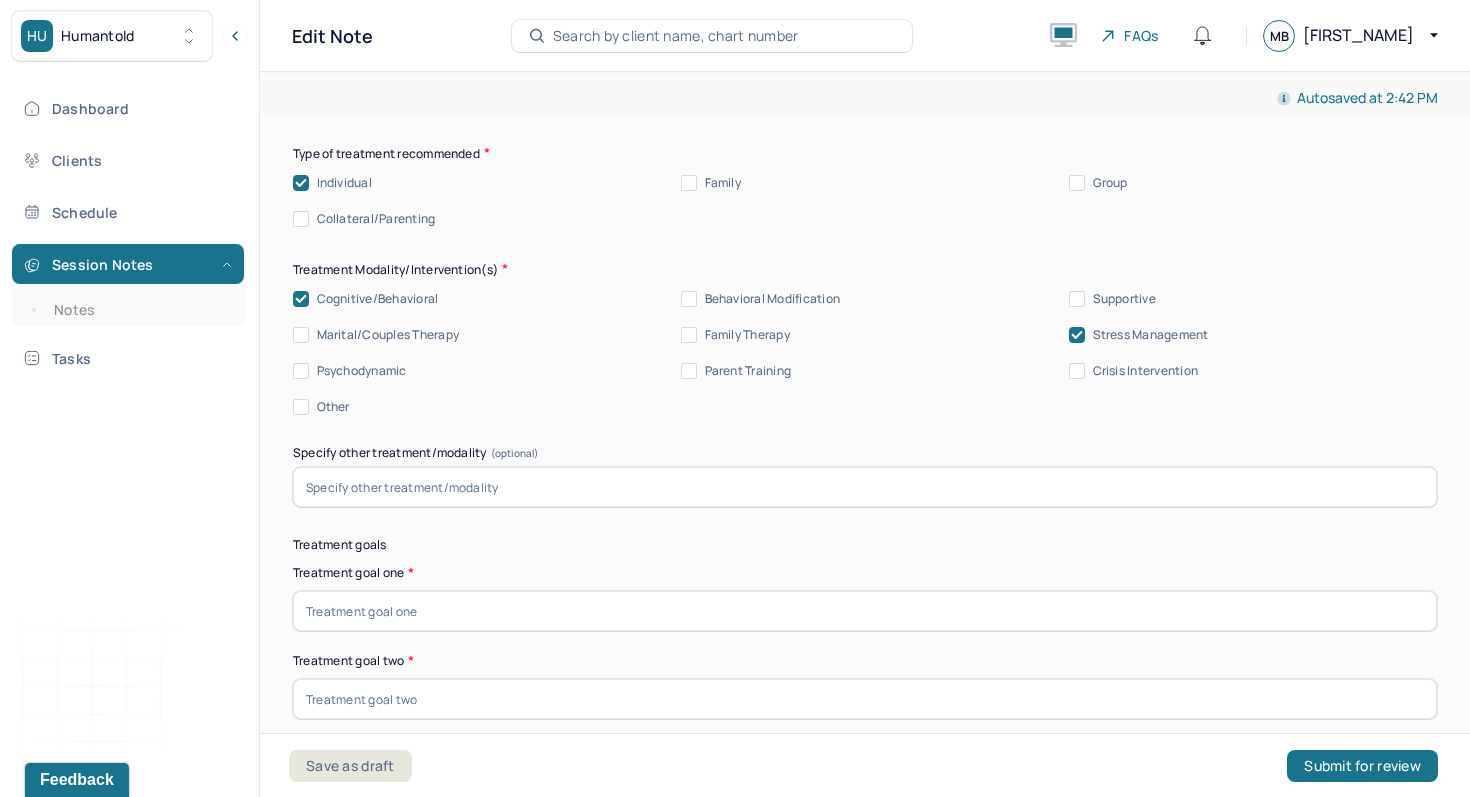 click 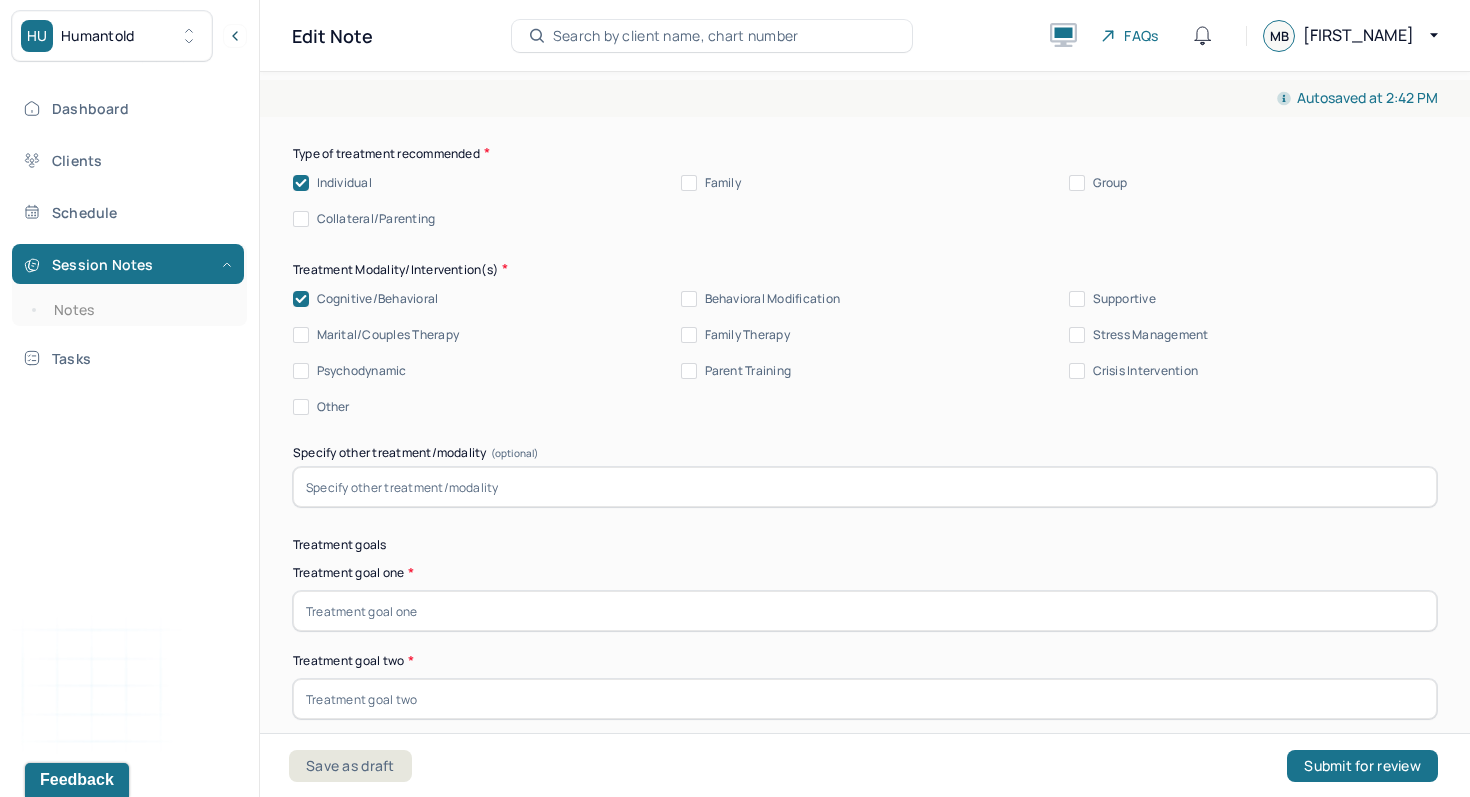 click on "Supportive" at bounding box center [1077, 299] 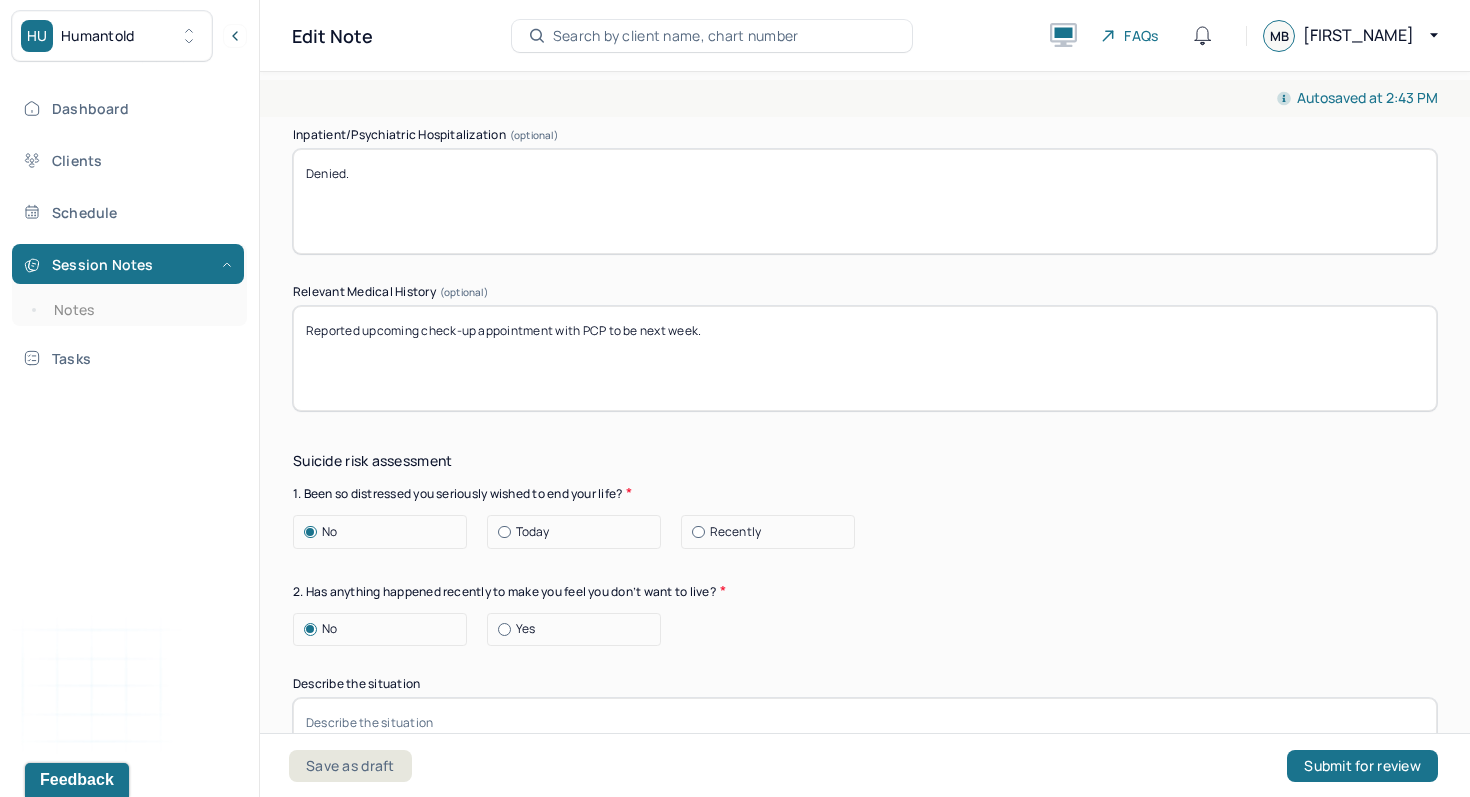 scroll, scrollTop: 6208, scrollLeft: 0, axis: vertical 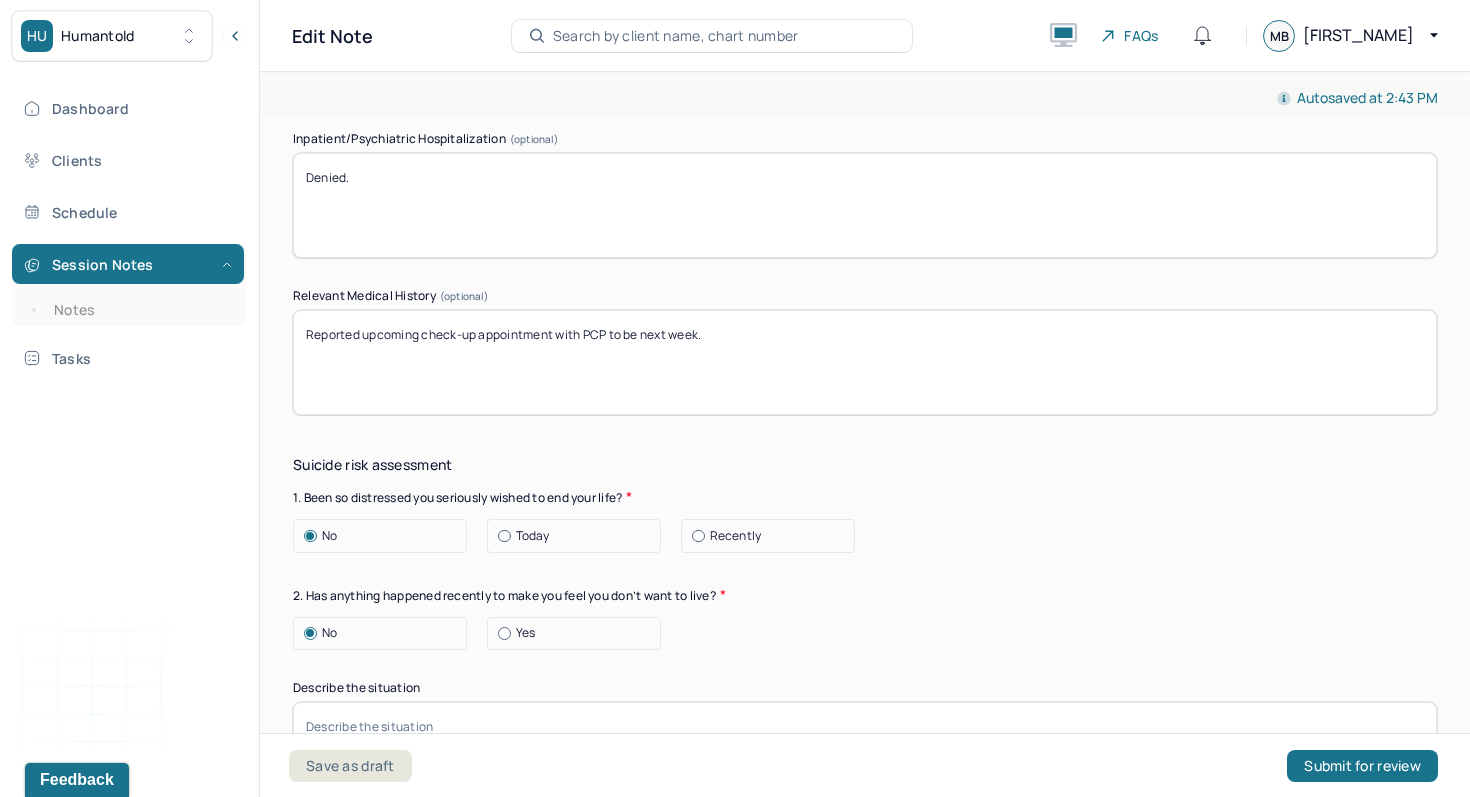 click on "Reported upcoming check-up appointment with PCP to be next week." at bounding box center (865, 362) 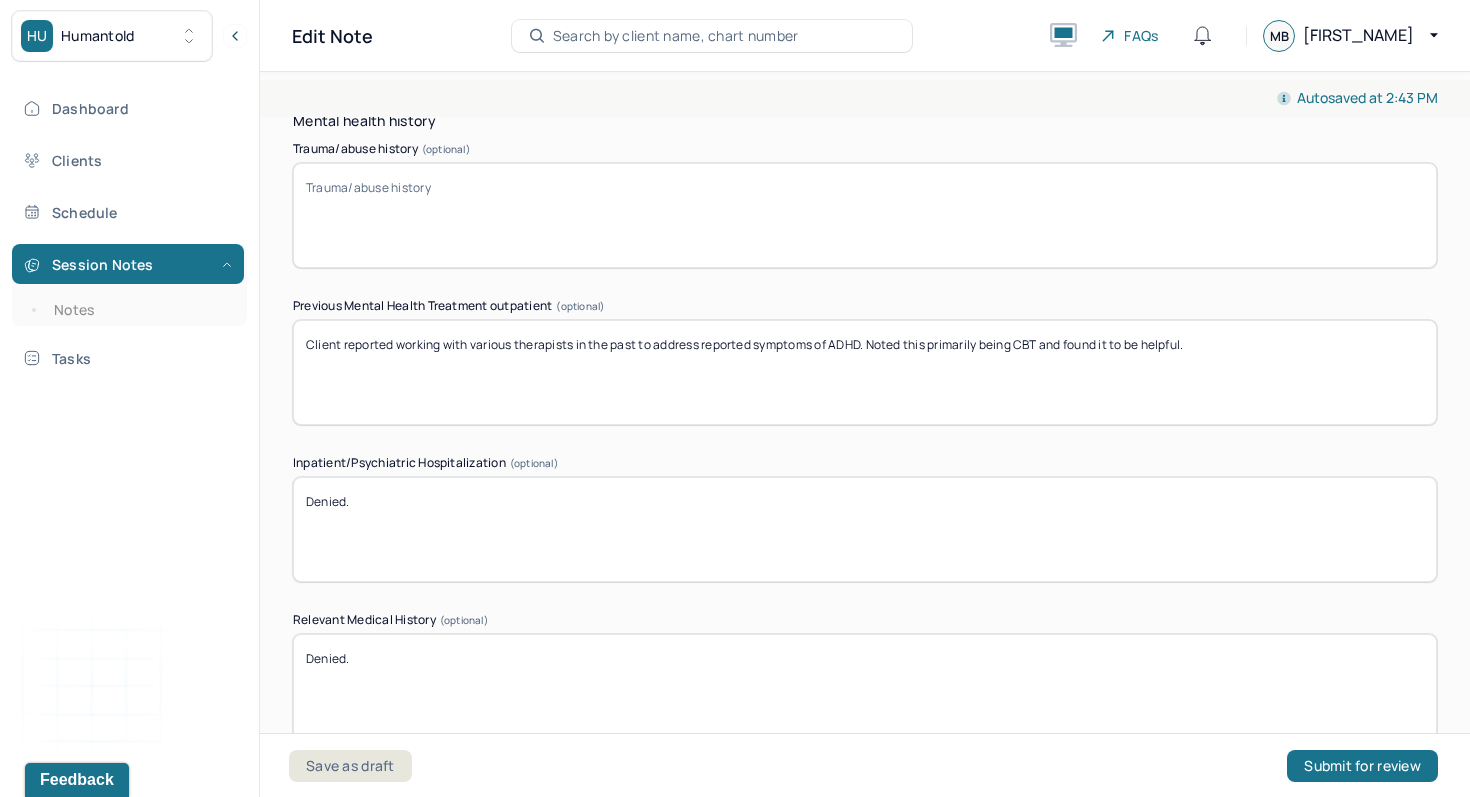 scroll, scrollTop: 5883, scrollLeft: 0, axis: vertical 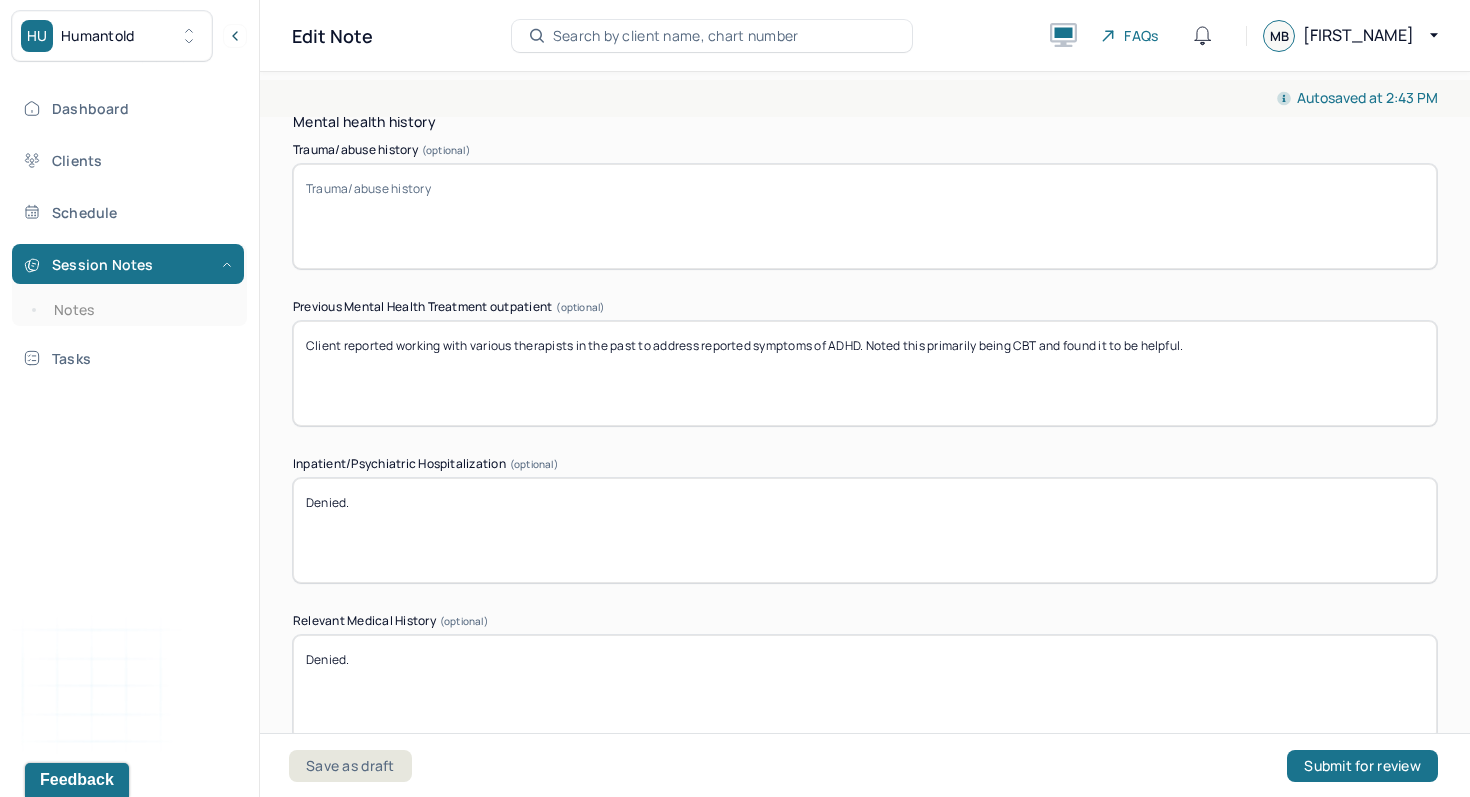 type on "Denied." 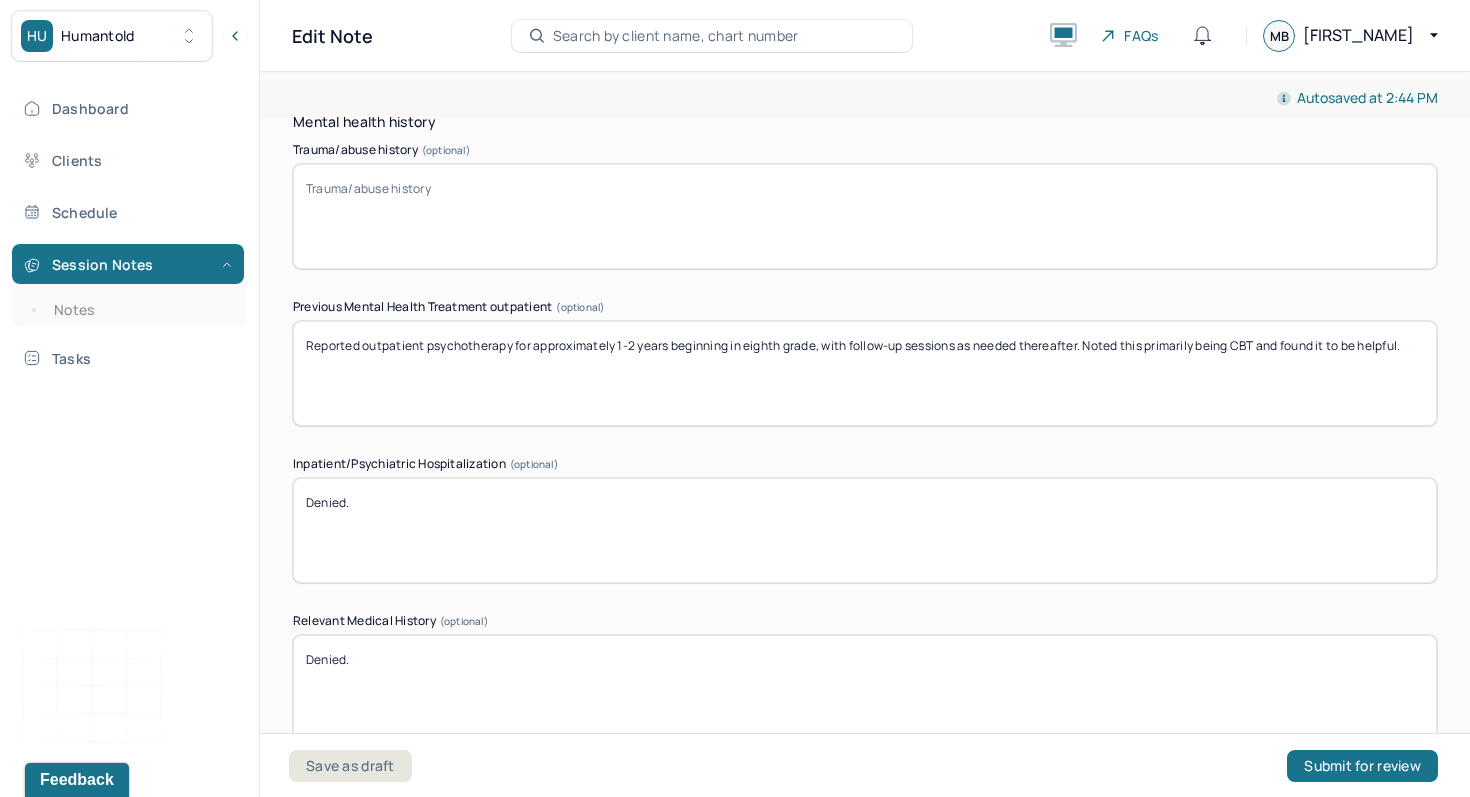 type on "Reported outpatient psychotherapy for approximately 1-2 years beginning in eighth grade, with follow-up sessions as needed thereafter. Noted this primarily being CBT and found it to be helpful." 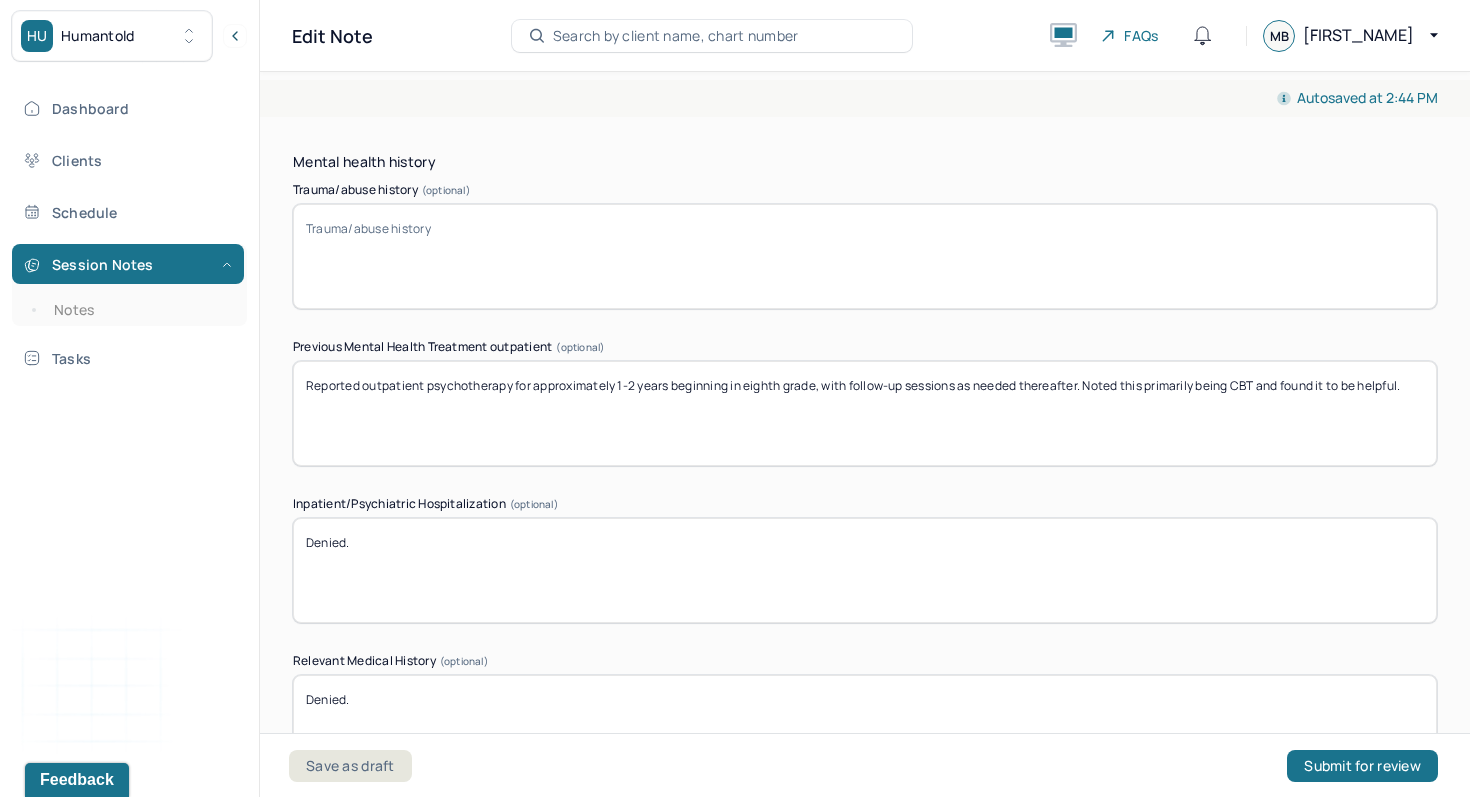 scroll, scrollTop: 5839, scrollLeft: 0, axis: vertical 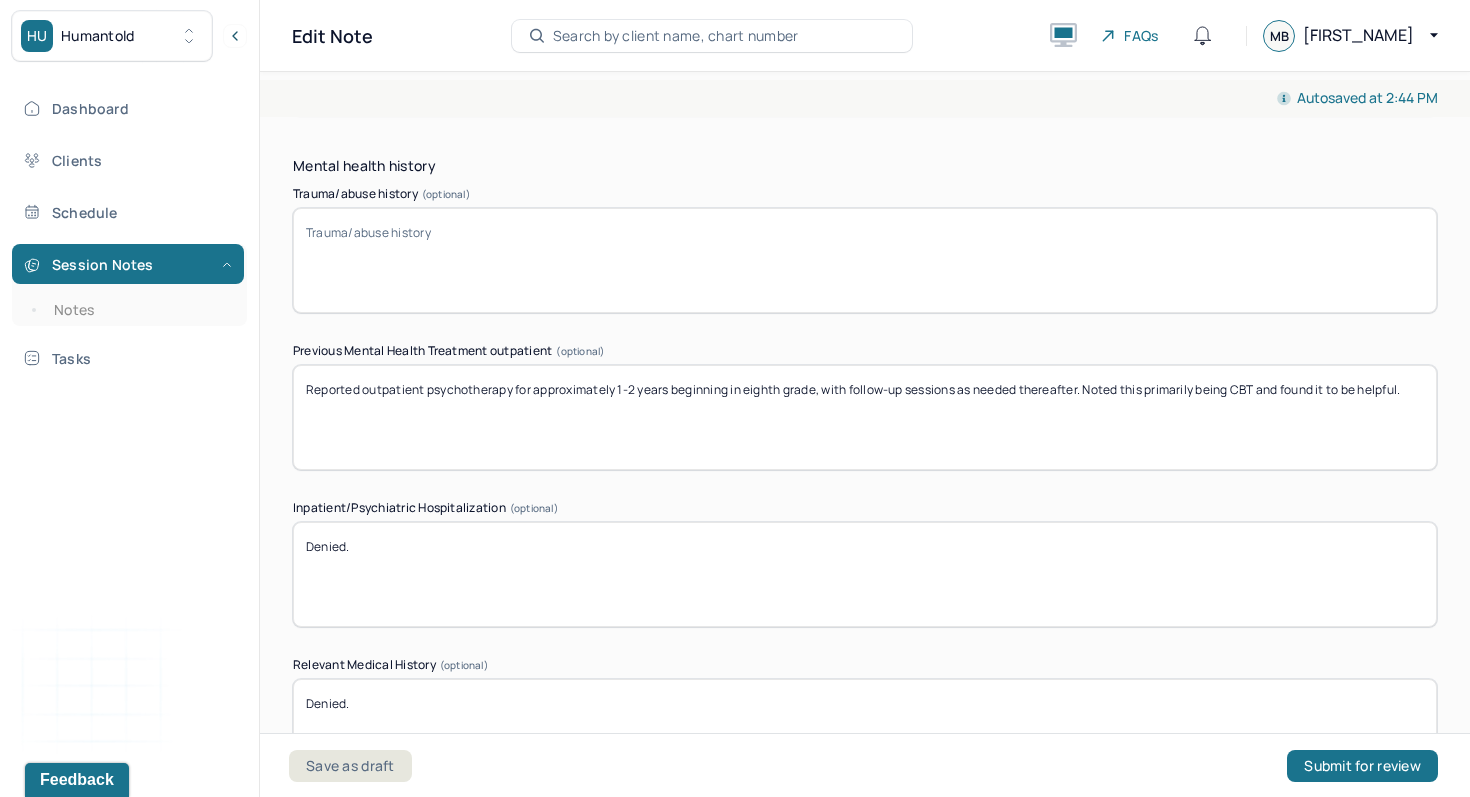 click on "Trauma/abuse history (optional)" at bounding box center (865, 260) 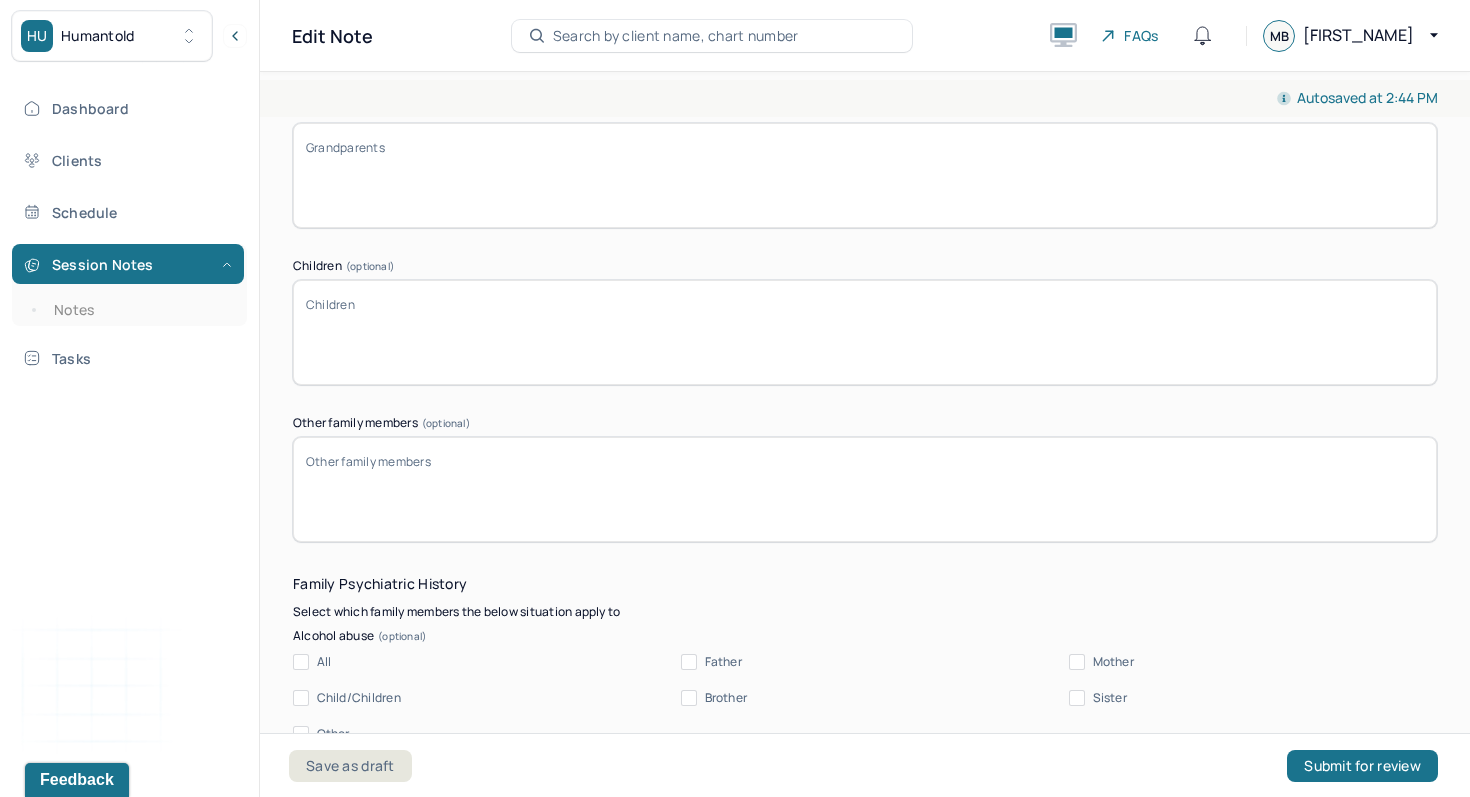 scroll, scrollTop: 4239, scrollLeft: 0, axis: vertical 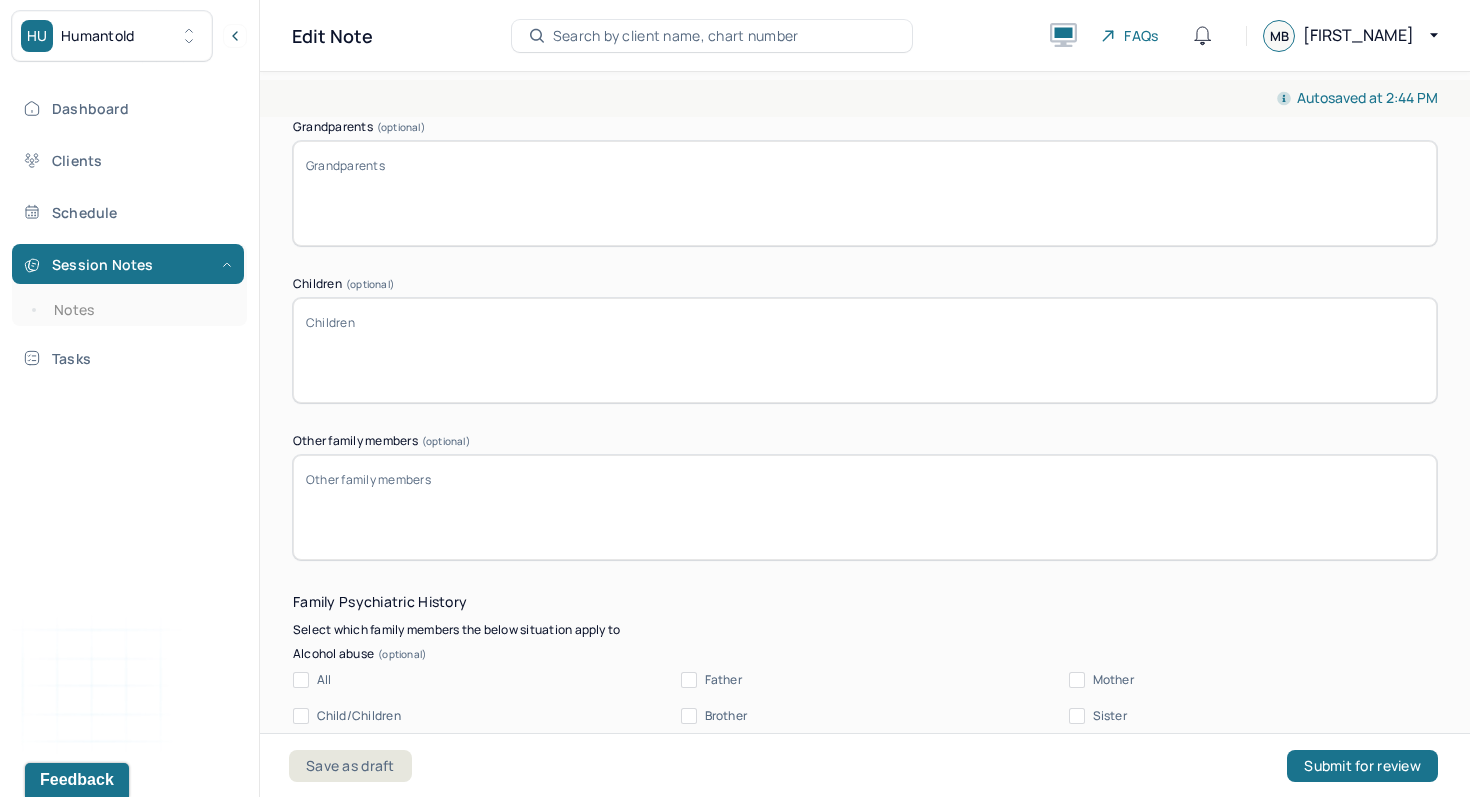 type on "Denied." 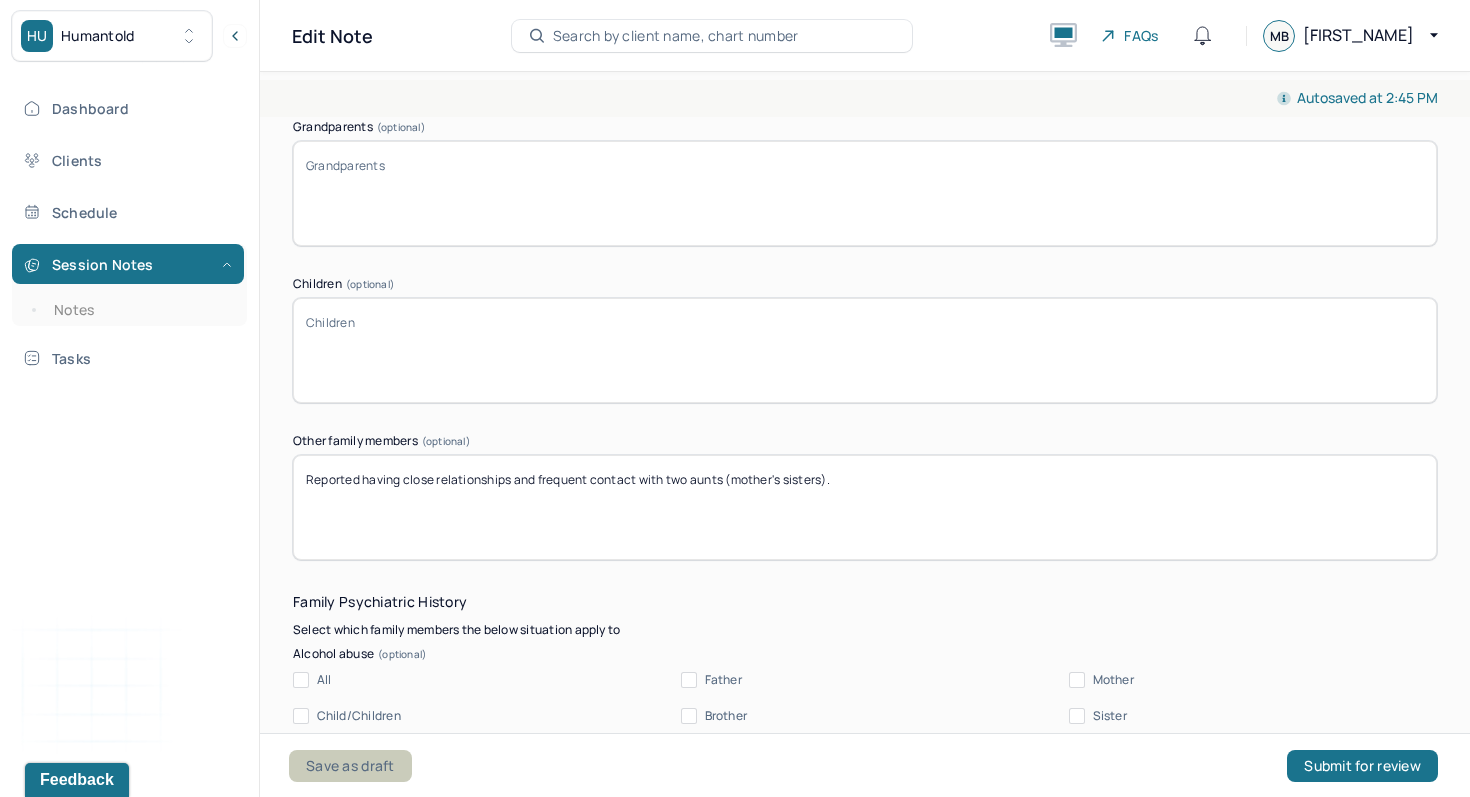 type on "Reported having close relationships and frequent contact with two aunts (mother's sisters)." 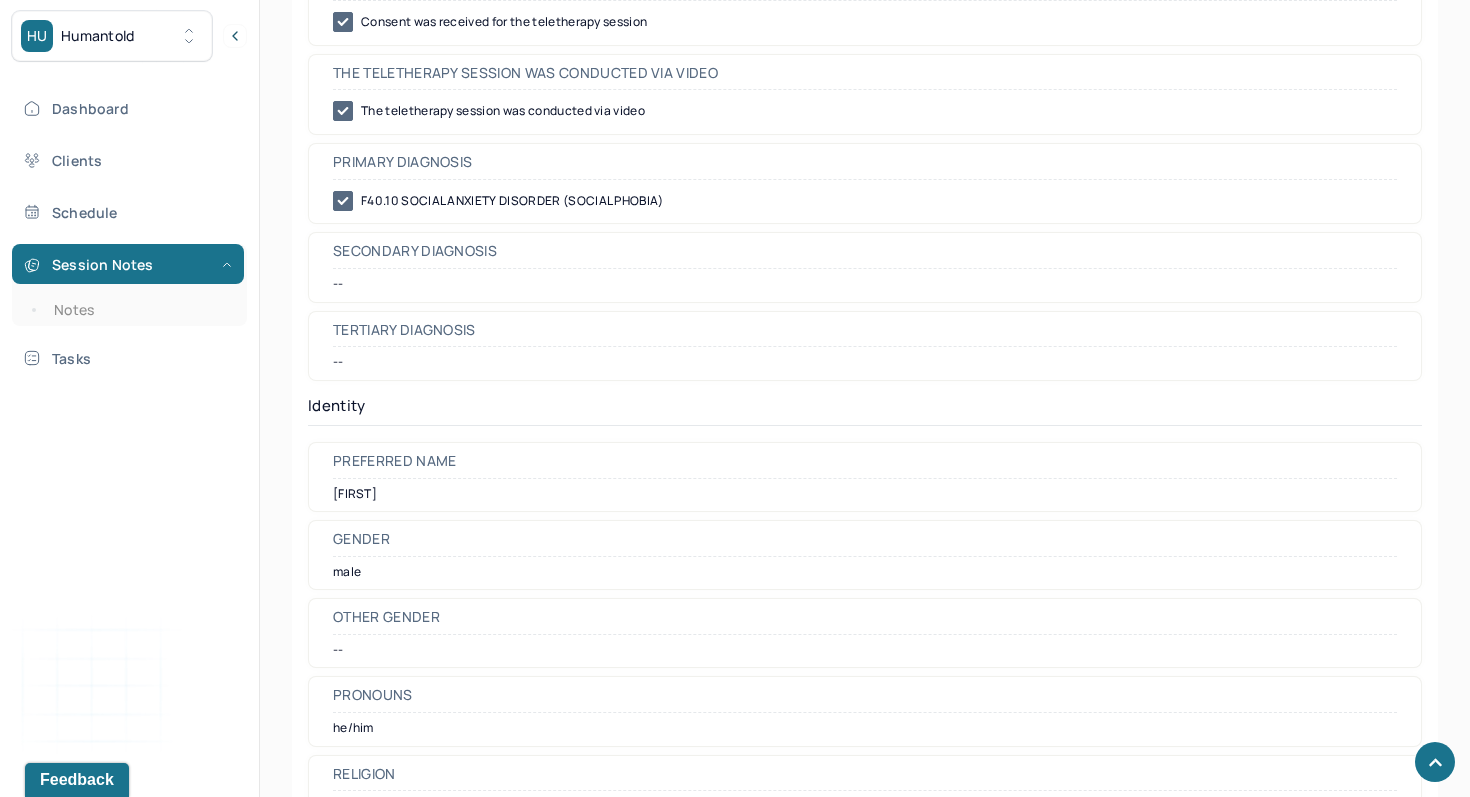 scroll, scrollTop: 0, scrollLeft: 0, axis: both 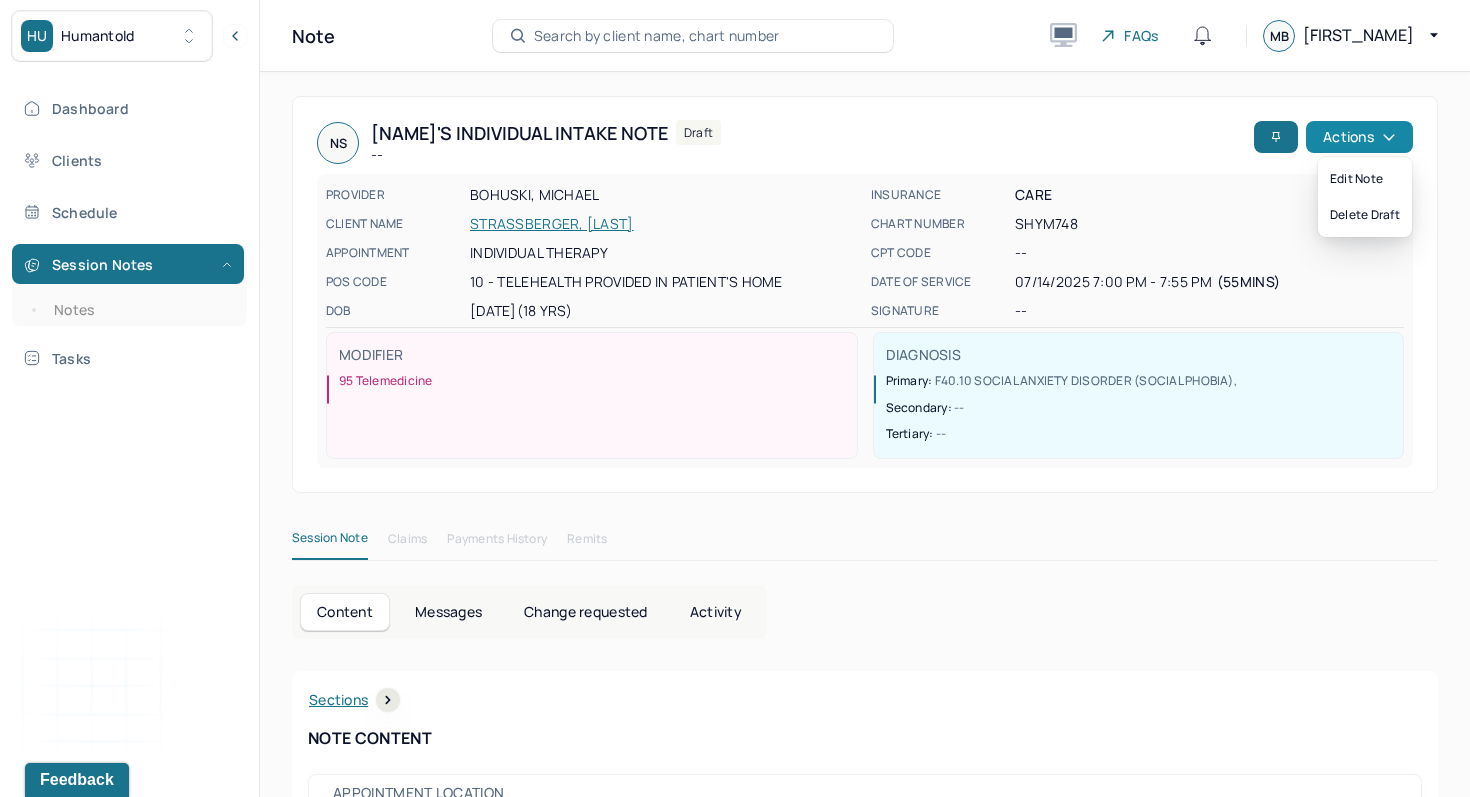 click on "Actions" at bounding box center (1359, 137) 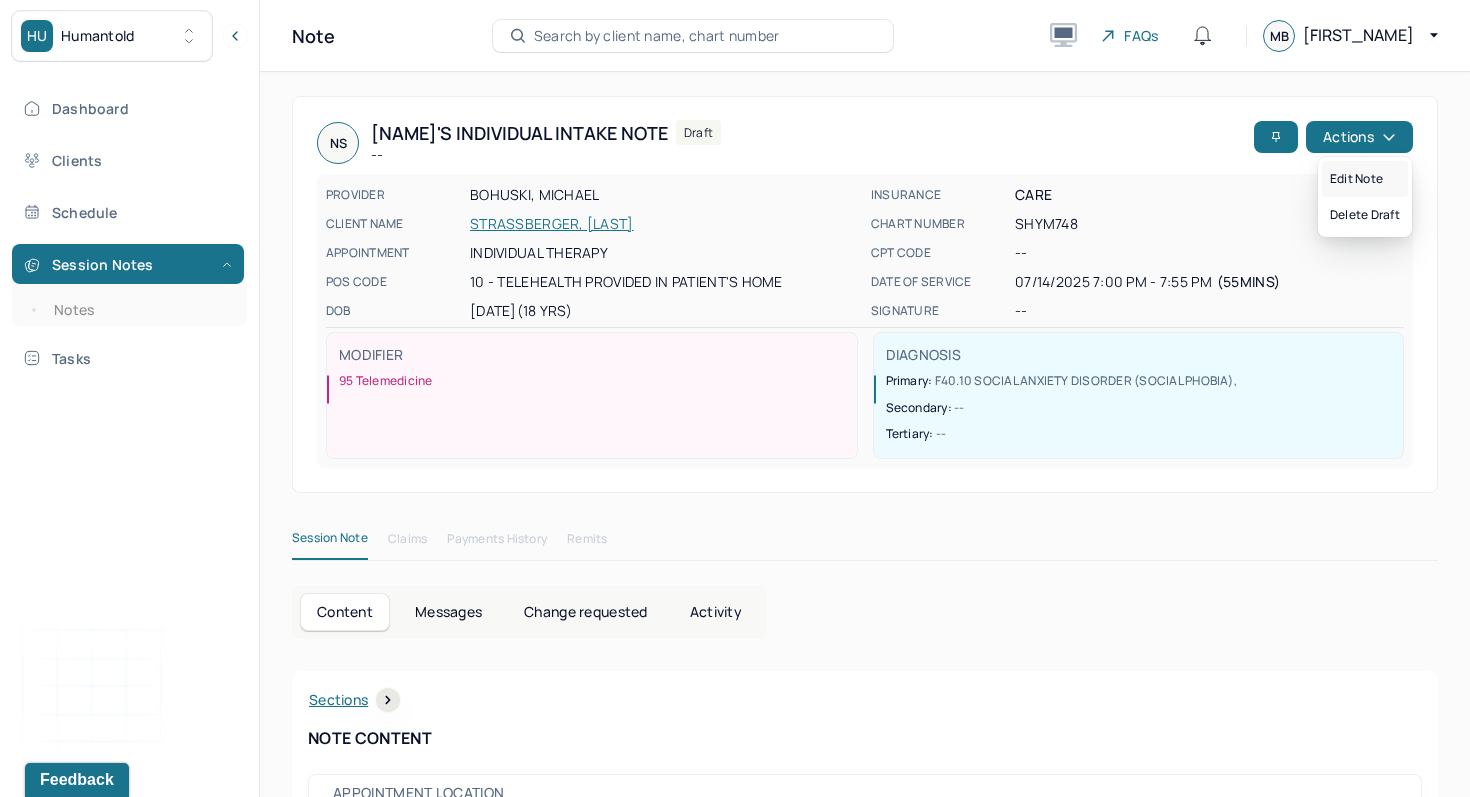 click on "Edit note" at bounding box center [1365, 179] 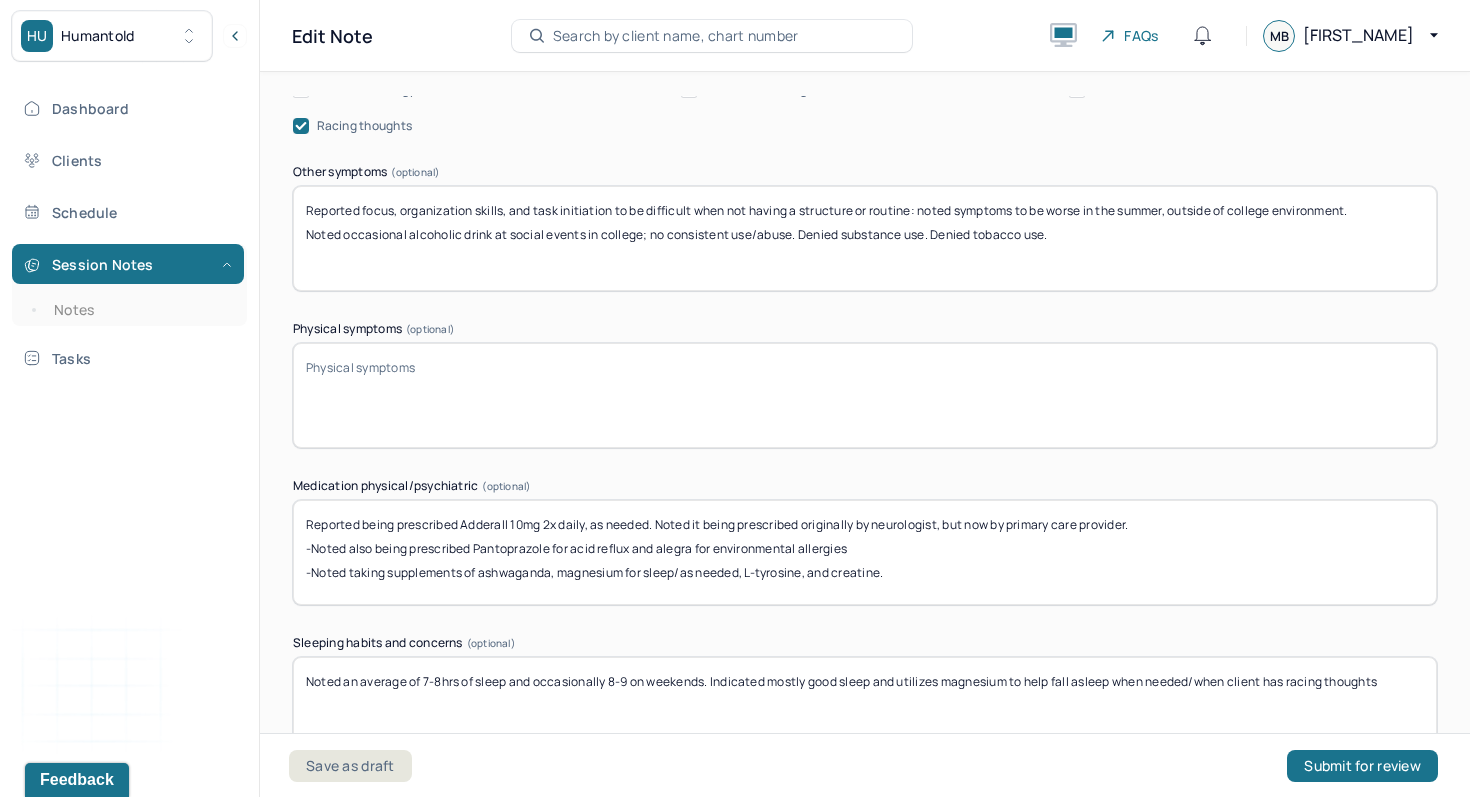 scroll, scrollTop: 2873, scrollLeft: 0, axis: vertical 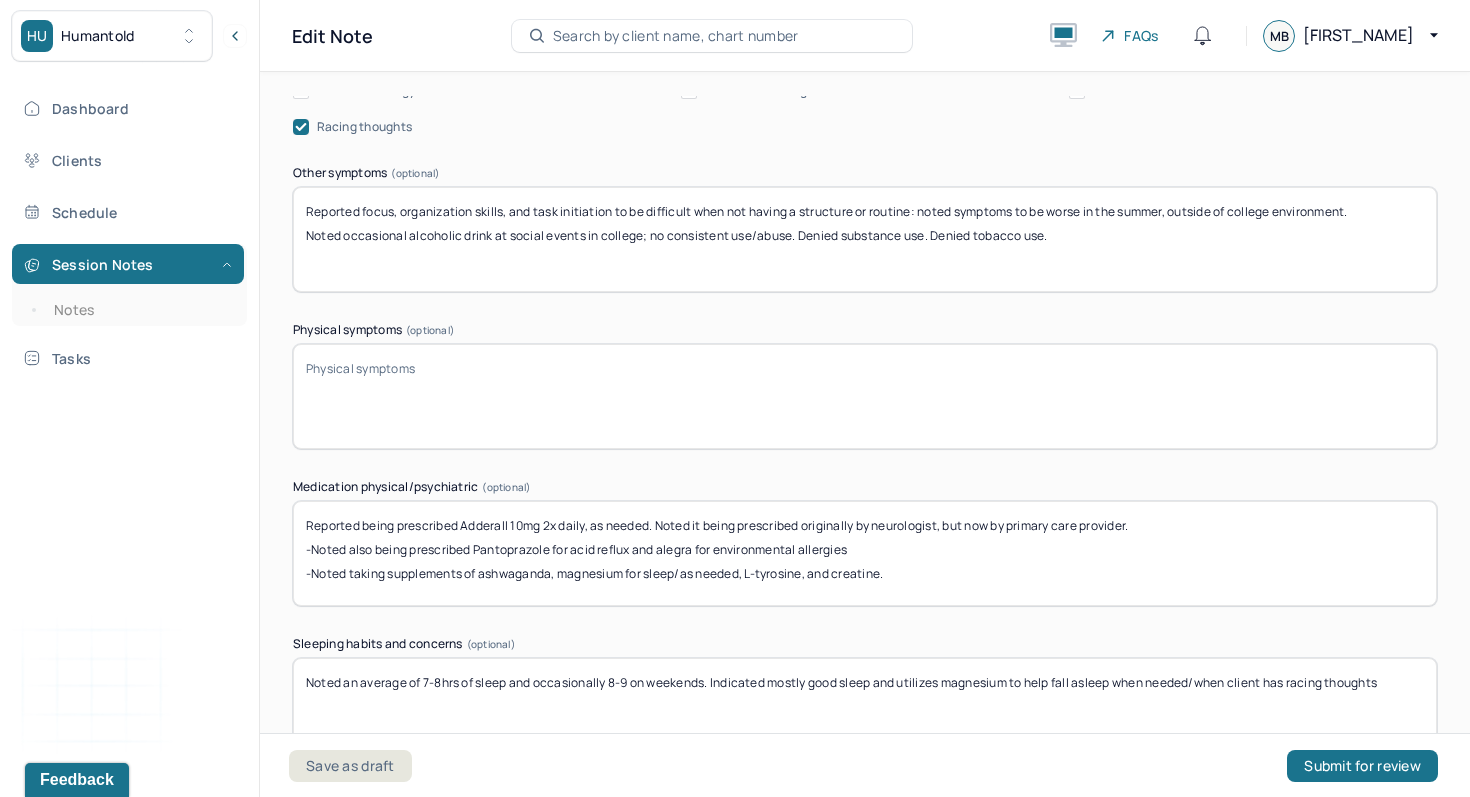 click on "Physical symptoms (optional)" at bounding box center [865, 396] 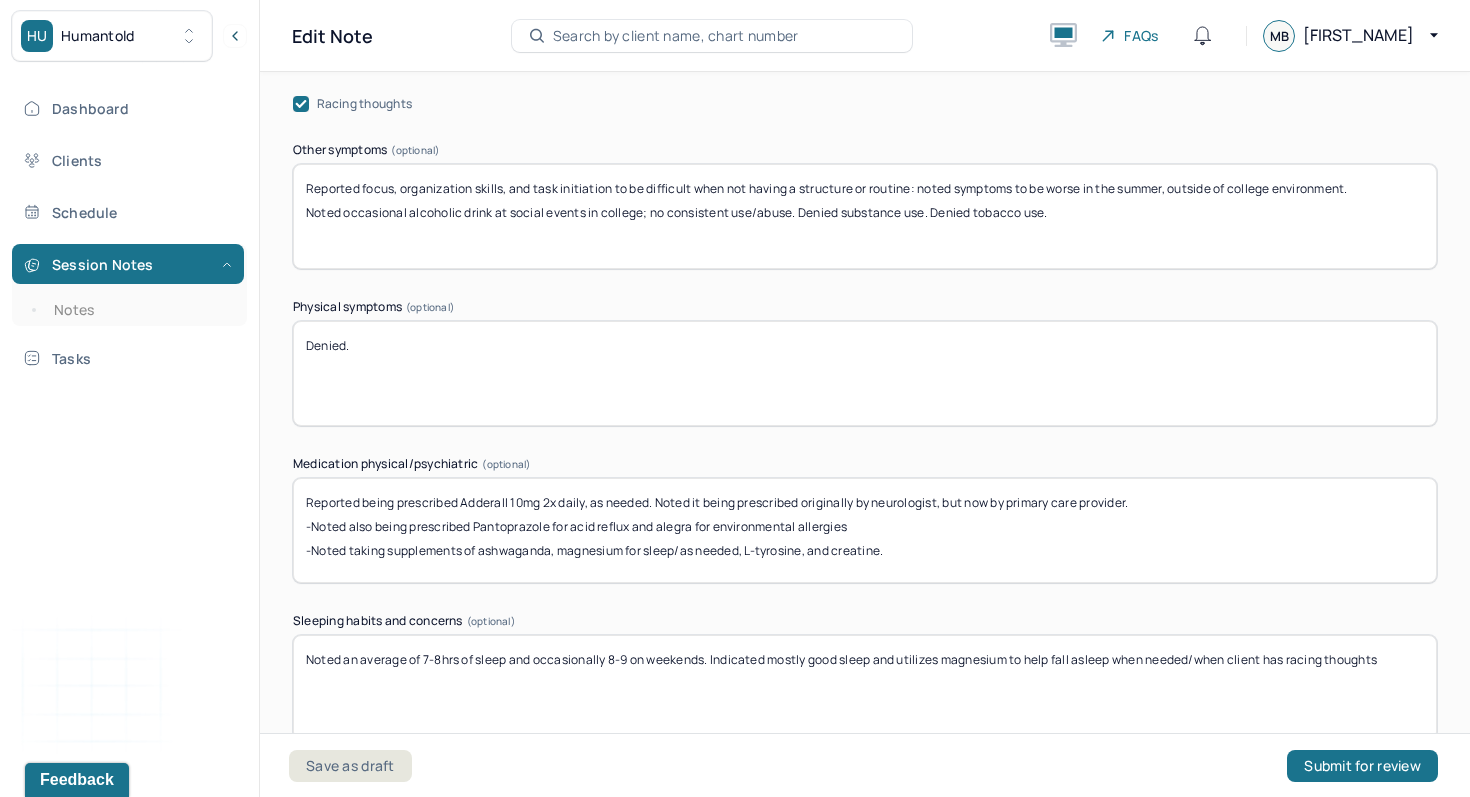 scroll, scrollTop: 3056, scrollLeft: 0, axis: vertical 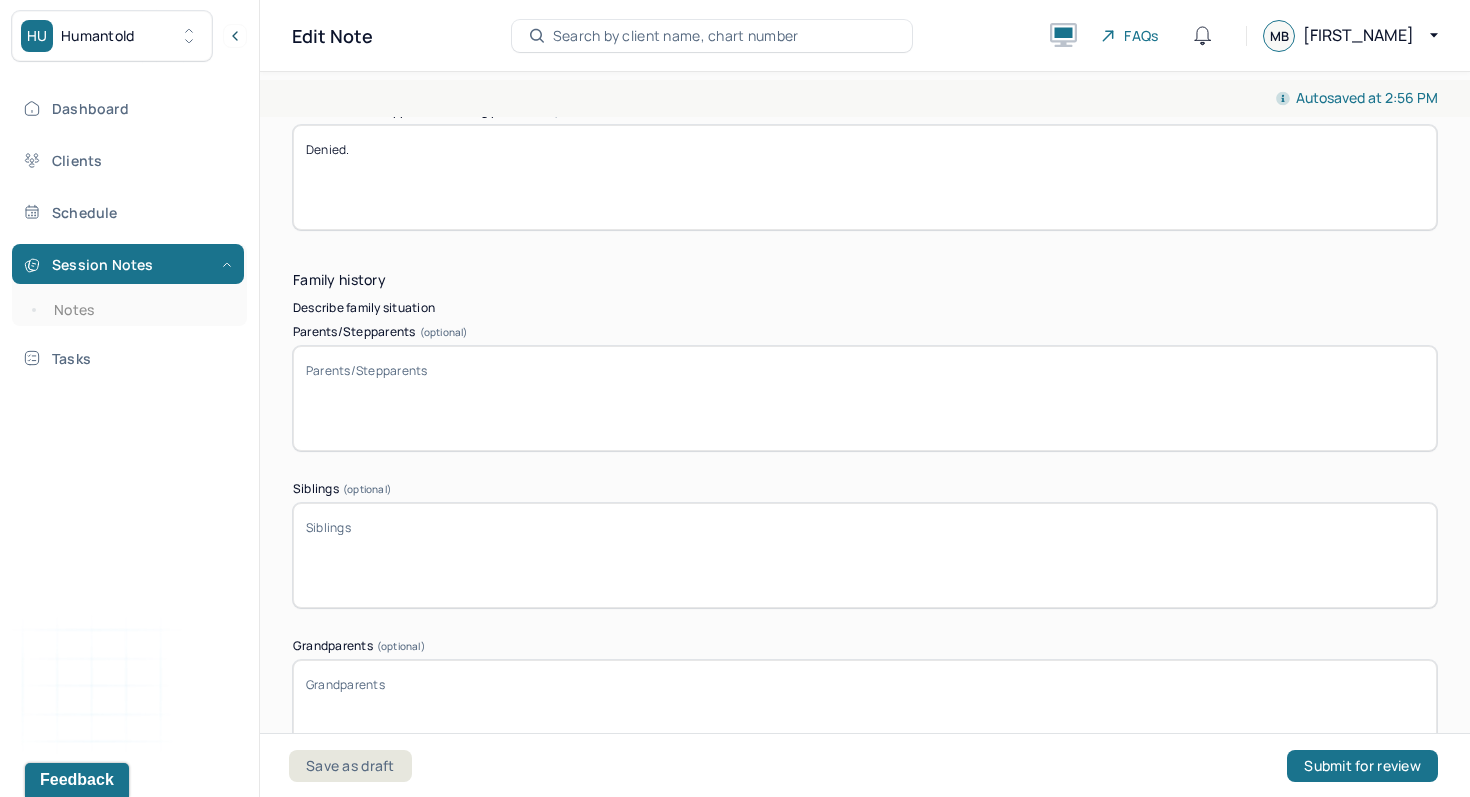 type on "Denied." 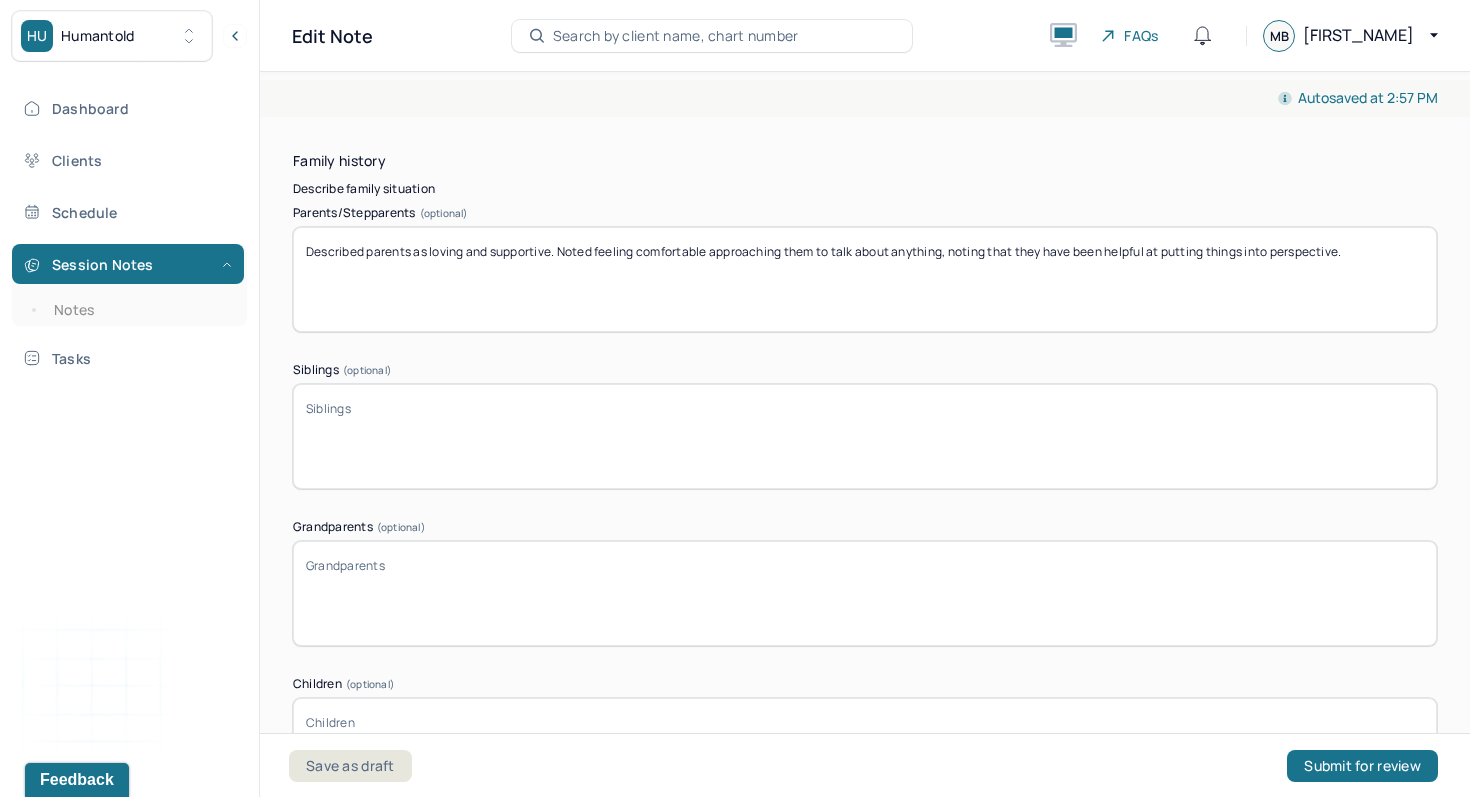 scroll, scrollTop: 3879, scrollLeft: 0, axis: vertical 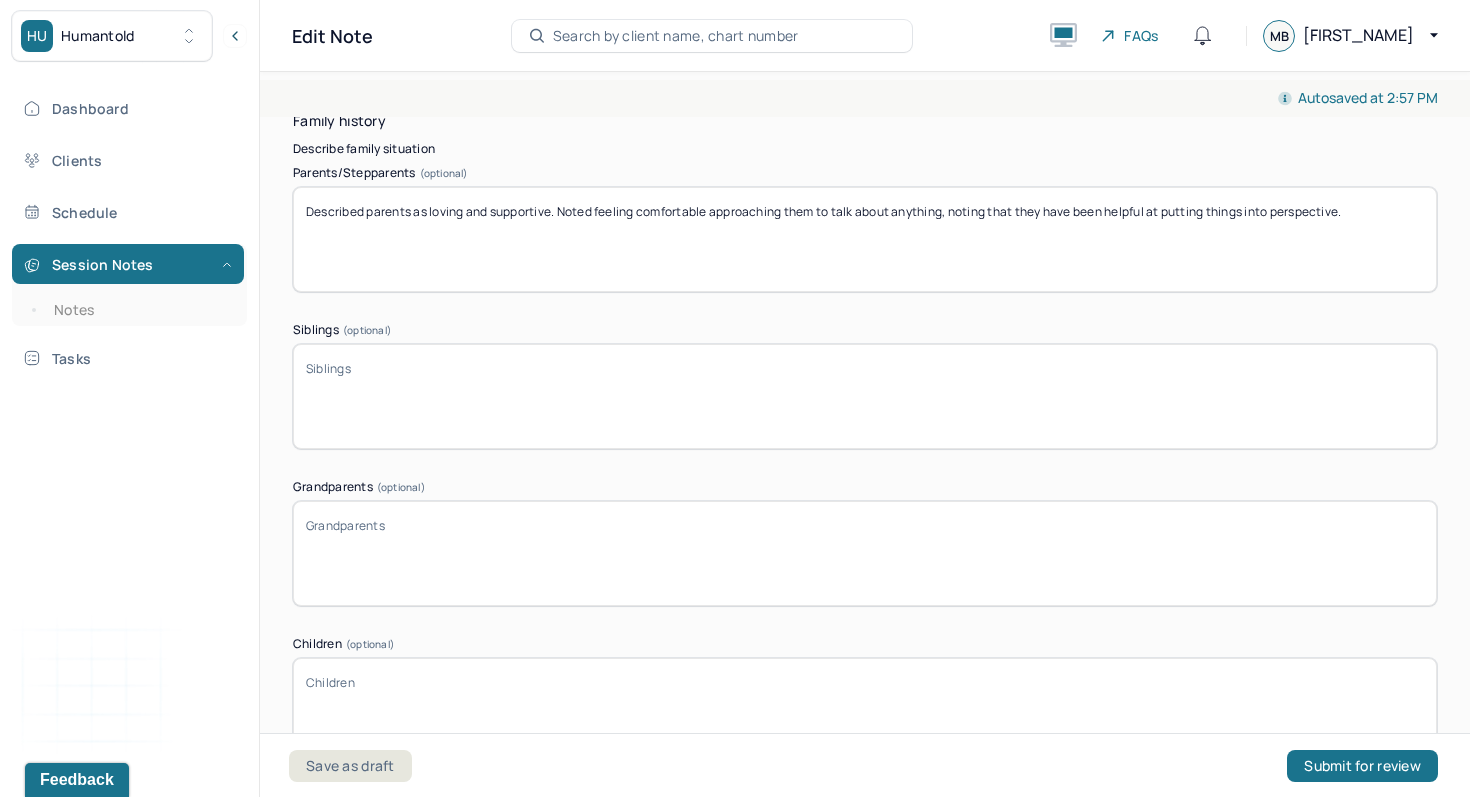 type on "Described parents as loving and supportive. Noted feeling comfortable approaching them to talk about anything, noting that they have been helpful at putting things into perspective." 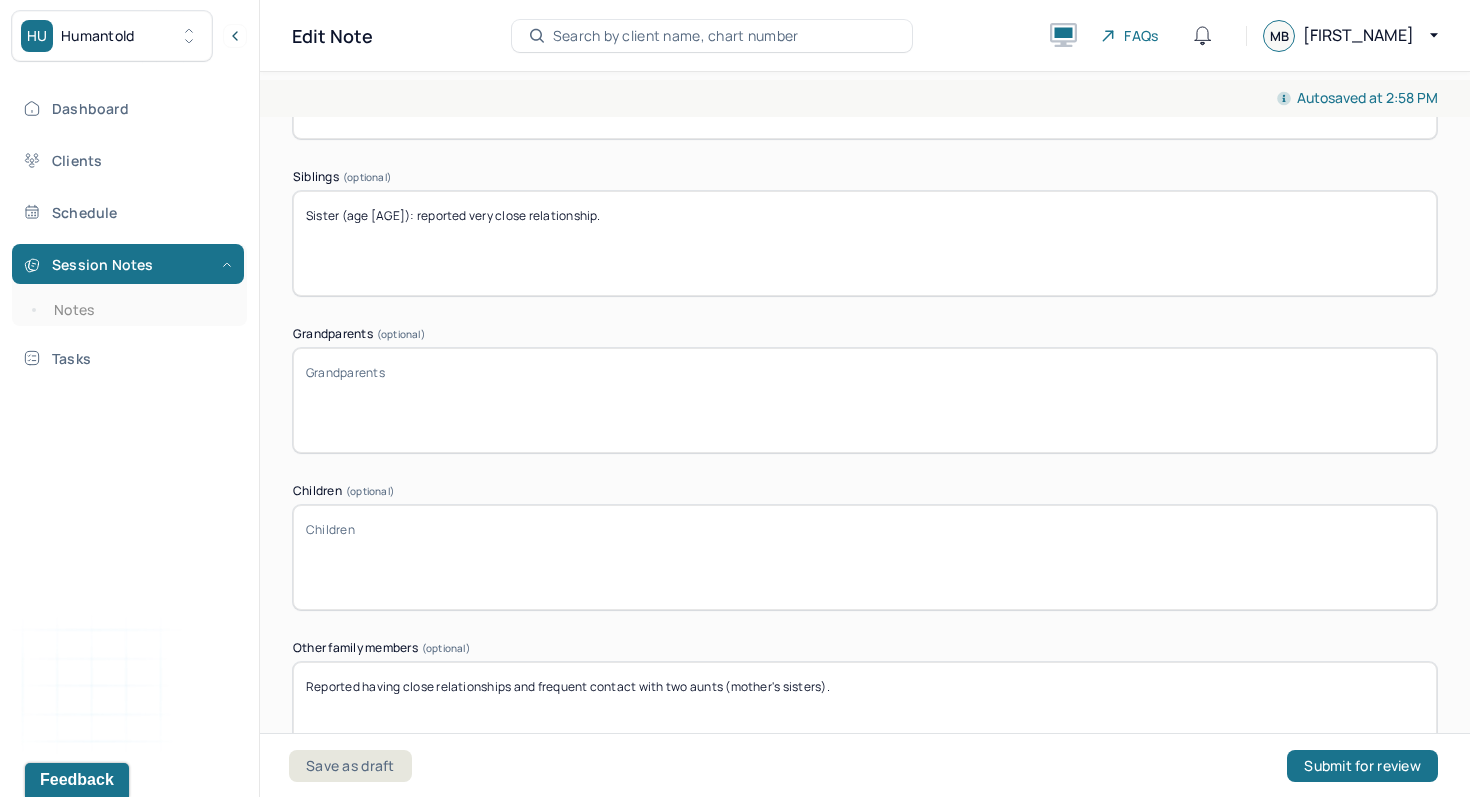 scroll, scrollTop: 4059, scrollLeft: 0, axis: vertical 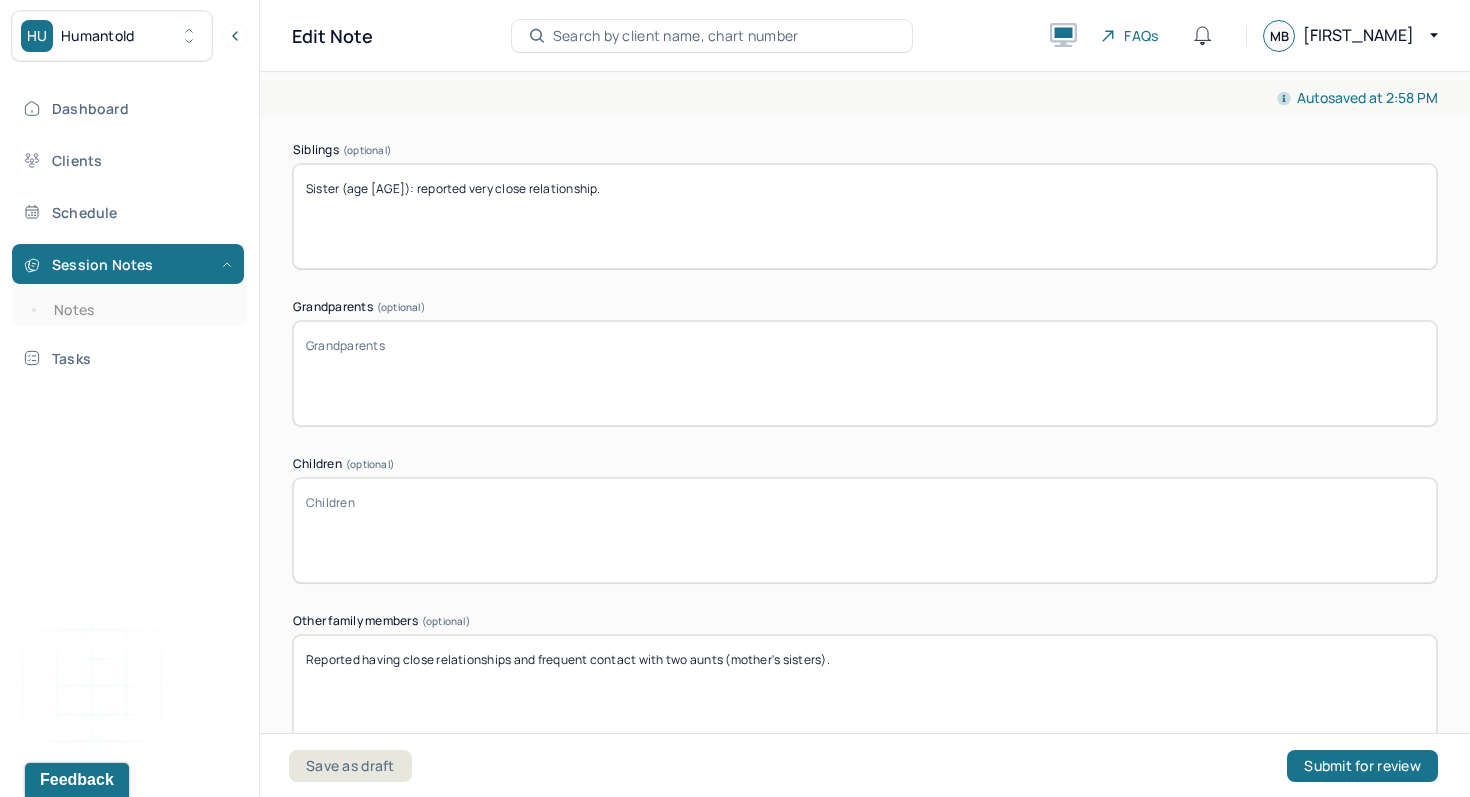 drag, startPoint x: 450, startPoint y: 184, endPoint x: 475, endPoint y: 185, distance: 25.019993 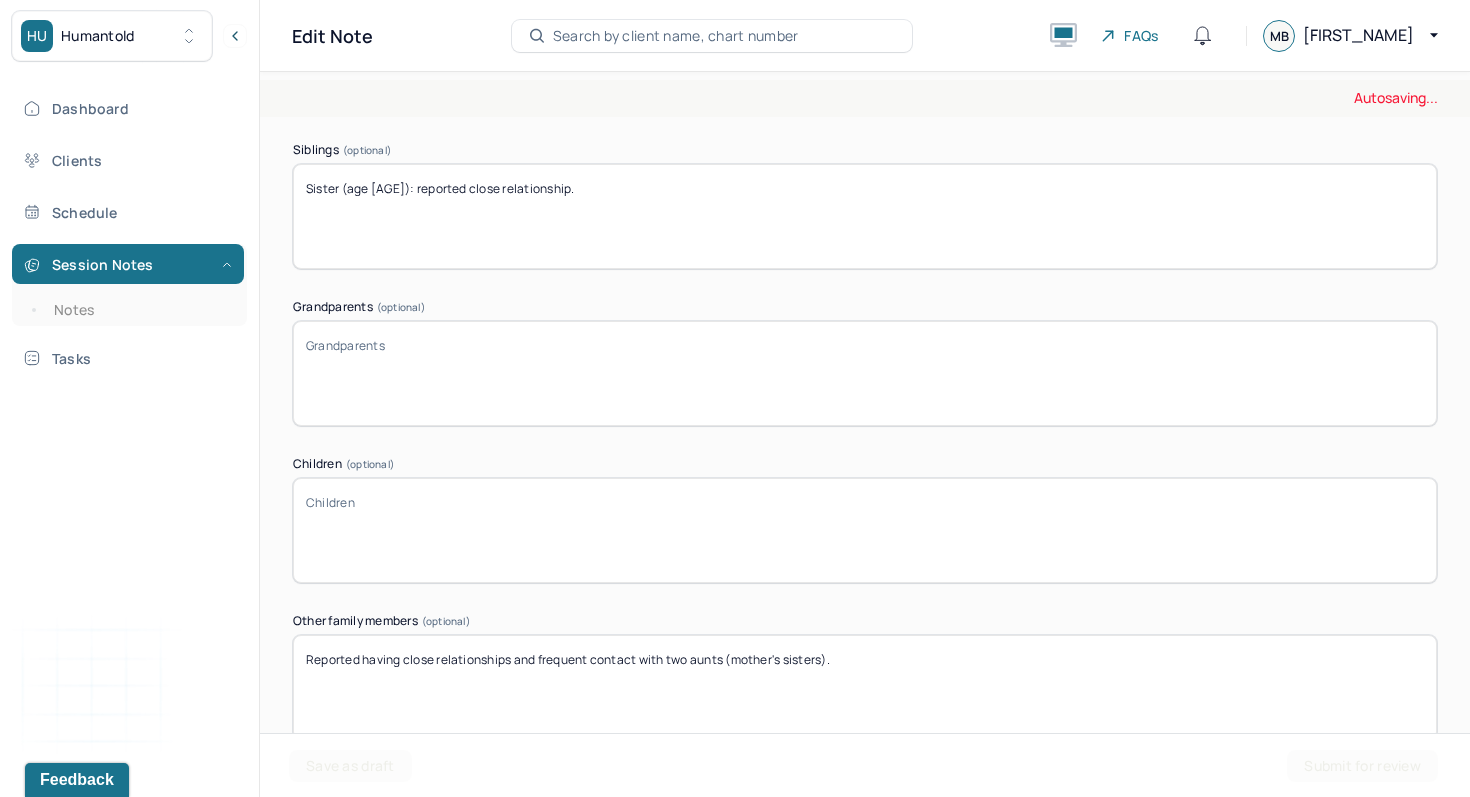 click on "Sister (age 15): reported very close relationship." at bounding box center (865, 216) 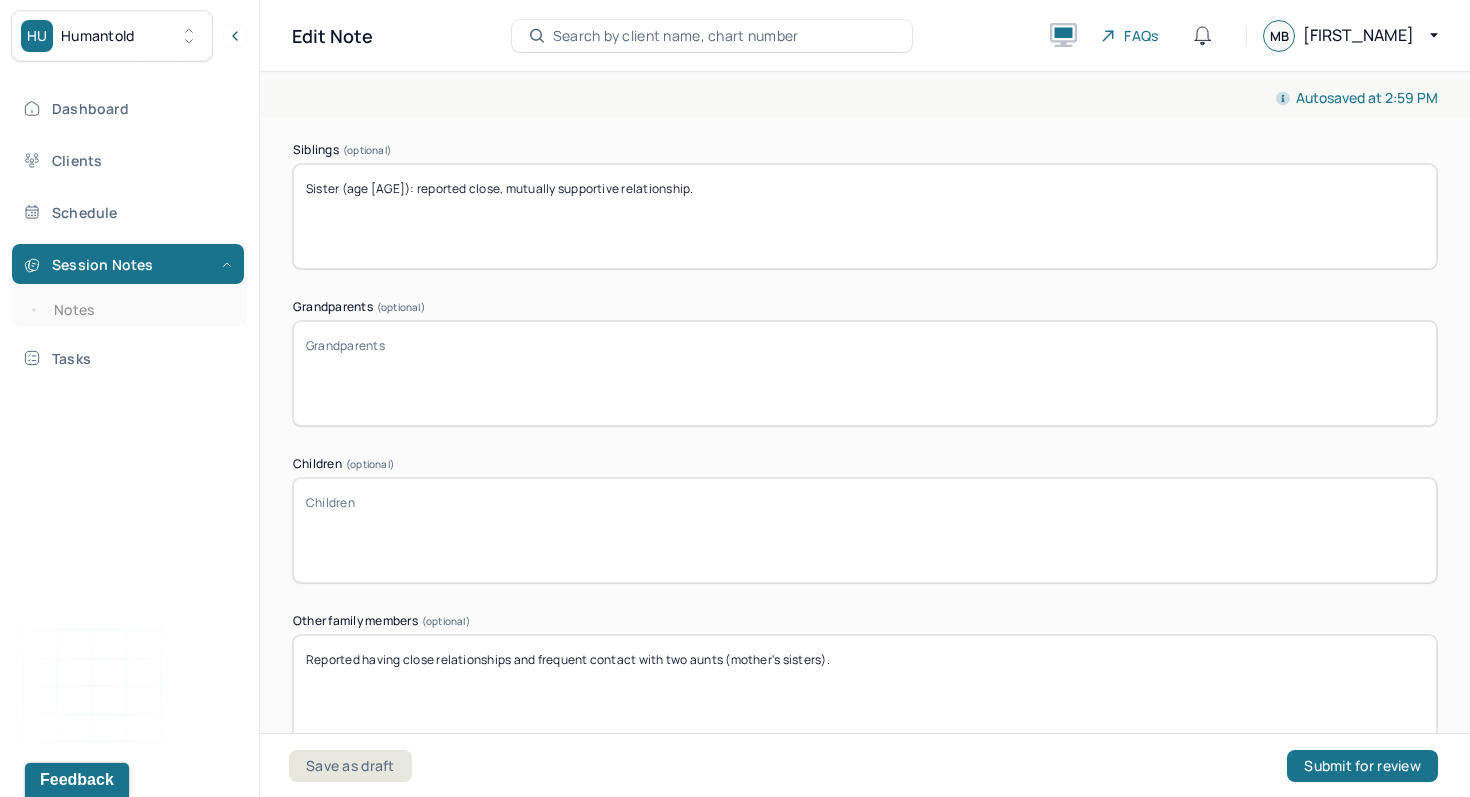 type on "Sister (age 15): reported close, mutually supportive relationship." 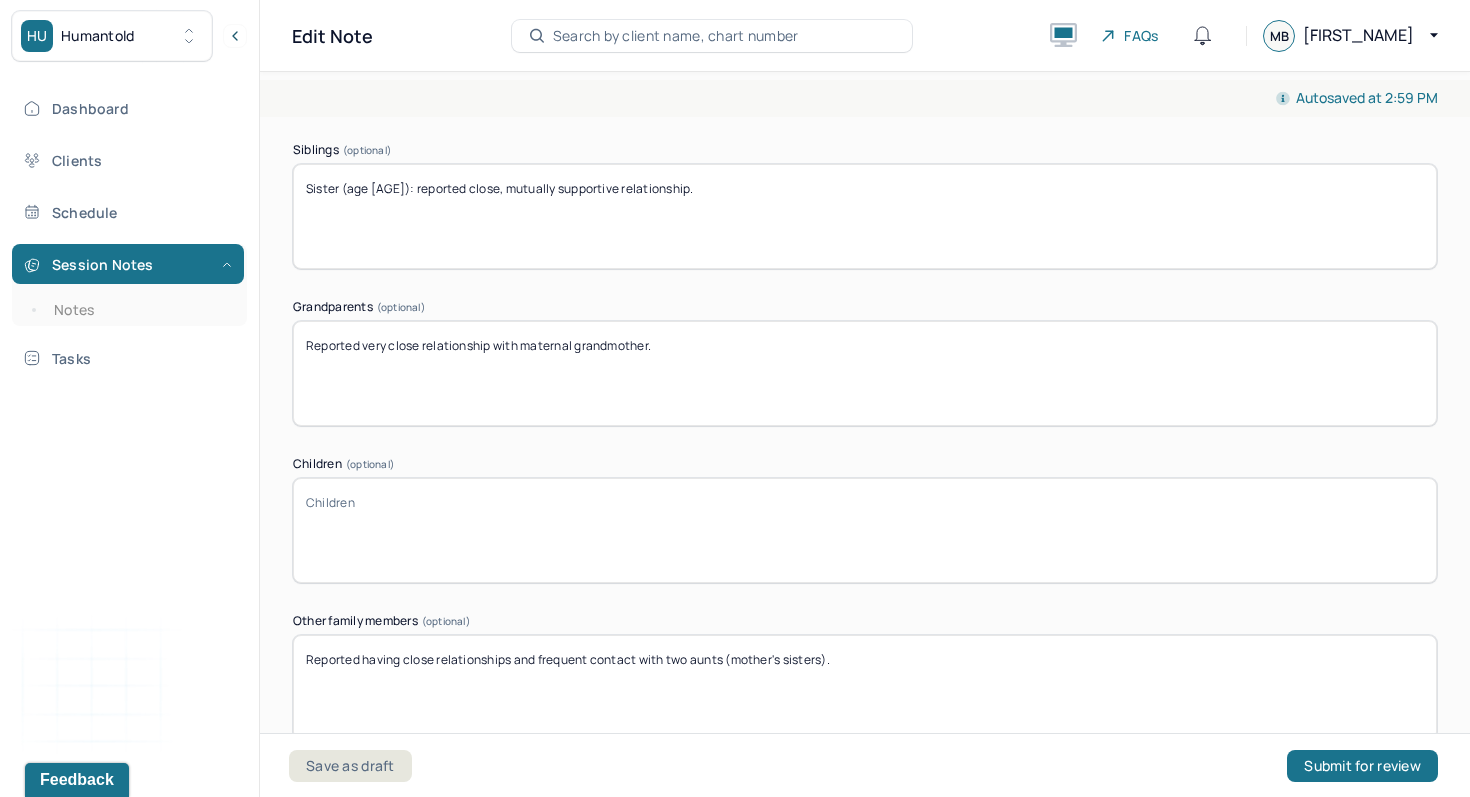 type on "Reported very close relationship with maternal grandmother." 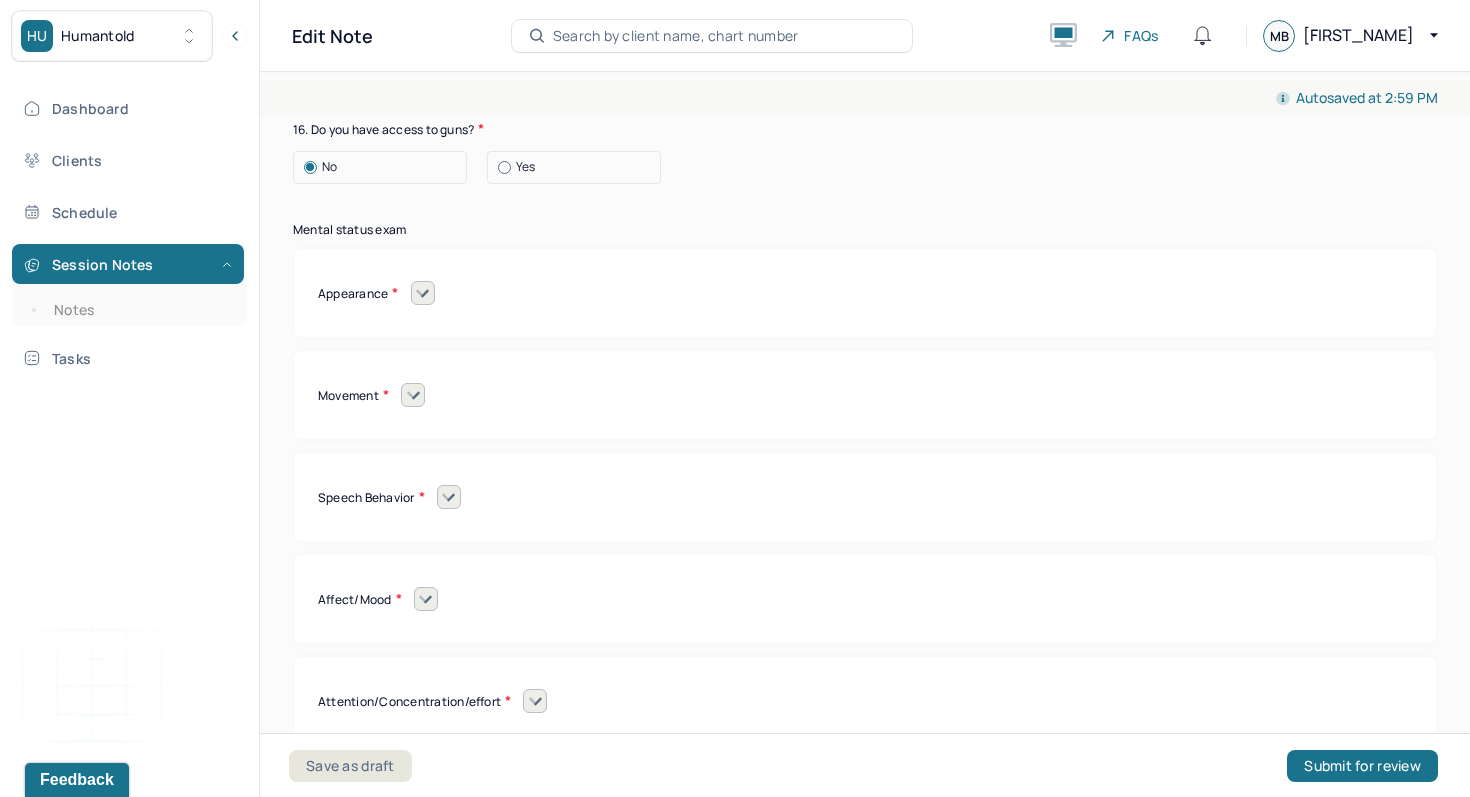 scroll, scrollTop: 8387, scrollLeft: 0, axis: vertical 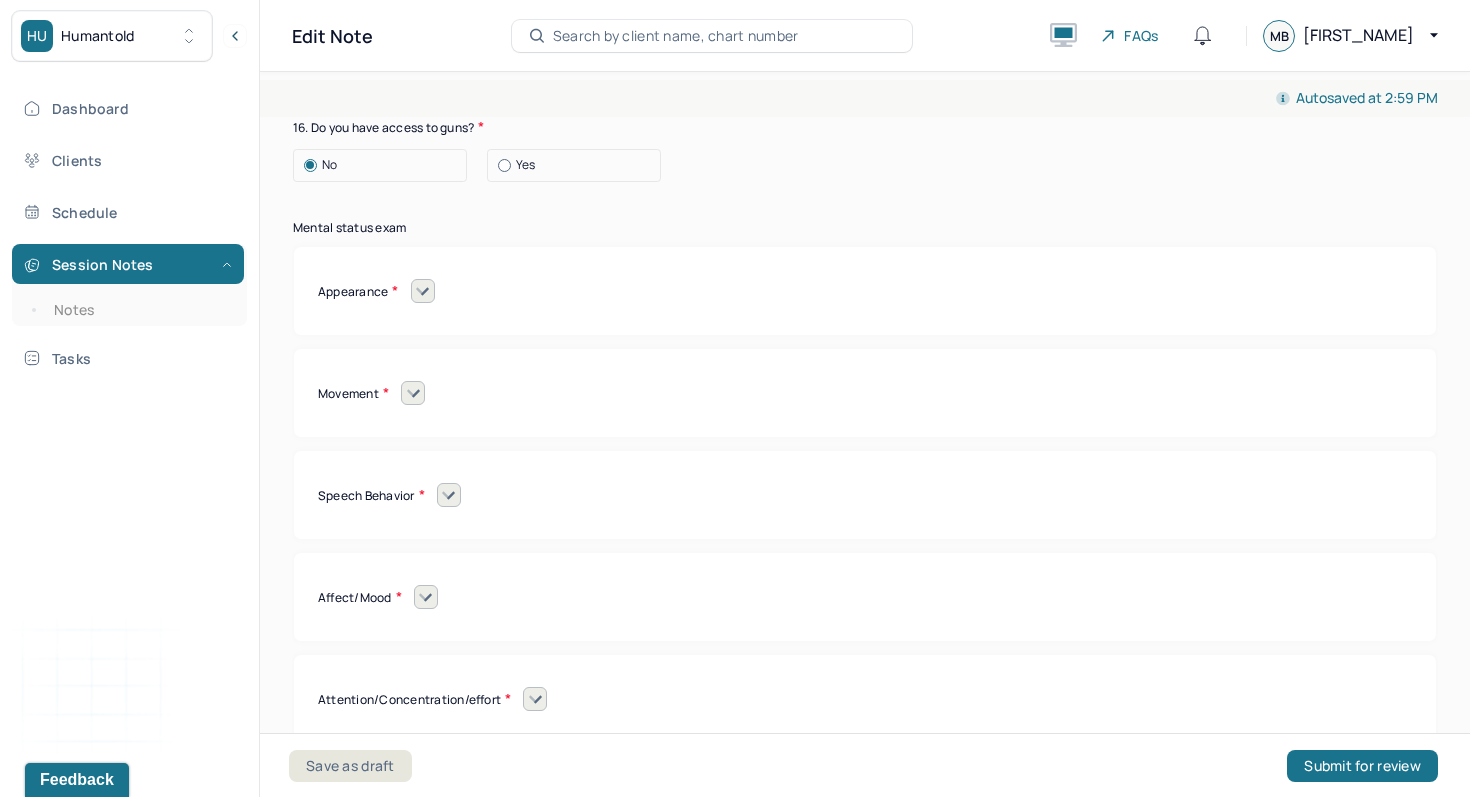 type on "Denied." 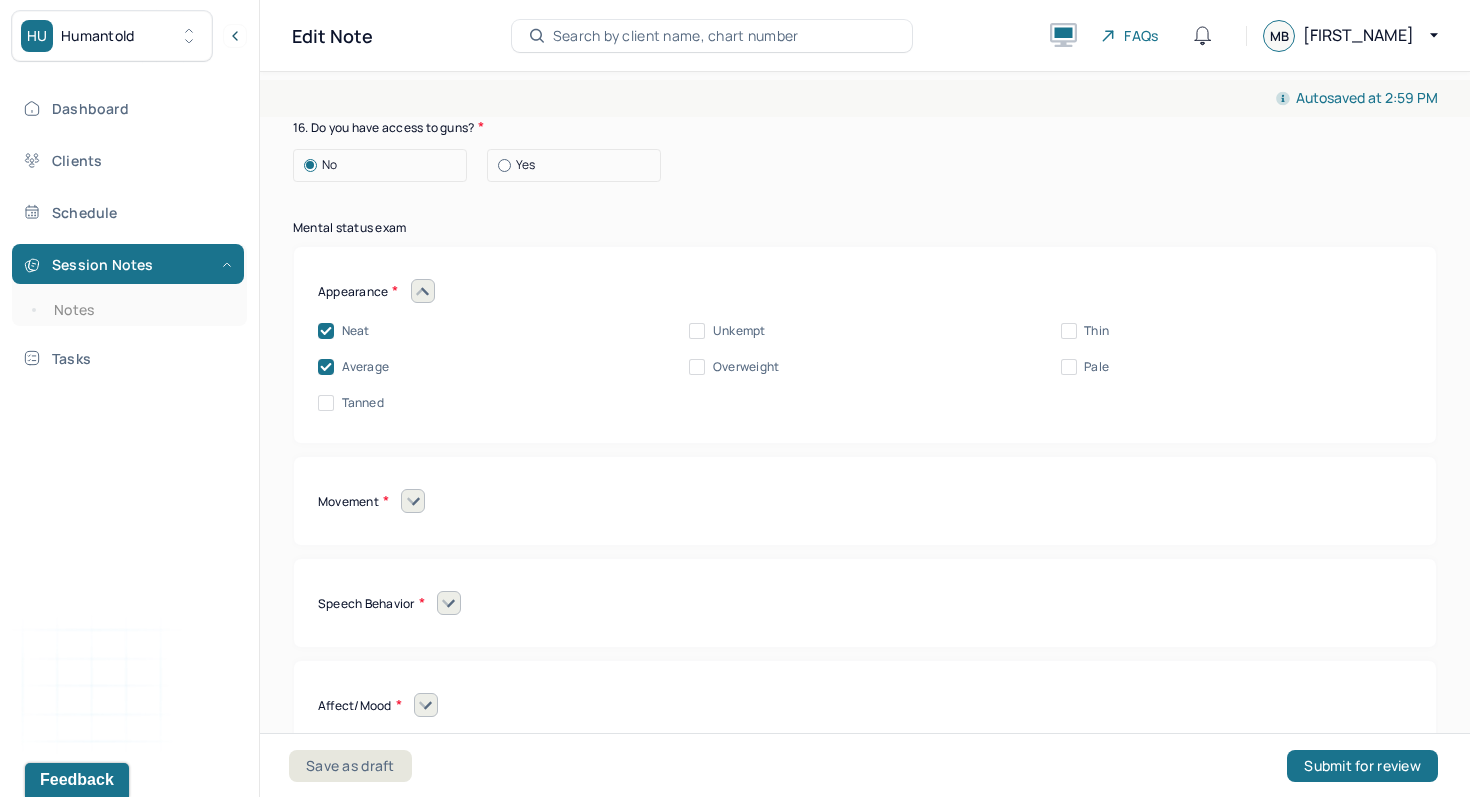 click at bounding box center [423, 291] 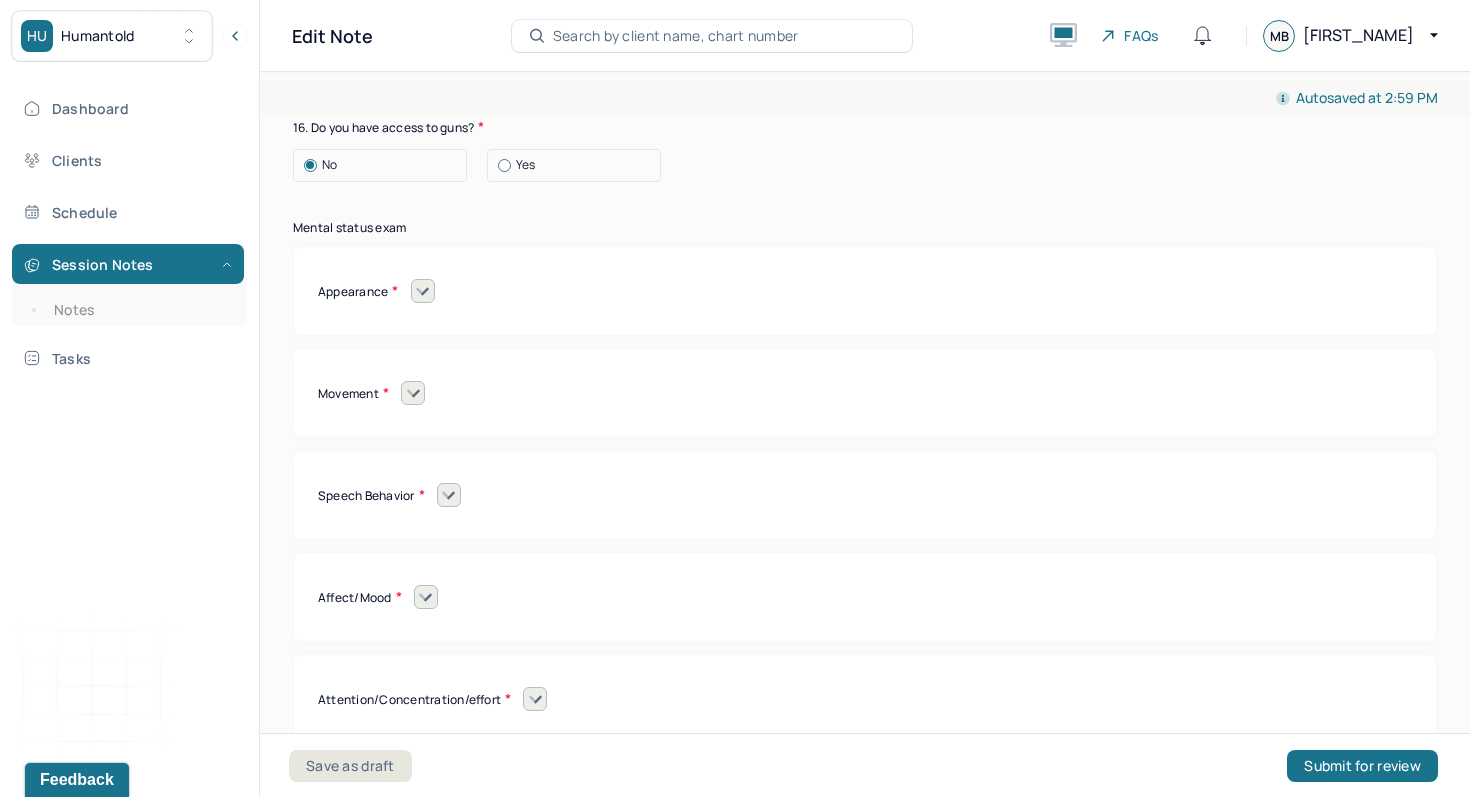 click 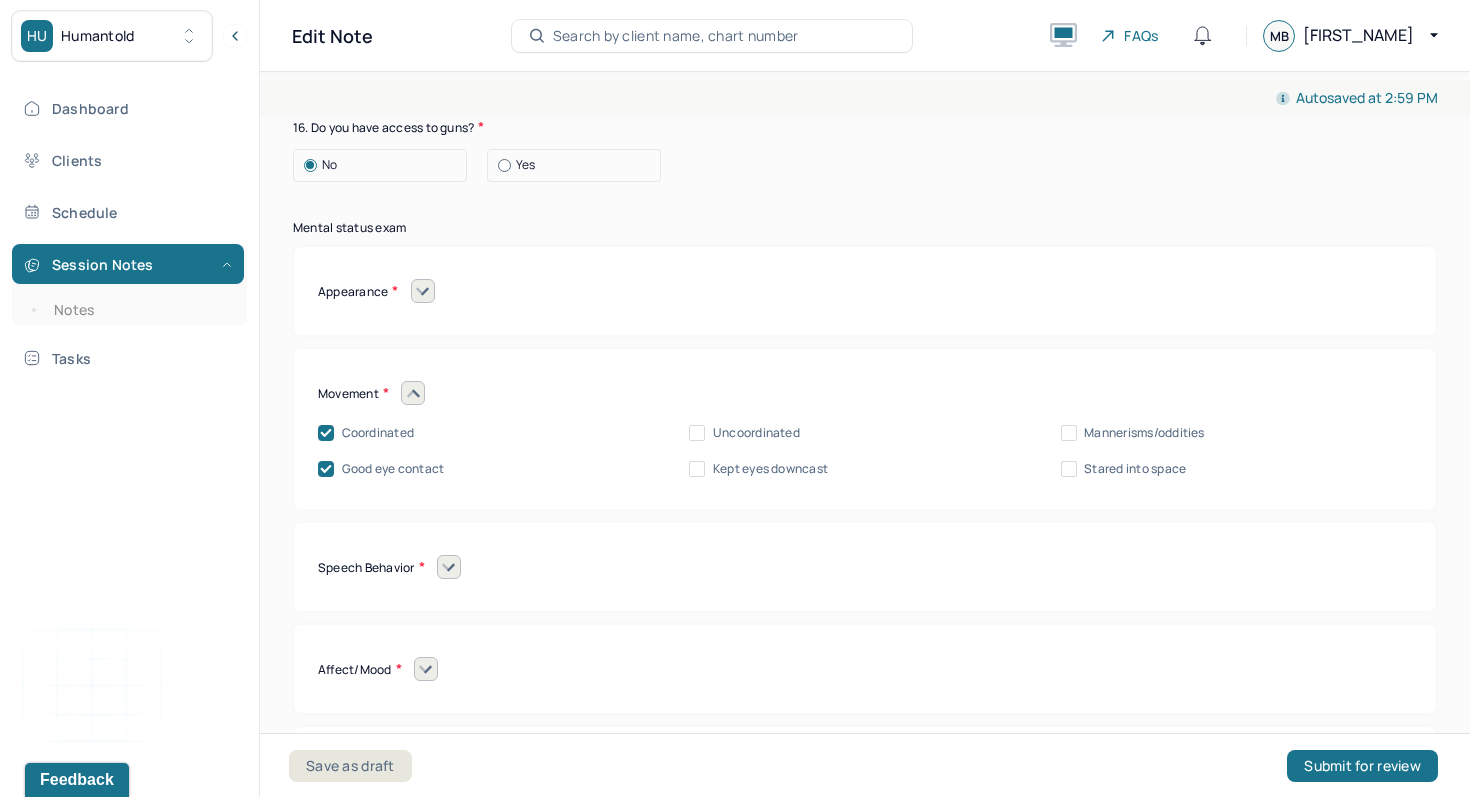 click 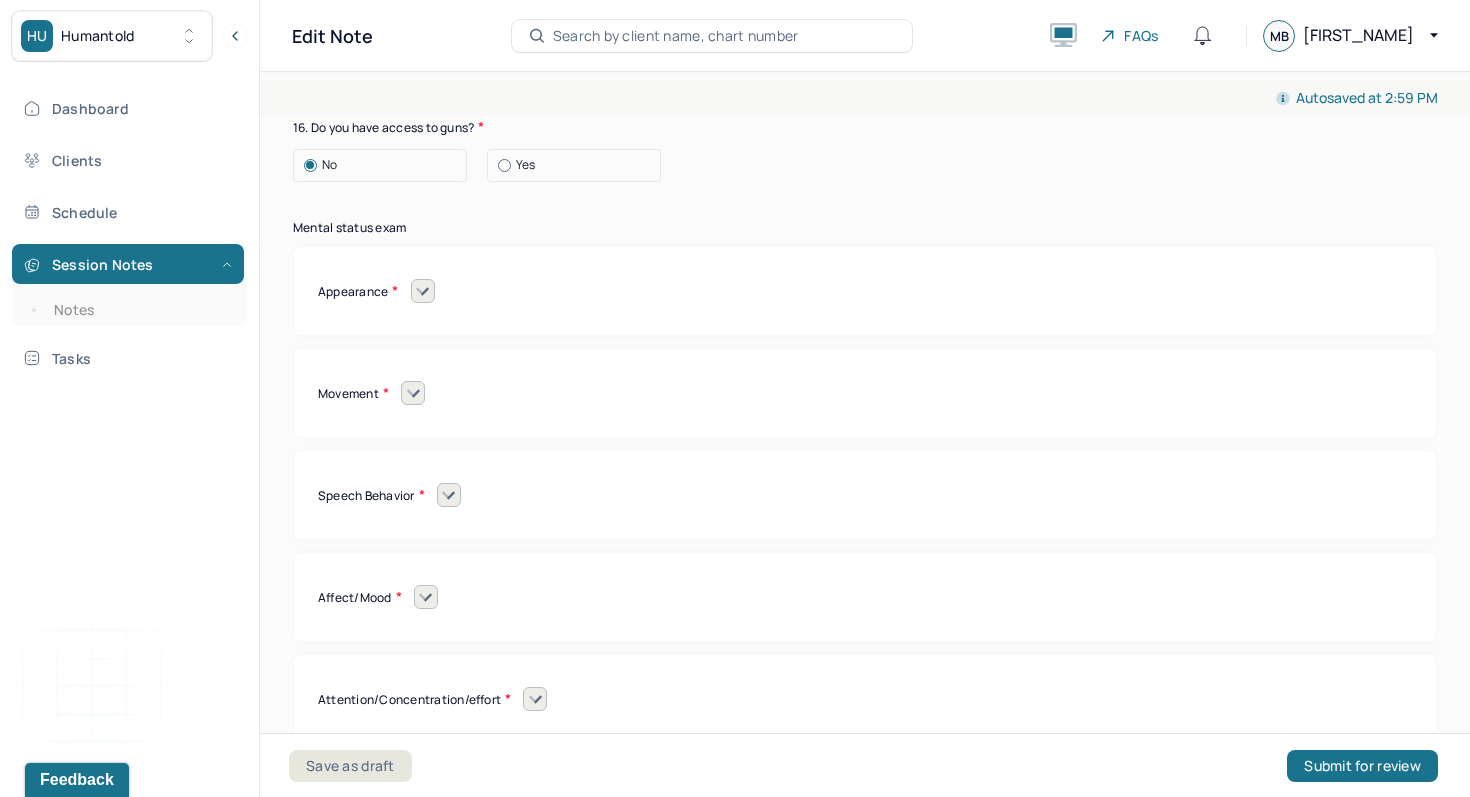 click 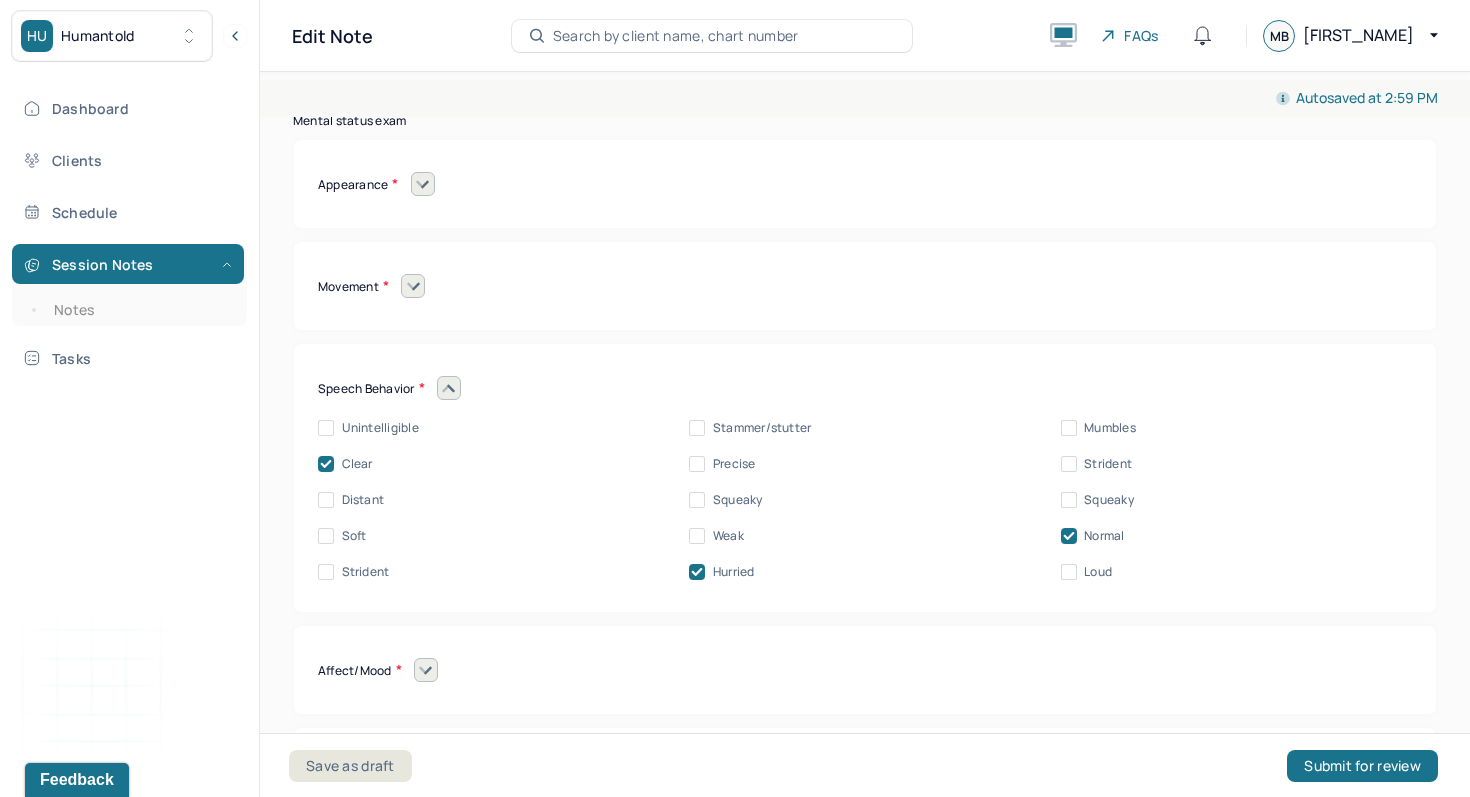 scroll, scrollTop: 8497, scrollLeft: 0, axis: vertical 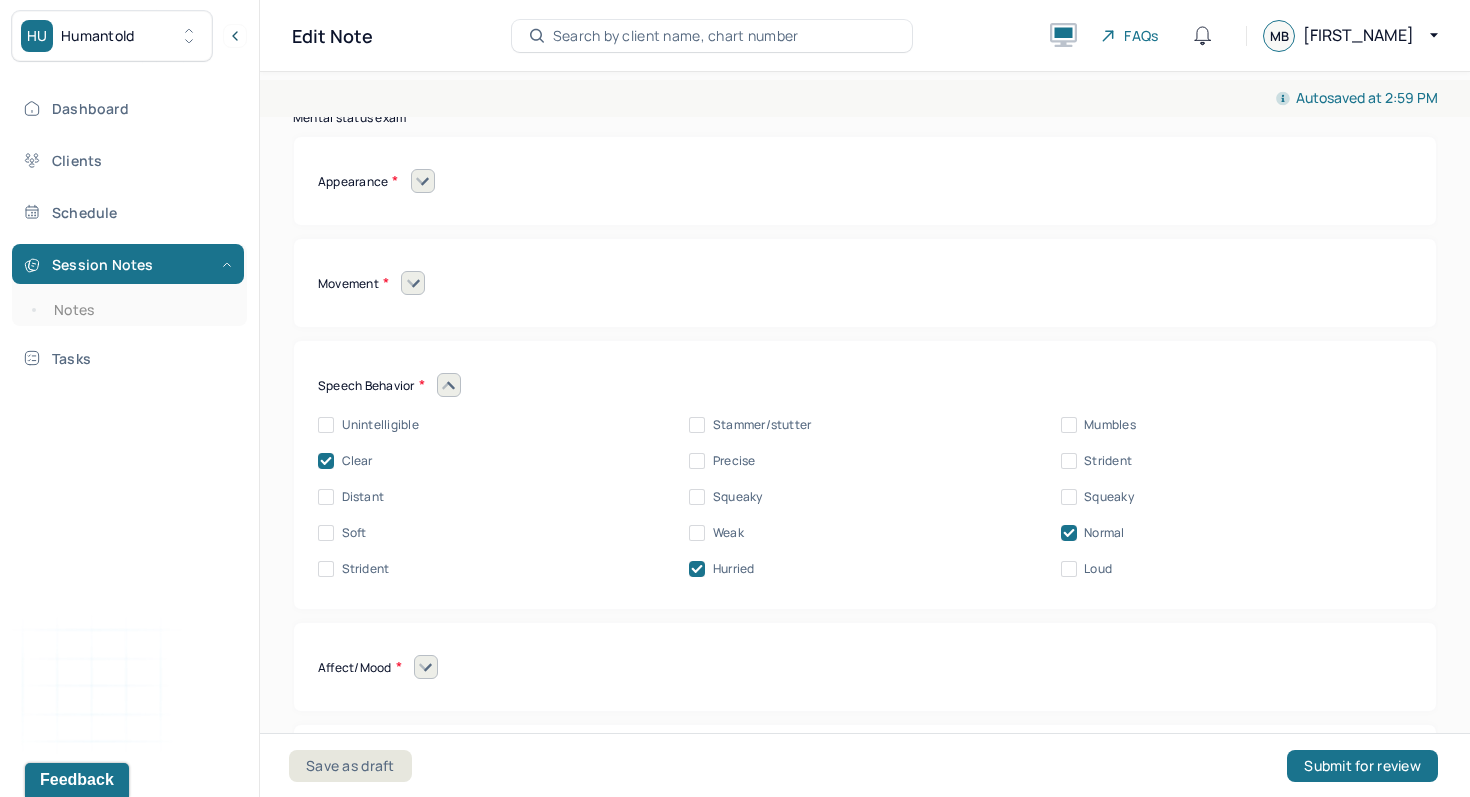 click on "Hurried" at bounding box center (734, 569) 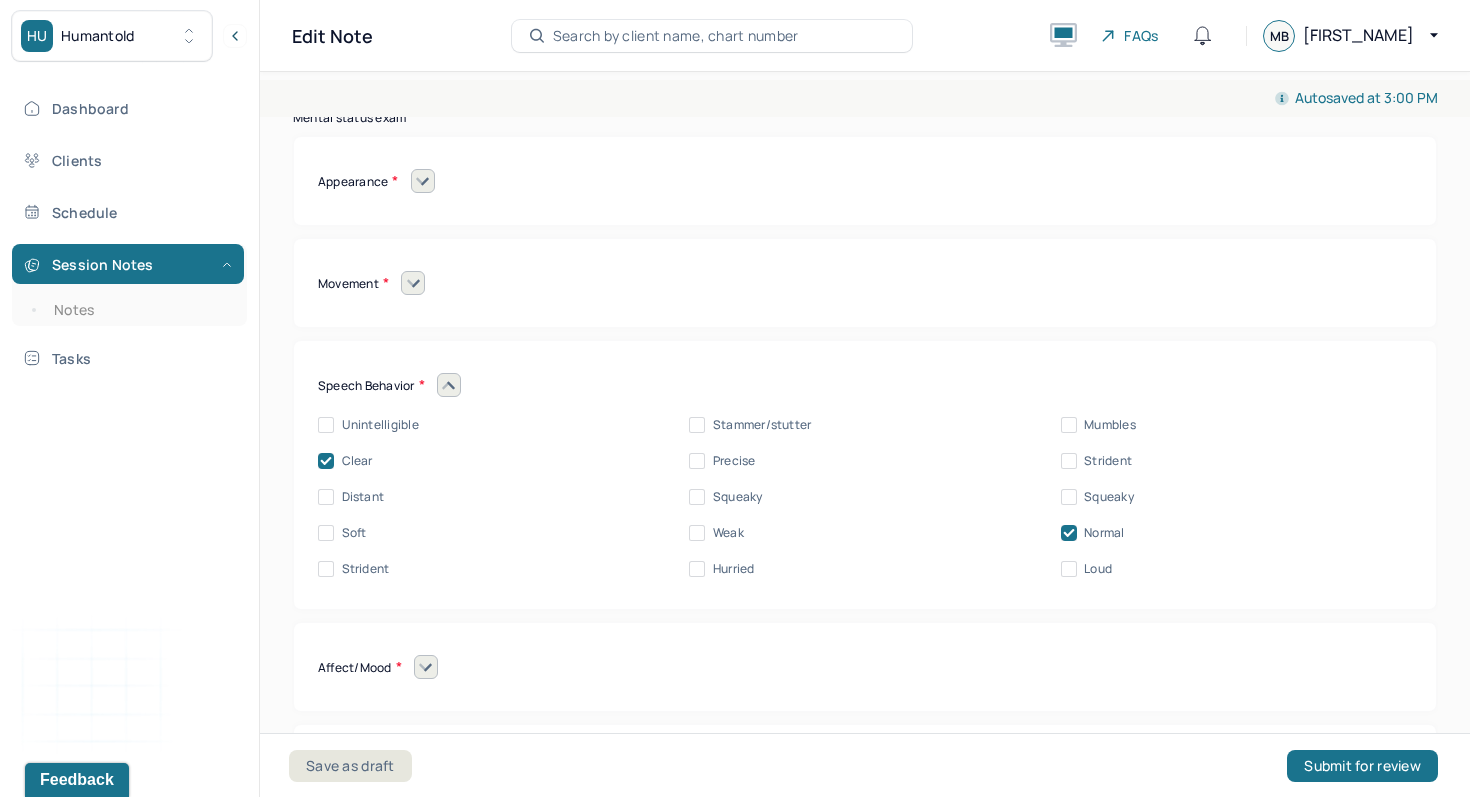 click 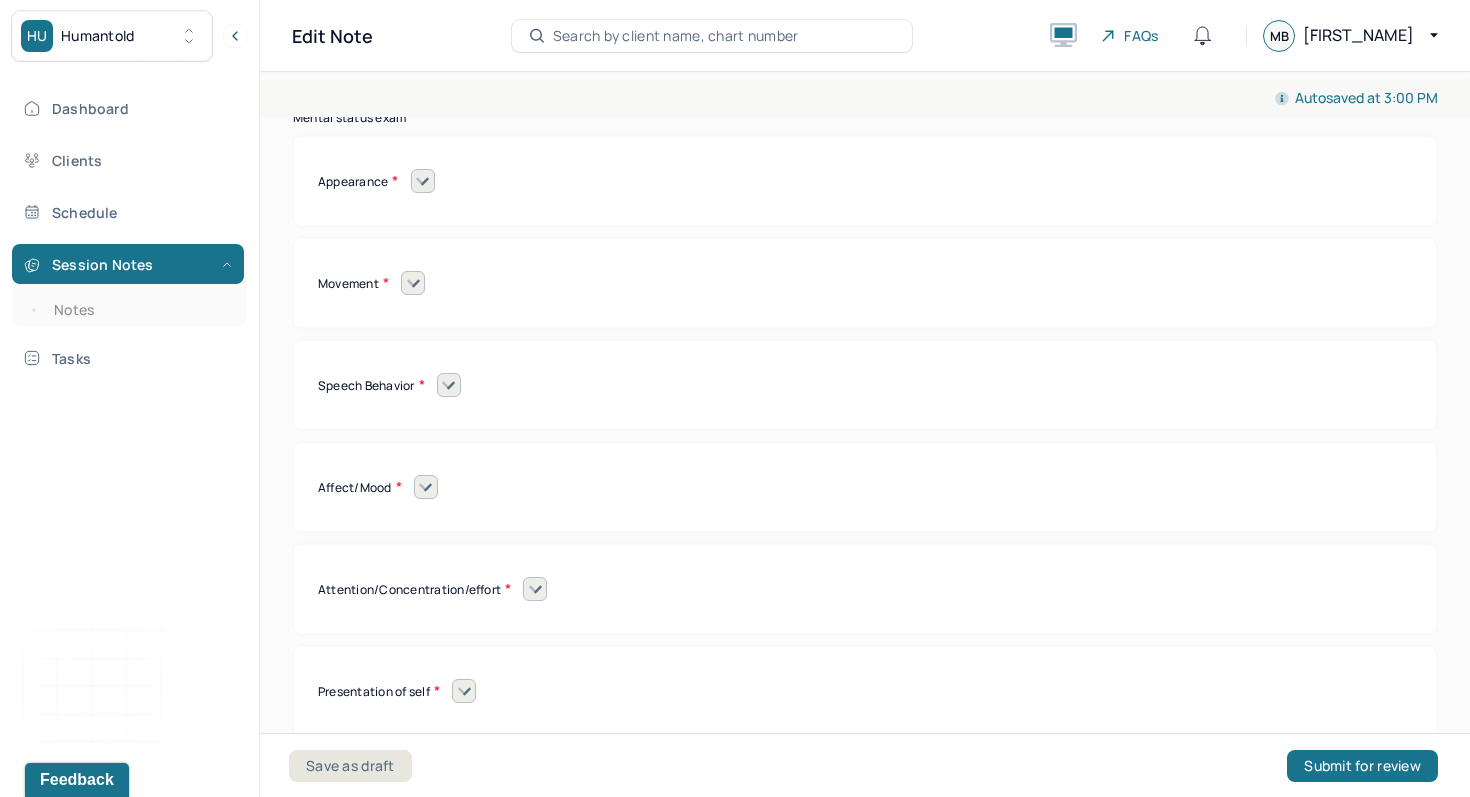 click 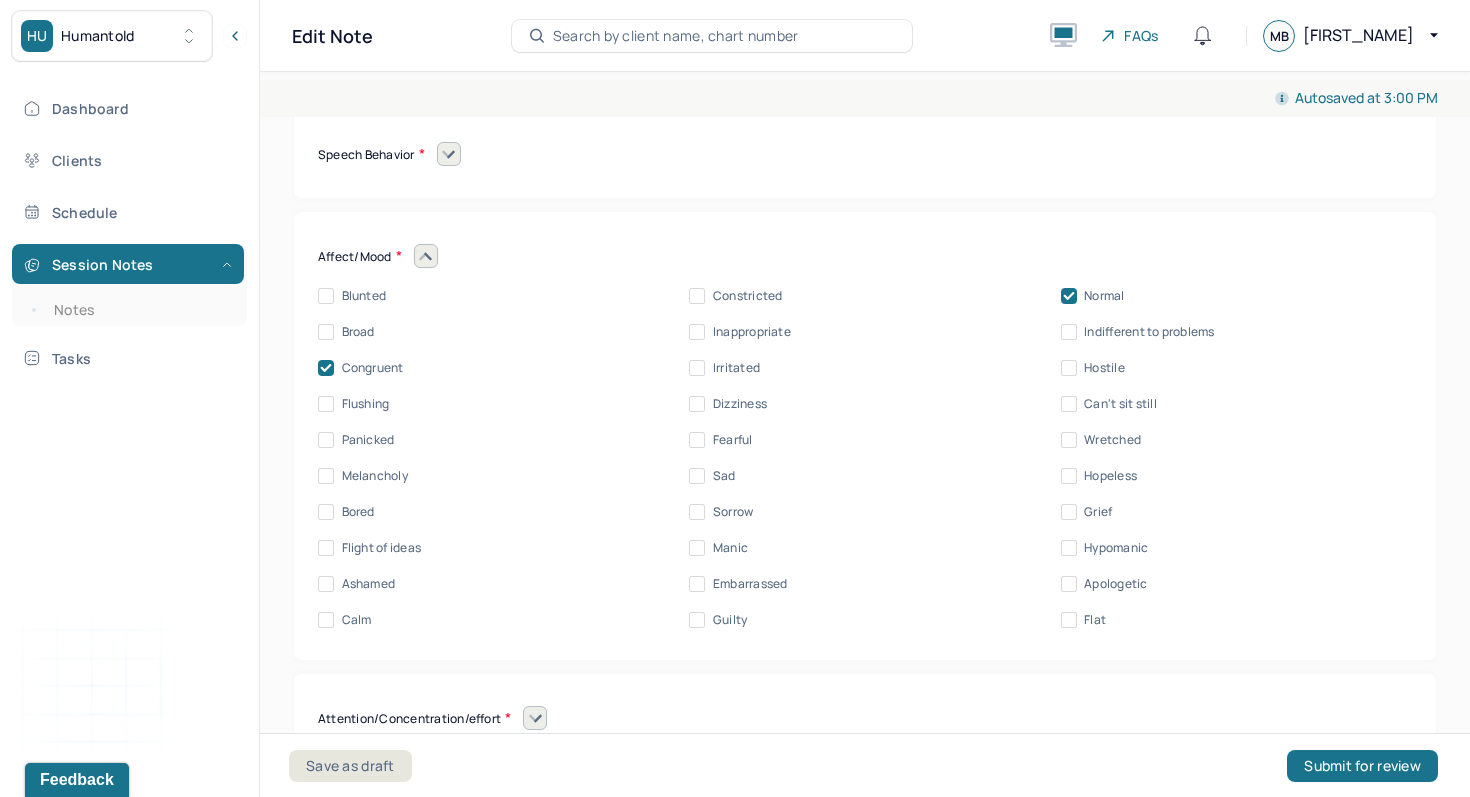 scroll, scrollTop: 8746, scrollLeft: 0, axis: vertical 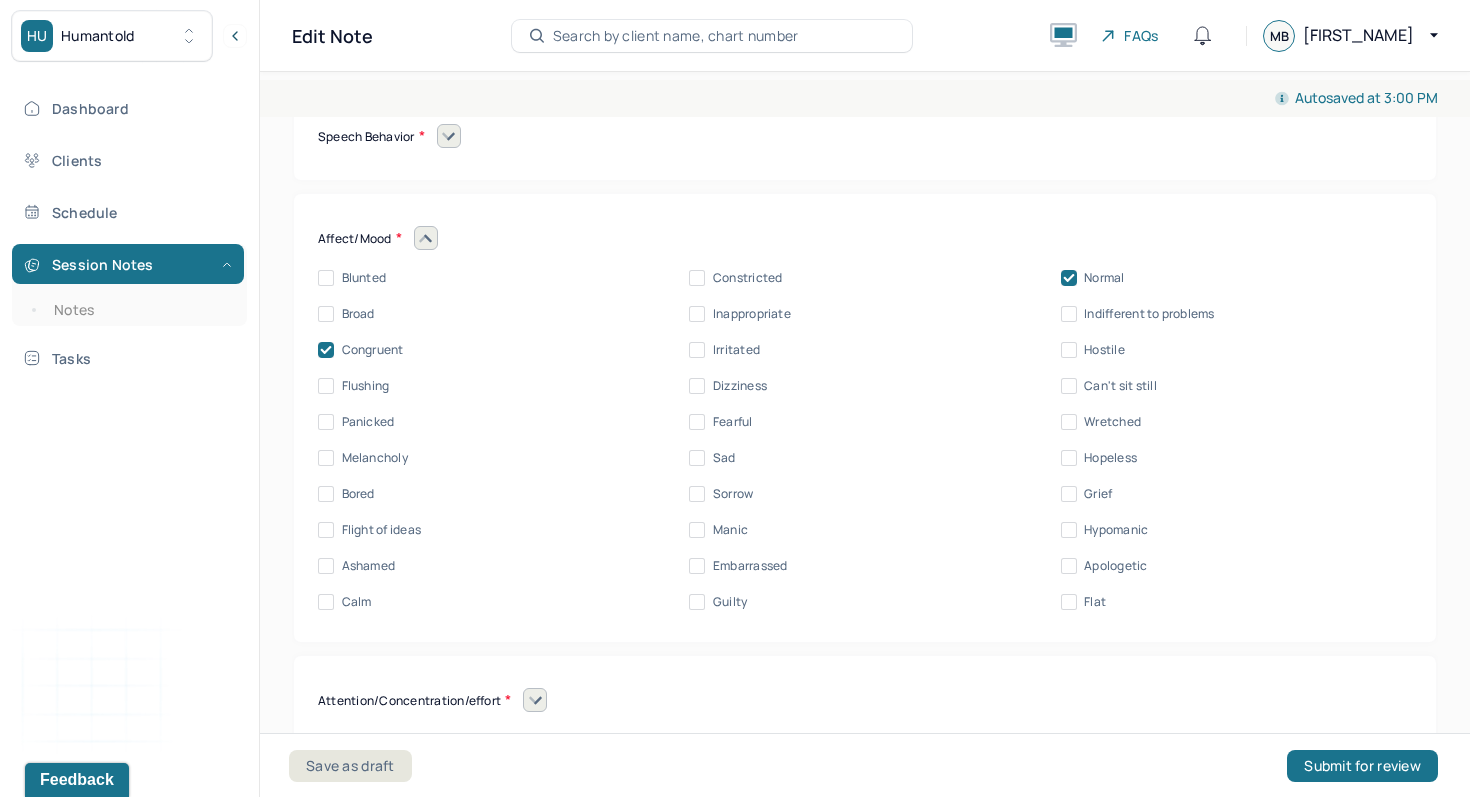 click on "Calm" at bounding box center [357, 602] 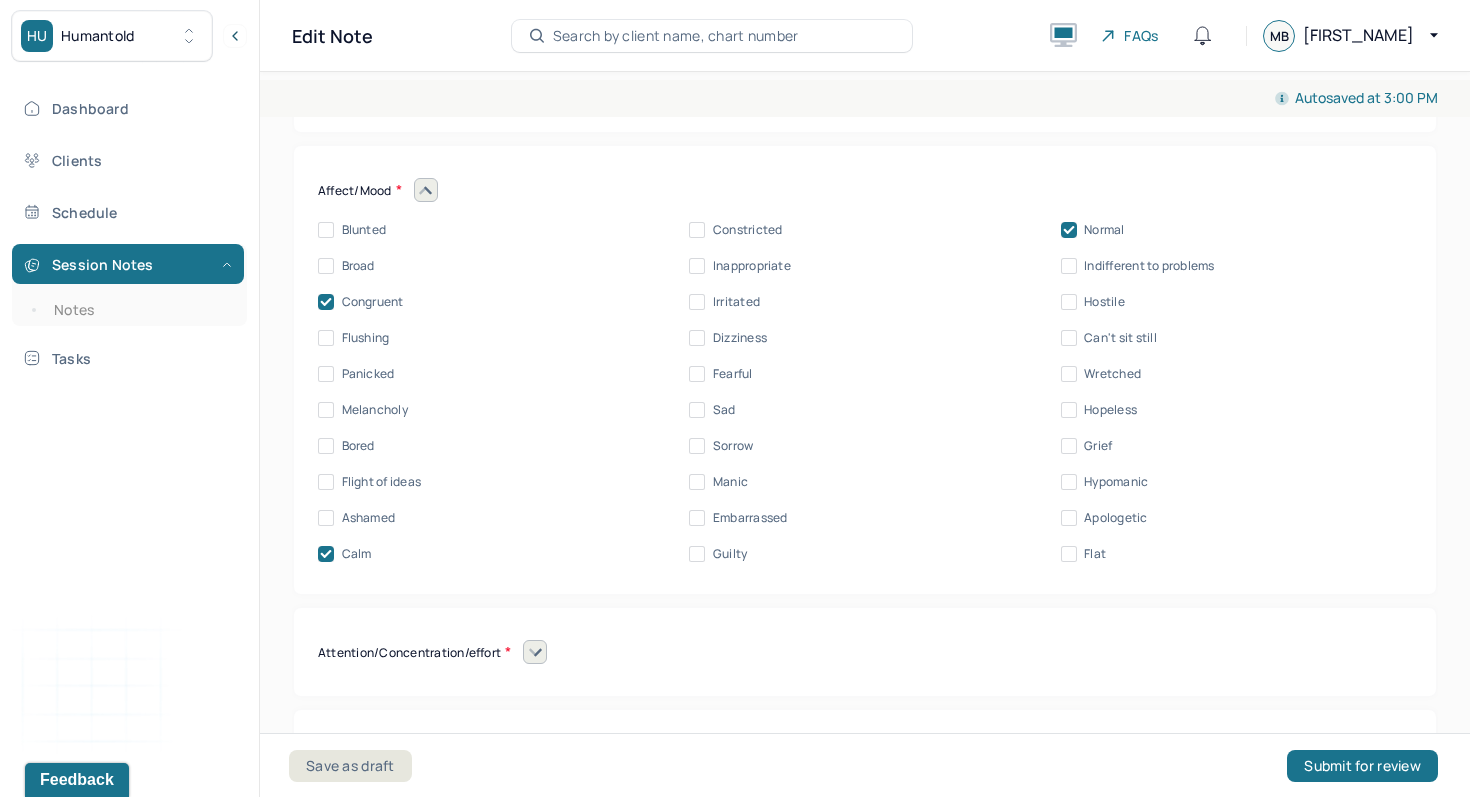 scroll, scrollTop: 8695, scrollLeft: 0, axis: vertical 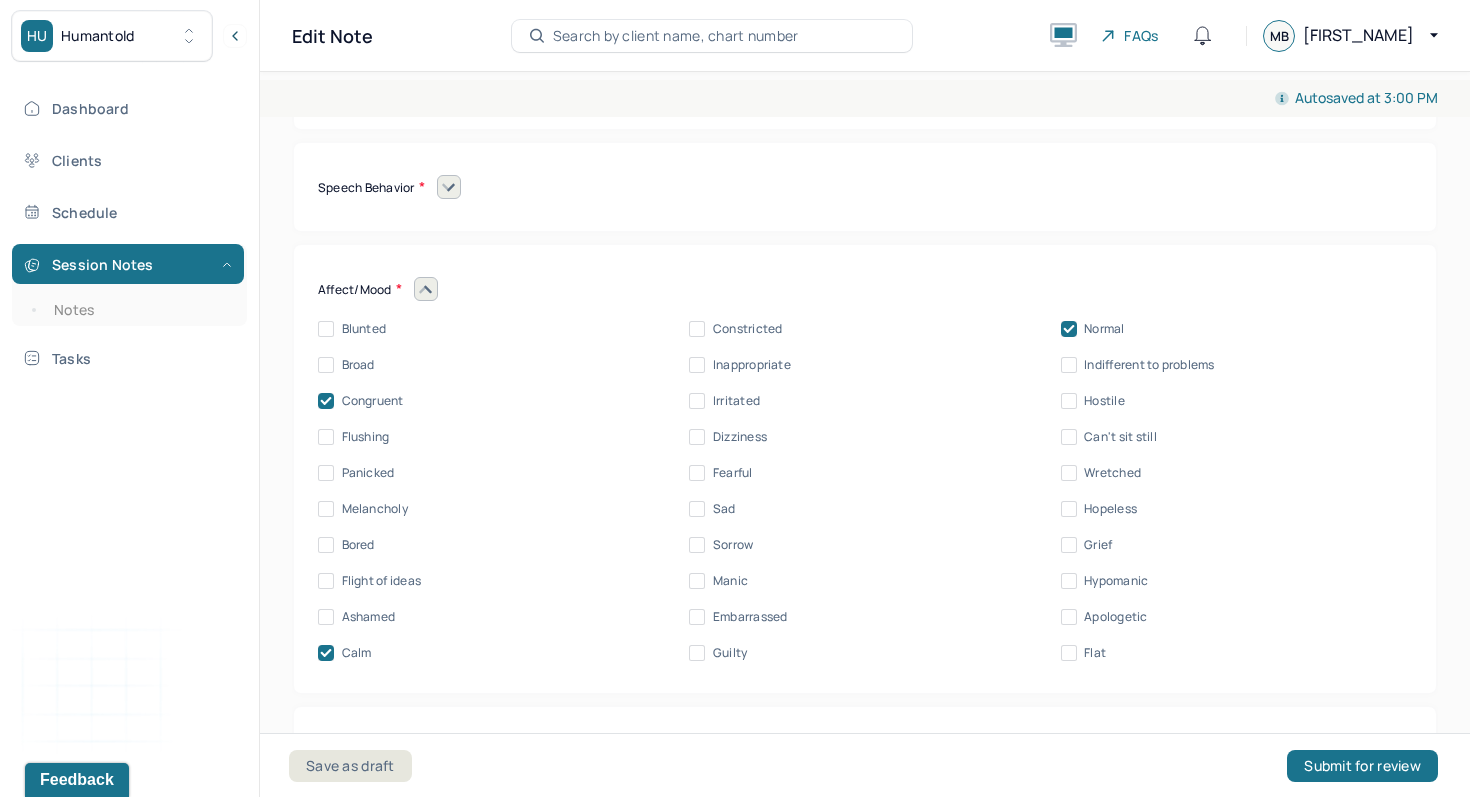 click 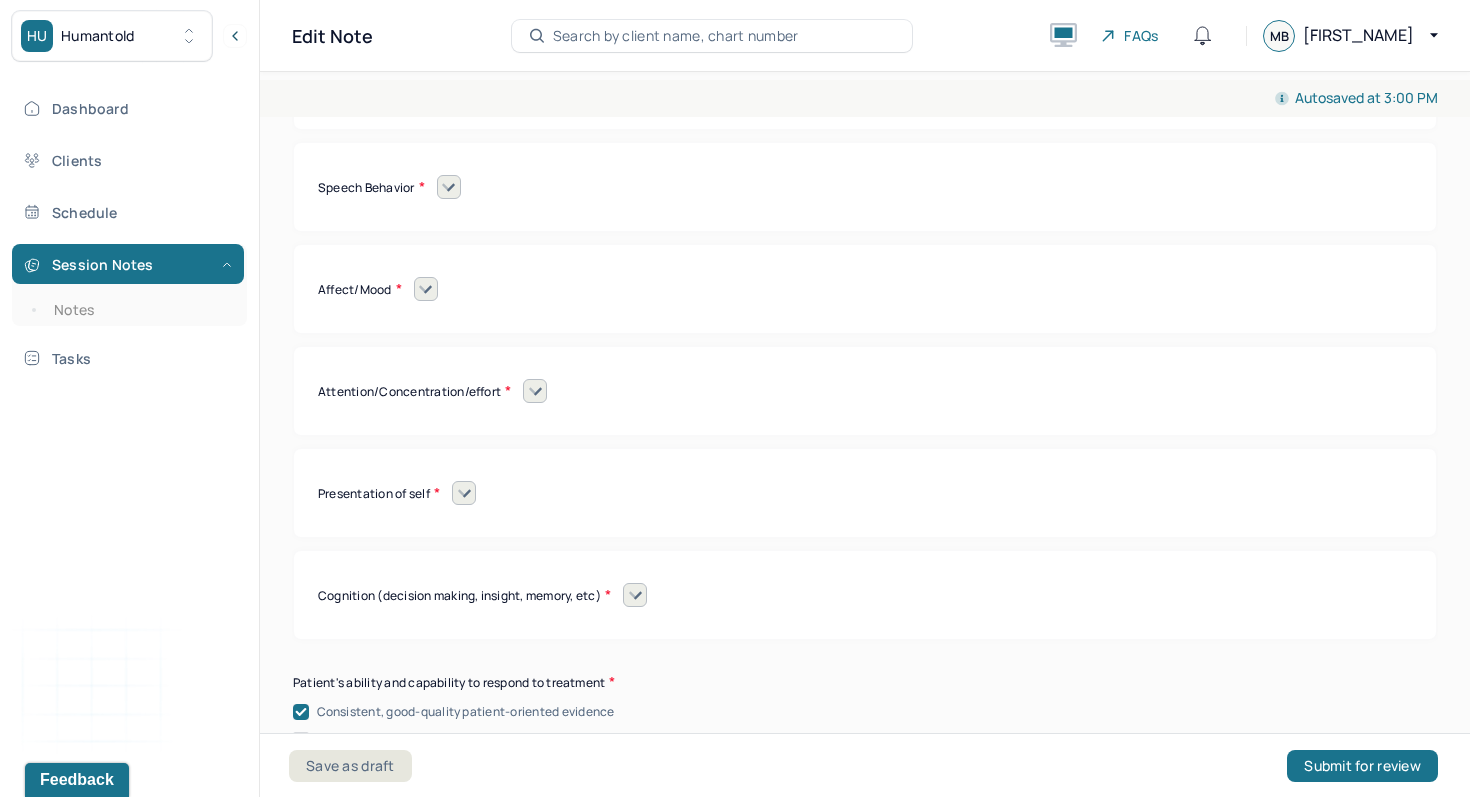 click at bounding box center (535, 391) 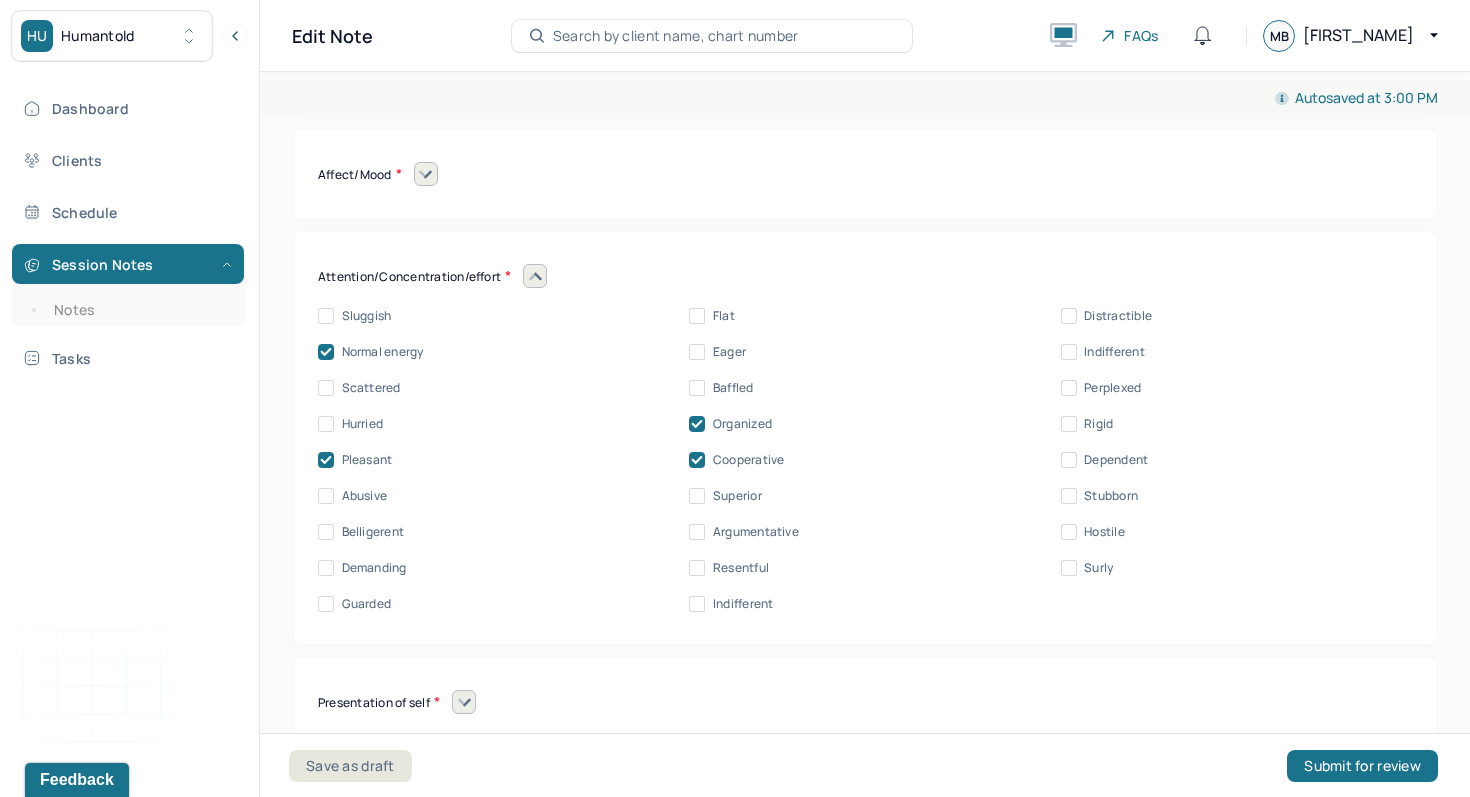 scroll, scrollTop: 8812, scrollLeft: 0, axis: vertical 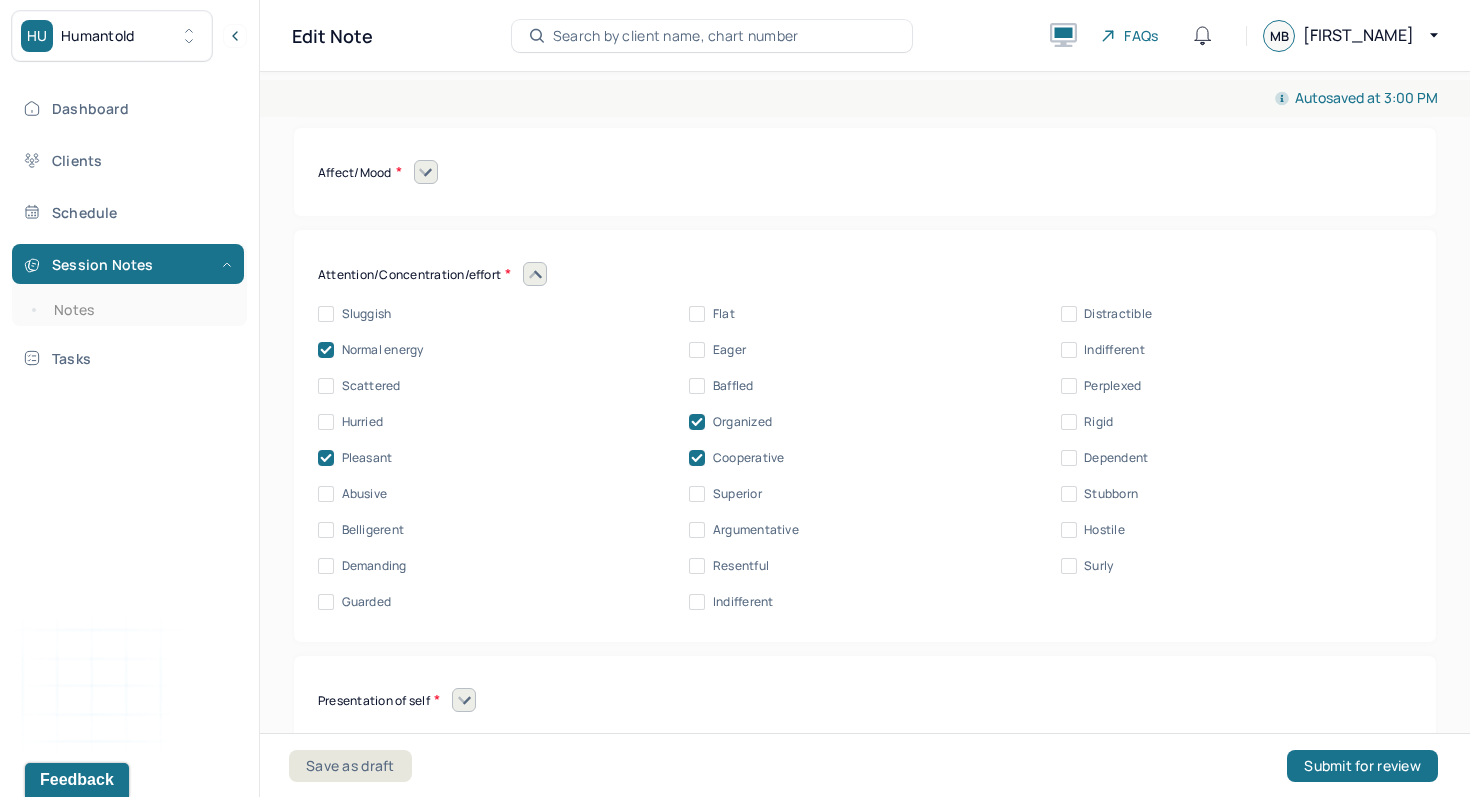 click on "Eager" at bounding box center (697, 350) 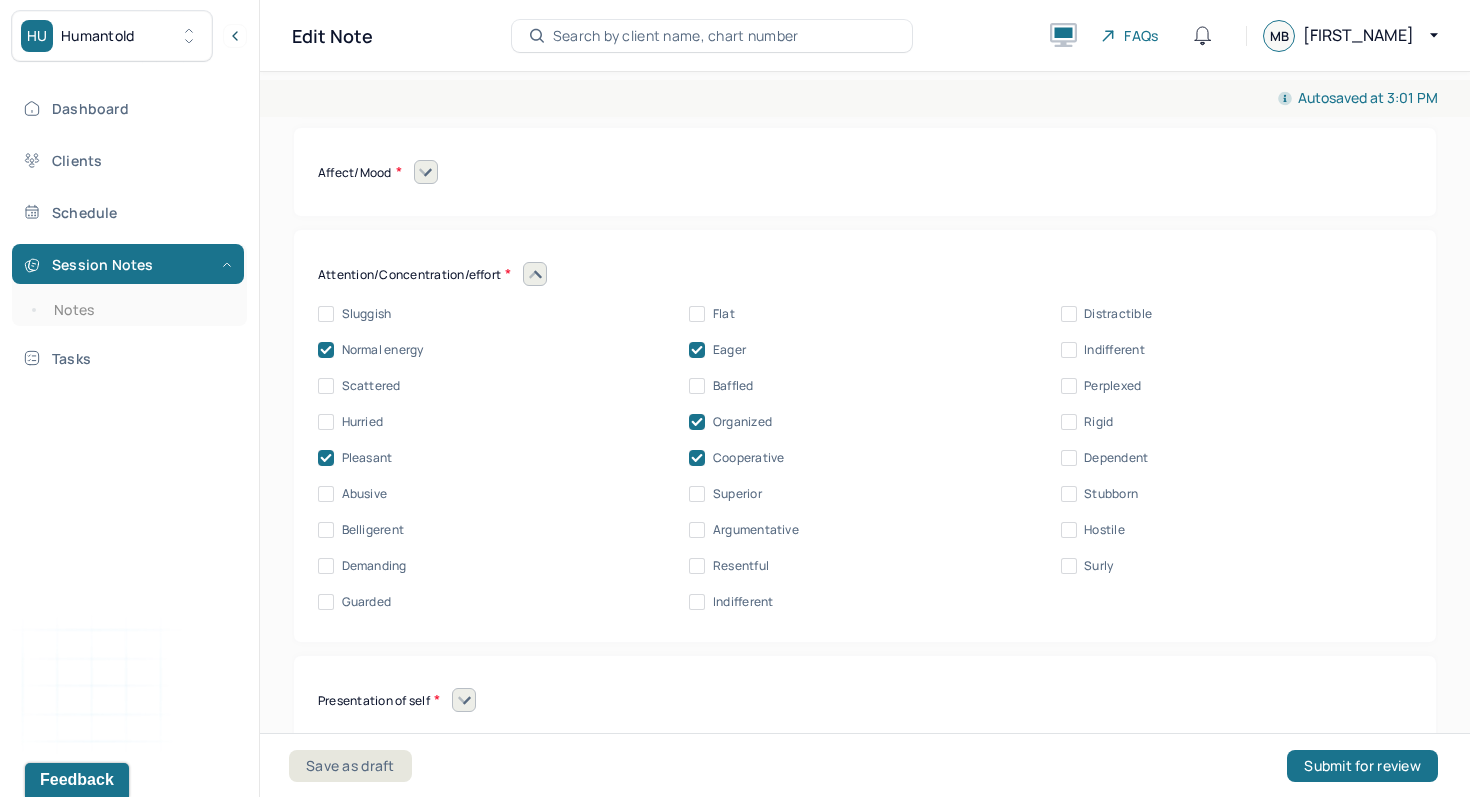 click 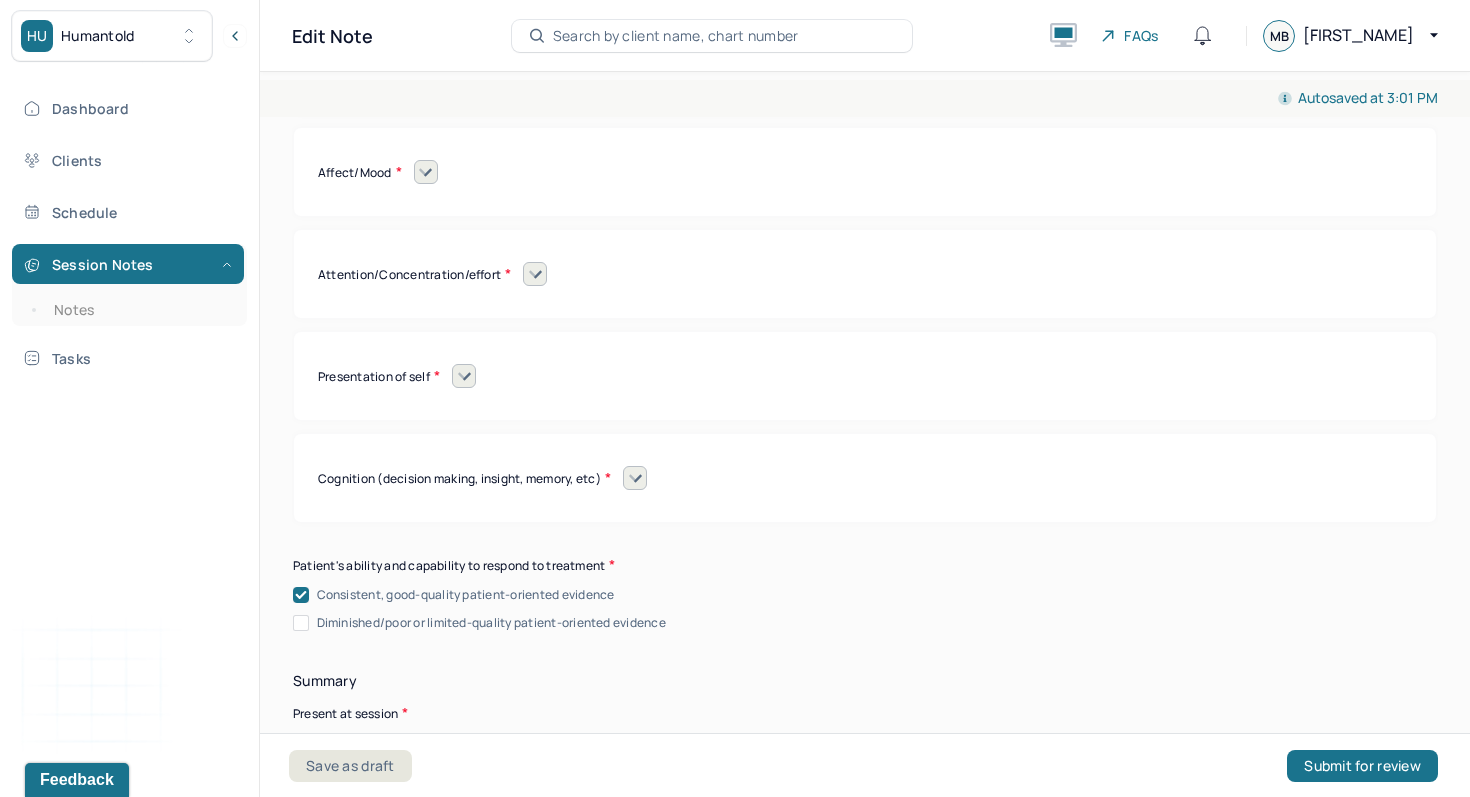 click at bounding box center [464, 376] 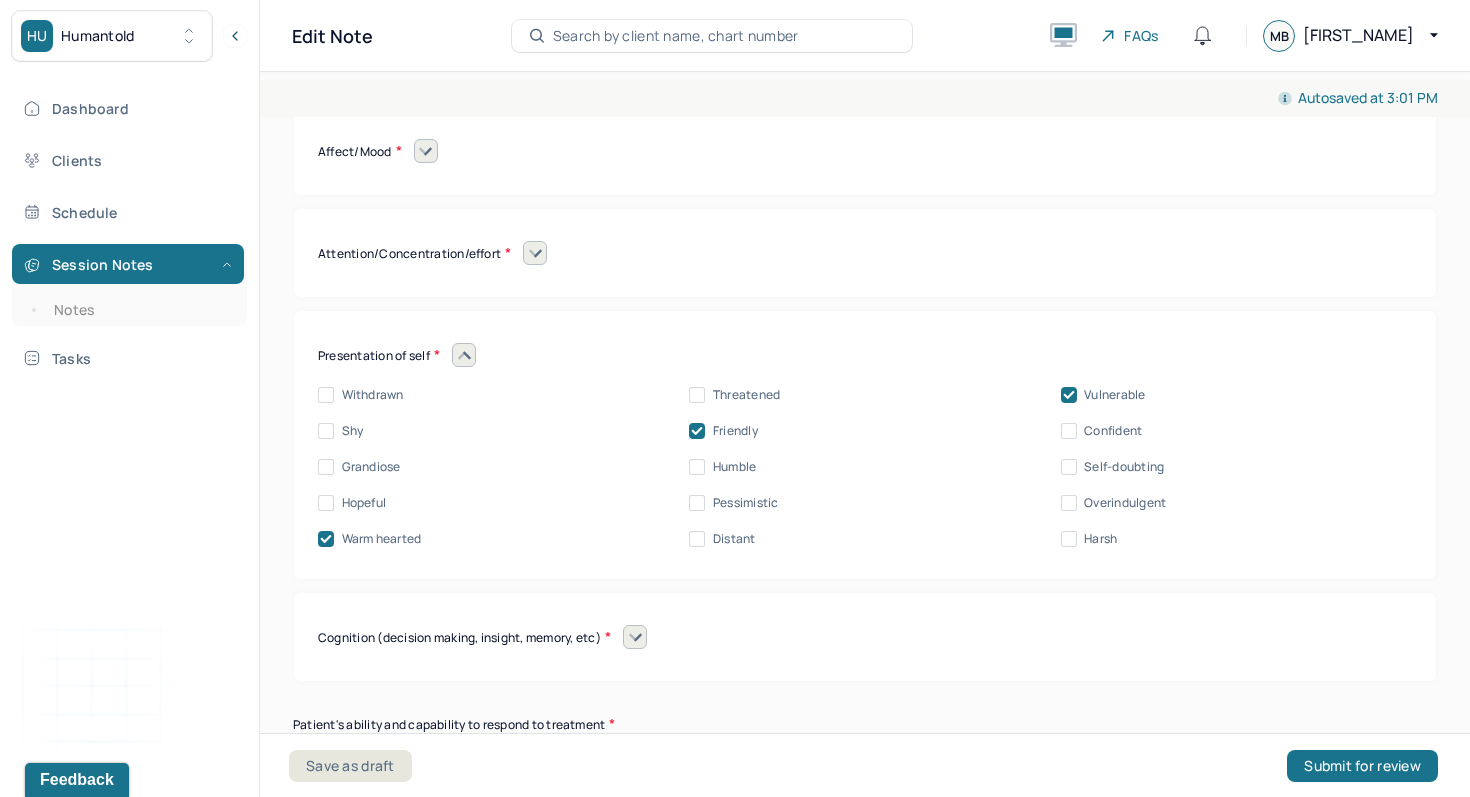 scroll, scrollTop: 8838, scrollLeft: 0, axis: vertical 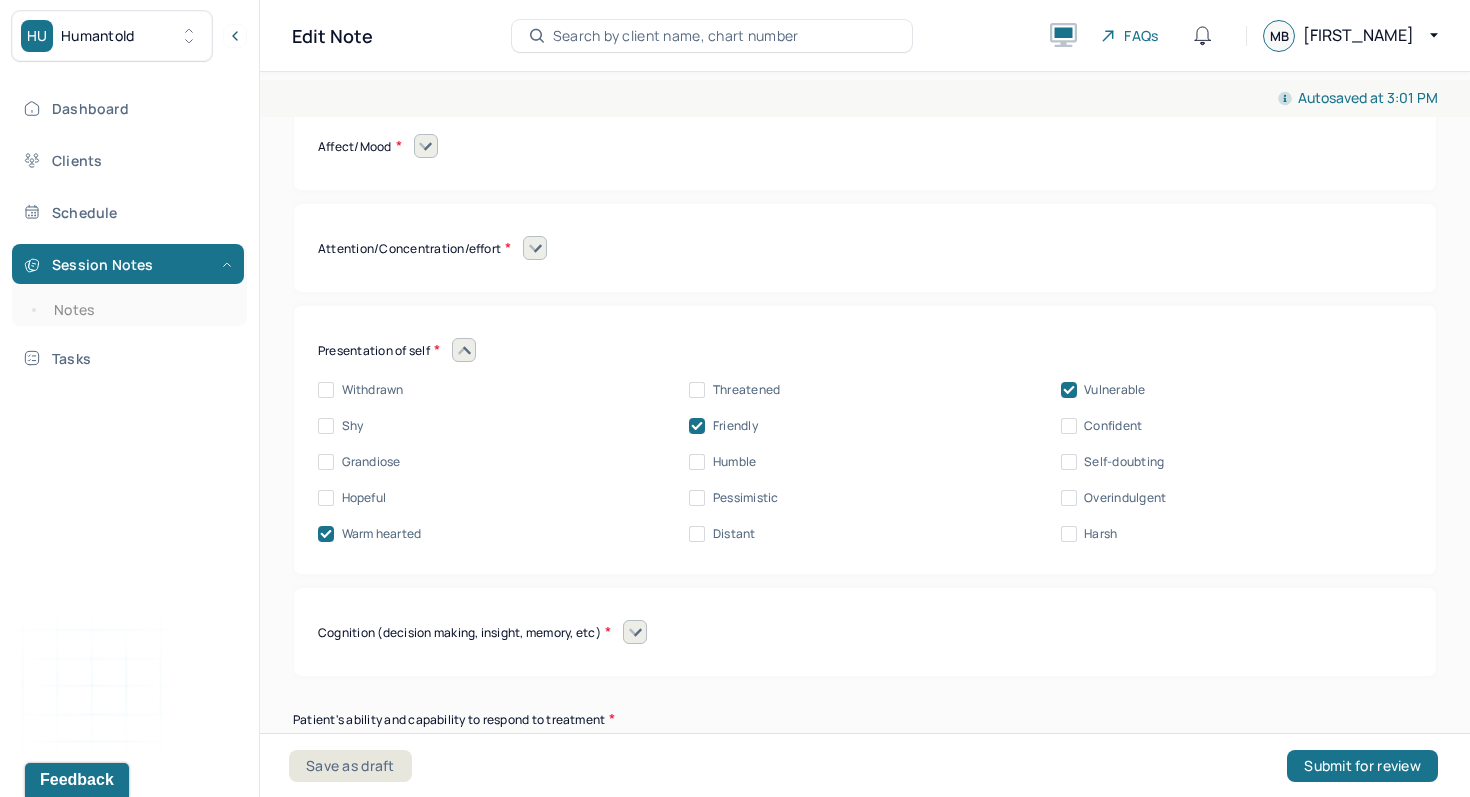 click on "Hopeful" at bounding box center [364, 498] 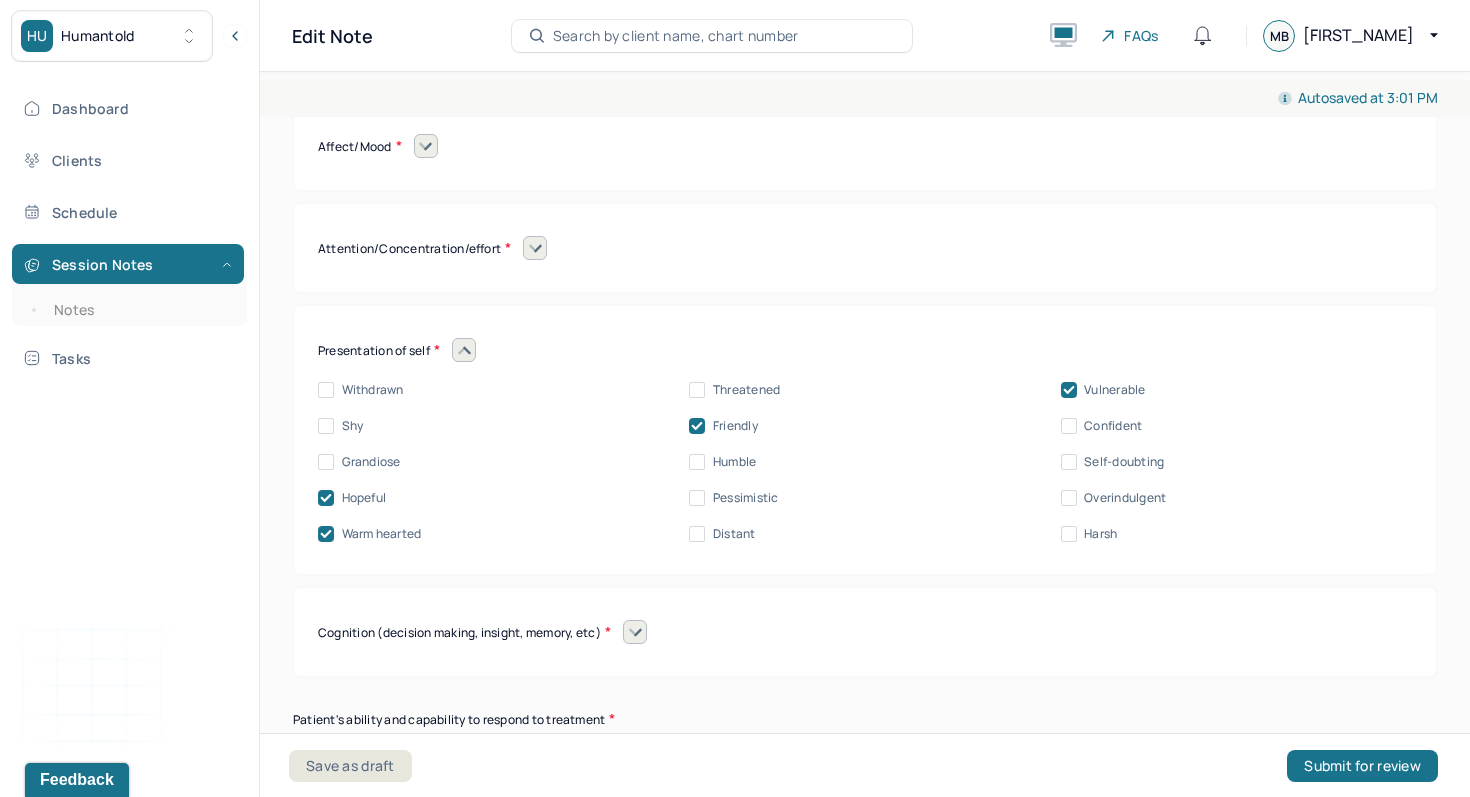 click on "Confident" at bounding box center (1113, 426) 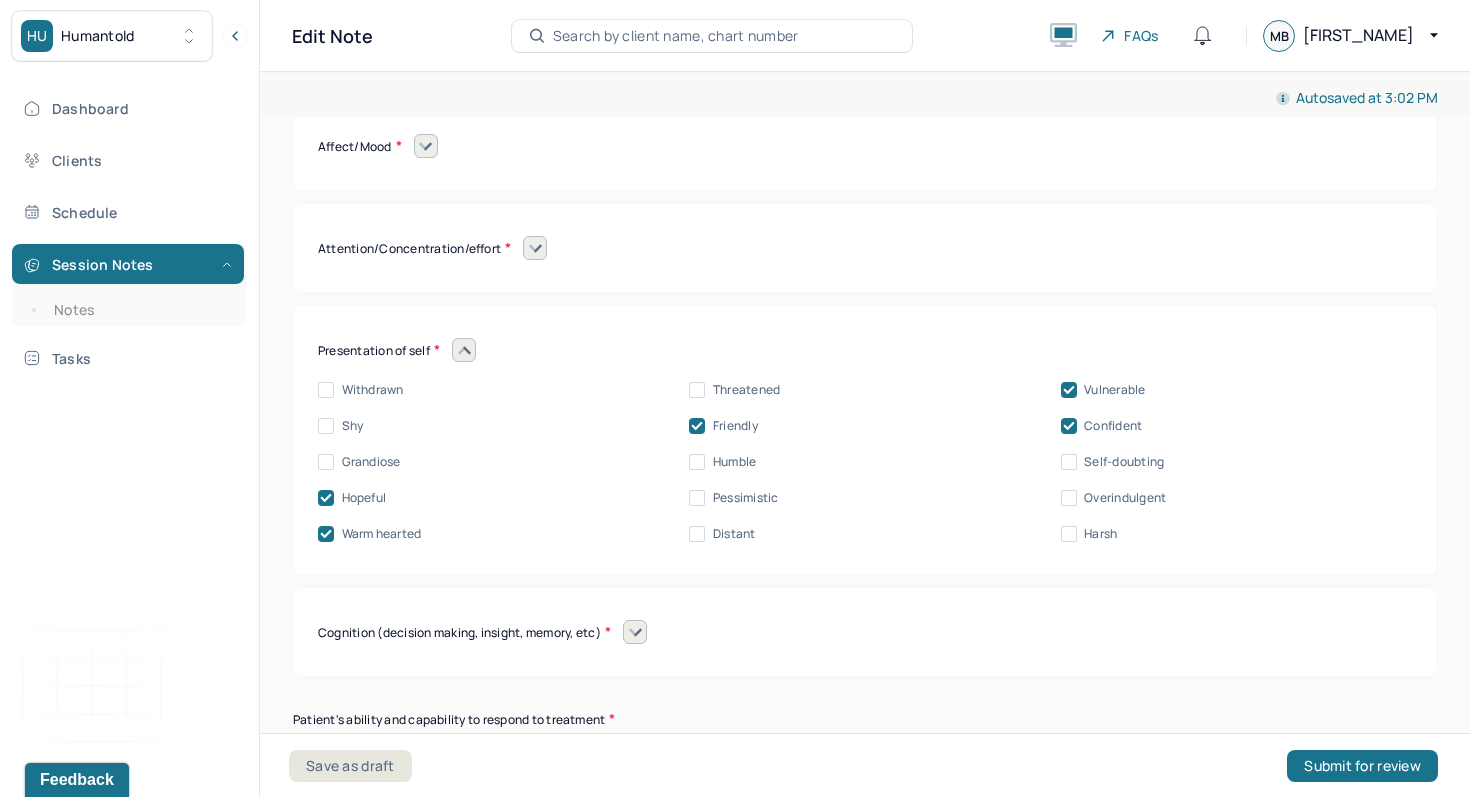 click on "Confident" at bounding box center (1113, 426) 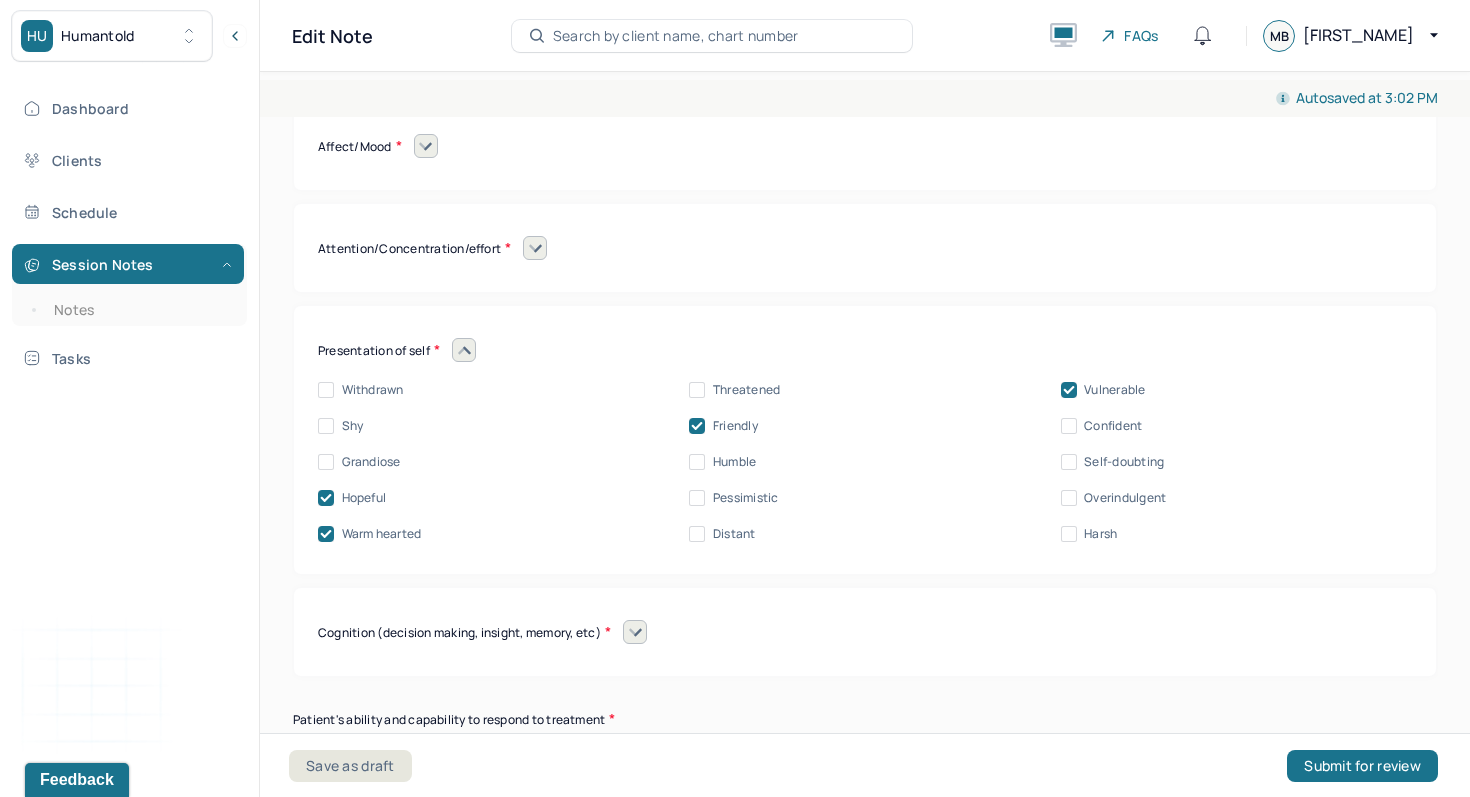 click on "Self-doubting" at bounding box center [1124, 462] 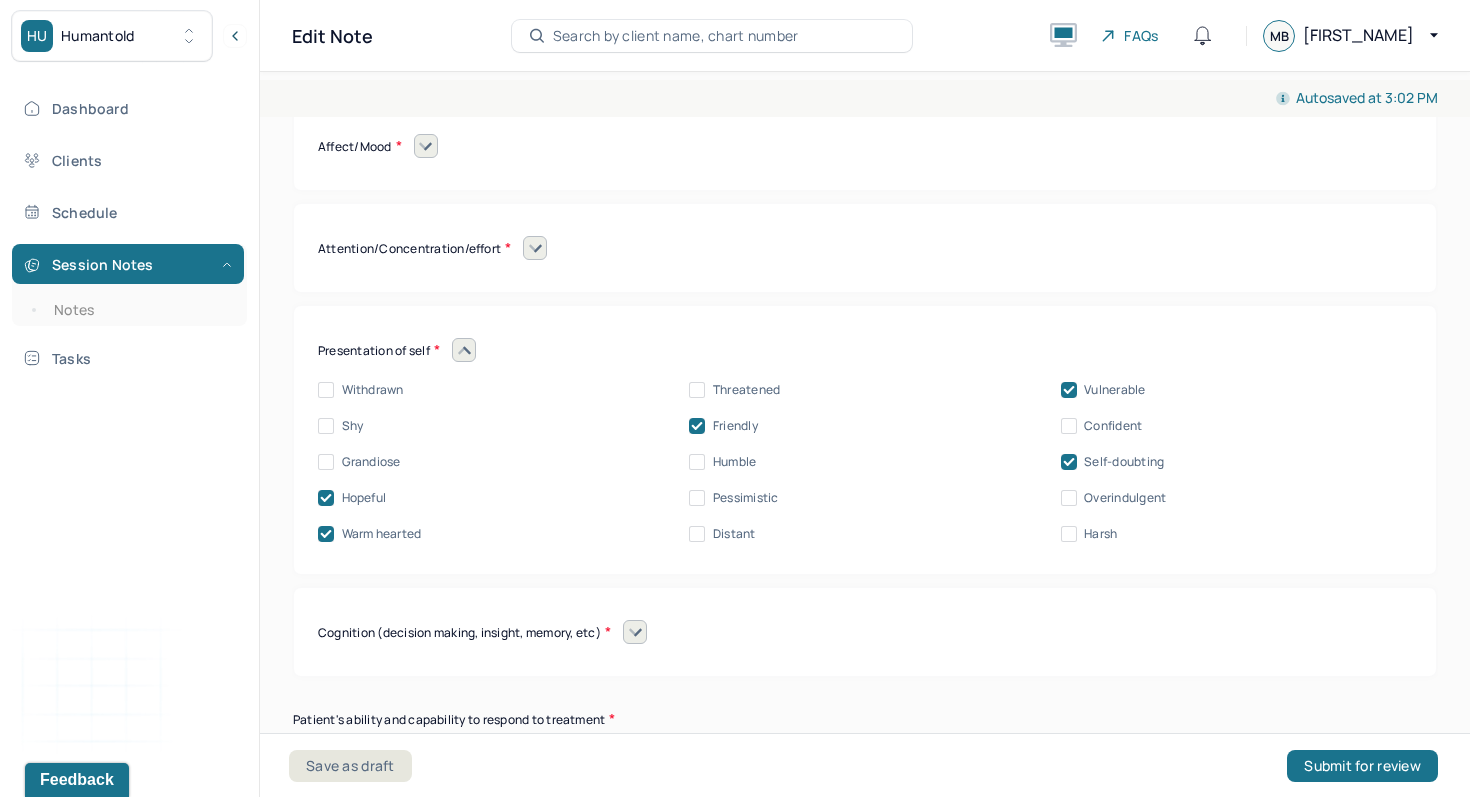 click 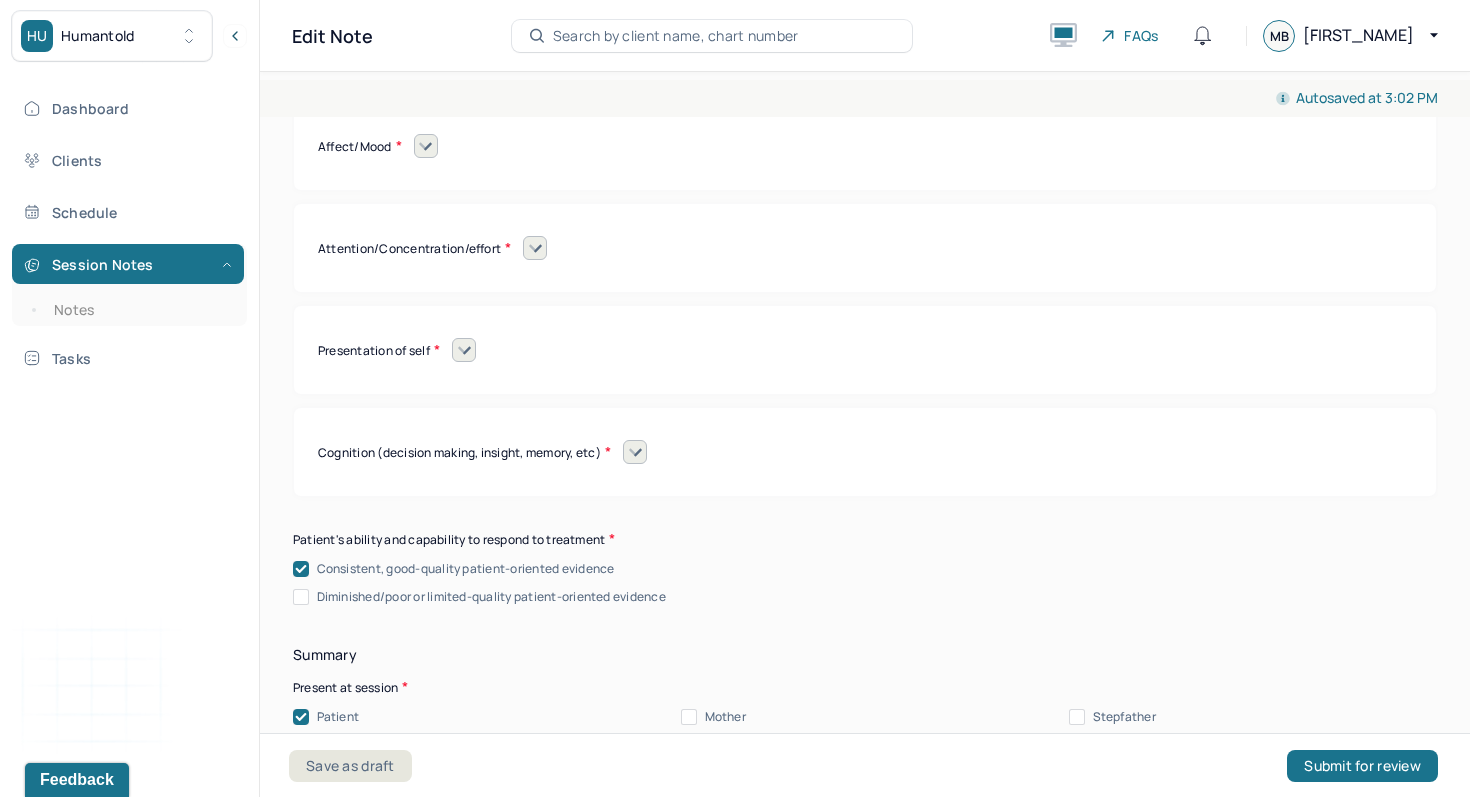 click at bounding box center [635, 452] 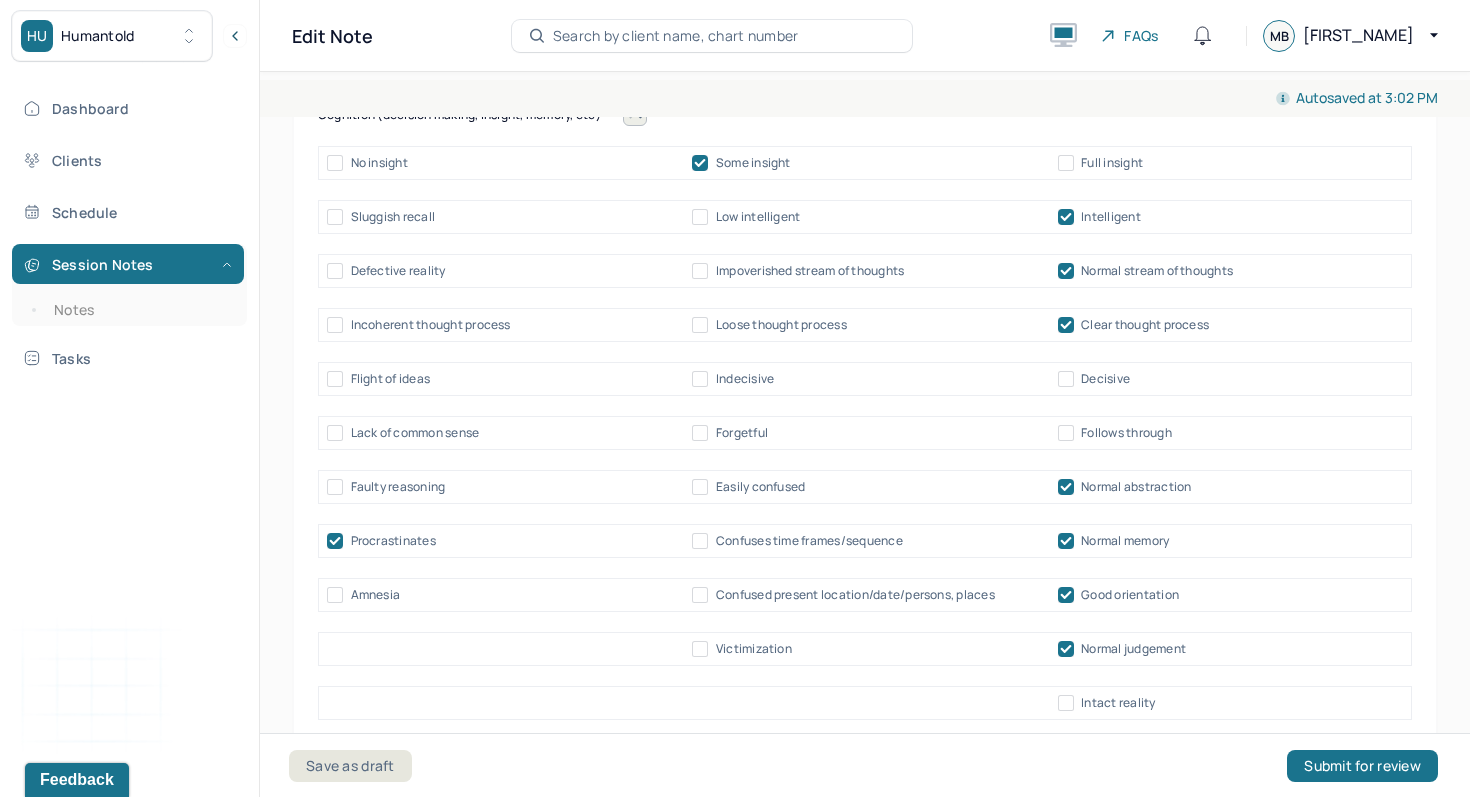 scroll, scrollTop: 9180, scrollLeft: 0, axis: vertical 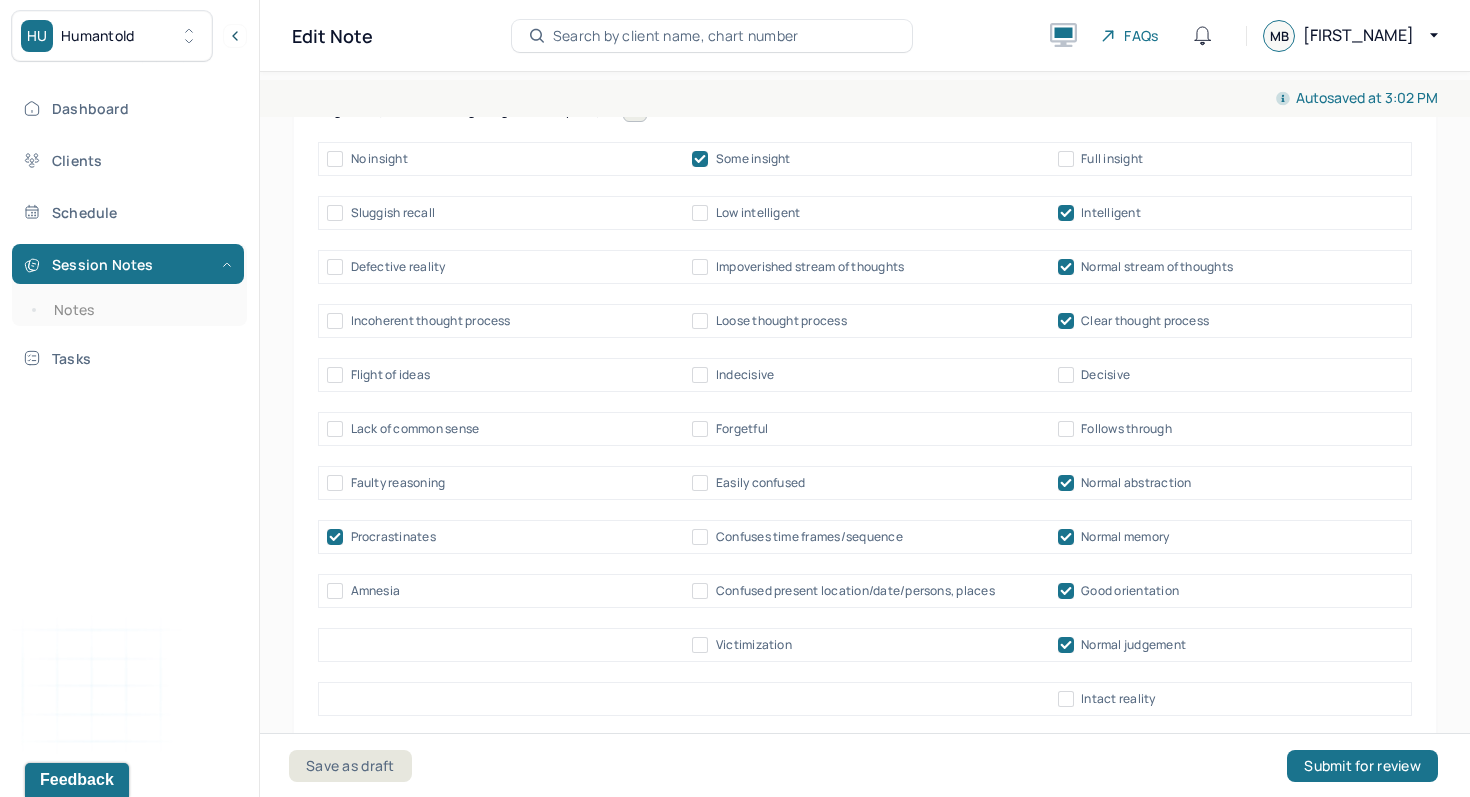 click on "Intact reality" at bounding box center [1107, 699] 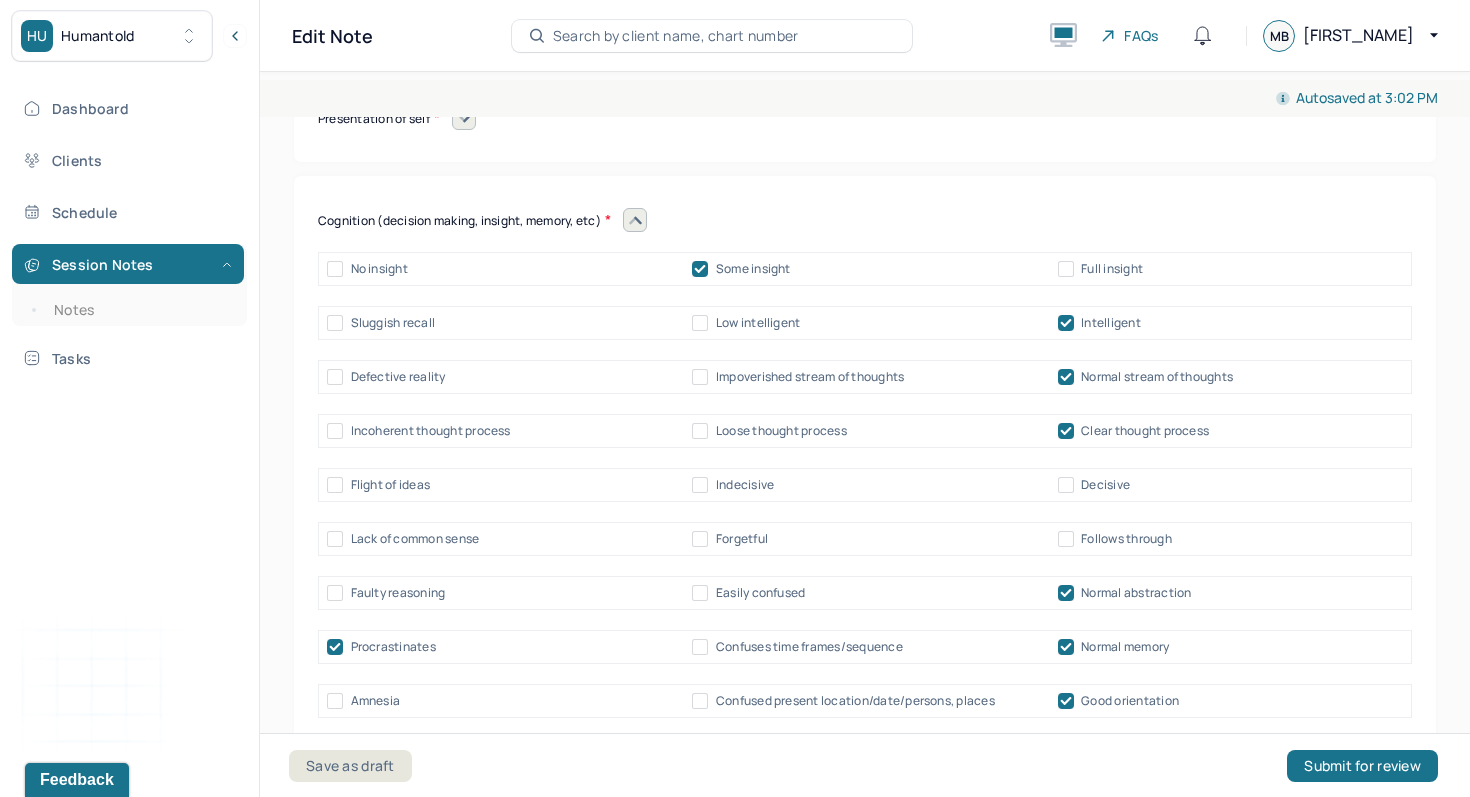 scroll, scrollTop: 8975, scrollLeft: 0, axis: vertical 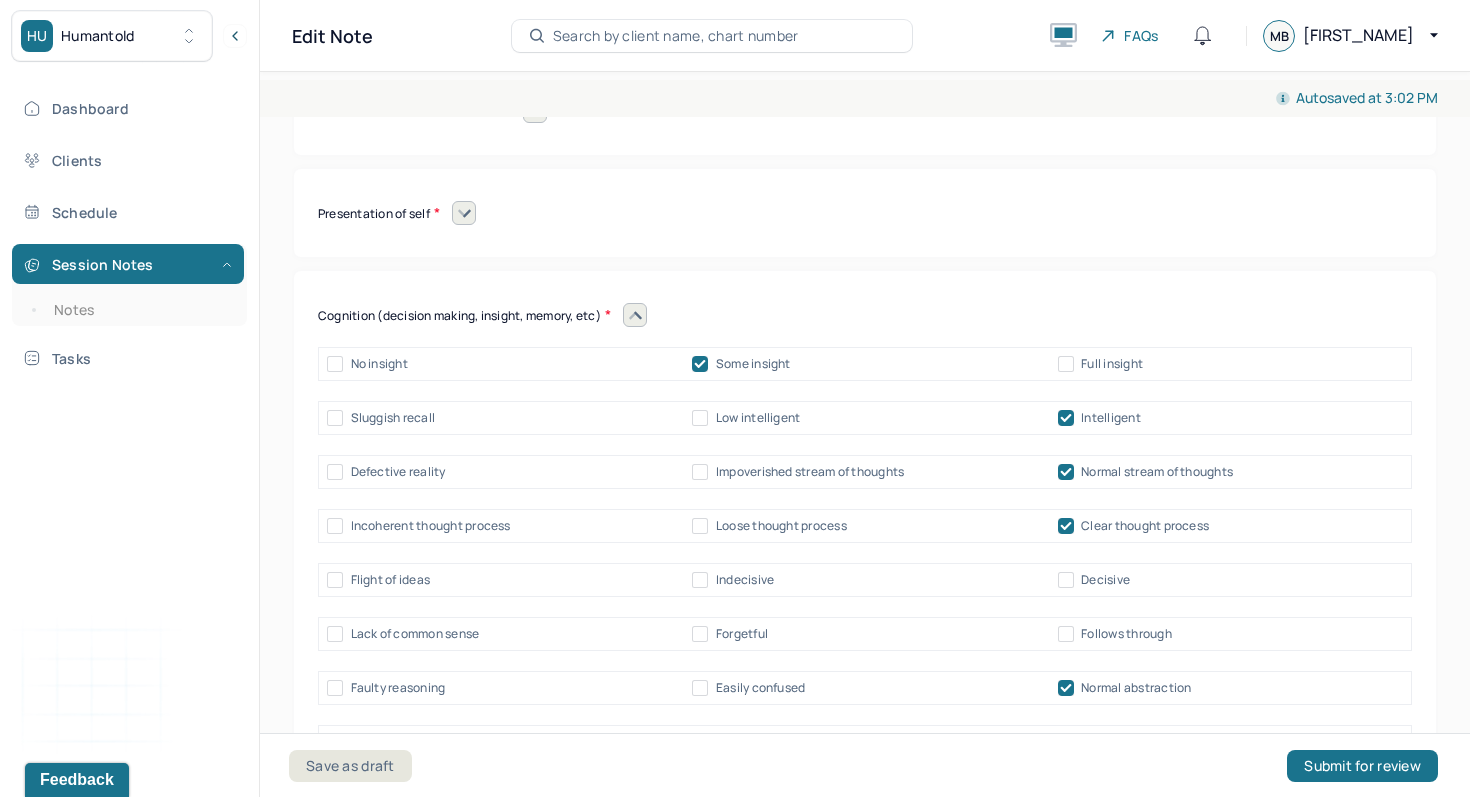 click 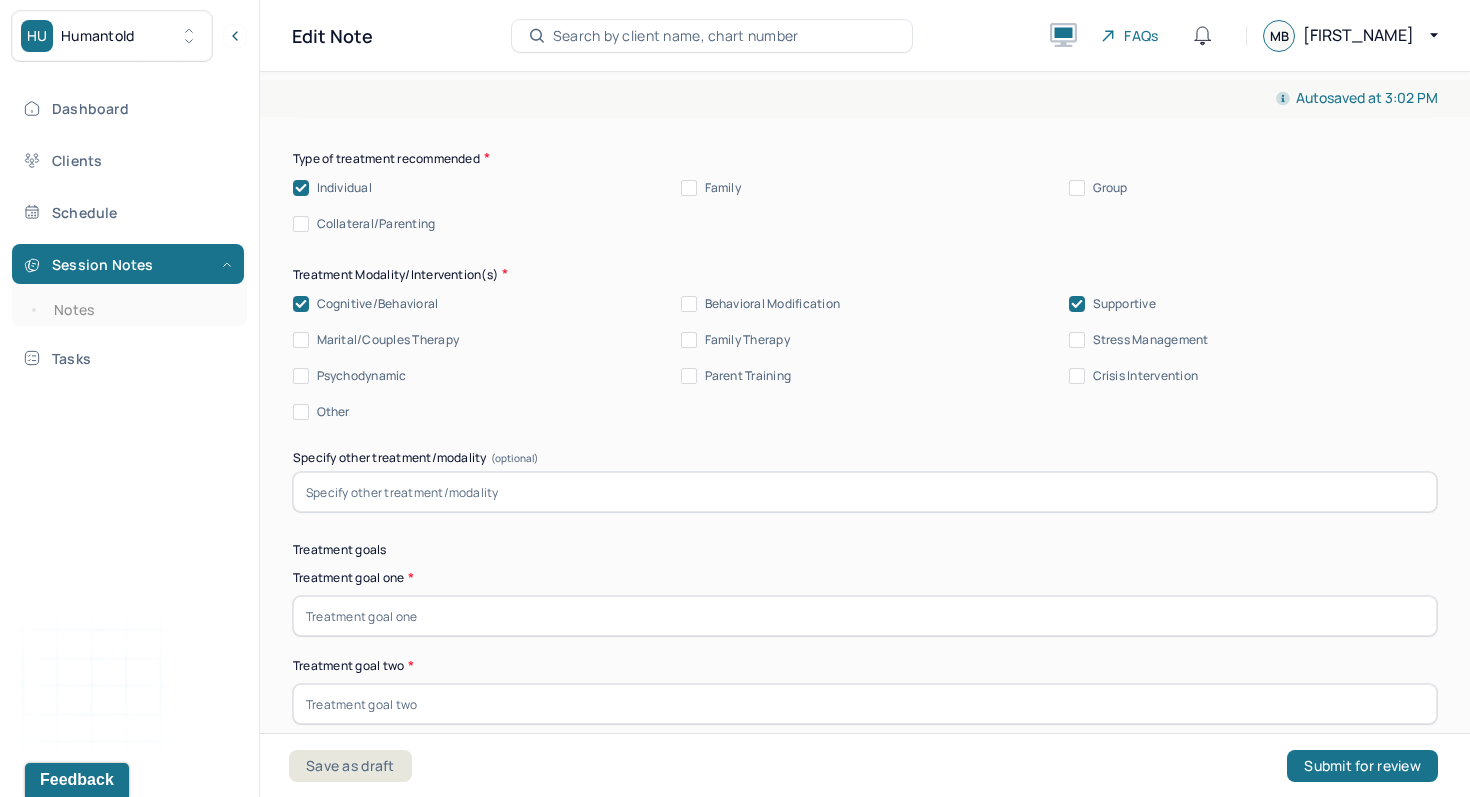 scroll, scrollTop: 9680, scrollLeft: 0, axis: vertical 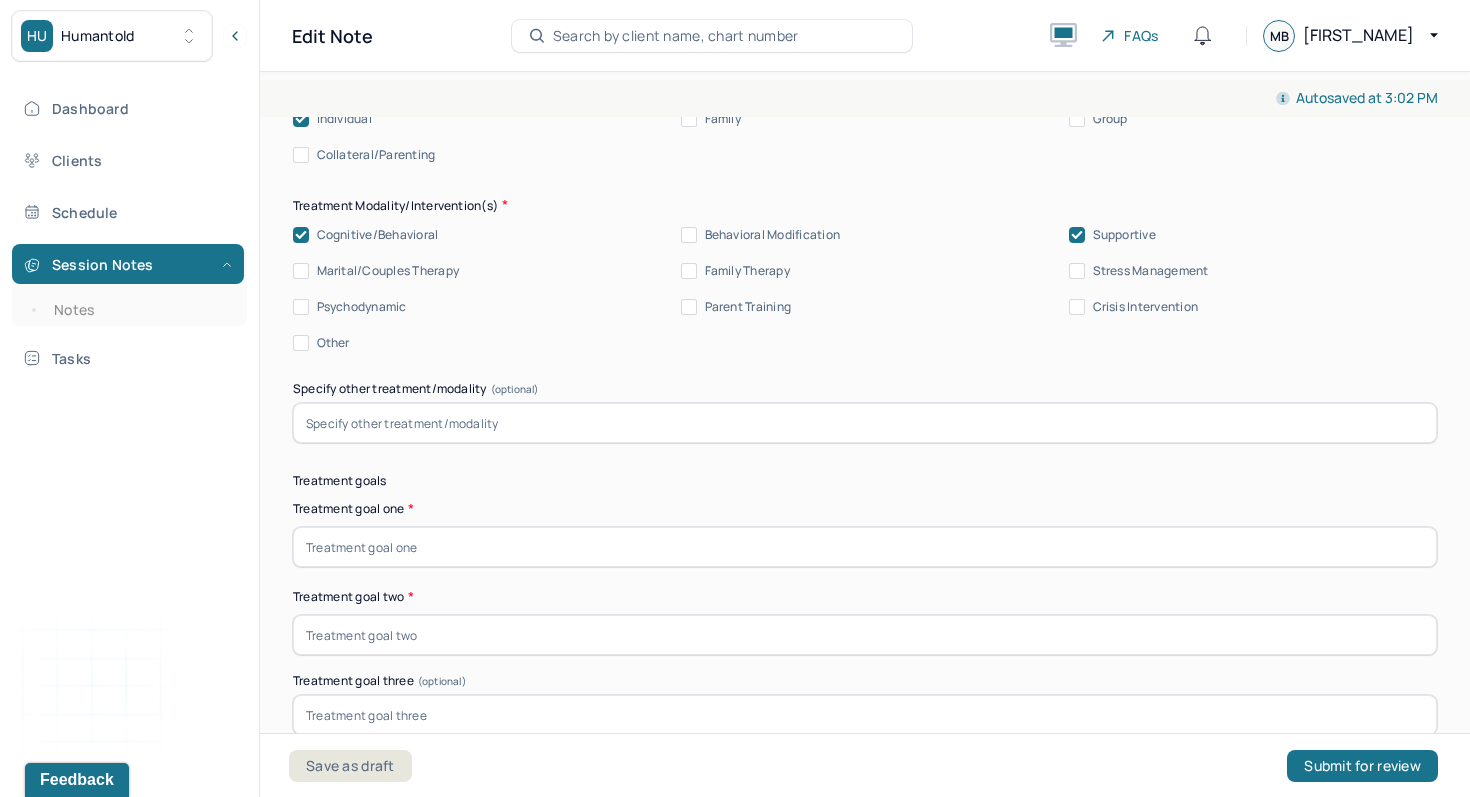click on "Psychodynamic" at bounding box center [362, 307] 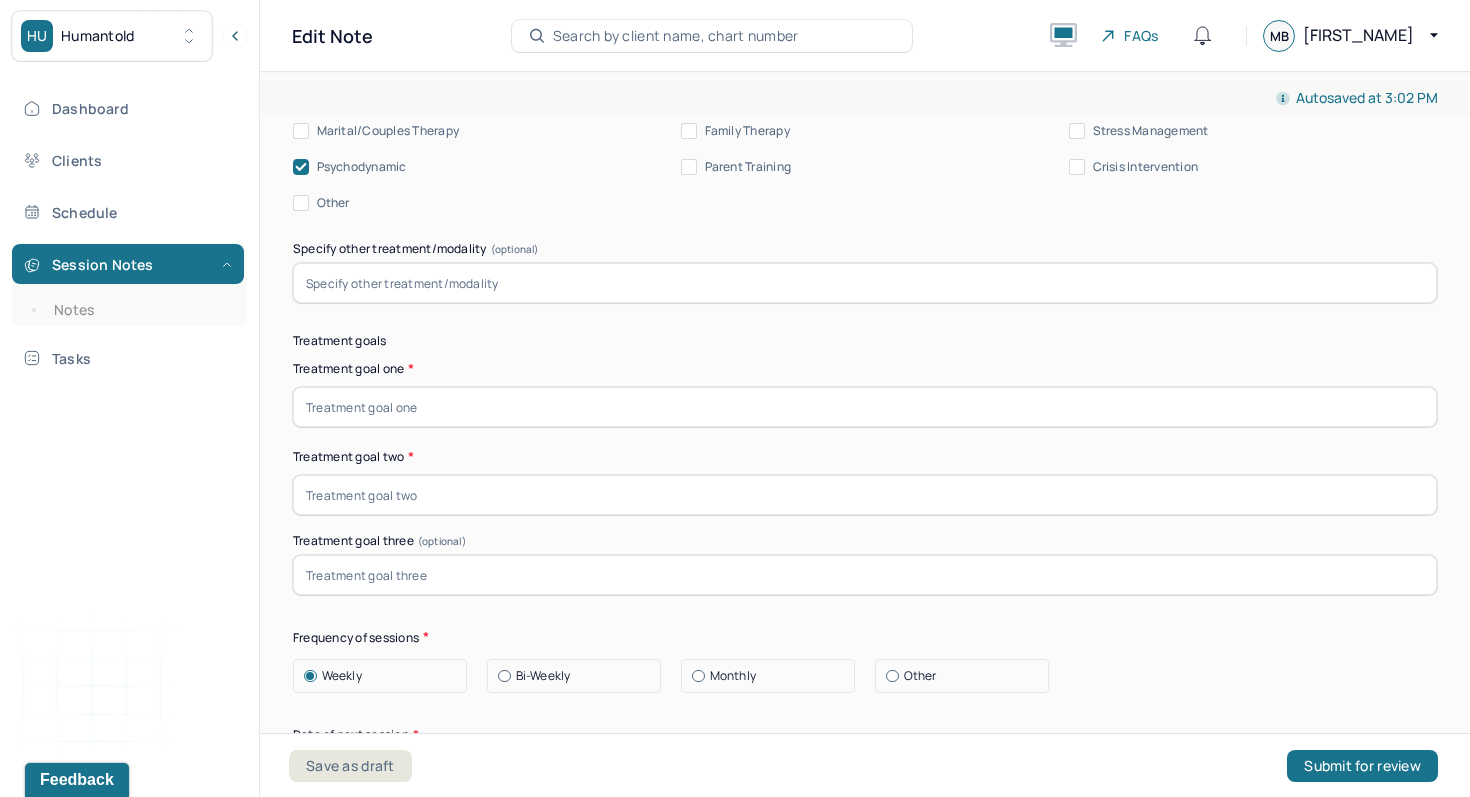 scroll, scrollTop: 9821, scrollLeft: 0, axis: vertical 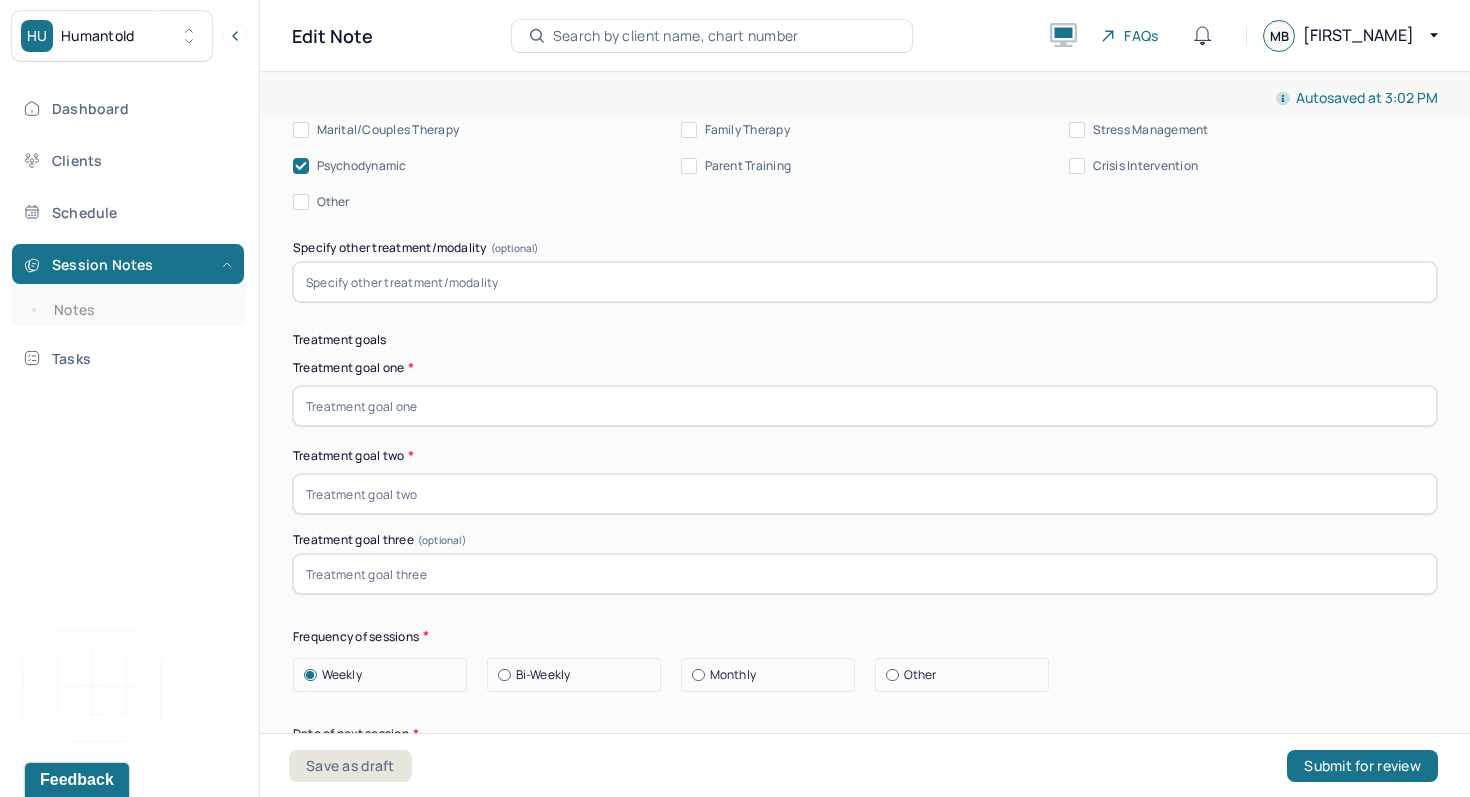 click at bounding box center [865, 406] 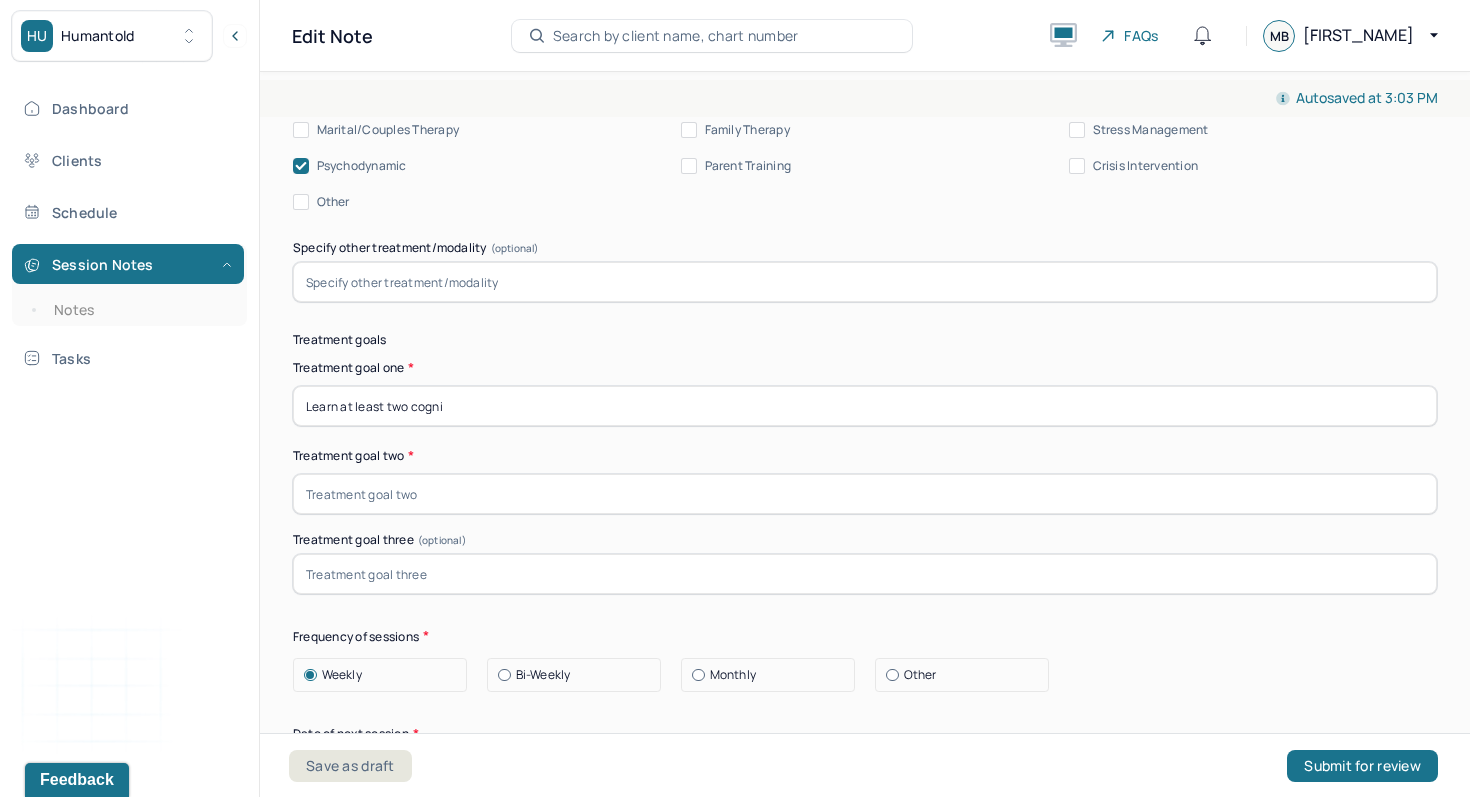 click on "Learn at least two cogni" at bounding box center [865, 406] 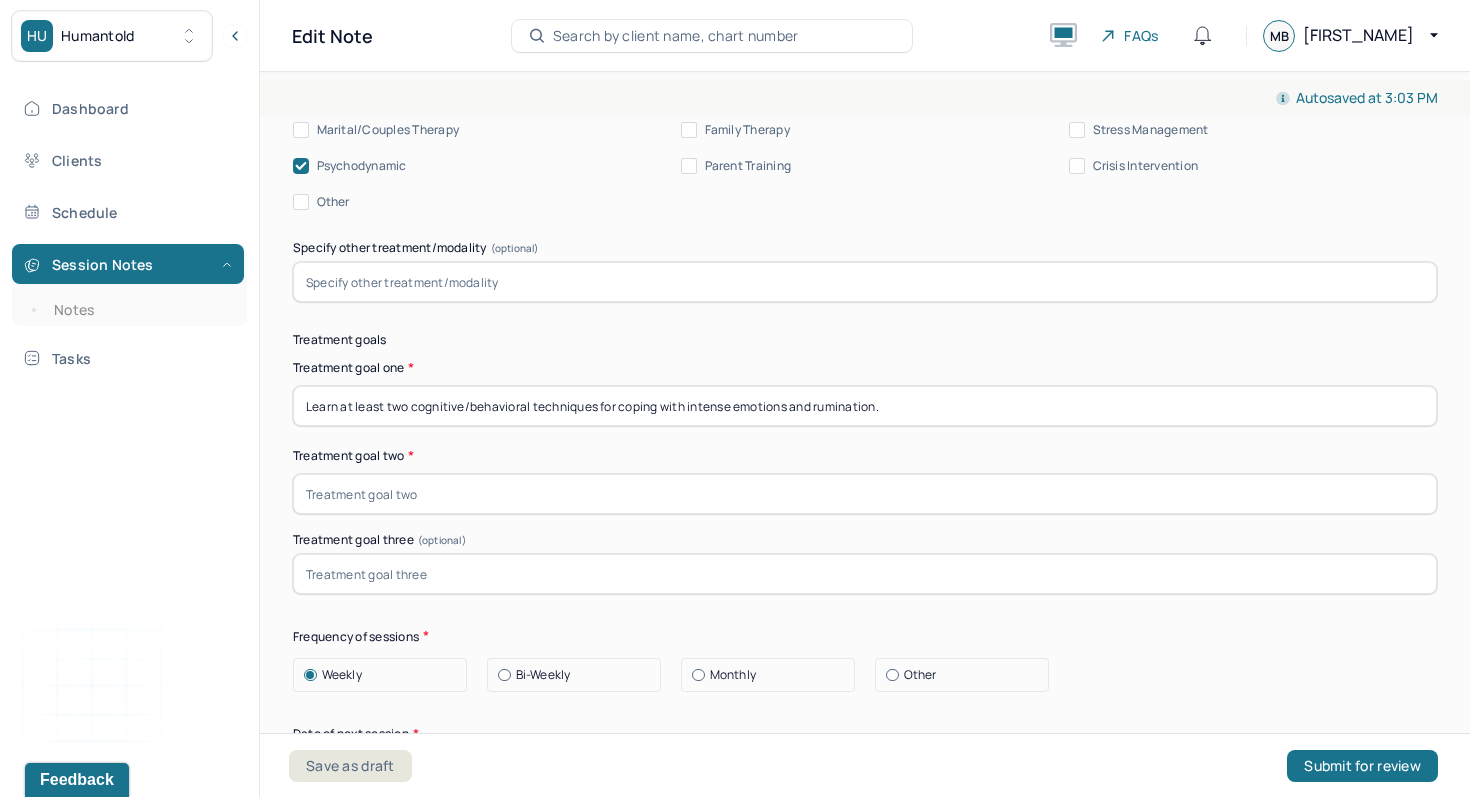 drag, startPoint x: 687, startPoint y: 391, endPoint x: 928, endPoint y: 398, distance: 241.10164 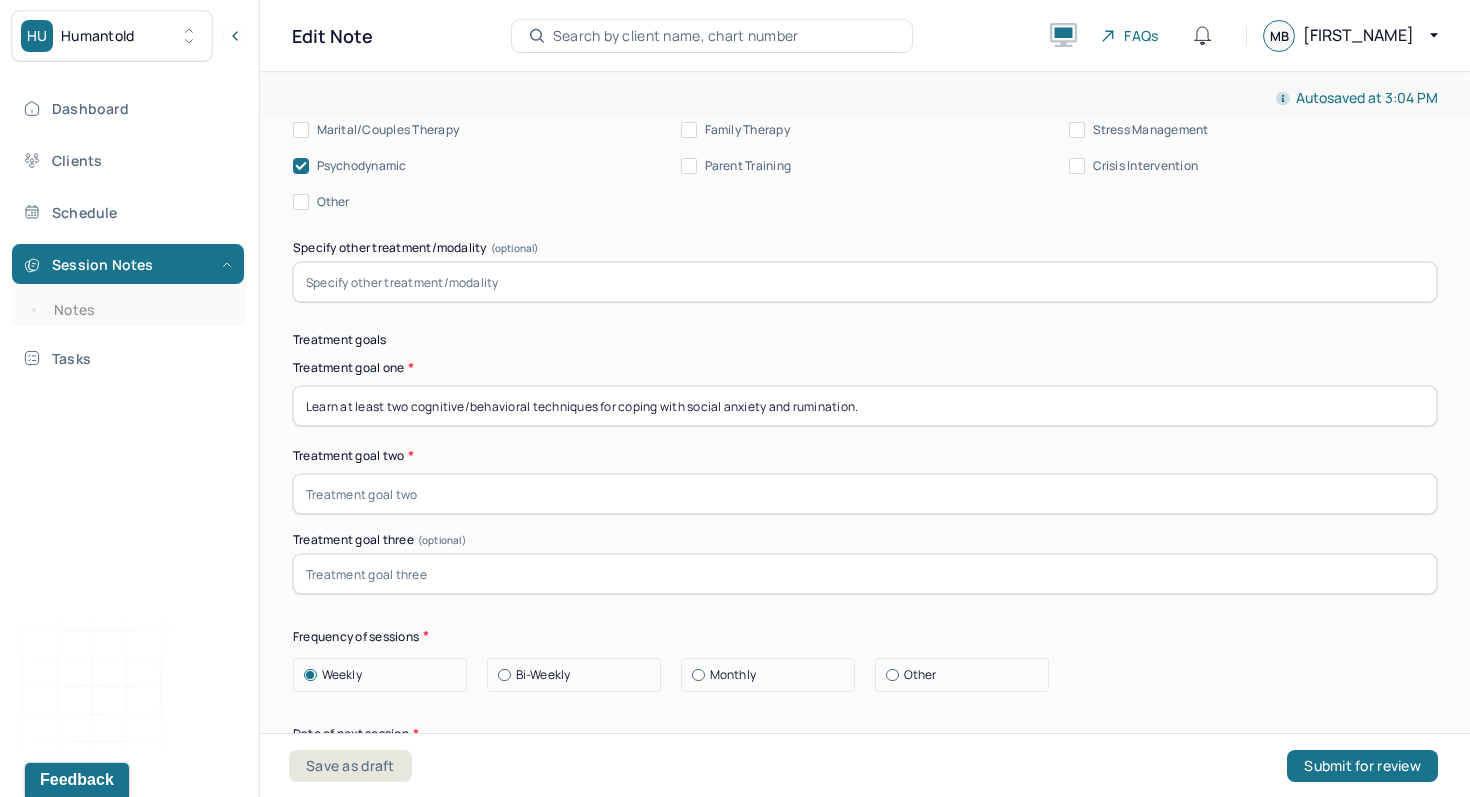 drag, startPoint x: 876, startPoint y: 396, endPoint x: 690, endPoint y: 391, distance: 186.0672 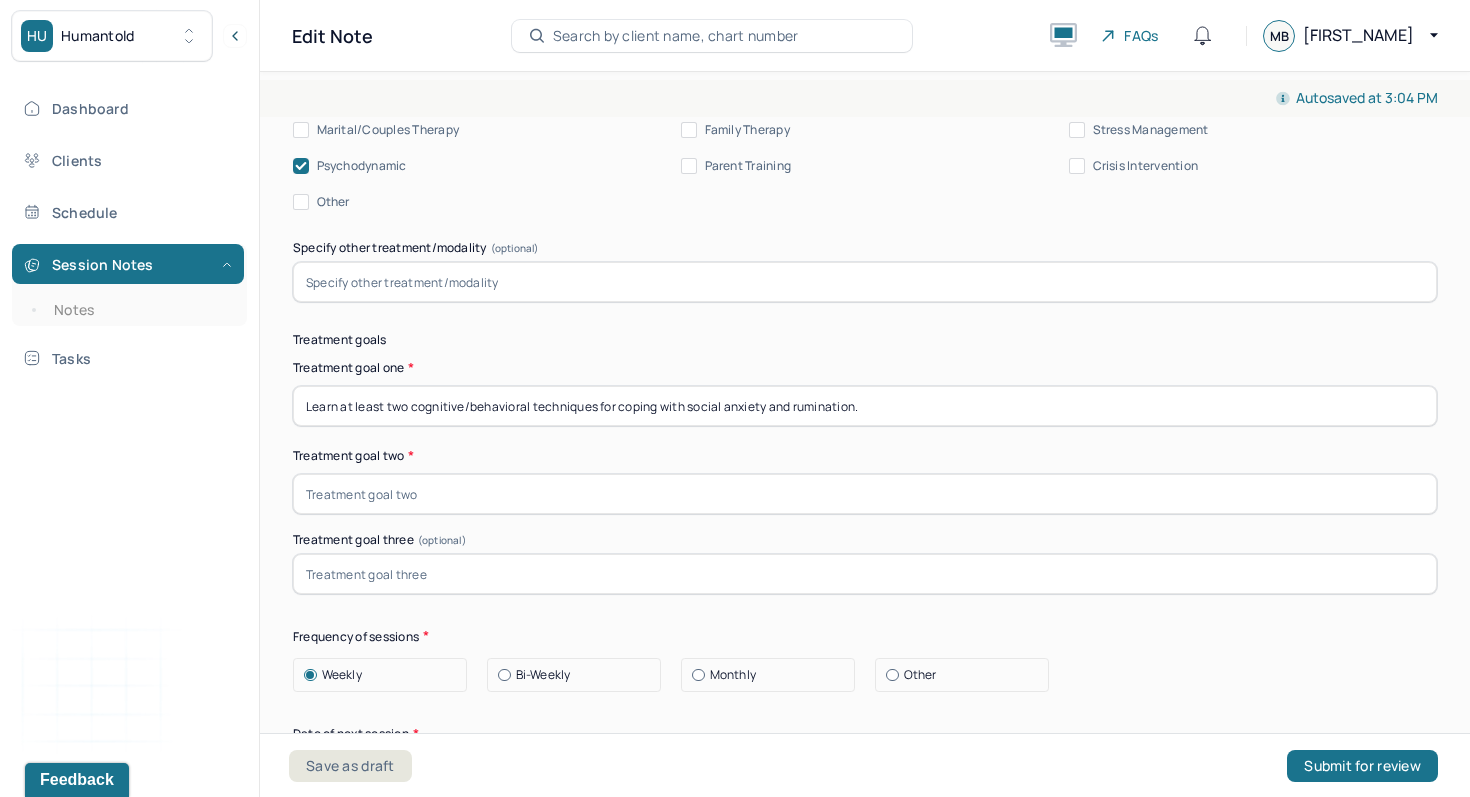 click on "Learn at least two cognitive/behavioral techniques for coping with social anxiety and rumination." at bounding box center [865, 406] 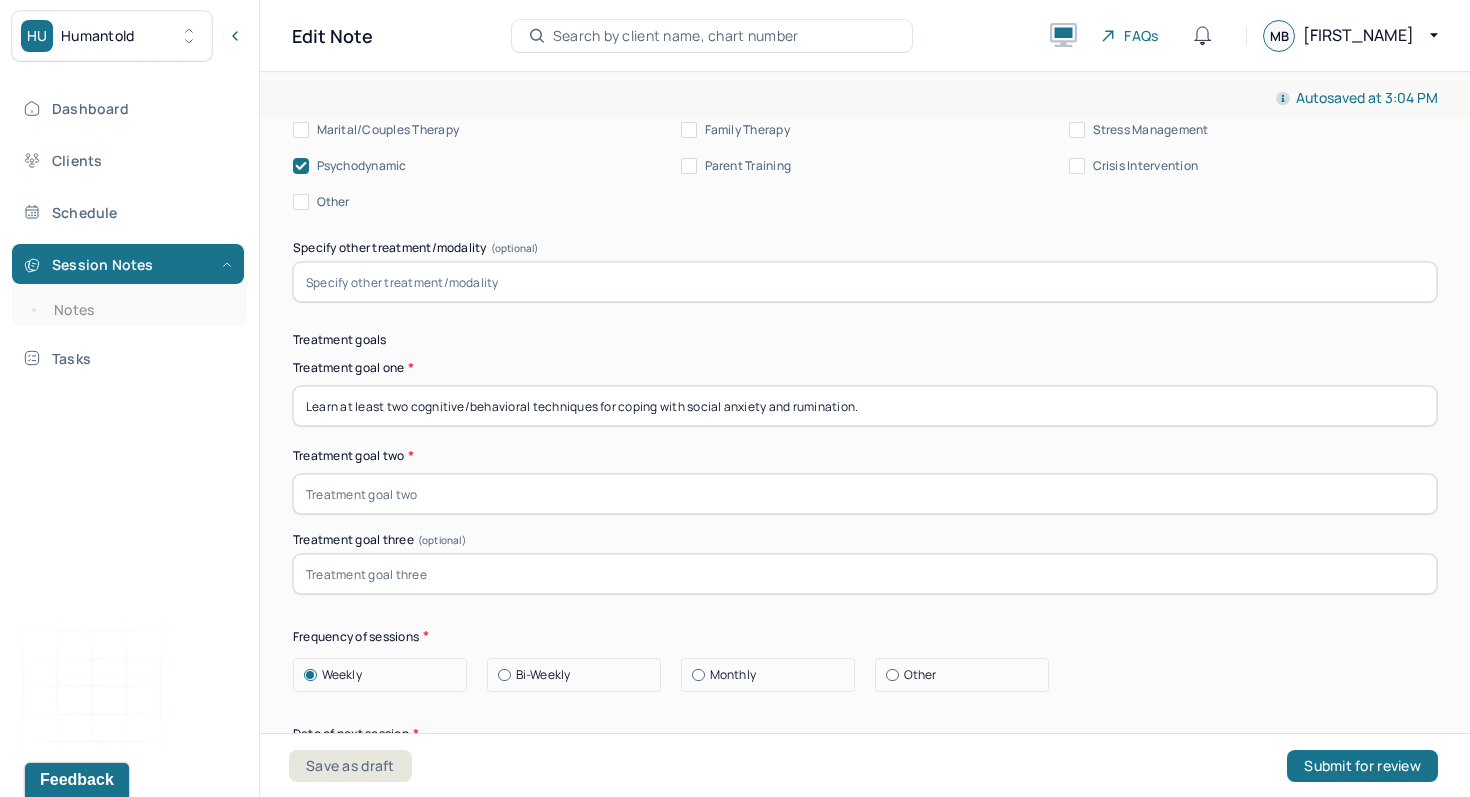 type on "Learn at least two cognitive/behavioral techniques for coping with social anxiety and rumination." 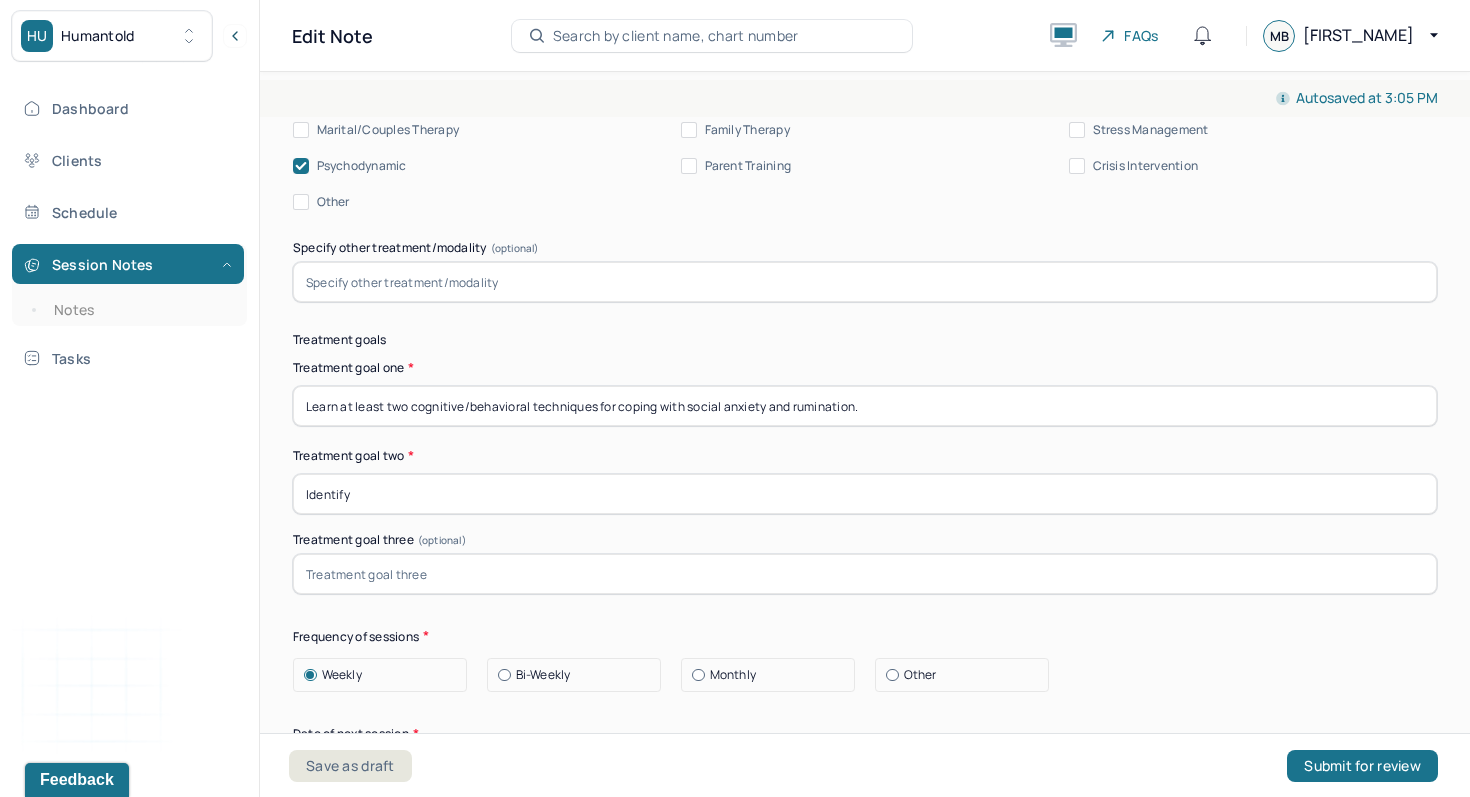 type on "Identify" 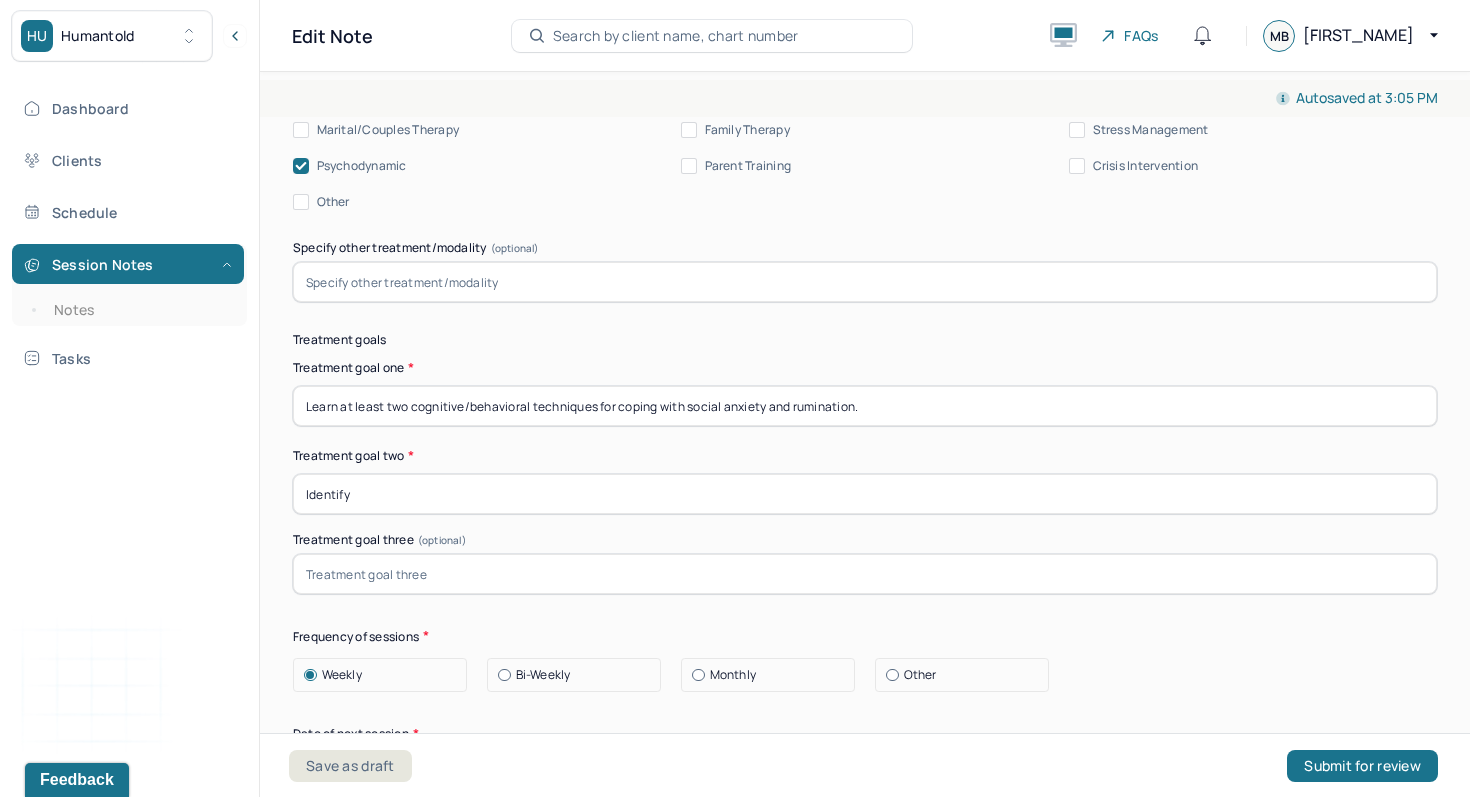 drag, startPoint x: 870, startPoint y: 386, endPoint x: 689, endPoint y: 381, distance: 181.06905 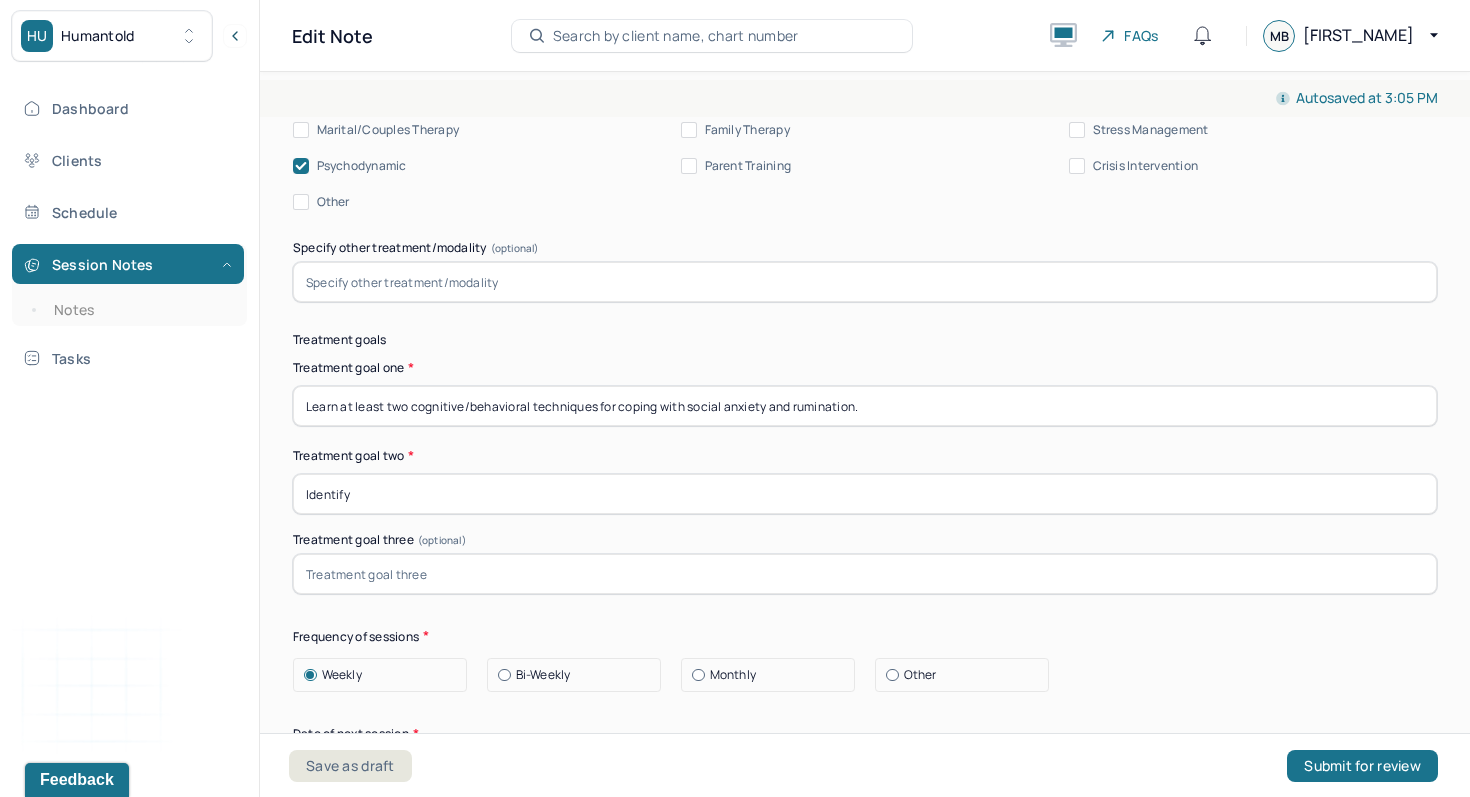 click on "Learn at least two cognitive/behavioral techniques for coping with social anxiety and rumination." at bounding box center [865, 406] 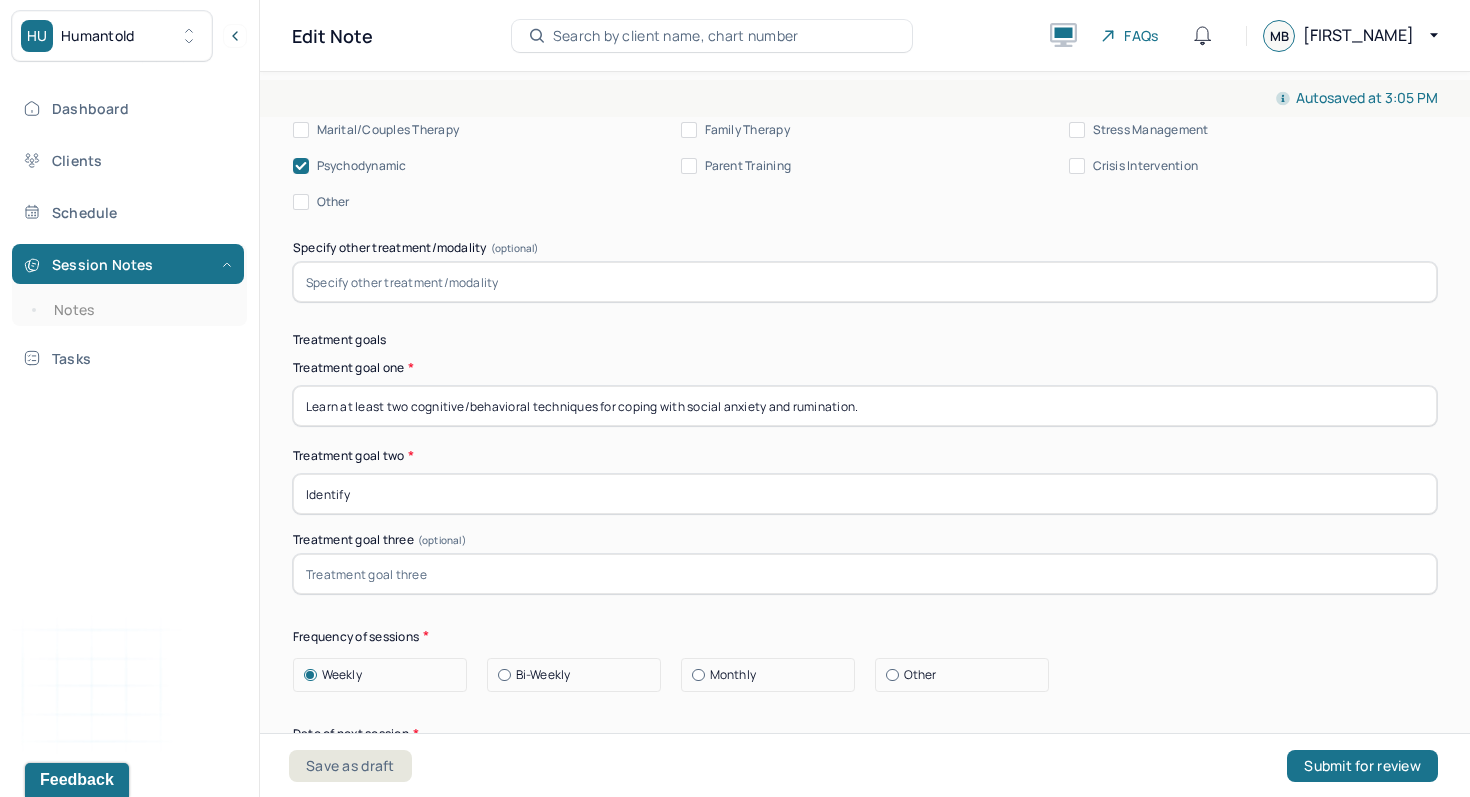 drag, startPoint x: 868, startPoint y: 387, endPoint x: 435, endPoint y: 403, distance: 433.2955 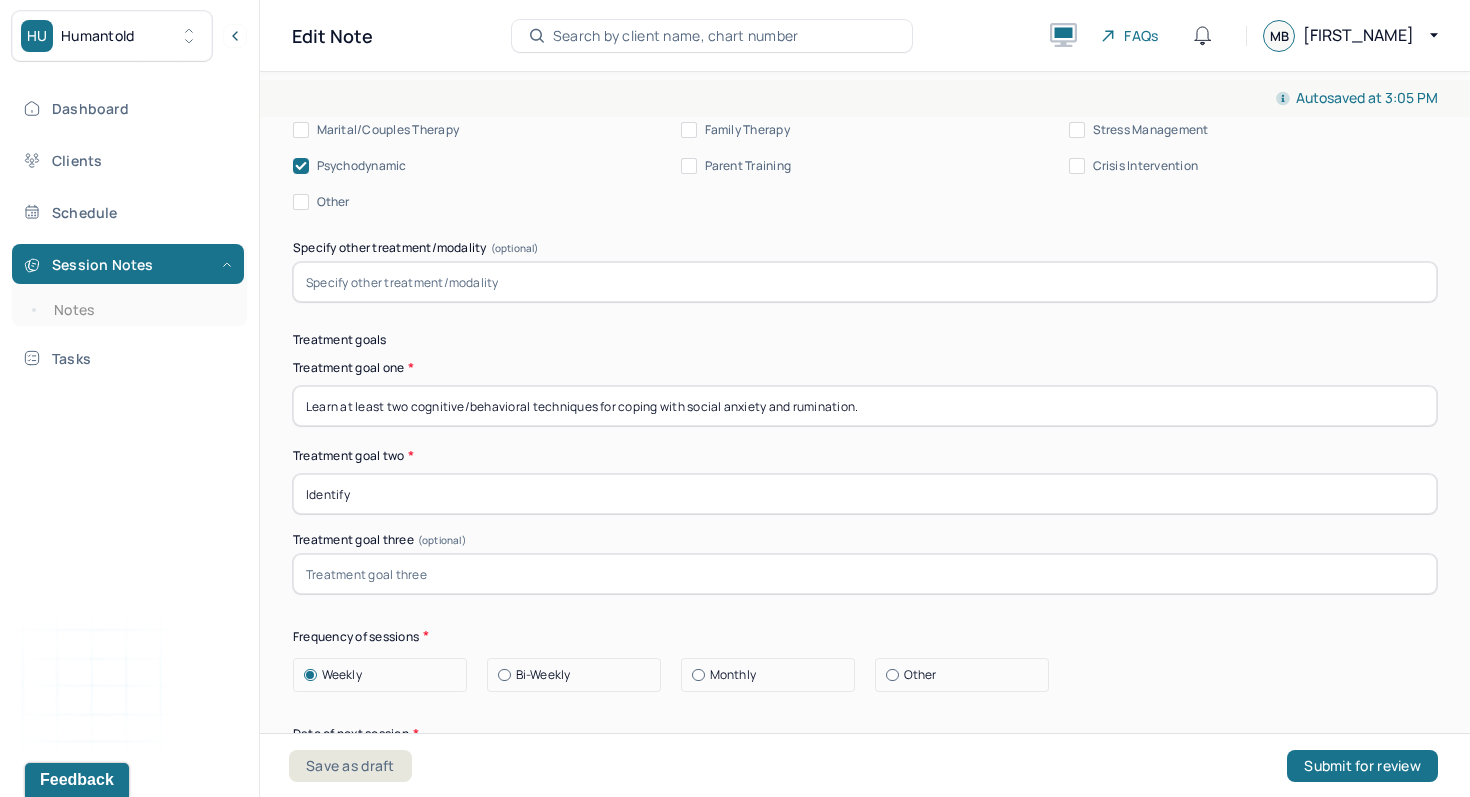 click on "Learn at least two cognitive/behavioral techniques for coping with social anxiety and rumination." at bounding box center (865, 406) 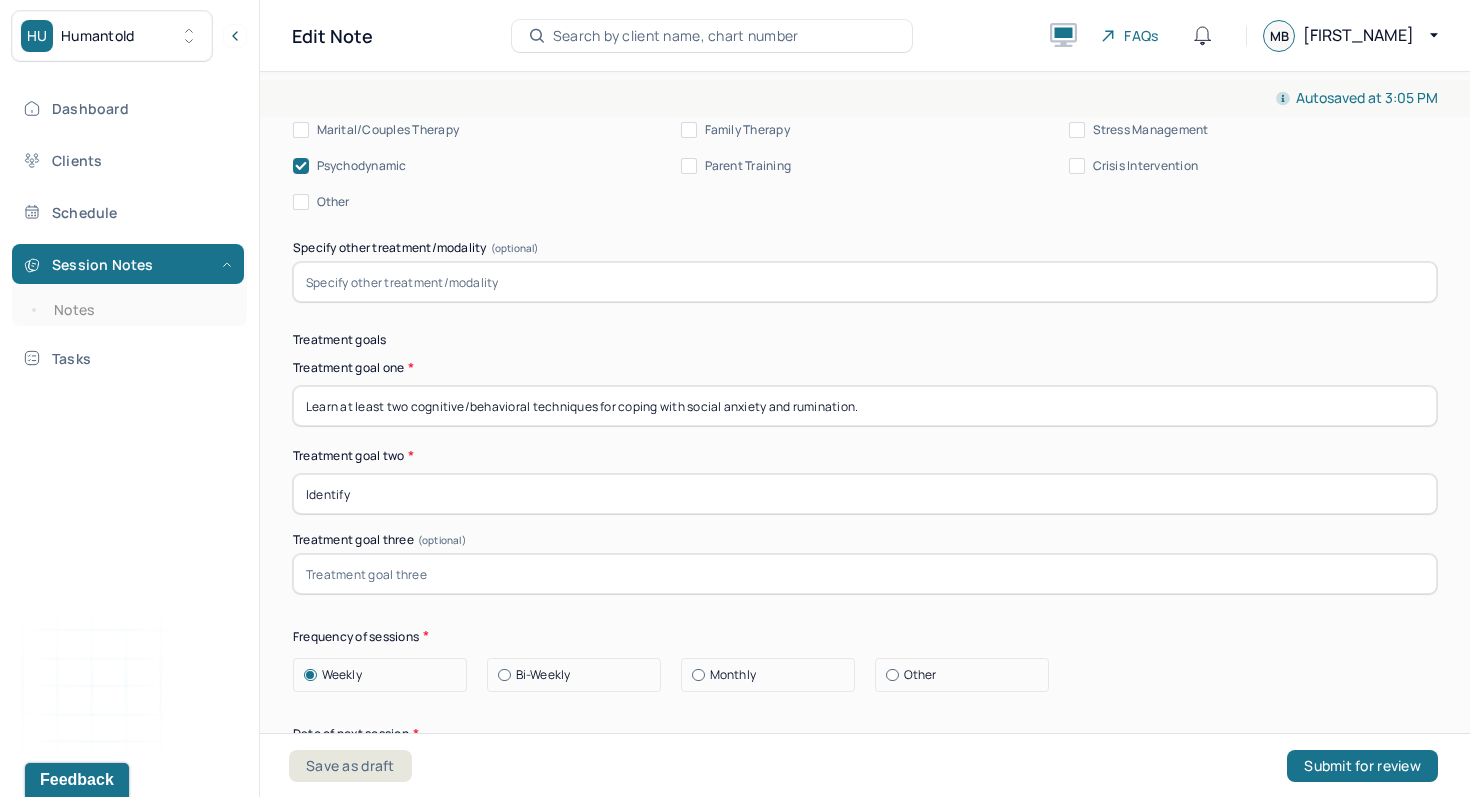 drag, startPoint x: 464, startPoint y: 384, endPoint x: 527, endPoint y: 389, distance: 63.1981 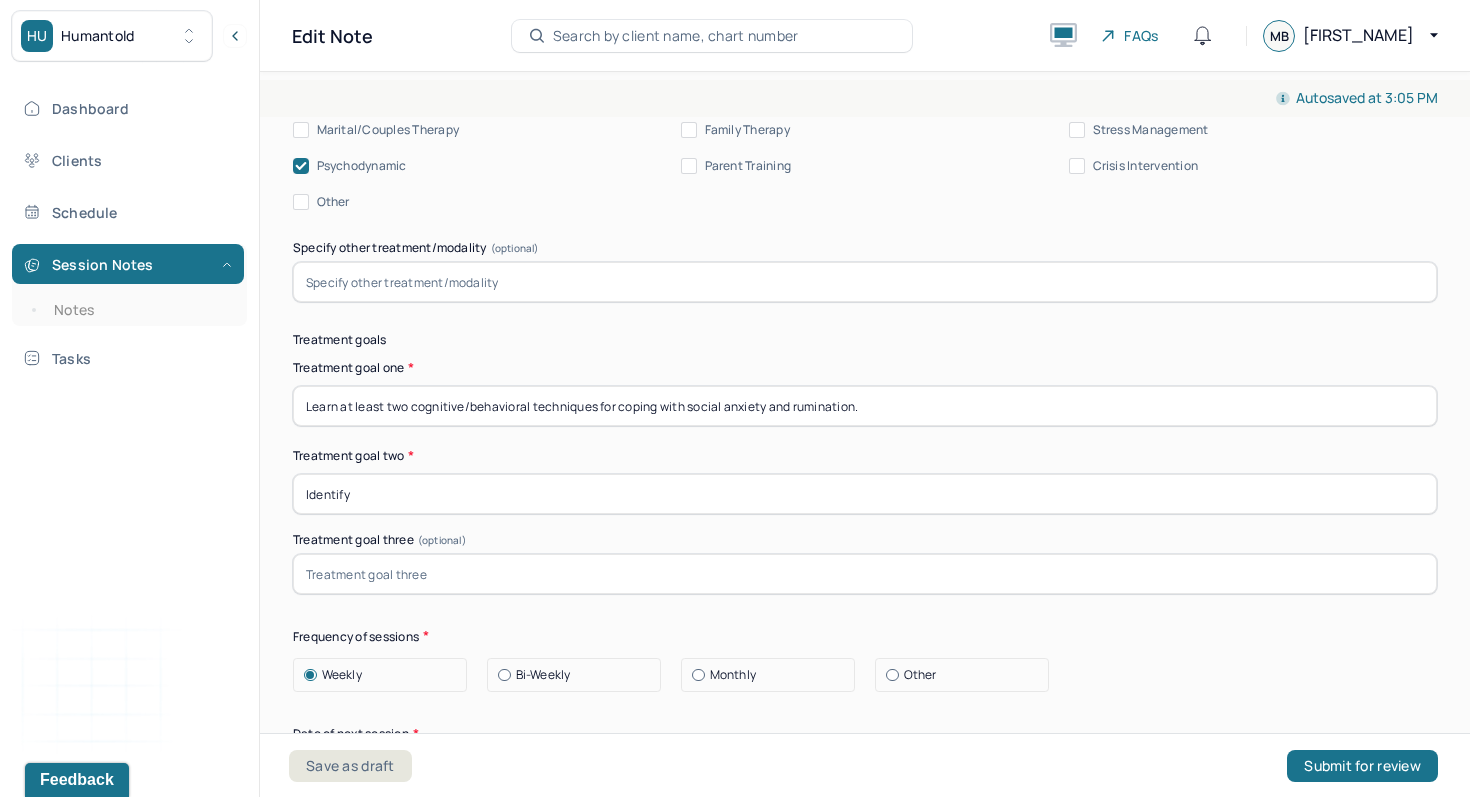 click on "Learn at least two cognitive/behavioral techniques for coping with social anxiety and rumination." at bounding box center [865, 406] 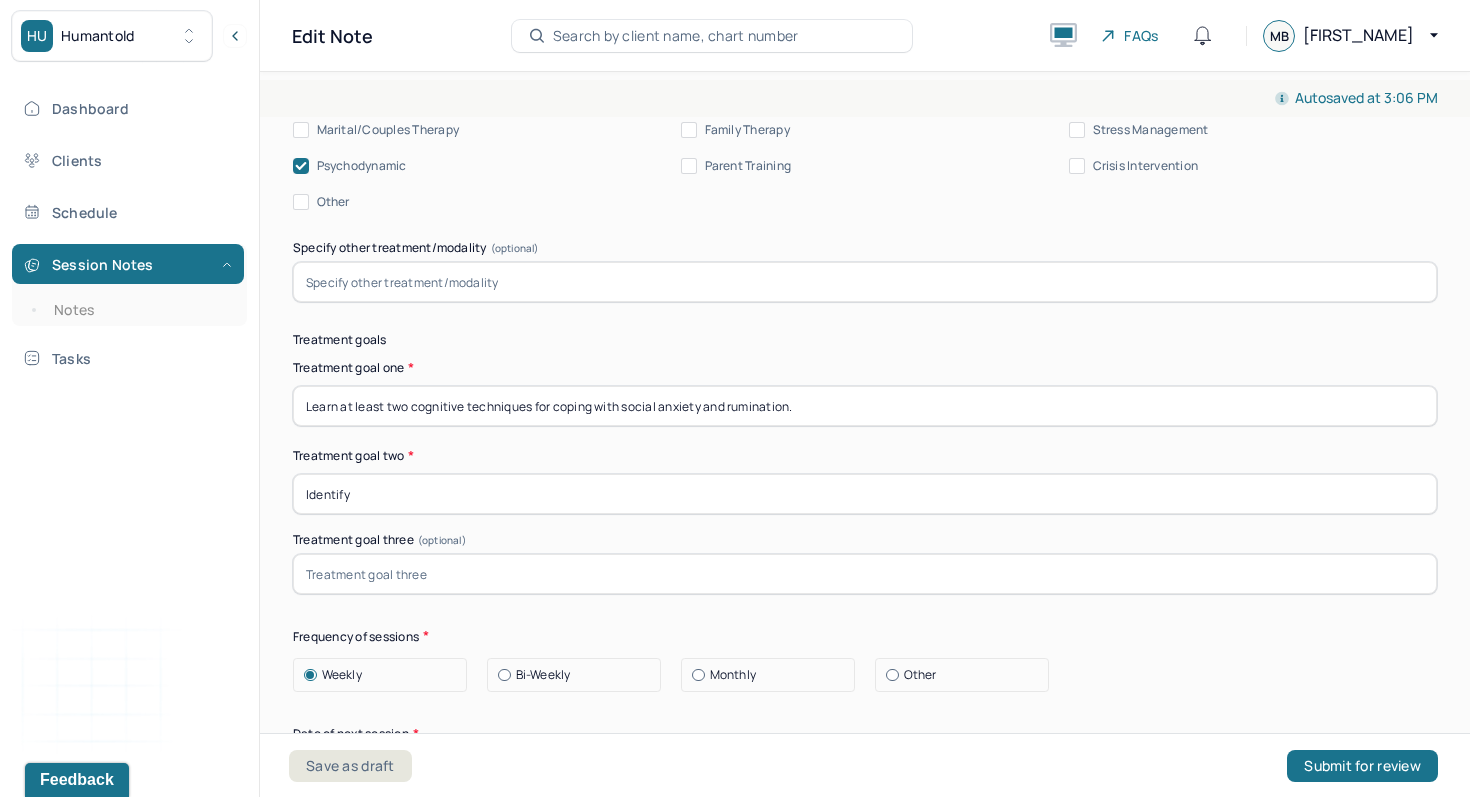 drag, startPoint x: 622, startPoint y: 387, endPoint x: 805, endPoint y: 384, distance: 183.02458 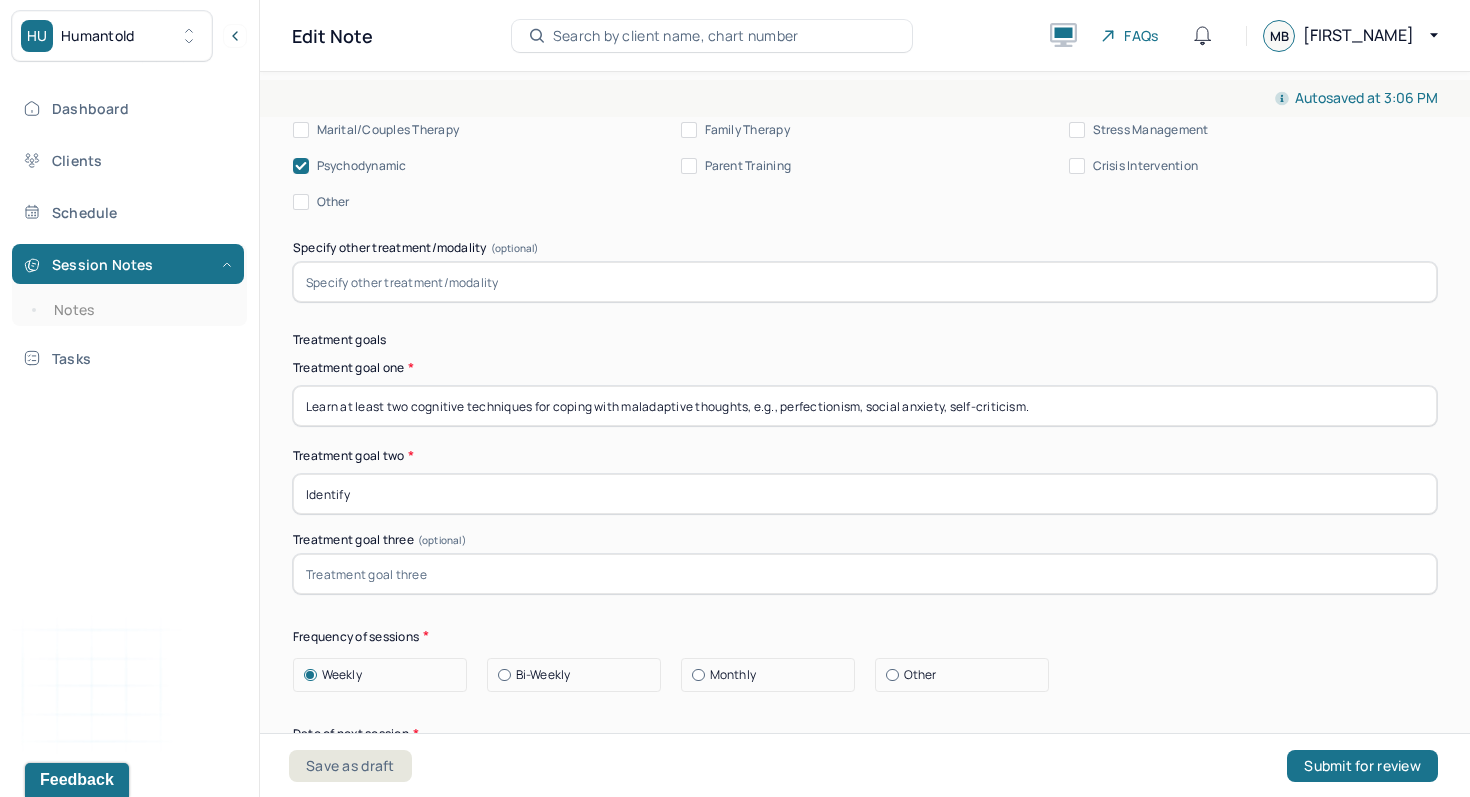 type on "Learn at least two cognitive techniques for coping with maladaptive thoughts, e.g., perfectionism, social anxiety, self-criticism." 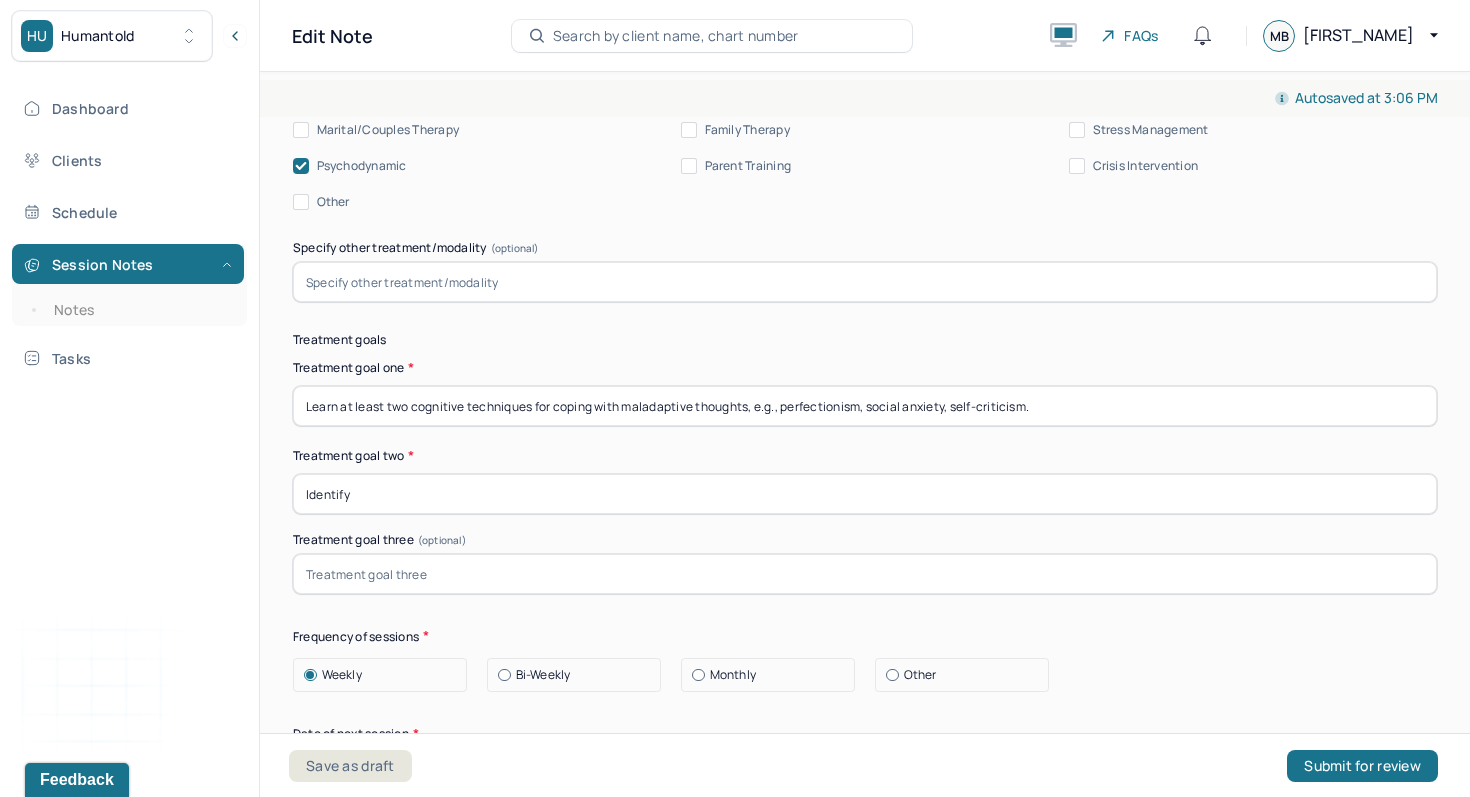 click on "Identify" at bounding box center [865, 494] 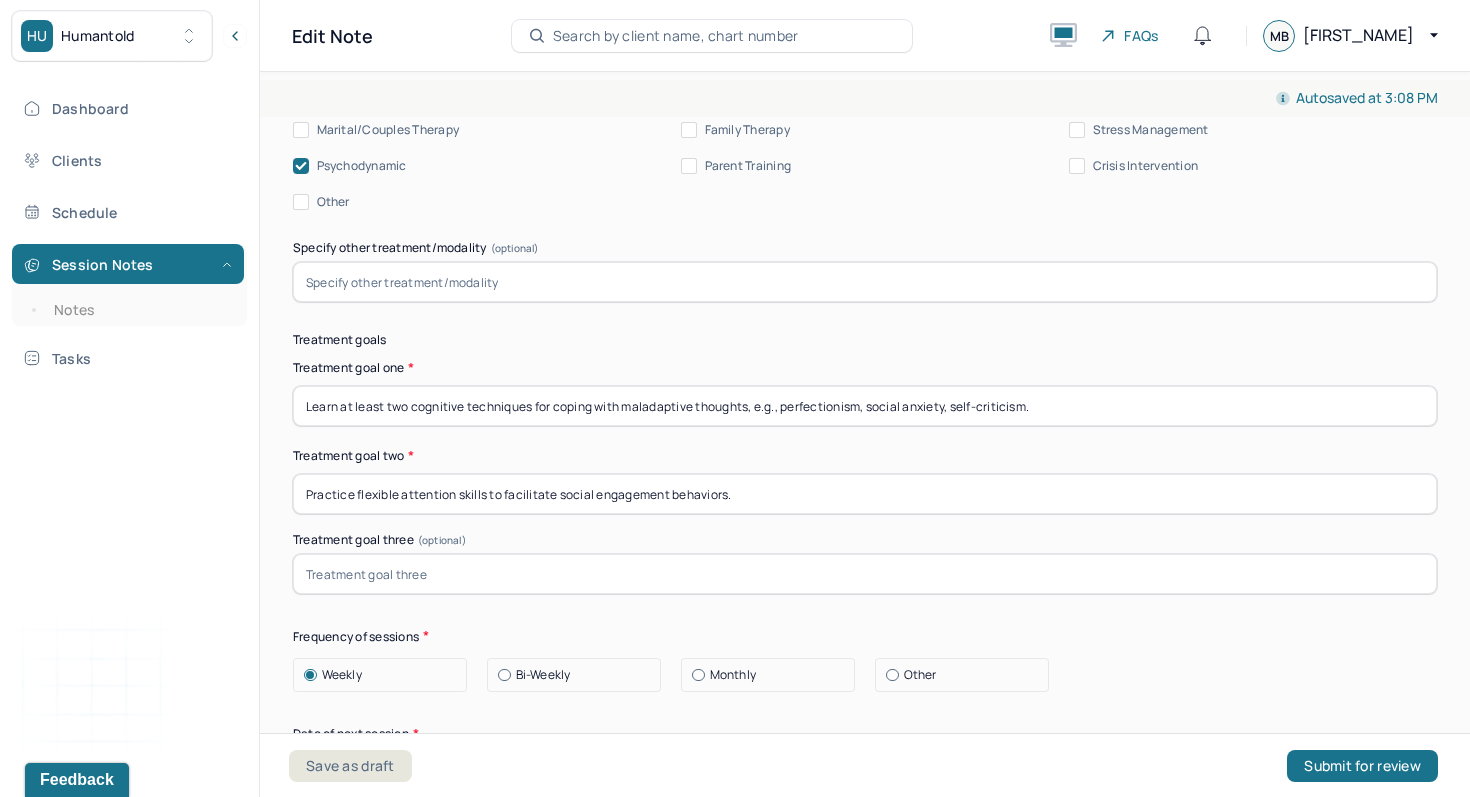 drag, startPoint x: 744, startPoint y: 473, endPoint x: 485, endPoint y: 479, distance: 259.0695 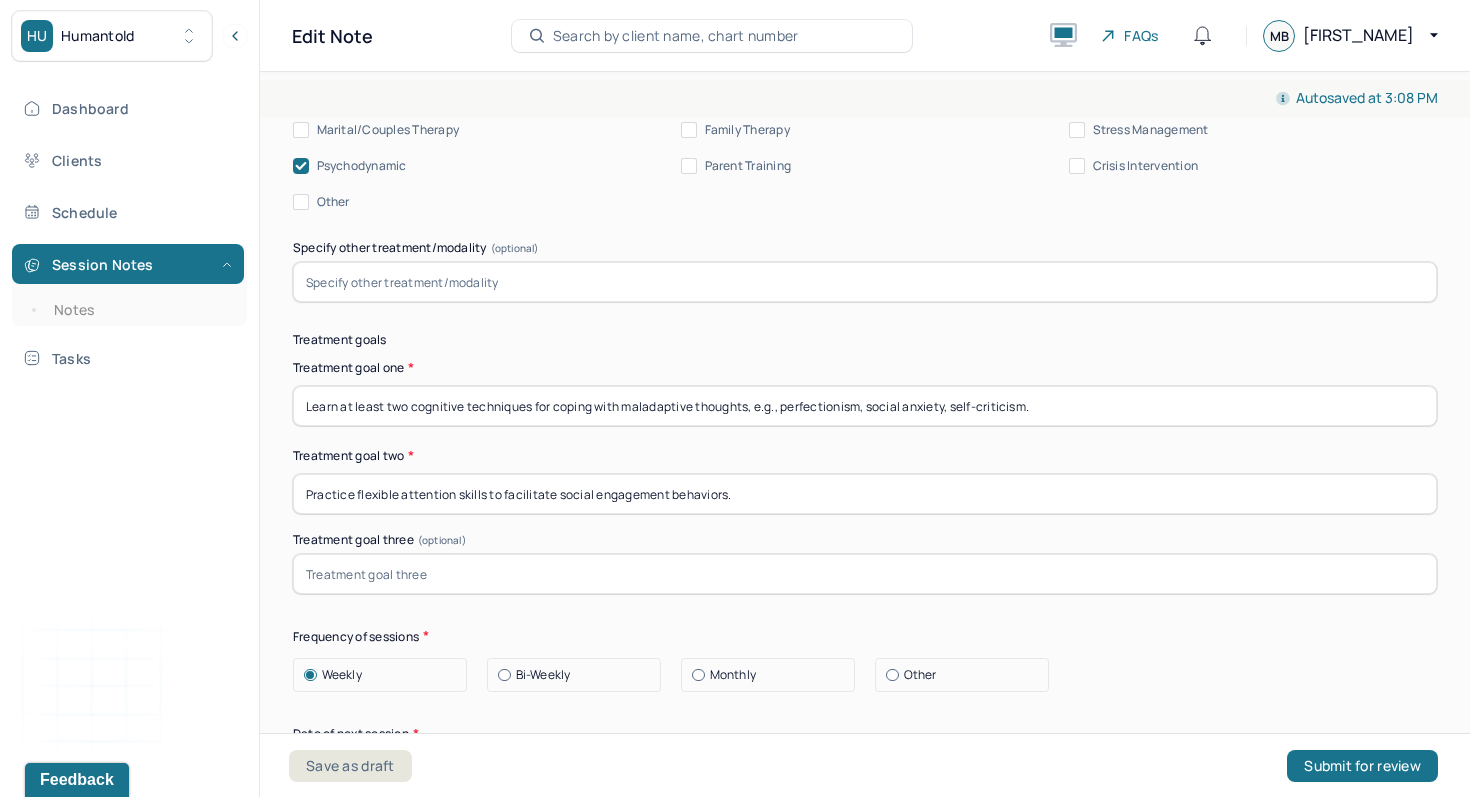 click on "Practice flexible attention skills to facilitate social engagement behaviors." at bounding box center [865, 494] 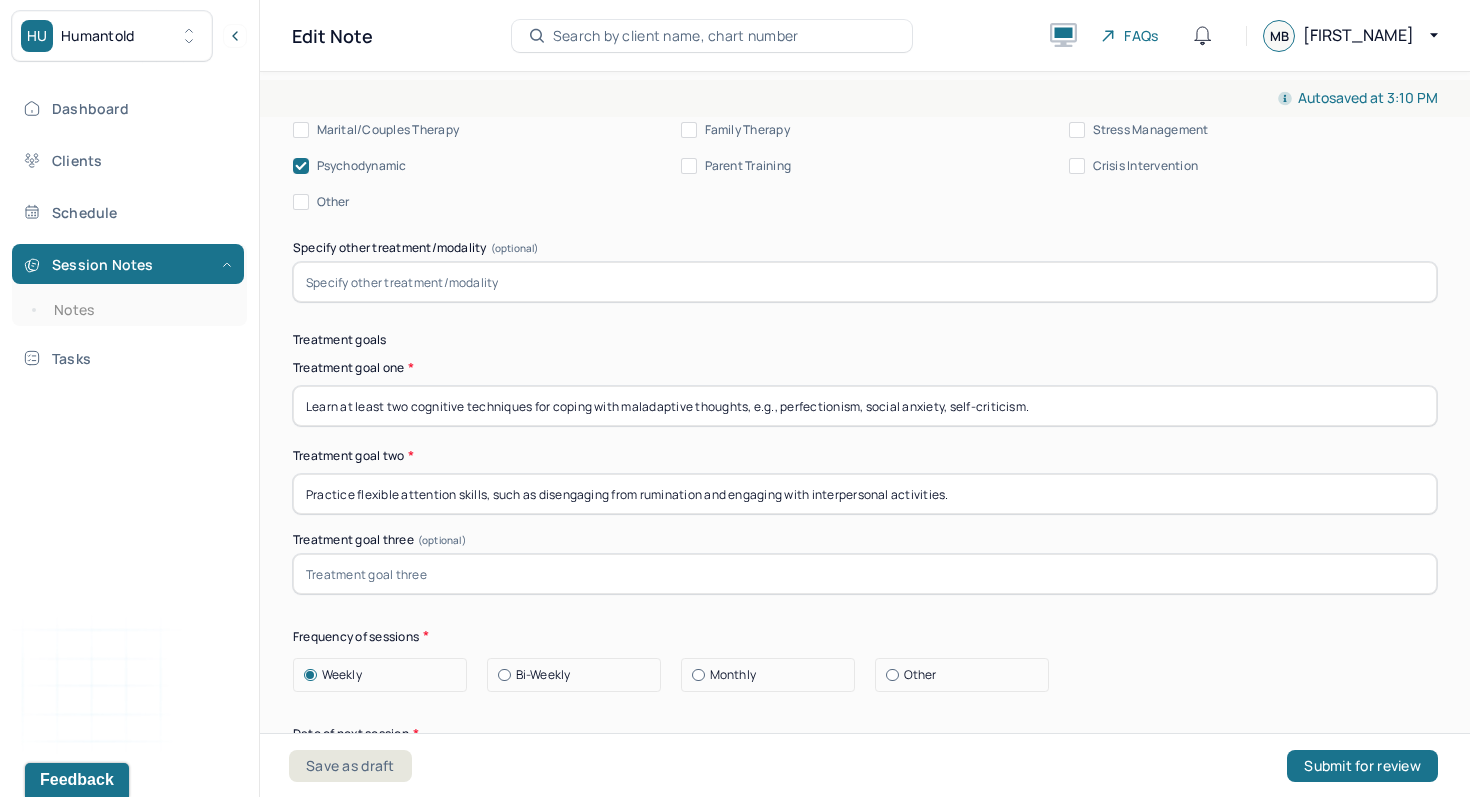 drag, startPoint x: 485, startPoint y: 475, endPoint x: 533, endPoint y: 480, distance: 48.259712 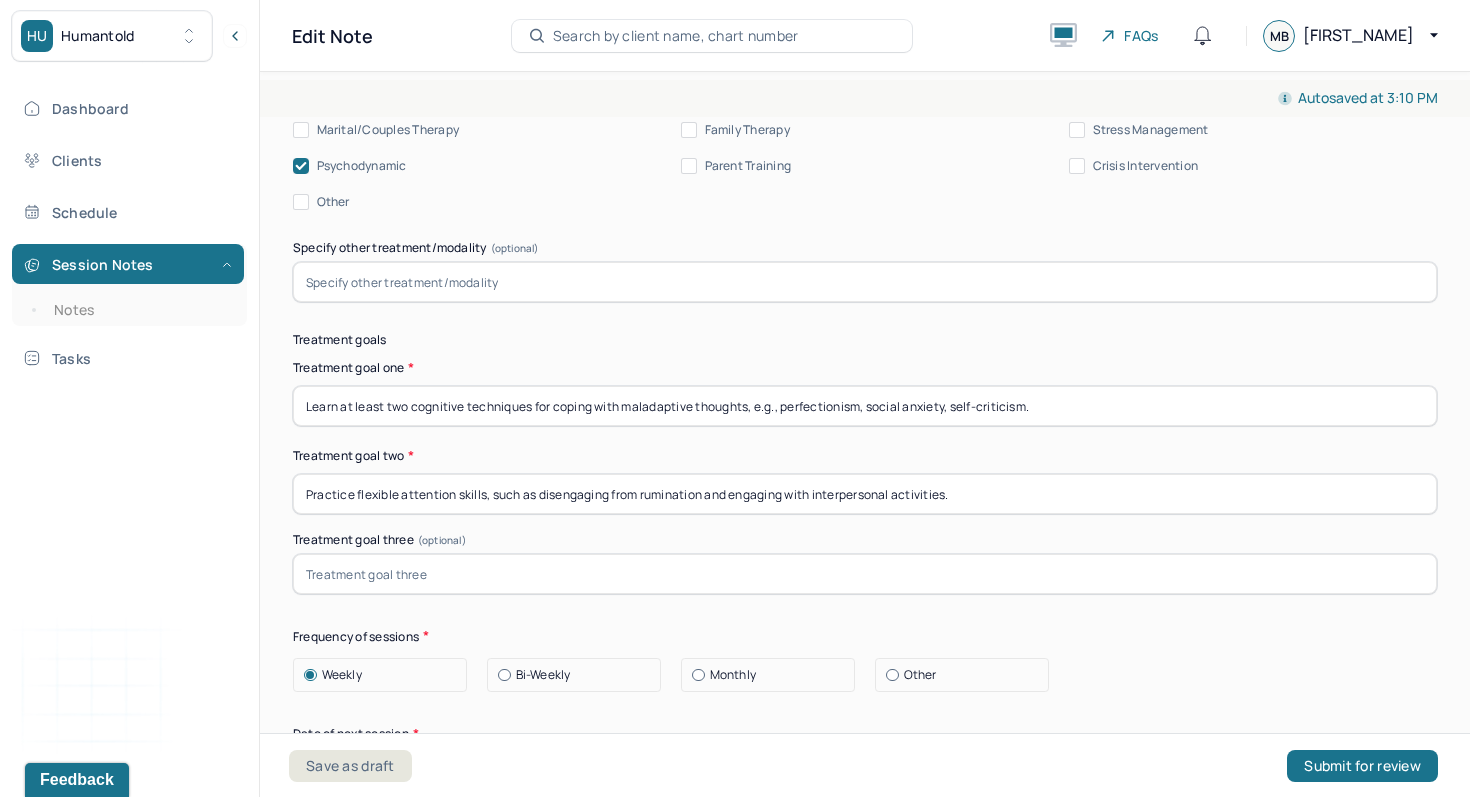 click on "Practice flexible attention skills, such as disengaging from rumination and engaging with interpersonal activities." at bounding box center (865, 494) 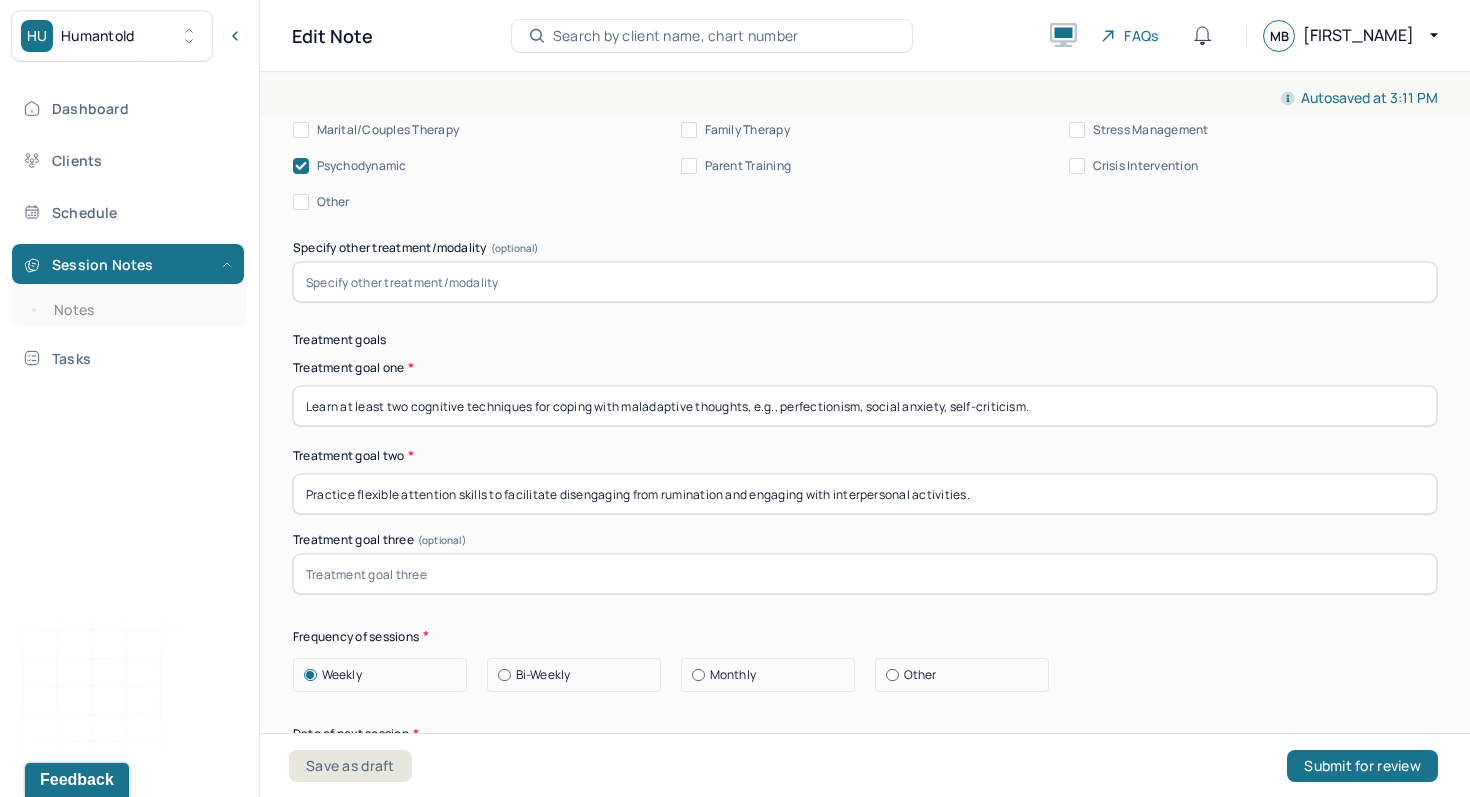 click on "Practice flexible attention skills to facilitate disengaging from rumination and engaging with interpersonal activities." at bounding box center [865, 494] 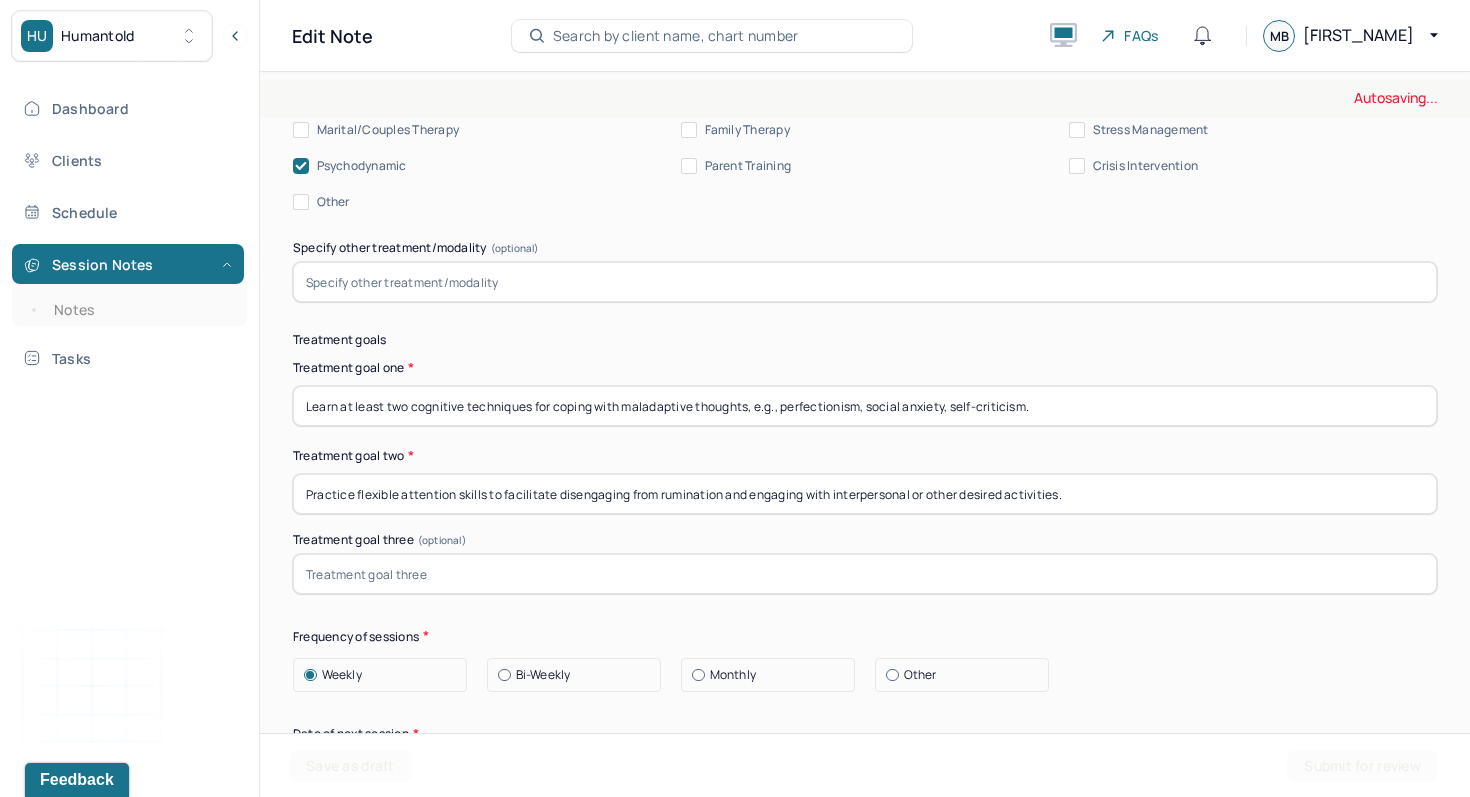 type on "Practice flexible attention skills to facilitate disengaging from rumination and engaging with interpersonal or other desired activities." 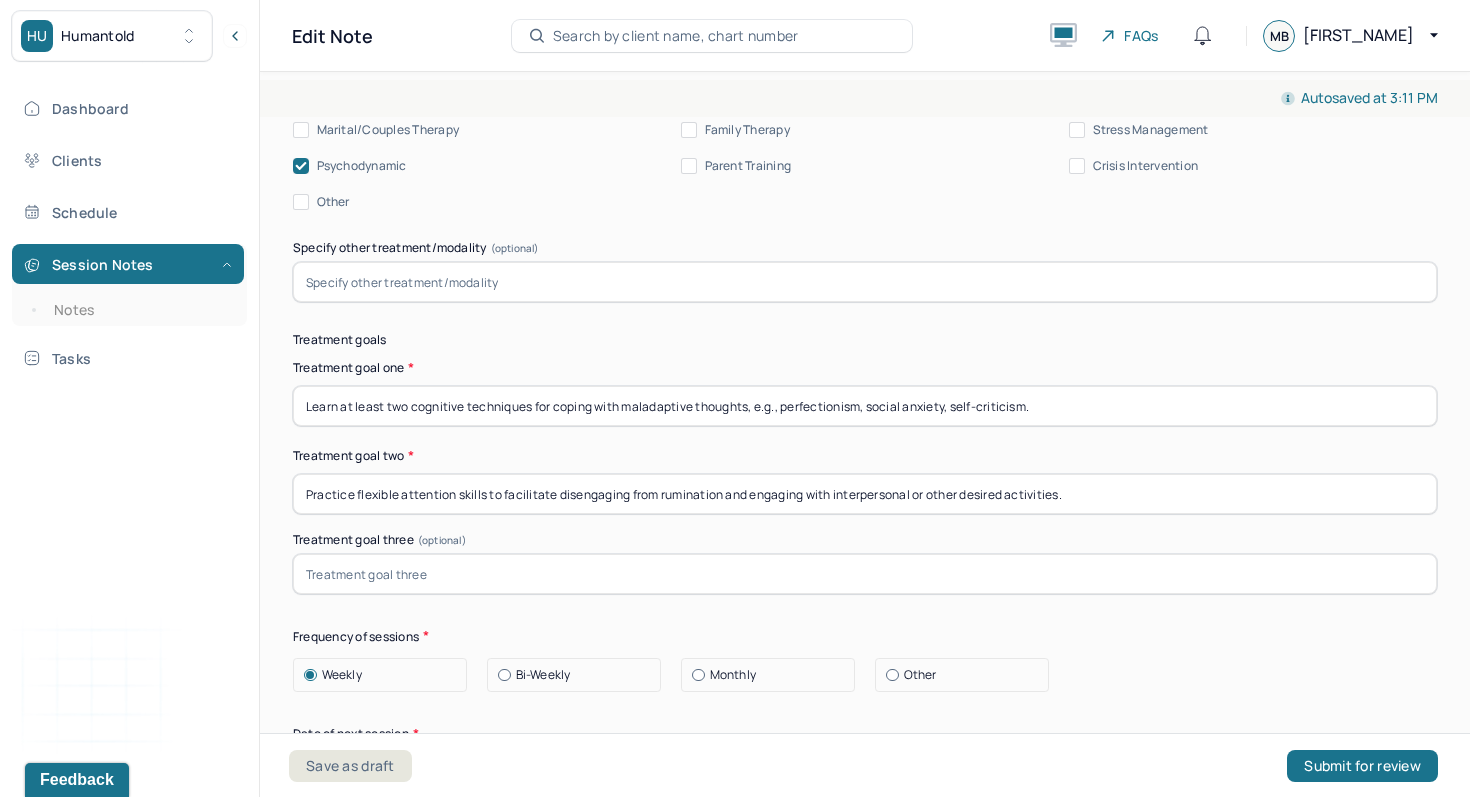 click at bounding box center [865, 574] 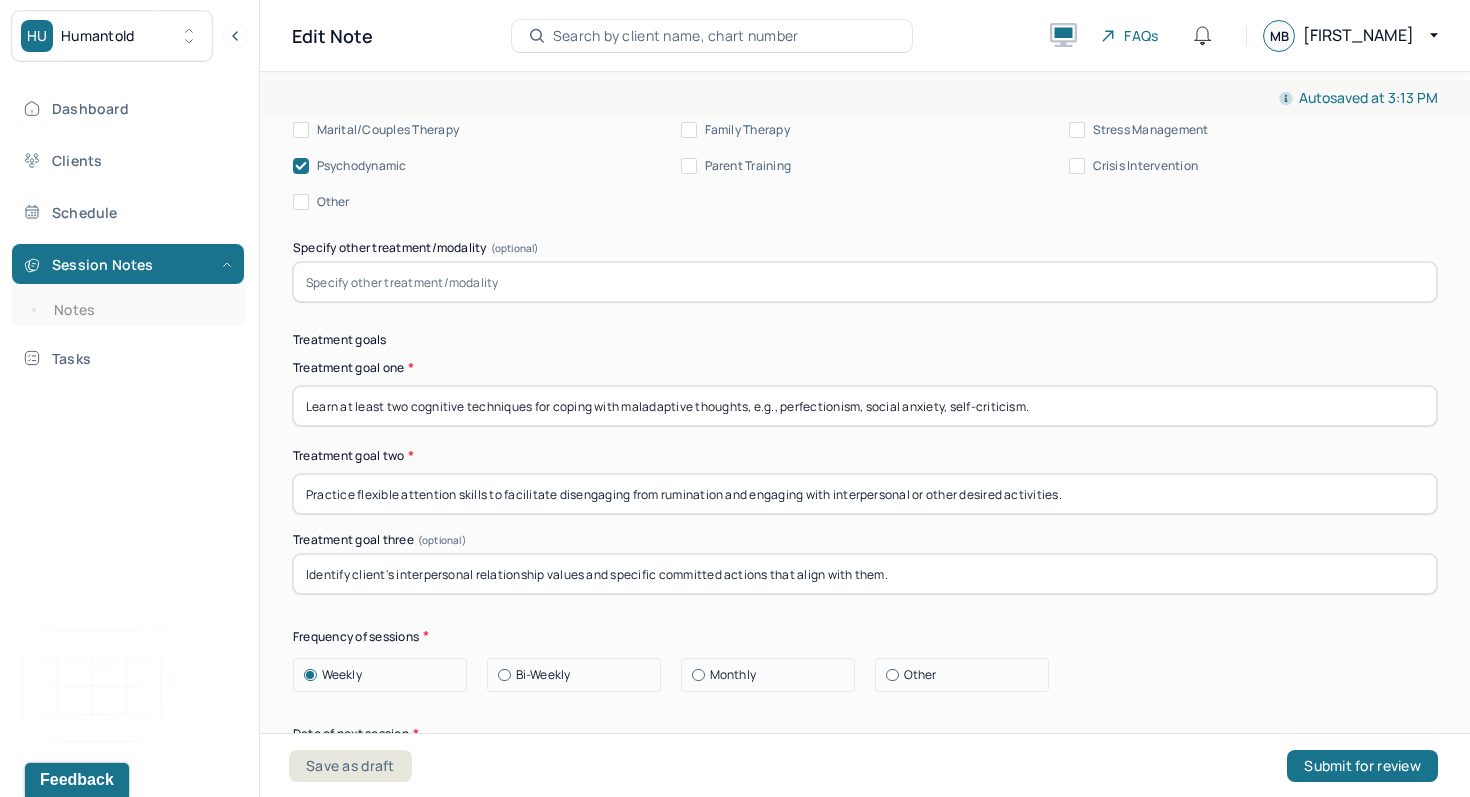 click on "Identify client's interpersonal relationship values and specific committed actions that align with them." at bounding box center [865, 574] 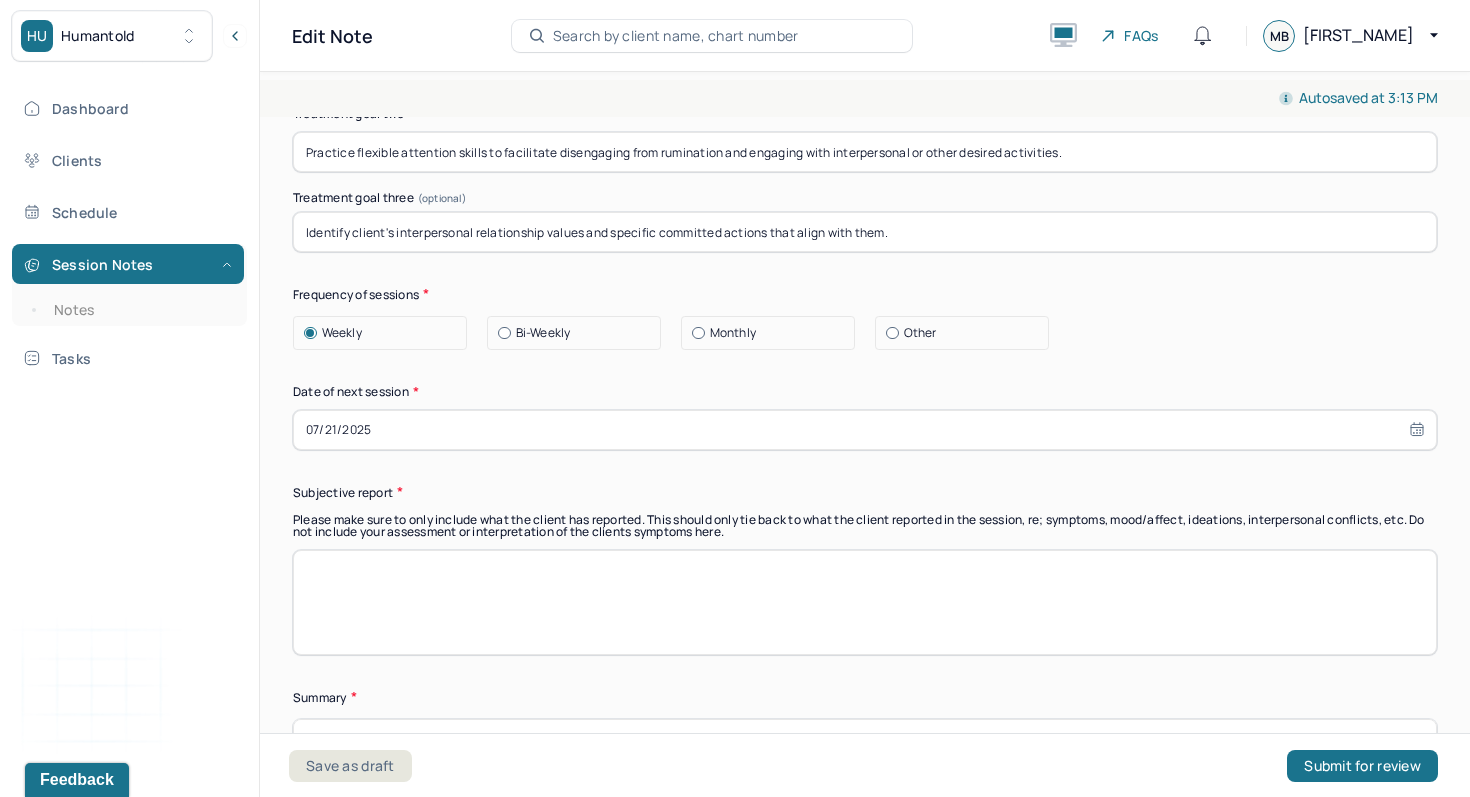 scroll, scrollTop: 10172, scrollLeft: 0, axis: vertical 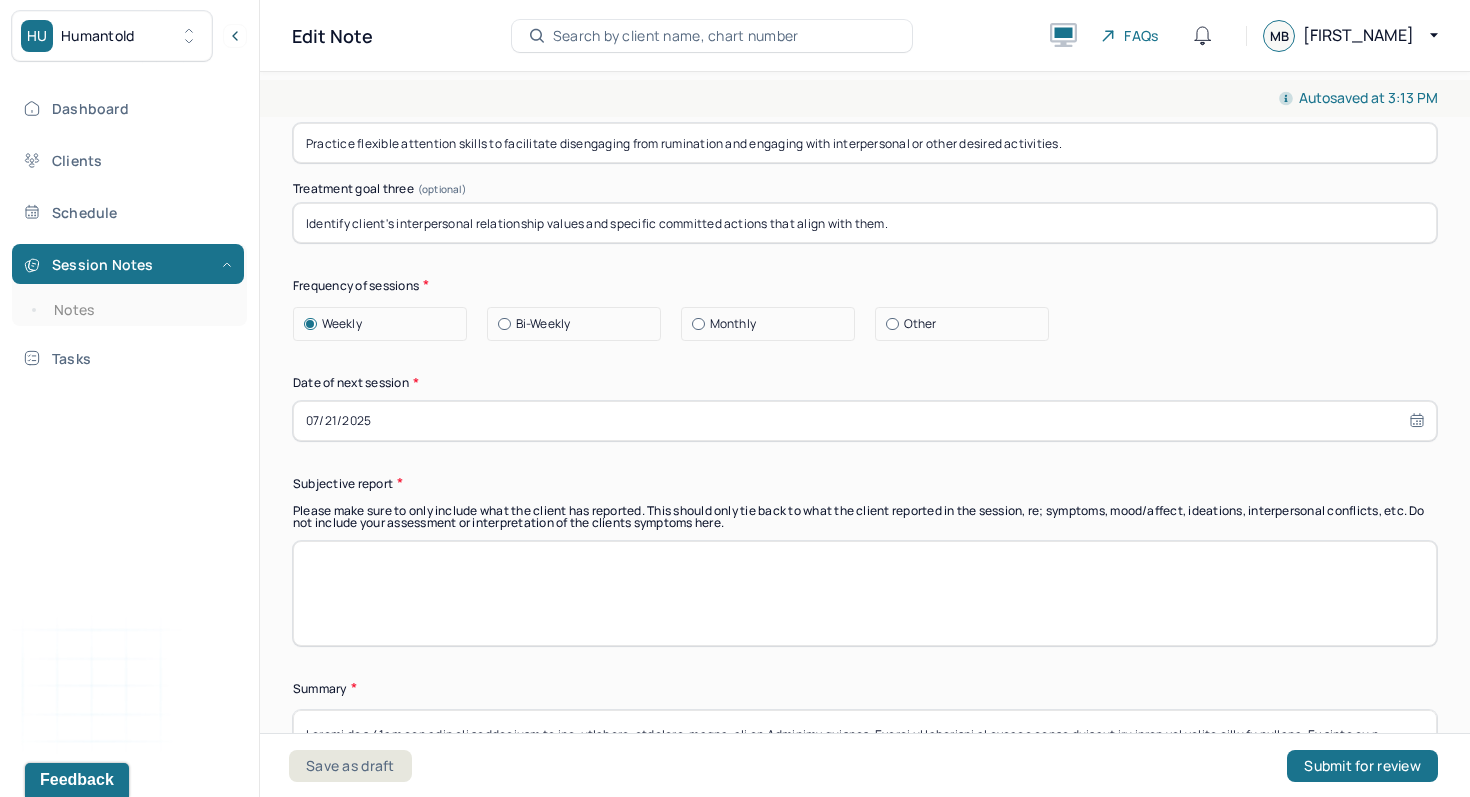 click at bounding box center [865, 593] 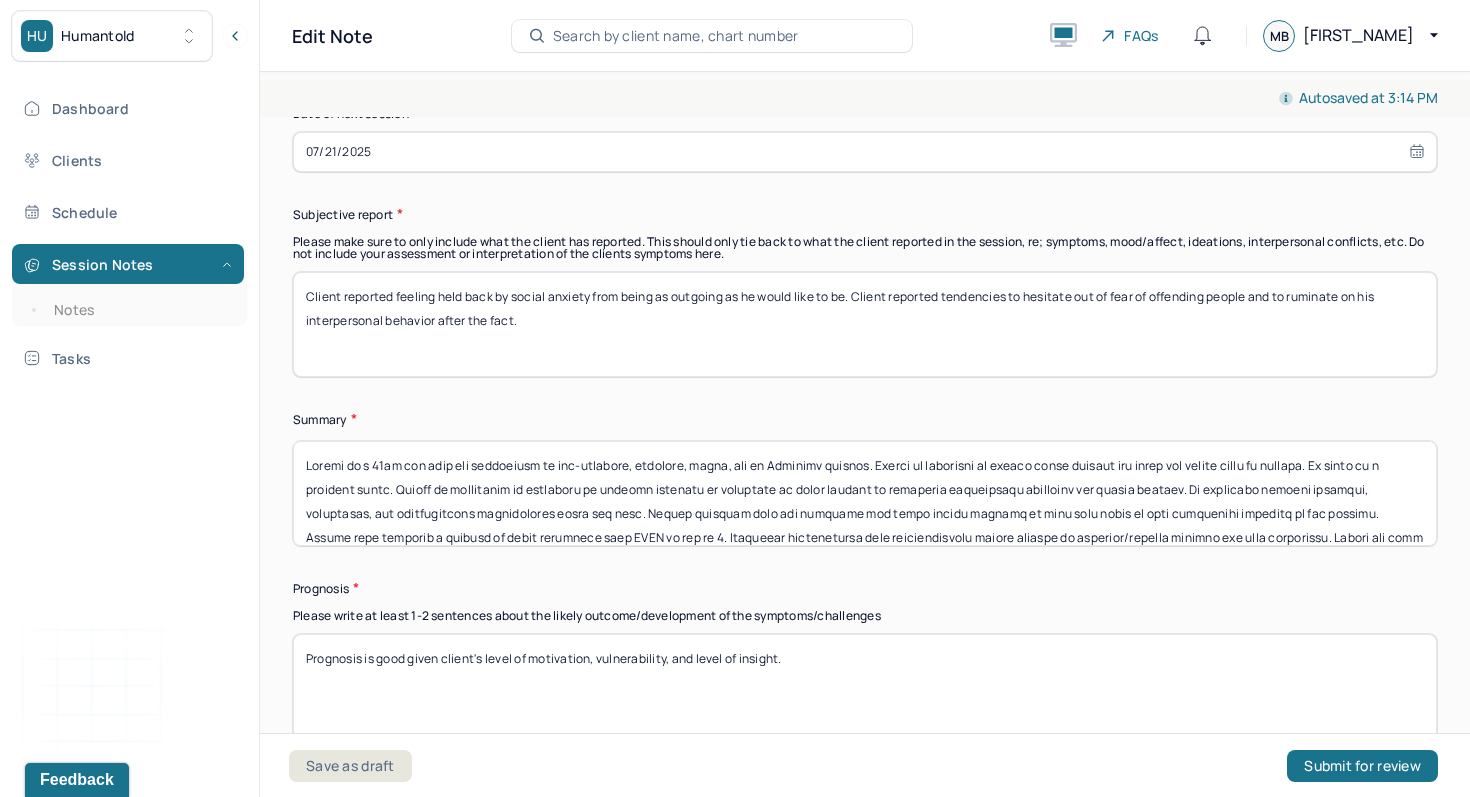 scroll, scrollTop: 10491, scrollLeft: 0, axis: vertical 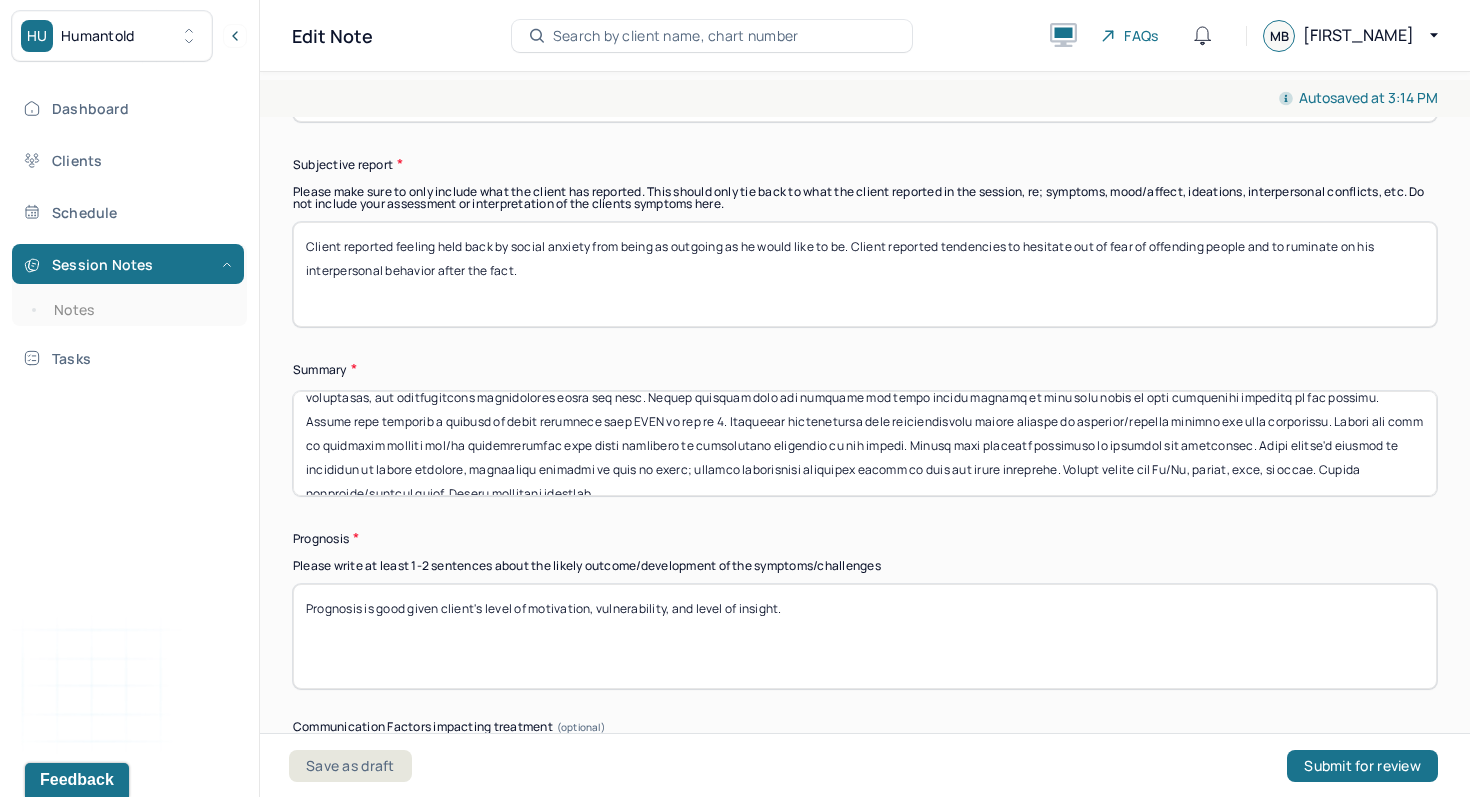 type on "Client reported feeling held back by social anxiety from being as outgoing as he would like to be. Client reported tendencies to hesitate out of fear of offending people and to ruminate on his interpersonal behavior after the fact." 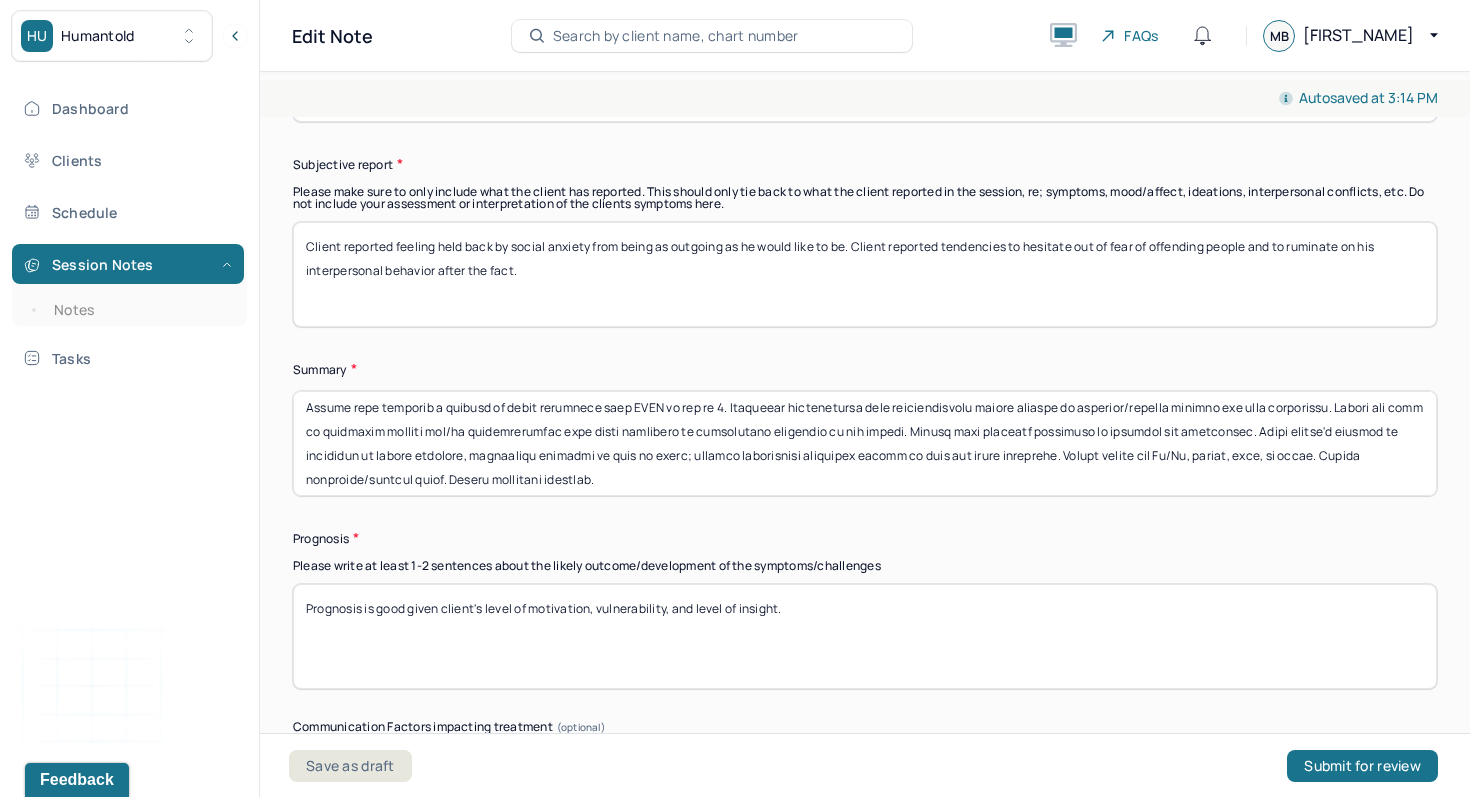 scroll, scrollTop: 83, scrollLeft: 0, axis: vertical 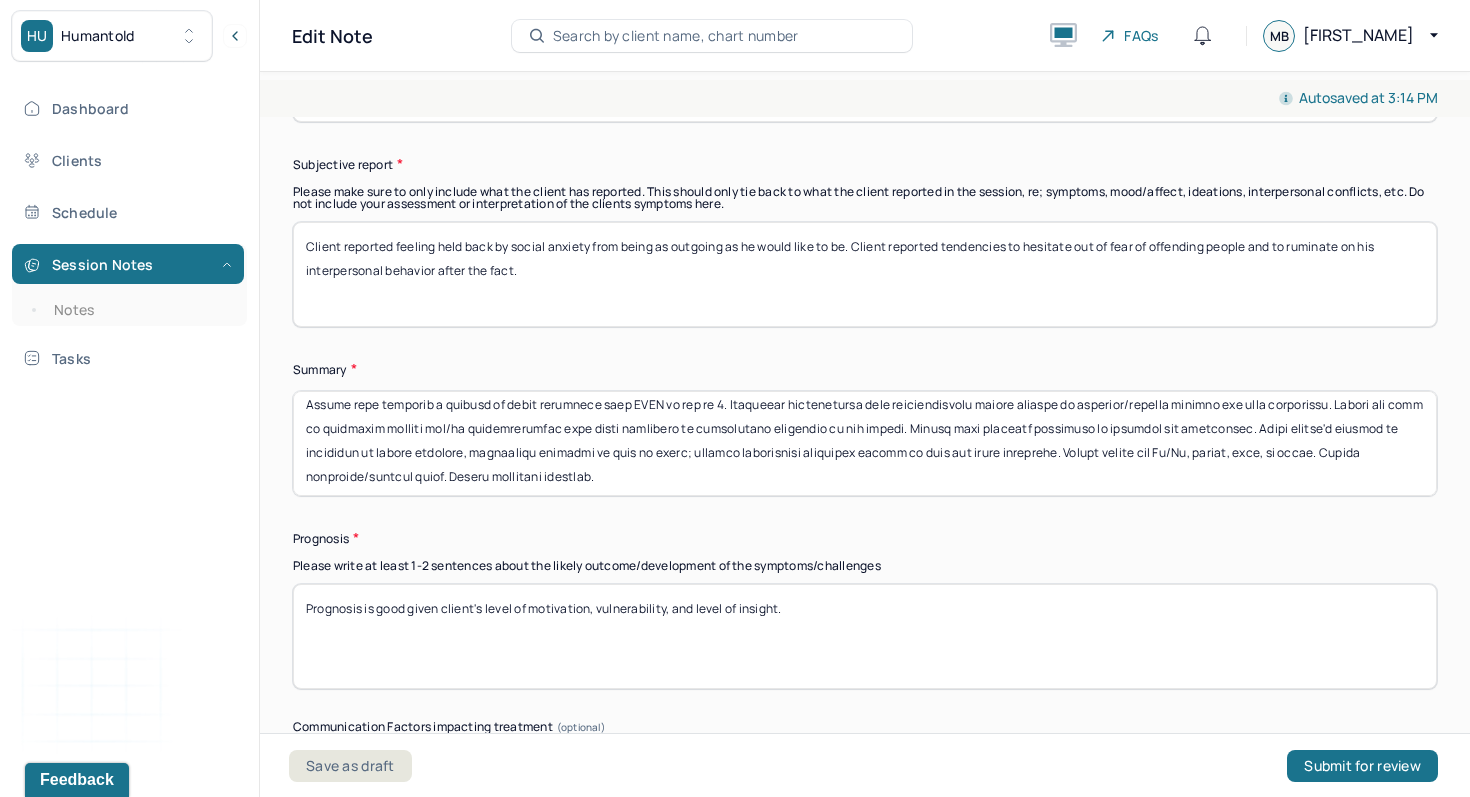 drag, startPoint x: 1162, startPoint y: 410, endPoint x: 954, endPoint y: 432, distance: 209.16023 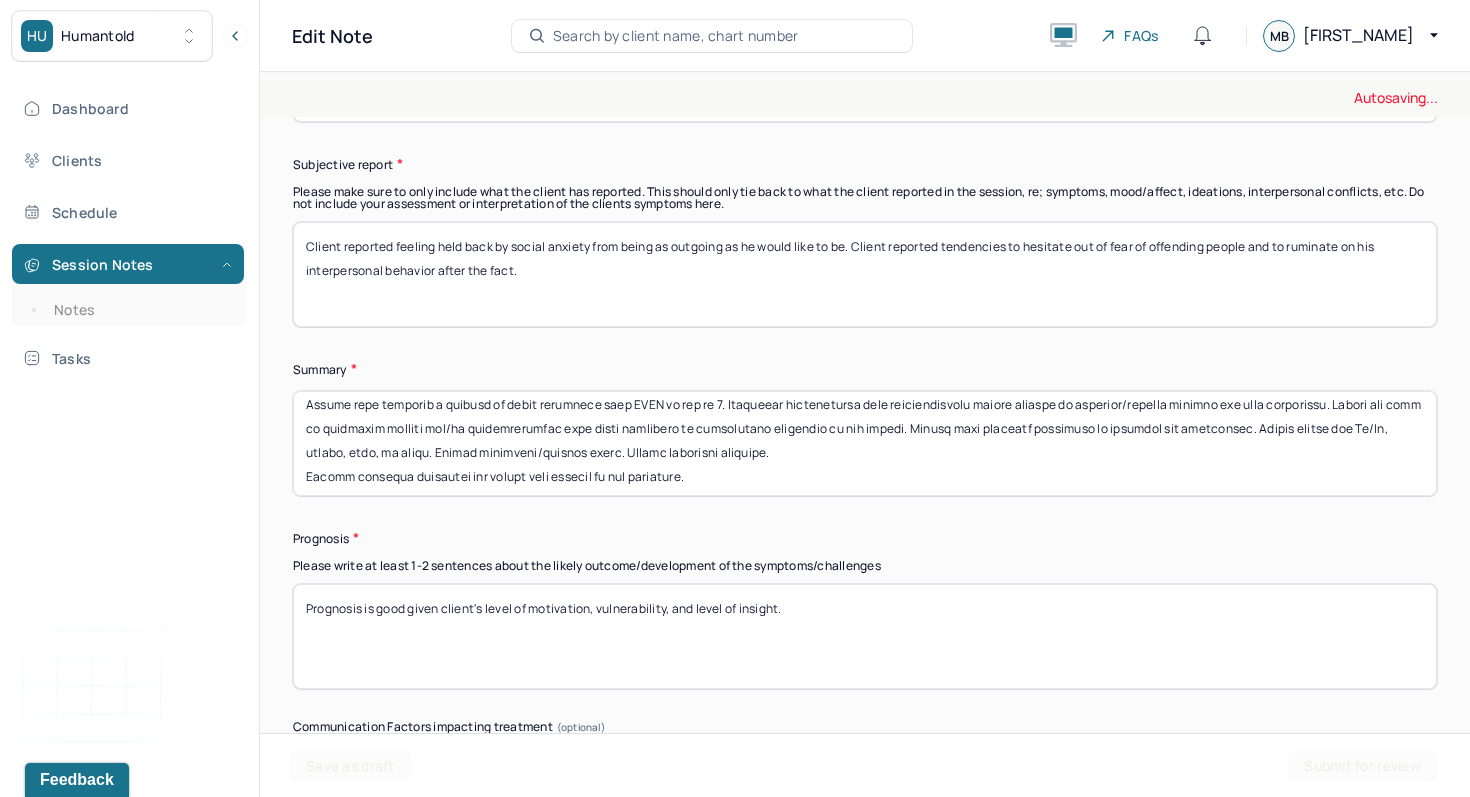 click at bounding box center [865, 443] 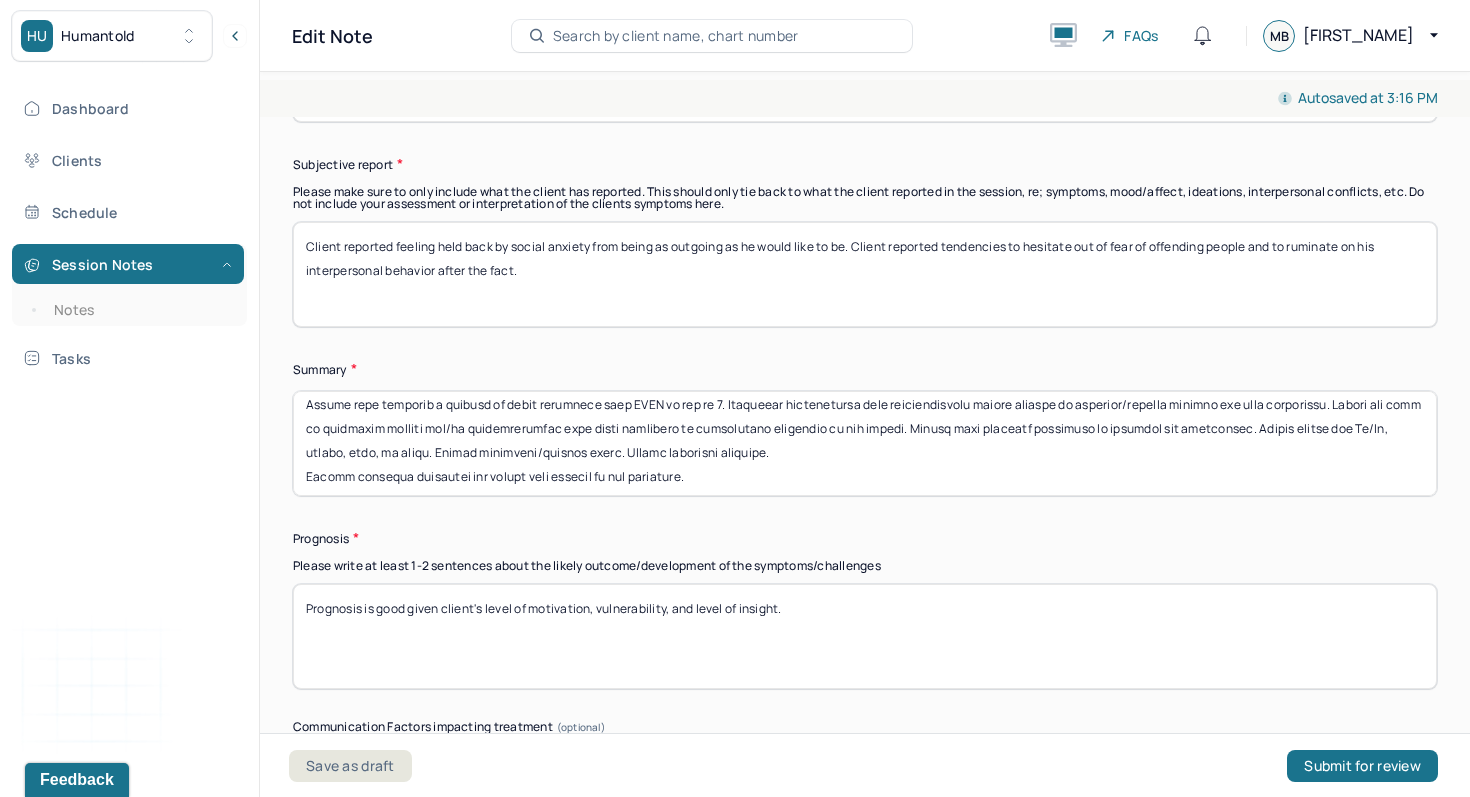 type on "Client is a 18yr old male who identifies as cis-gendered, straight, white, and of American descent. Client is currently on summer break between his first and second years of college. He works as a lacrosse coach. Client is presenting to treatment to address symptoms he describes as being related to rejection sensitivity dysphoria and social anxiety. He described worried thoughts, rumination, and overanalyzing interactions after the fact. Client reported that the symptoms are worse during periods of time when there is less structured activity in his routine. Client also reported a history of being diagnosed with ADHD at age of 8. Described difficulties with organizational skills outside of academia/college setting and task initiation. Client was open to providing records and/or correspondence with other providers to corroborate diagnosis in the future. Client also reported diagnosis of dyslexia and dysgraphia. Client denied any Si/Hi, intent, plan, or means. Denied substance/alcohol abuse. Denied psychotic ..." 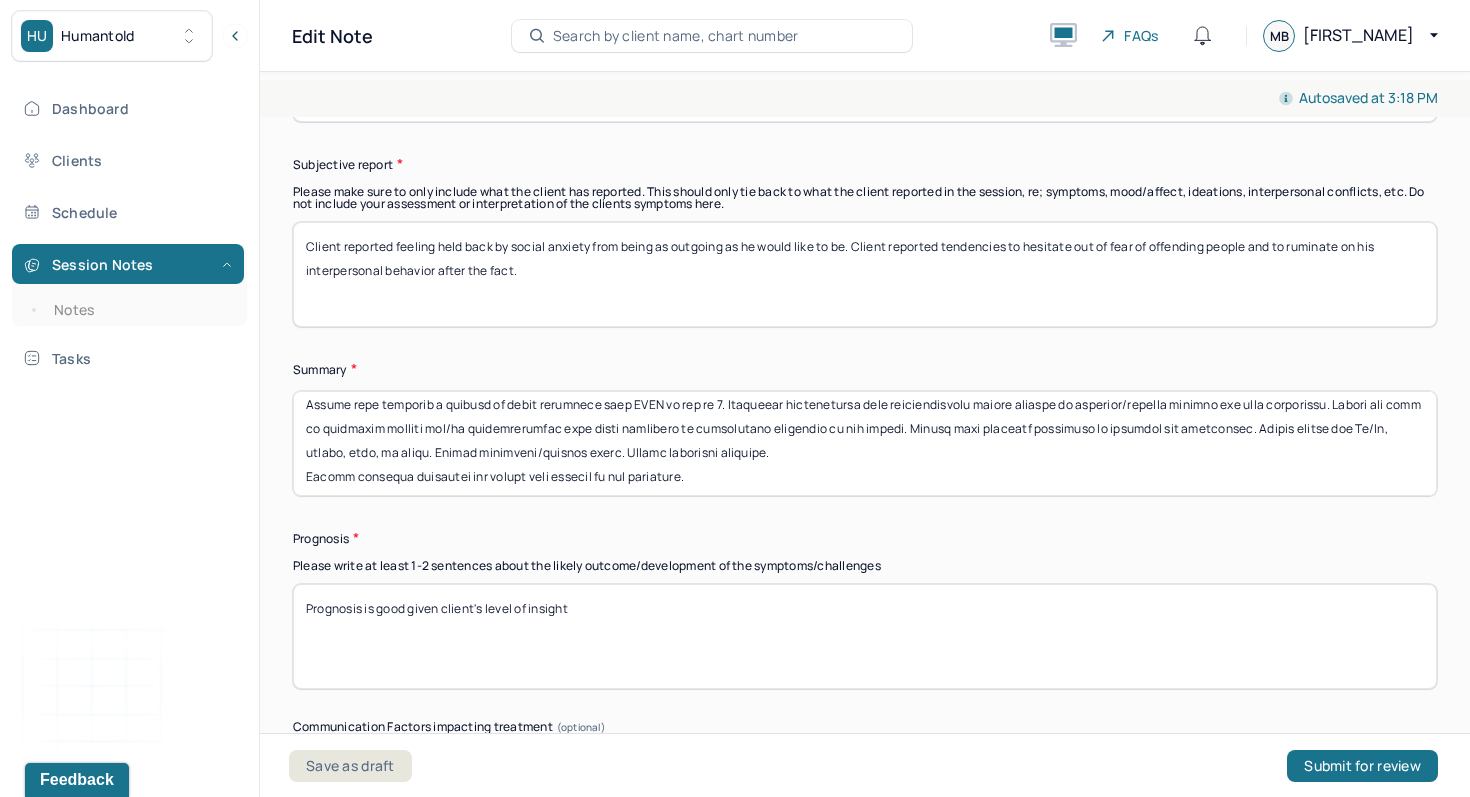click on "Prognosis is good given client's level of insight" at bounding box center [865, 636] 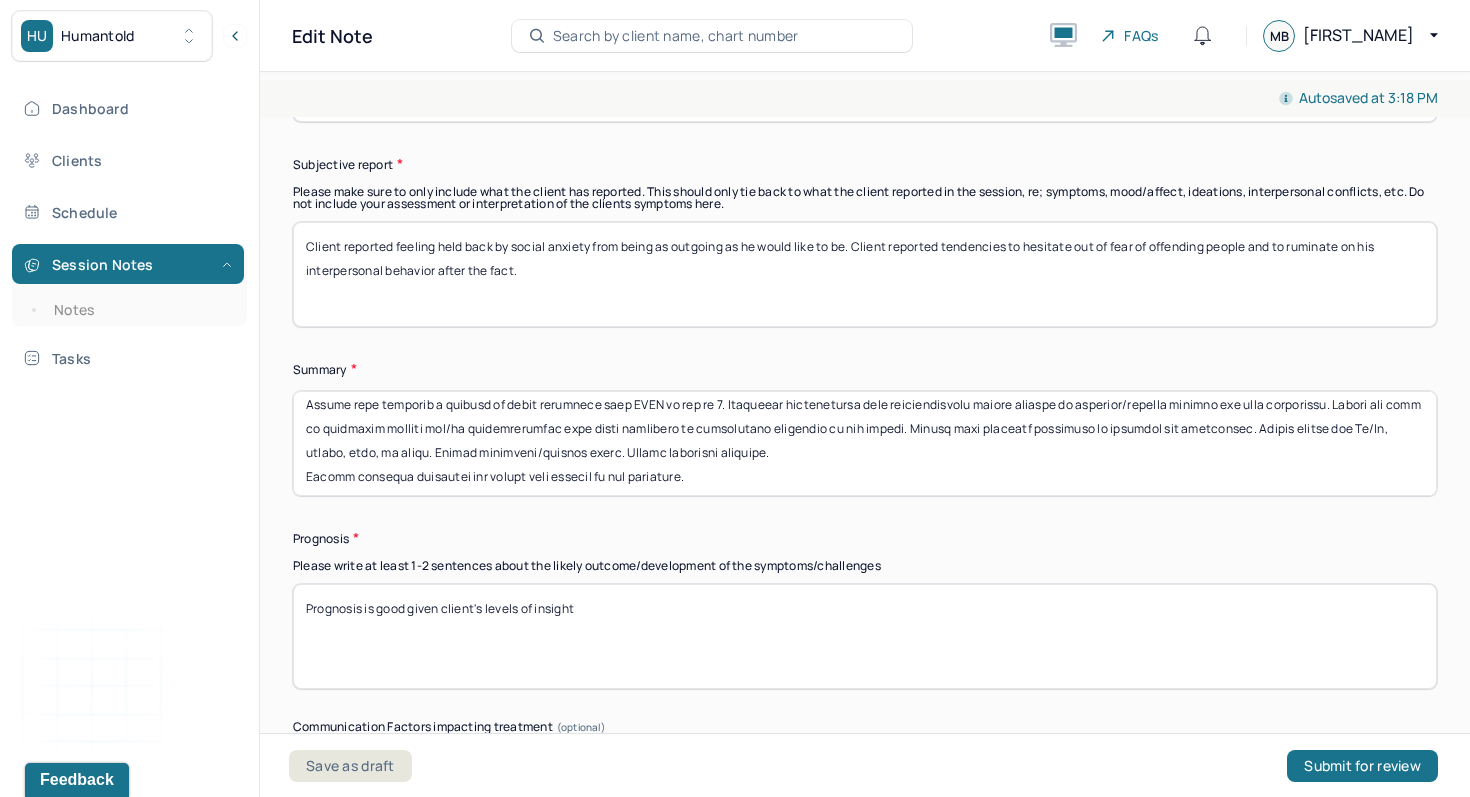 click on "Prognosis is good given client's level of insight" at bounding box center [865, 636] 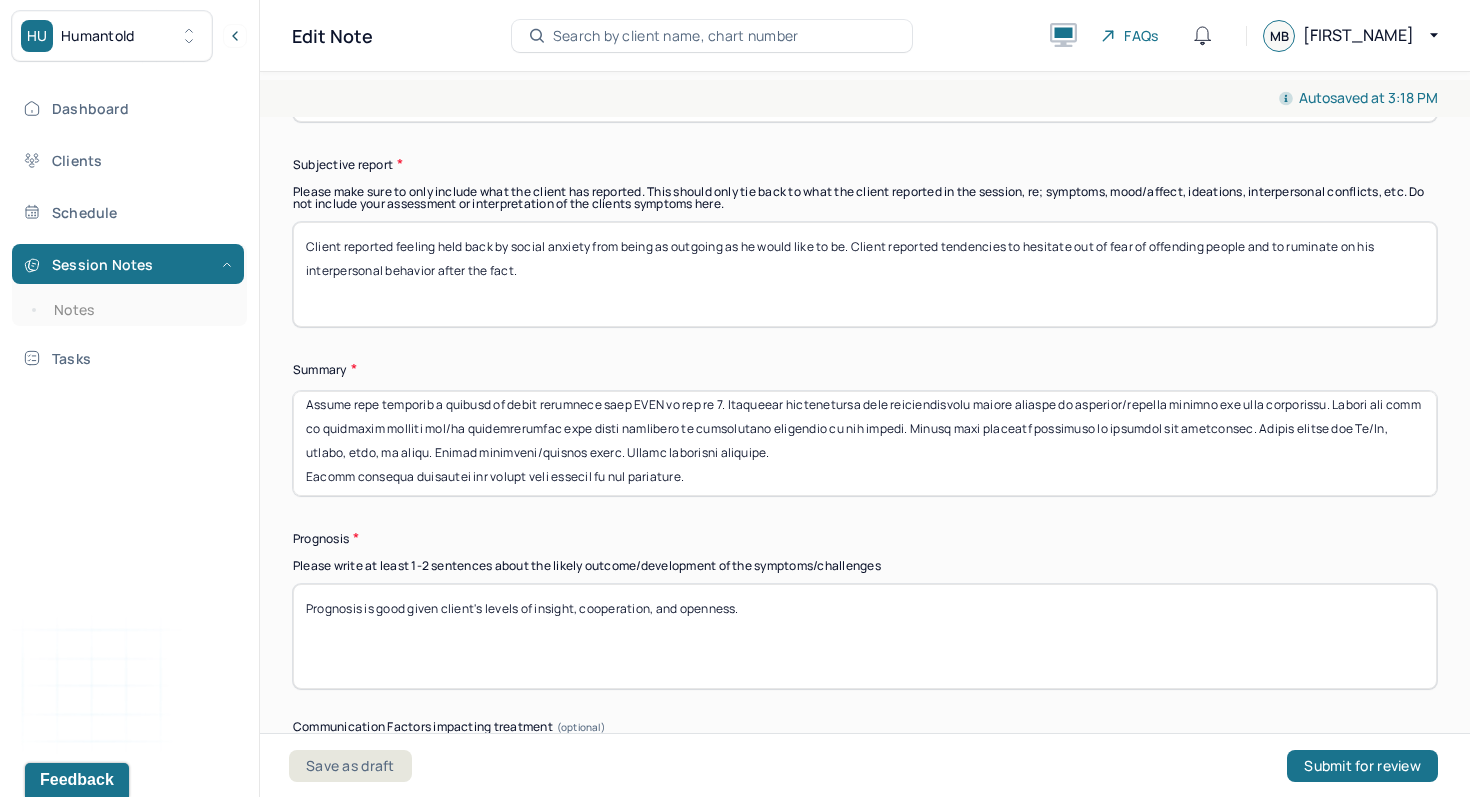 click on "Prognosis is good given client's levels of insight, cooperation, and openness." at bounding box center (865, 636) 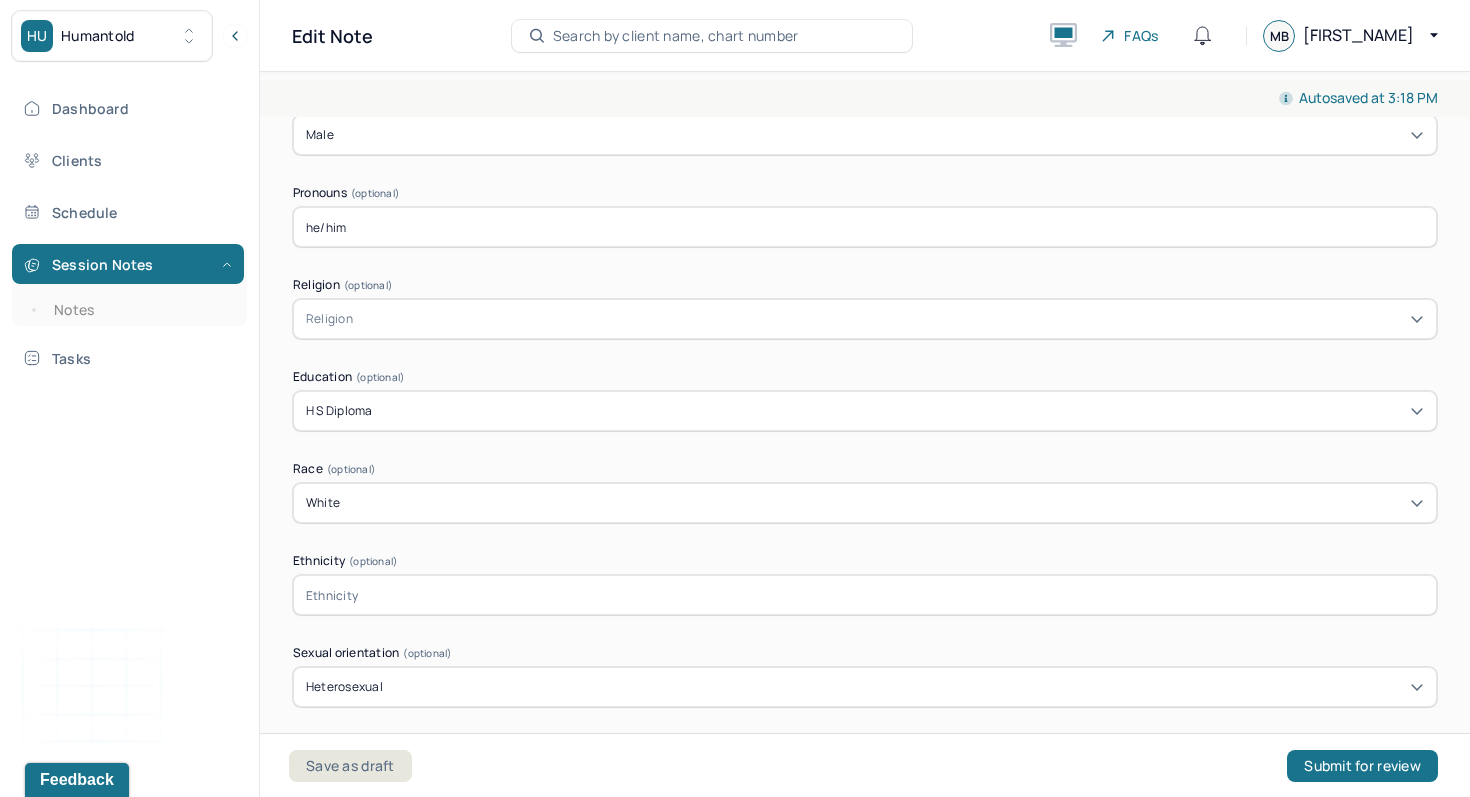 scroll, scrollTop: 1196, scrollLeft: 0, axis: vertical 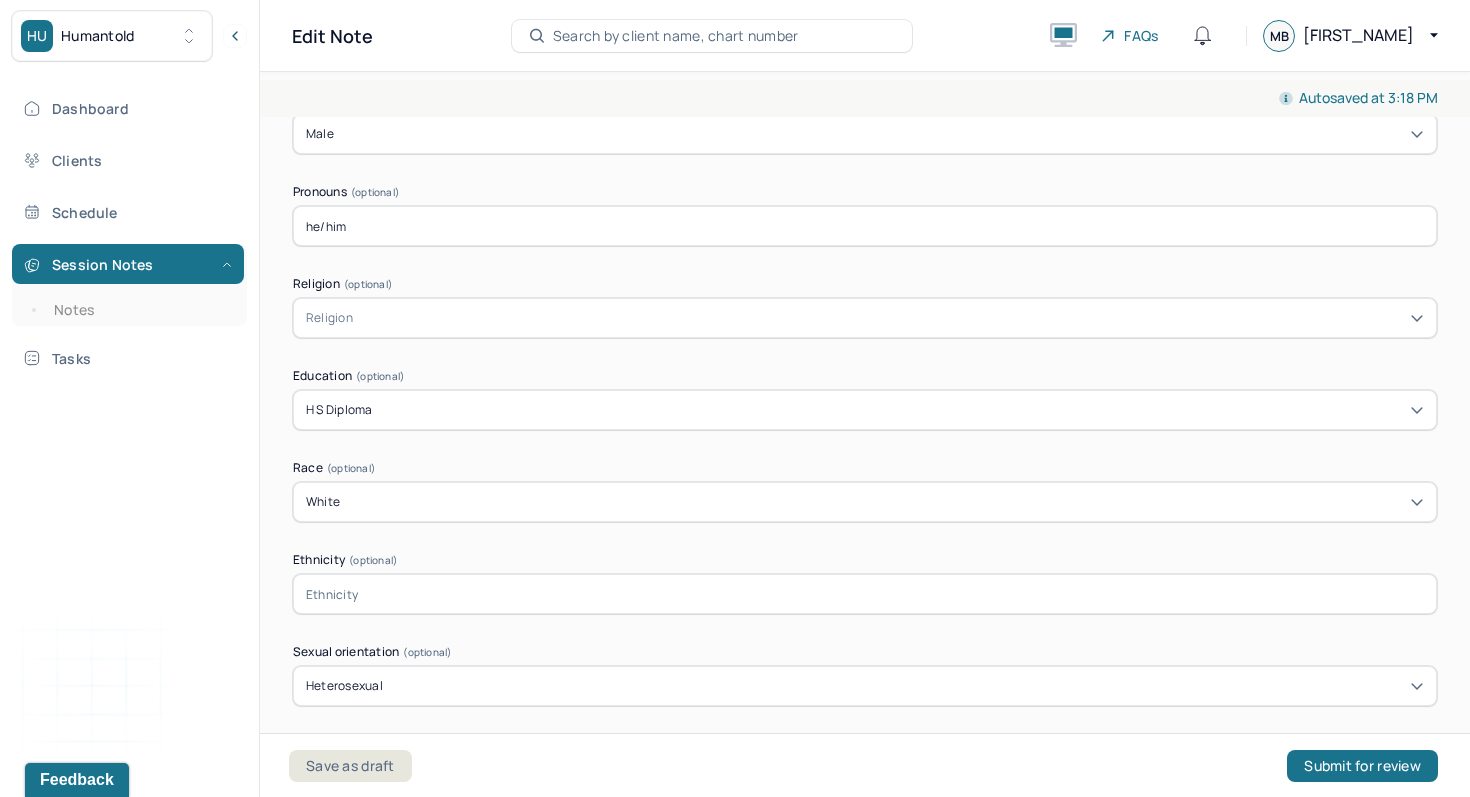 type on "Prognosis is good given client's reported history of benefitting from psychotherapy and his current levels of insight, cooperation, and openness." 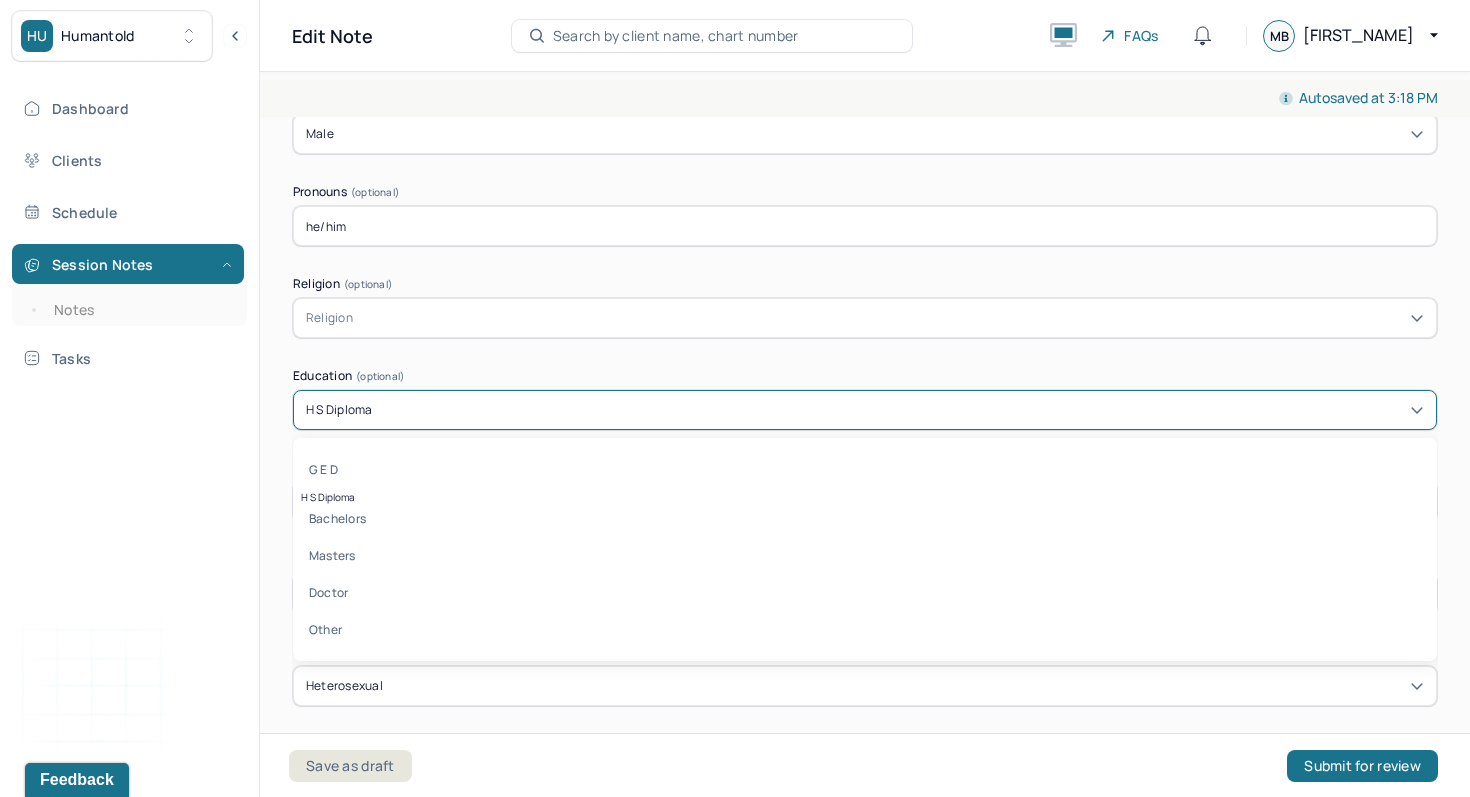click on "H S  Diploma" at bounding box center [339, 410] 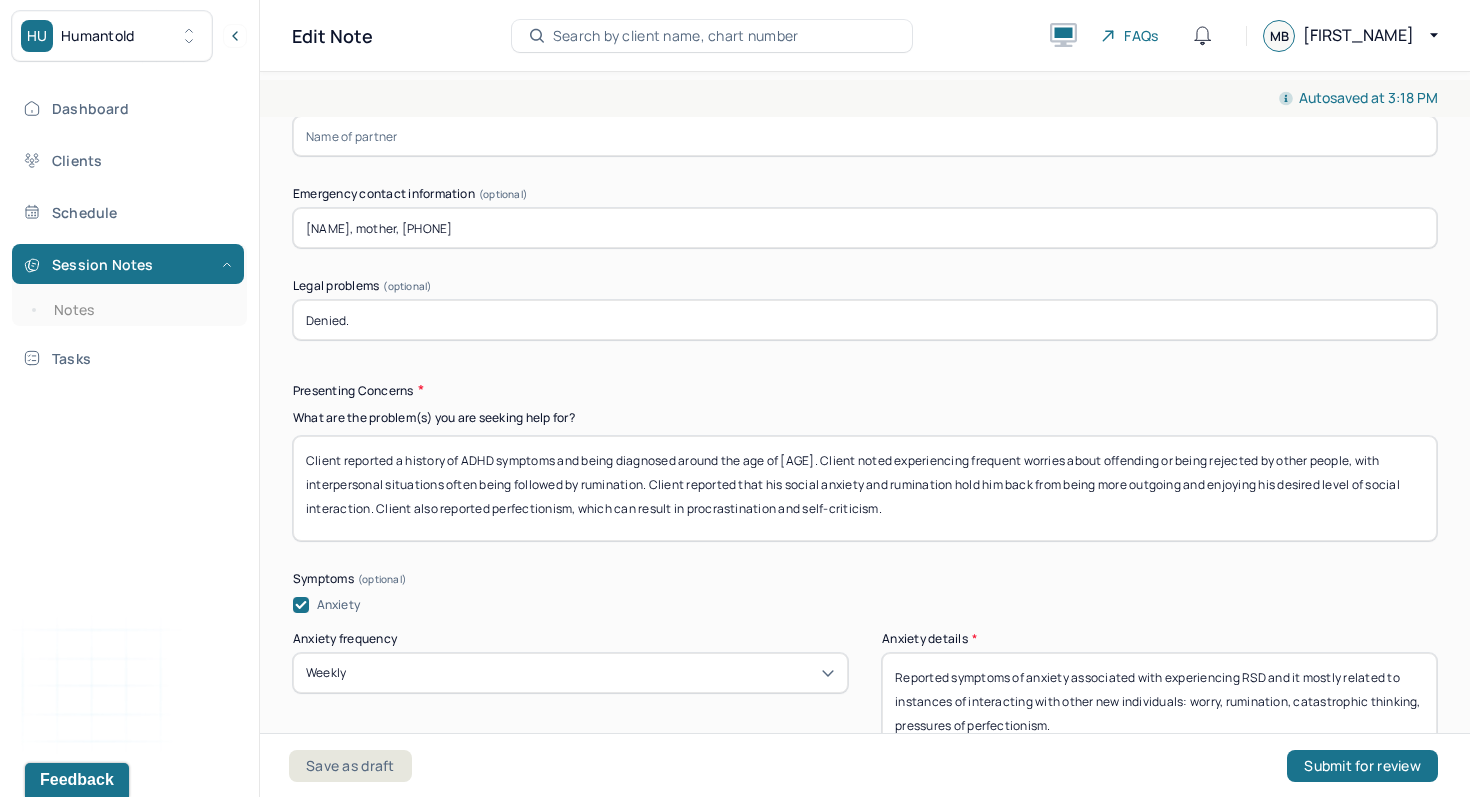 scroll, scrollTop: 2207, scrollLeft: 0, axis: vertical 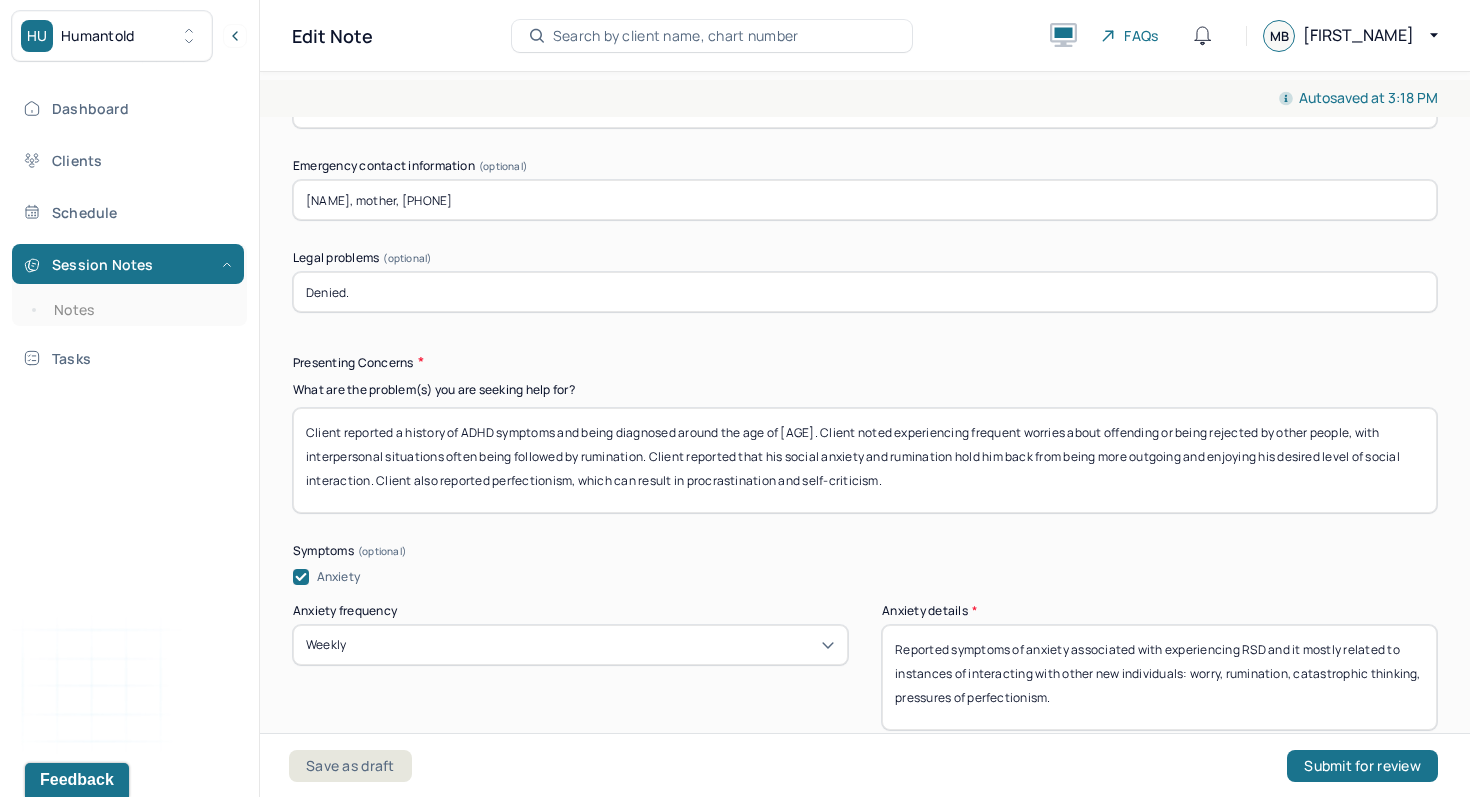 click on "Client reported a history of ADHD symptoms and being diagnosed around the age of 8. Client noted experiencing frequent worries about offending or being rejected by other people, with interpersonal situations often being followed by rumination. Client reported that his social anxiety and rumination hold him back from being more outgoing and enjoying his desired level of social interaction. Client also reported perfectionism, which can result in procrastination and self-criticism." at bounding box center (865, 460) 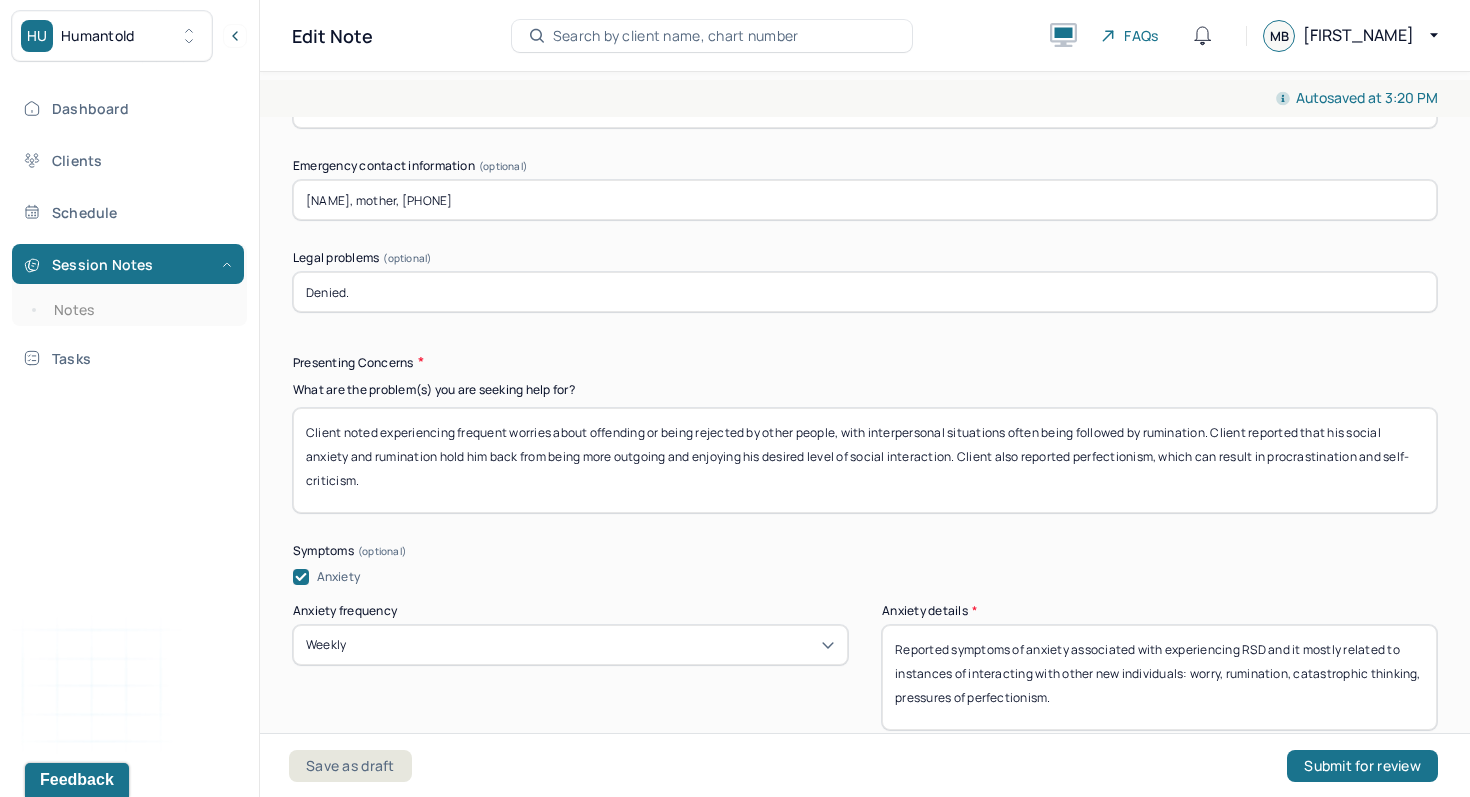 drag, startPoint x: 343, startPoint y: 429, endPoint x: 452, endPoint y: 426, distance: 109.041275 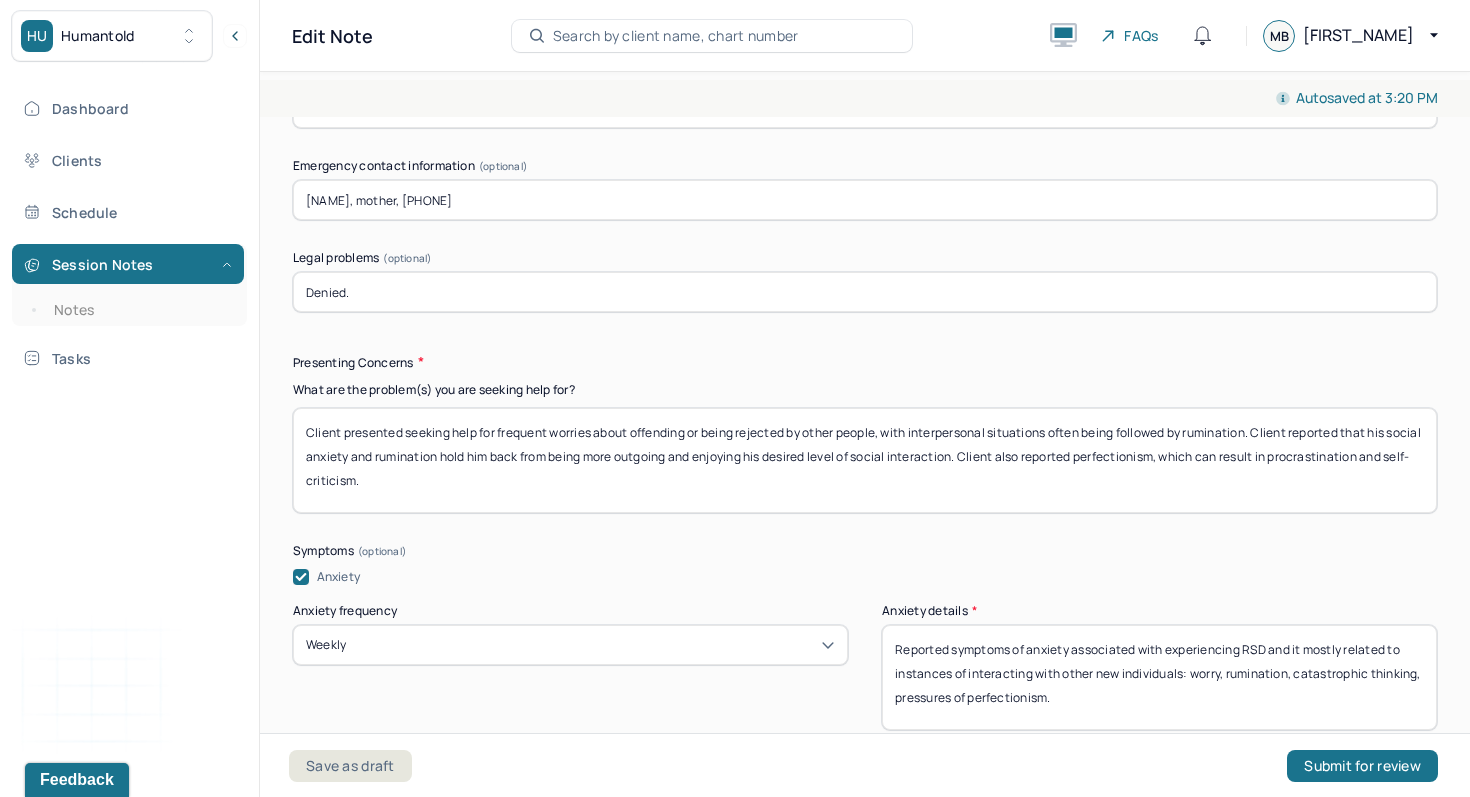 click on "Presenting Concerns What are the problem(s) you are seeking help for? Client noted experiencing frequent worries about offending or being rejected by other people, with interpersonal situations often being followed by rumination. Client reported that his social anxiety and rumination hold him back from being more outgoing and enjoying his desired level of social interaction. Client also reported perfectionism, which can result in procrastination and self-criticism.  Symptoms Anxiety Anxiety frequency Weekly Anxiety details * Reported symptoms of anxiety associated with experiencing RSD and it mostly related to instances of interacting with other new individuals: worry, rumination, catastrophic thinking, pressures of perfectionism.  Panic attacks Depression Easily distracted Impulsive Paranoia Alcohol Anger outburst Unable to feel pleasure Excessive energy Recreational drug use Tobacco Racing thoughts Other symptoms (optional) Physical symptoms (optional) Denied. Medication physical/psychiatric (optional)" at bounding box center (865, 1047) 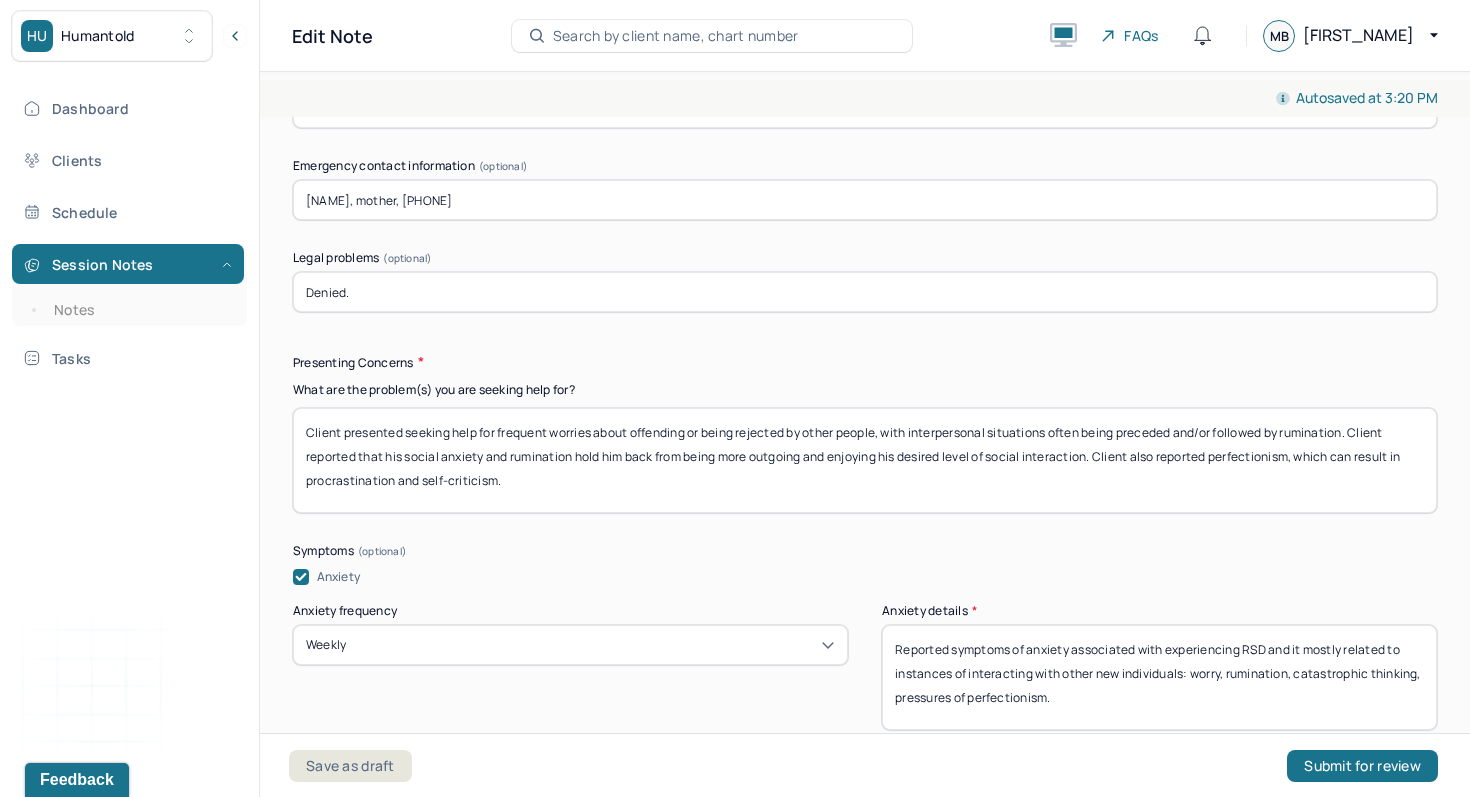 drag, startPoint x: 489, startPoint y: 454, endPoint x: 577, endPoint y: 459, distance: 88.14193 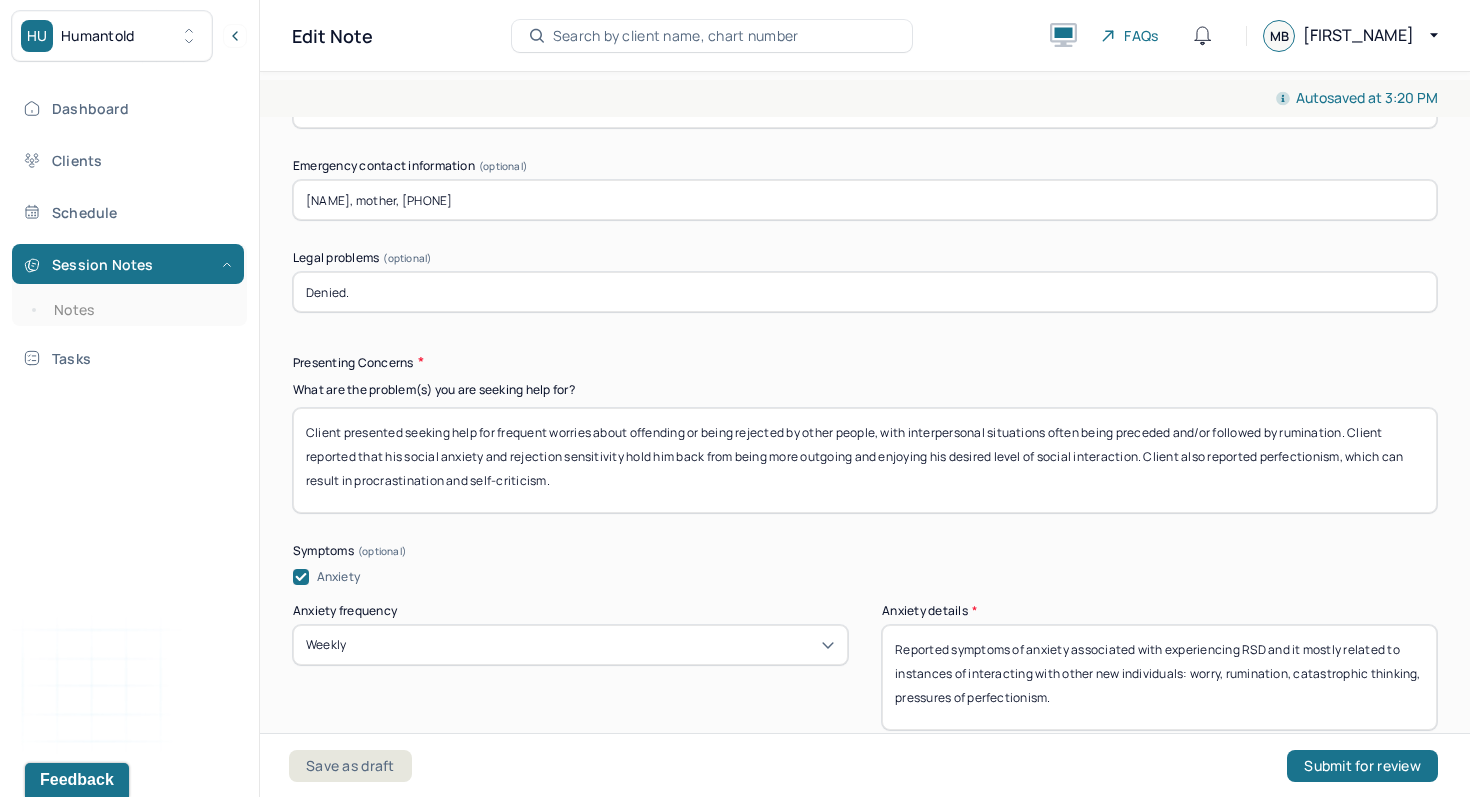 click on "Client presented seeking help for frequent worries about offending or being rejected by other people, with interpersonal situations often being preceded and/or followed by rumination. Client reported that his social anxiety and rumination hold him back from being more outgoing and enjoying his desired level of social interaction. Client also reported perfectionism, which can result in procrastination and self-criticism." at bounding box center [865, 460] 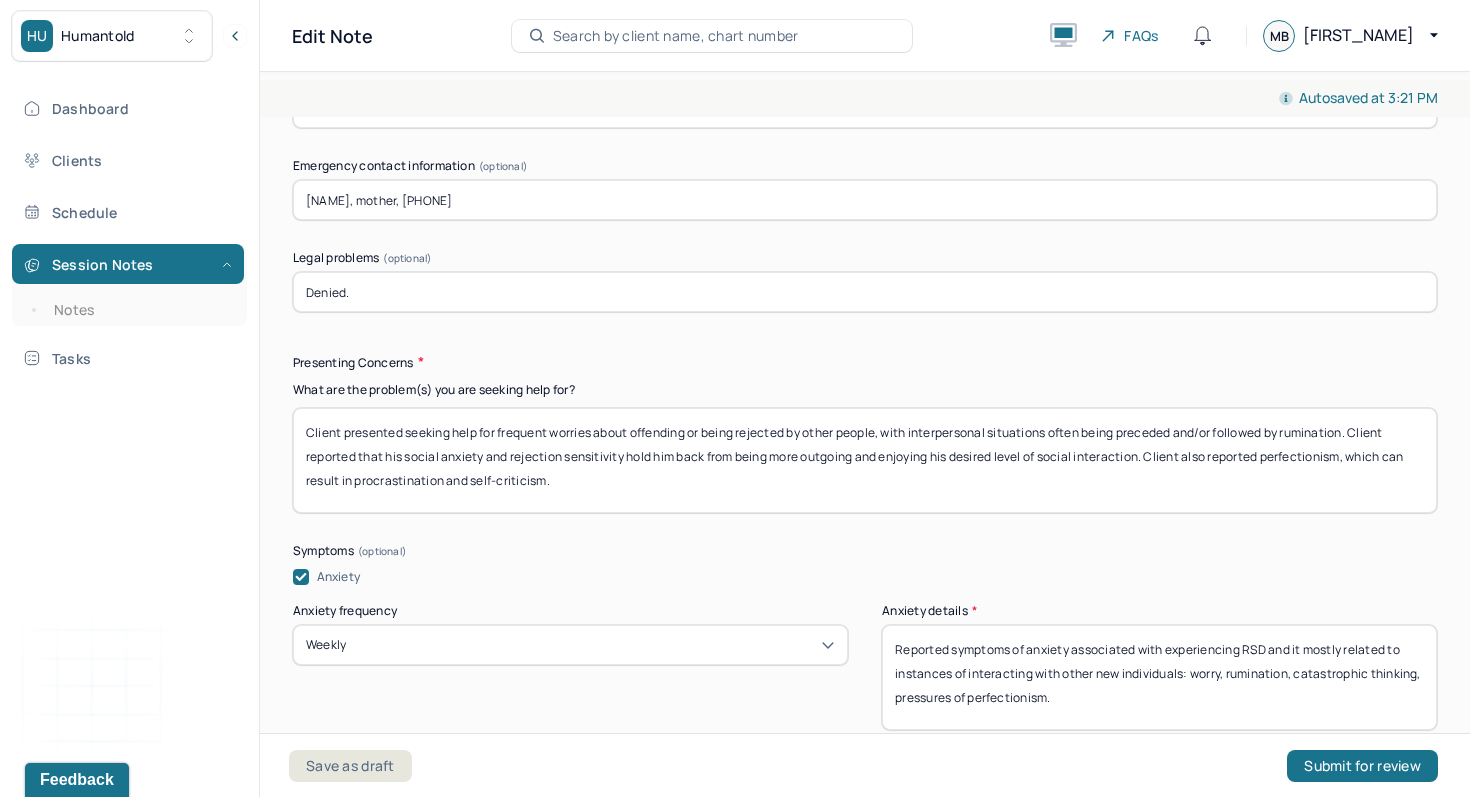 click on "Client presented seeking help for frequent worries about offending or being rejected by other people, with interpersonal situations often being preceded and/or followed by rumination. Client reported that his social anxiety and rejection sensitivity hold him back from being more outgoing and enjoying his desired level of social interaction. Client also reported perfectionism, which can result in procrastination and self-criticism." at bounding box center [865, 460] 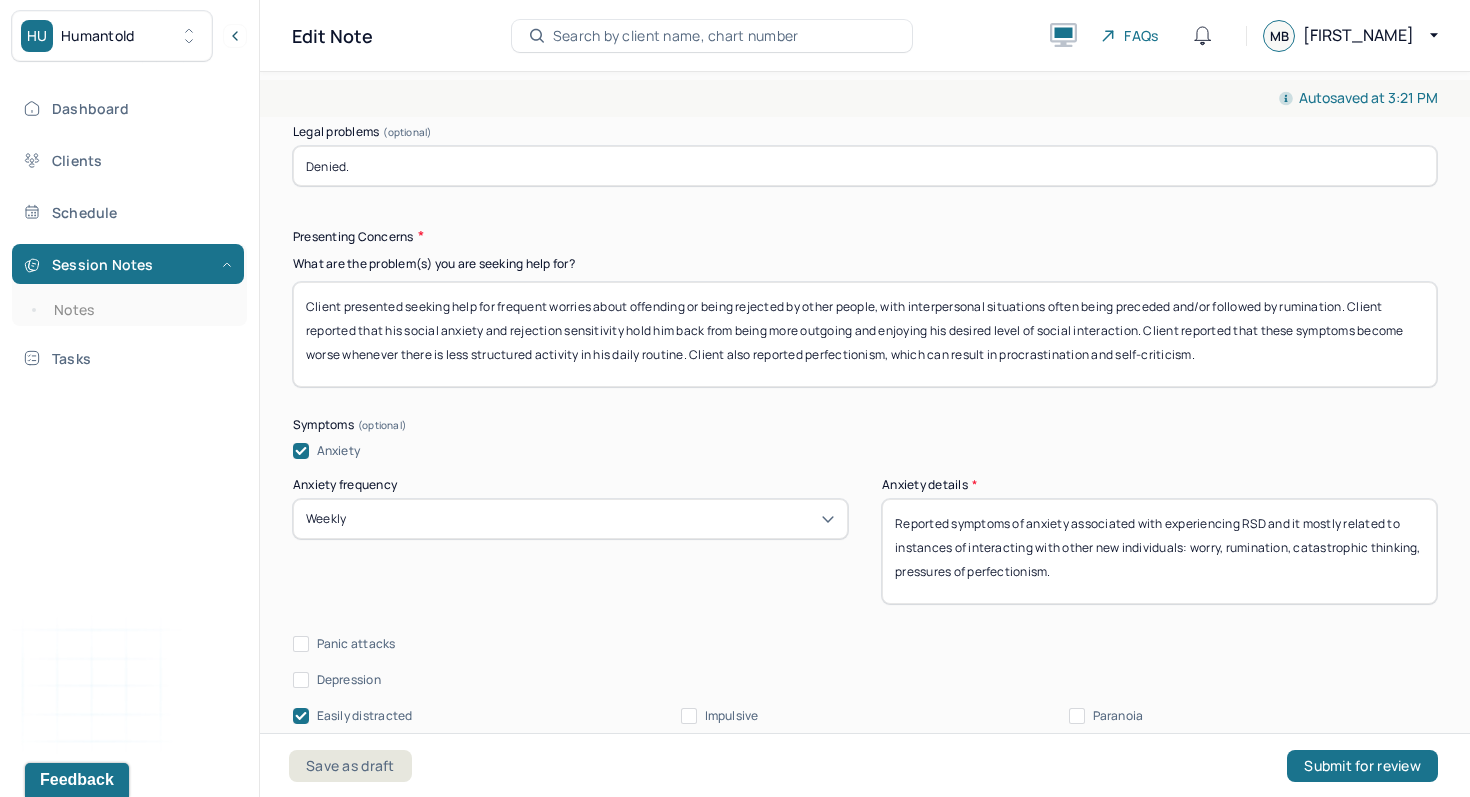 scroll, scrollTop: 2339, scrollLeft: 0, axis: vertical 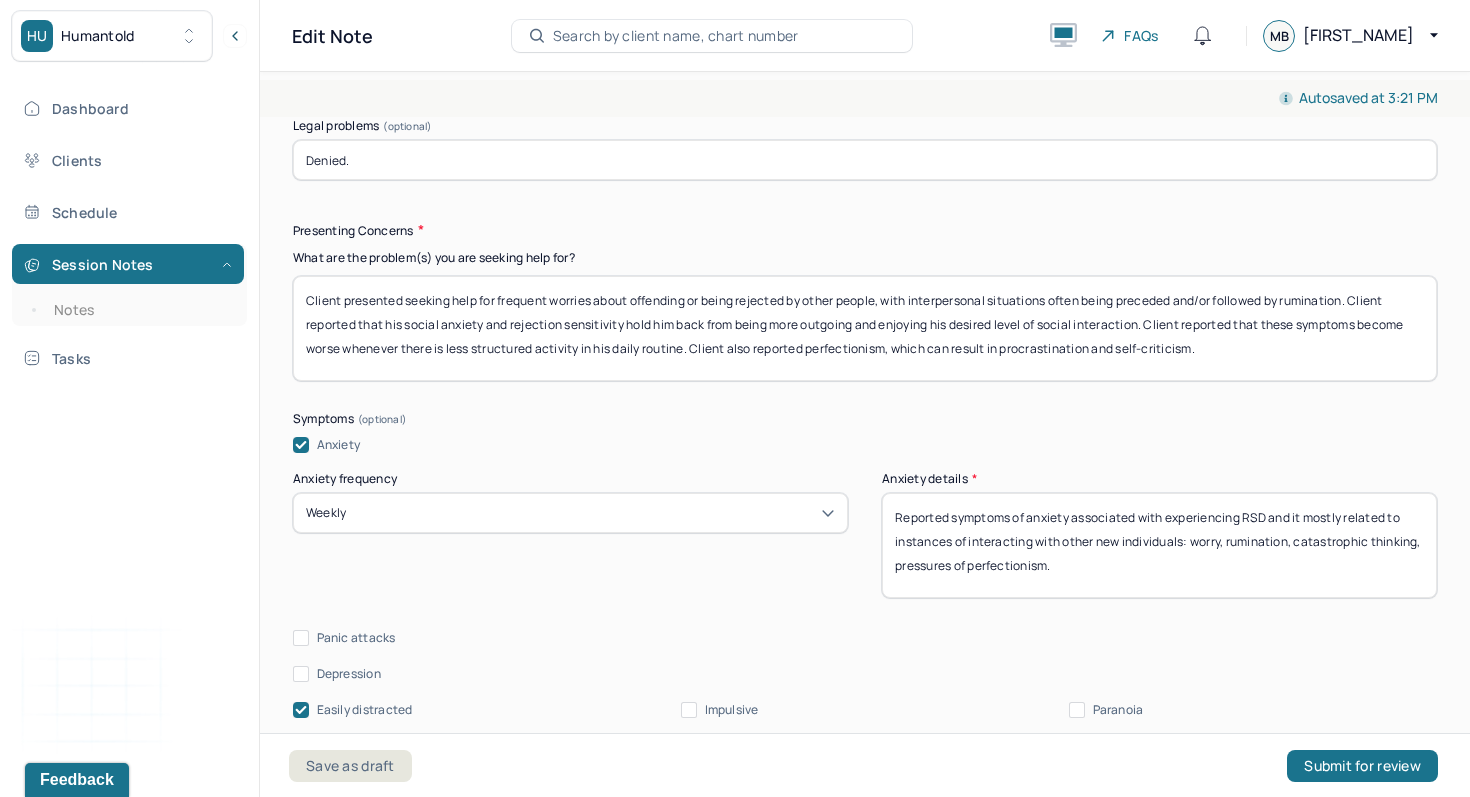type on "Client presented seeking help for frequent worries about offending or being rejected by other people, with interpersonal situations often being preceded and/or followed by rumination. Client reported that his social anxiety and rejection sensitivity hold him back from being more outgoing and enjoying his desired level of social interaction. Client reported that these symptoms become worse whenever there is less structured activity in his daily routine. Client also reported perfectionism, which can result in procrastination and self-criticism." 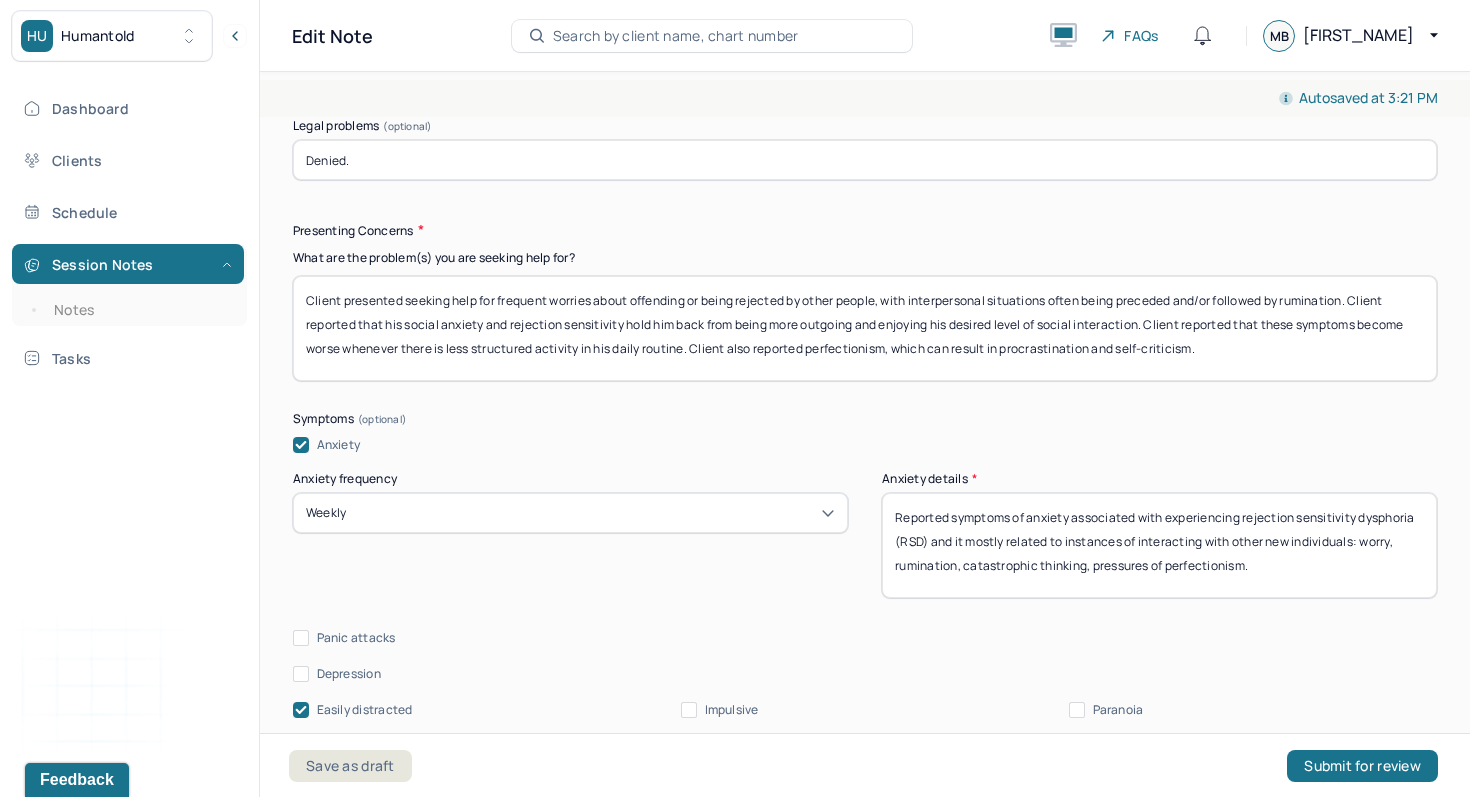 click on "Reported symptoms of anxiety associated with experiencing rejection sensitivity dysphoria (RSD) and it mostly related to instances of interacting with other new individuals: worry, rumination, catastrophic thinking, pressures of perfectionism." at bounding box center [1159, 545] 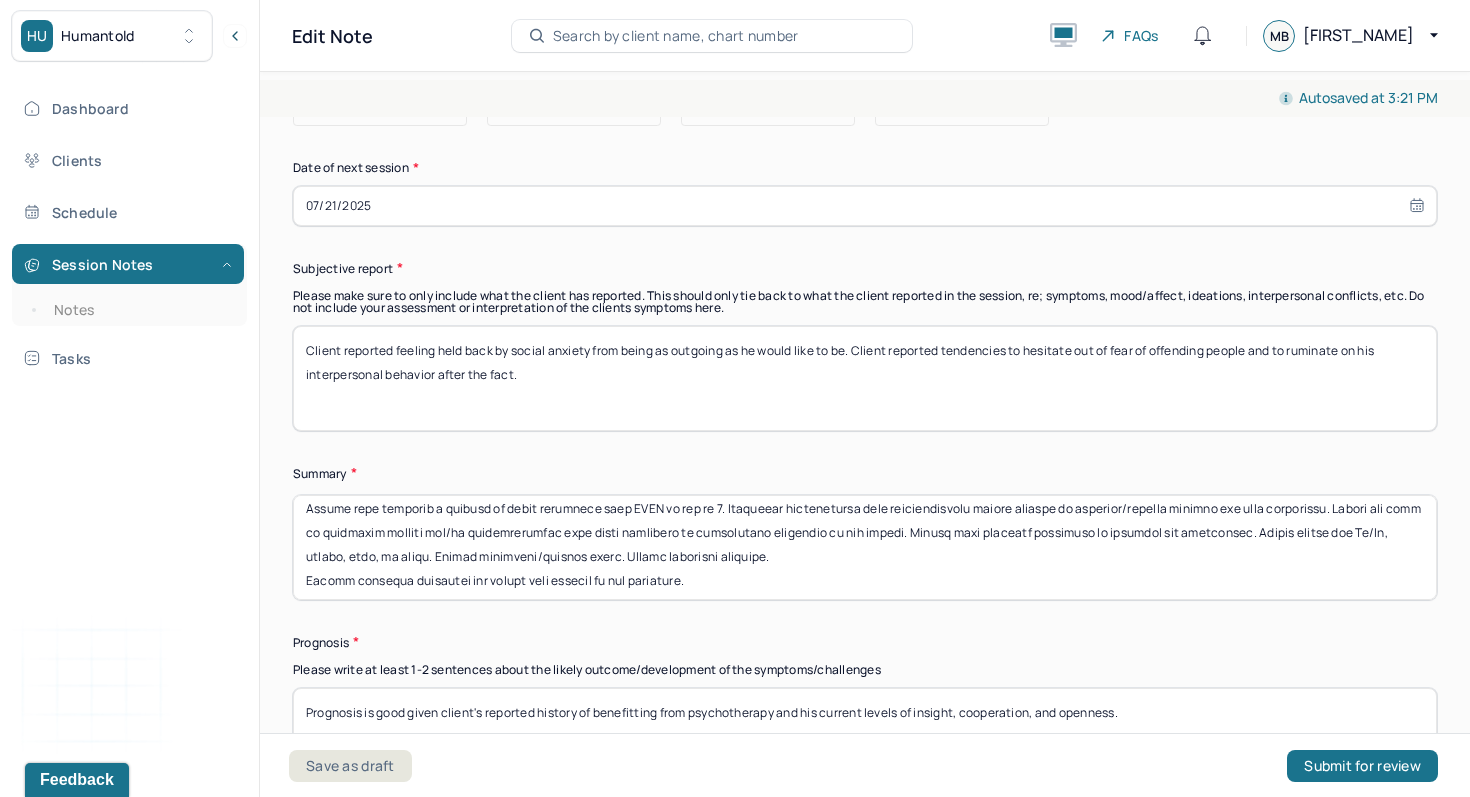 scroll, scrollTop: 10389, scrollLeft: 0, axis: vertical 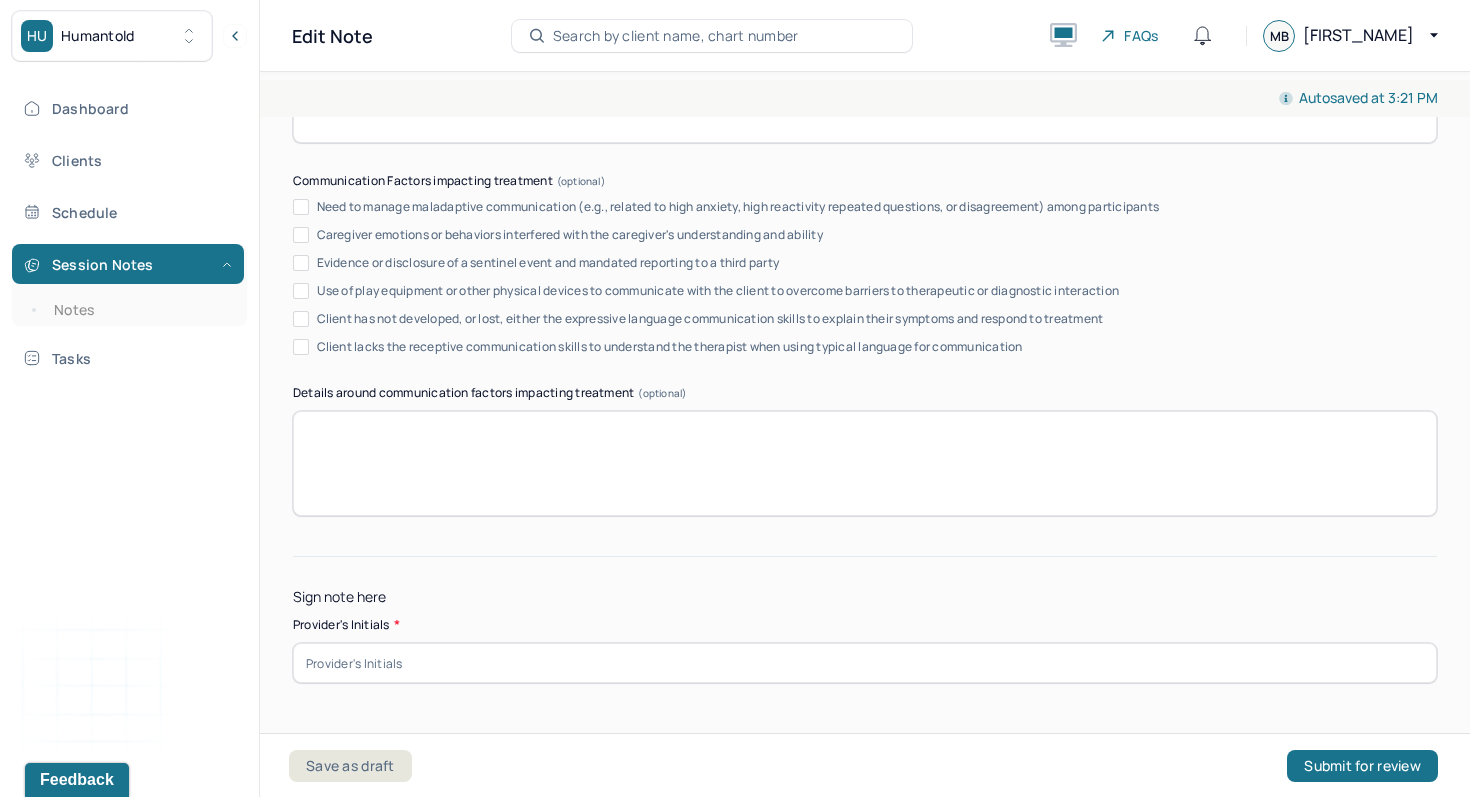 type on "Reported symptoms of anxiety associated with experiencing rejection sensitivity dysphoria (RSD) and it being mostly related to instances of interacting with other new individuals: worry, rumination, catastrophic thinking, pressures of perfectionism." 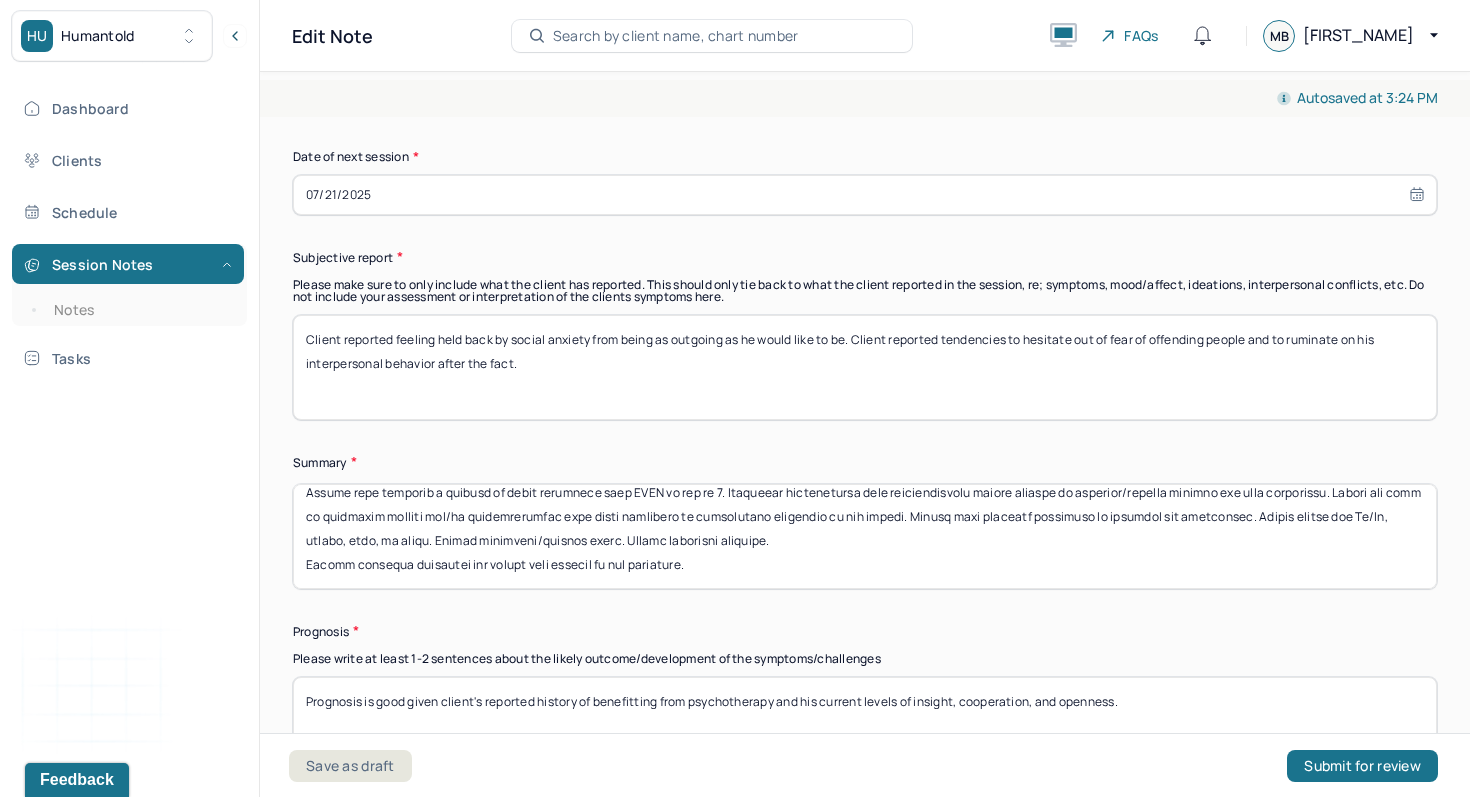 scroll, scrollTop: 10297, scrollLeft: 0, axis: vertical 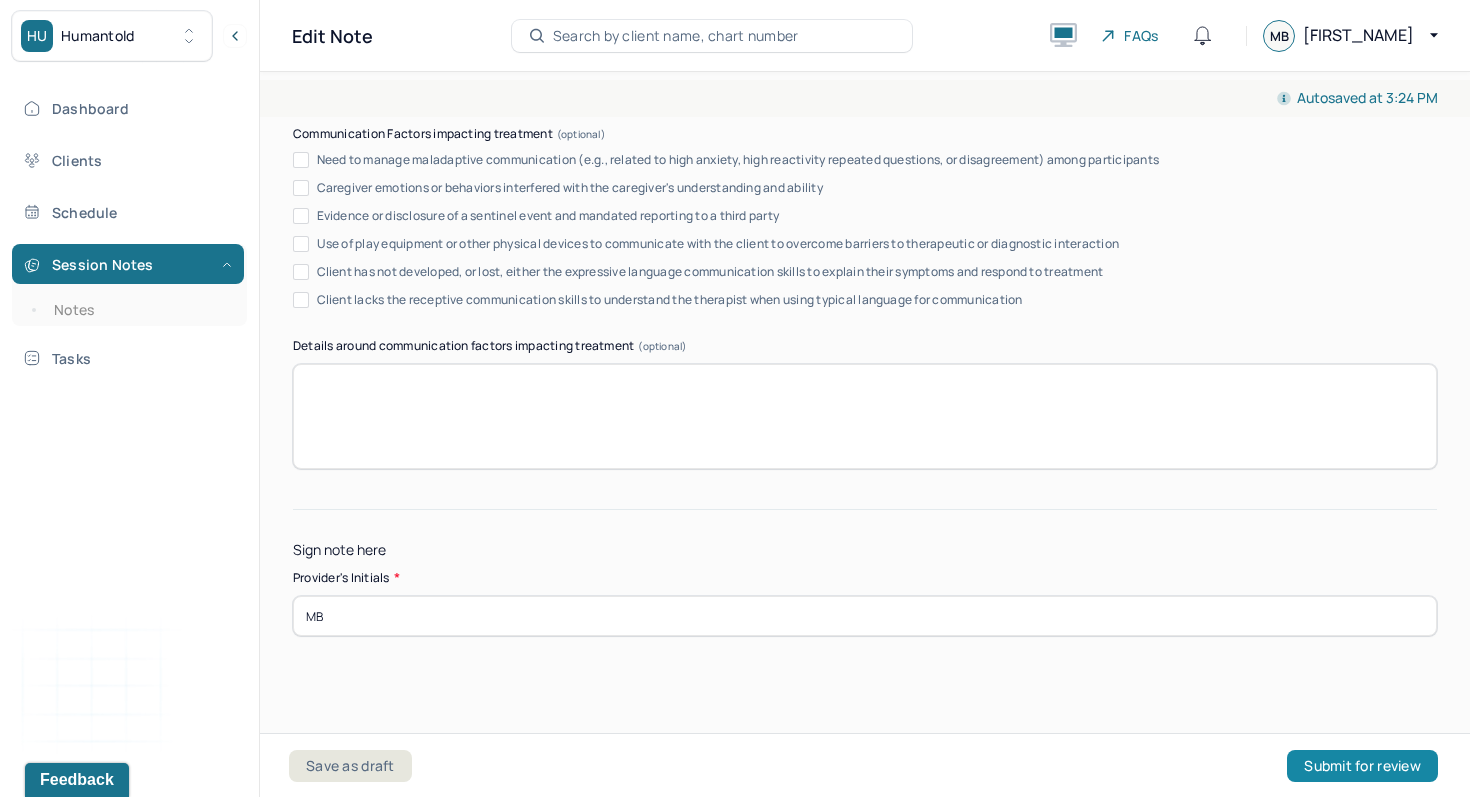type on "MB" 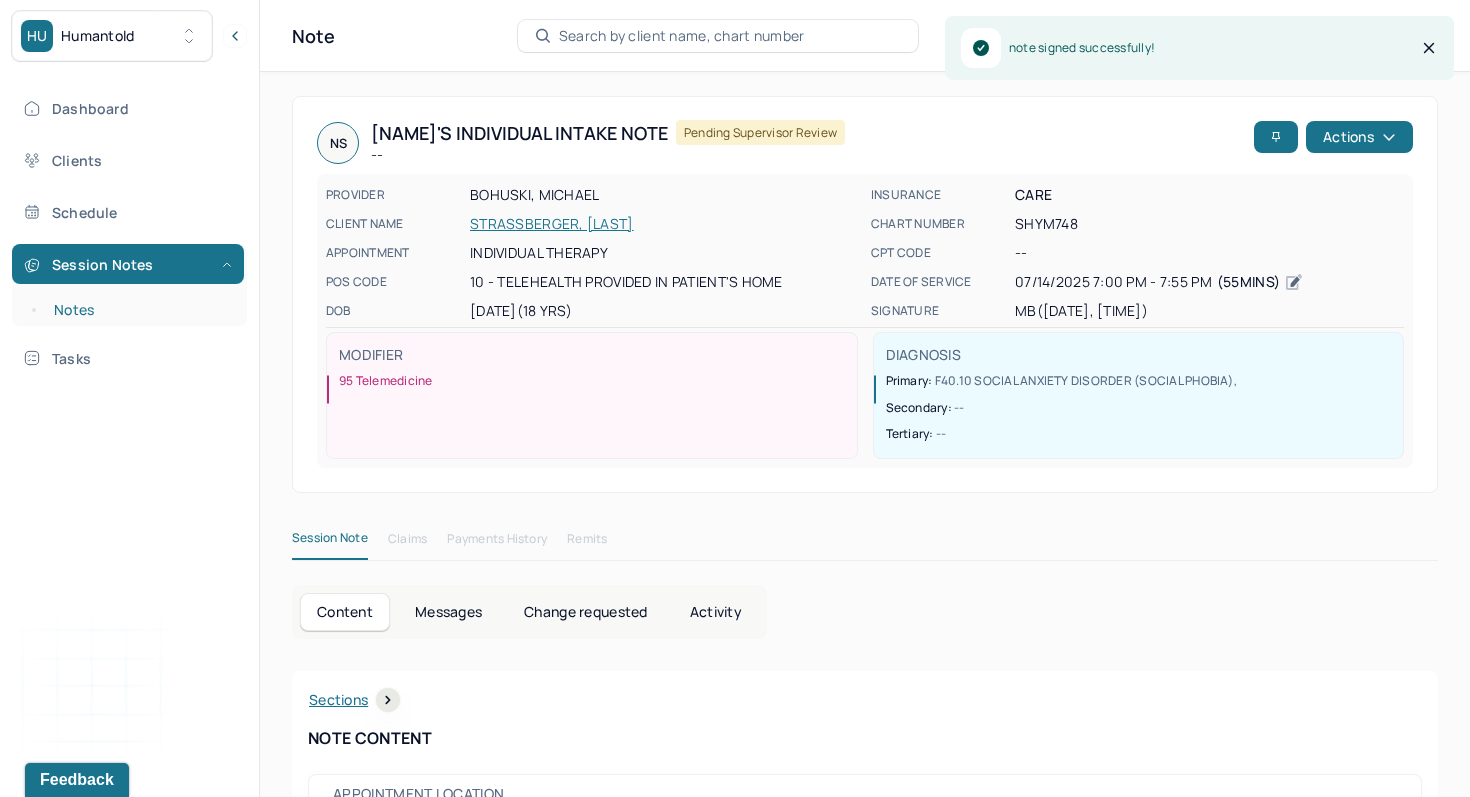 click on "Notes" at bounding box center (139, 310) 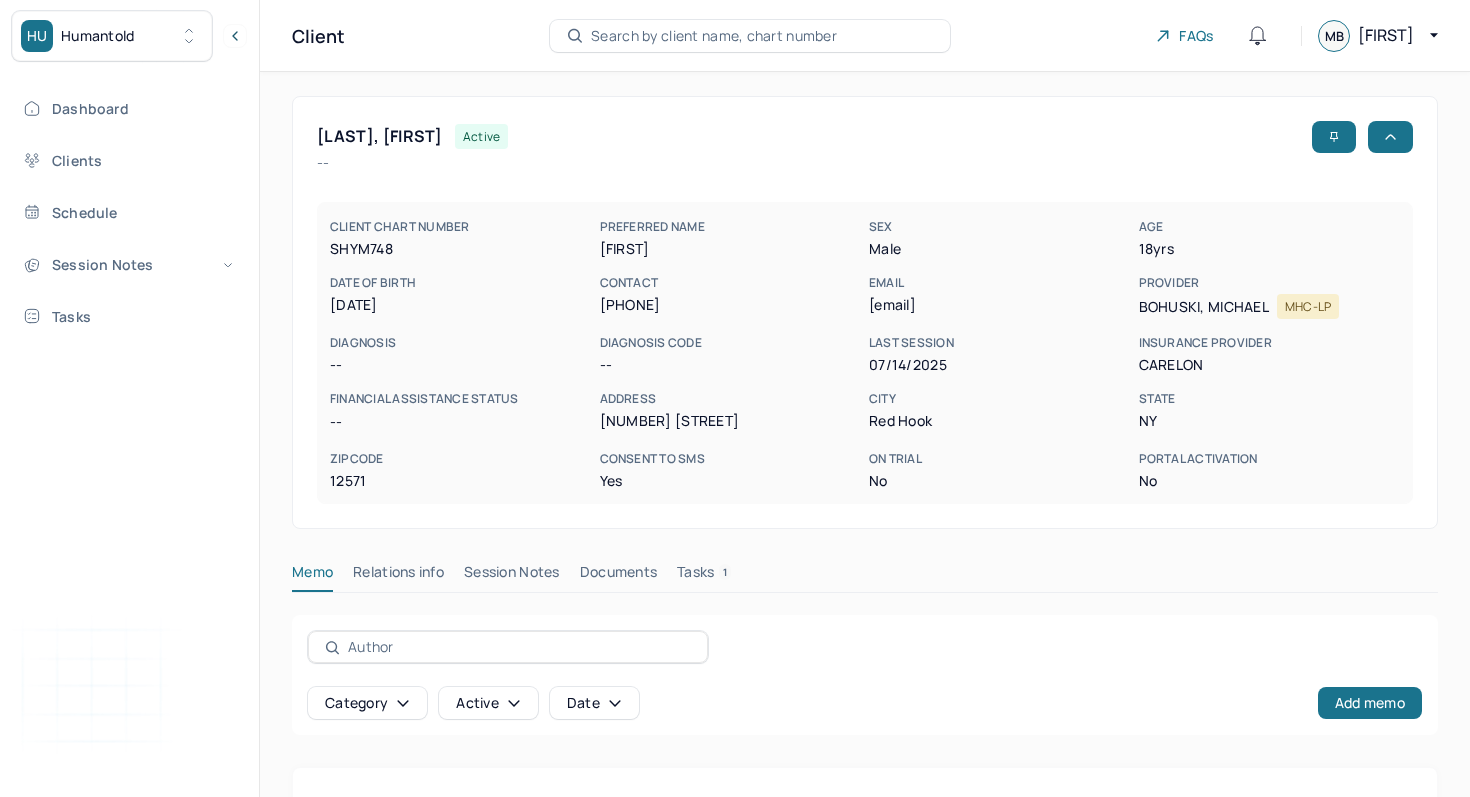 scroll, scrollTop: 0, scrollLeft: 0, axis: both 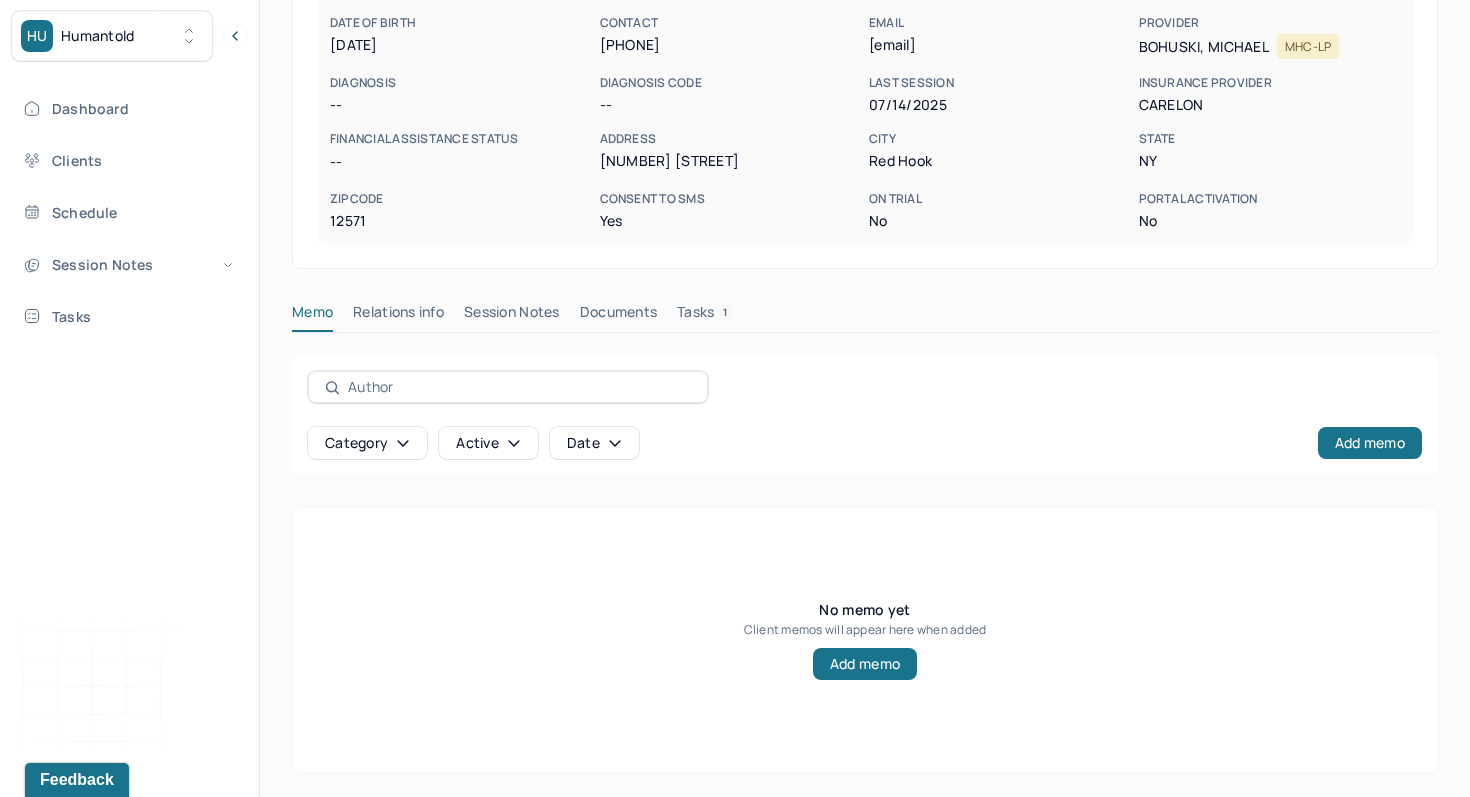 click on "[LAST], [FIRST] active -- CLIENT CHART NUMBER SHYM748 PREFERRED NAME [FIRST] SEX male AGE 18 yrs DATE OF BIRTH [DATE] CONTACT [PHONE] EMAIL [EMAIL] PROVIDER BOHUSKI, MICHAEL MHC-LP DIAGNOSIS -- DIAGNOSIS CODE -- LAST SESSION [DATE] insurance provider CARELON FINANCIAL ASSISTANCE STATUS -- Address [NUMBER] [STREET] City [CITY] State [STATE] Zipcode [POSTAL_CODE] Consent to Sms Yes On Trial No Portal Activation No Memo Relations info Session Notes Documents Tasks 1 Category active Date Add memo No memo yet Client memos will appear here when added Add memo" at bounding box center [865, 304] 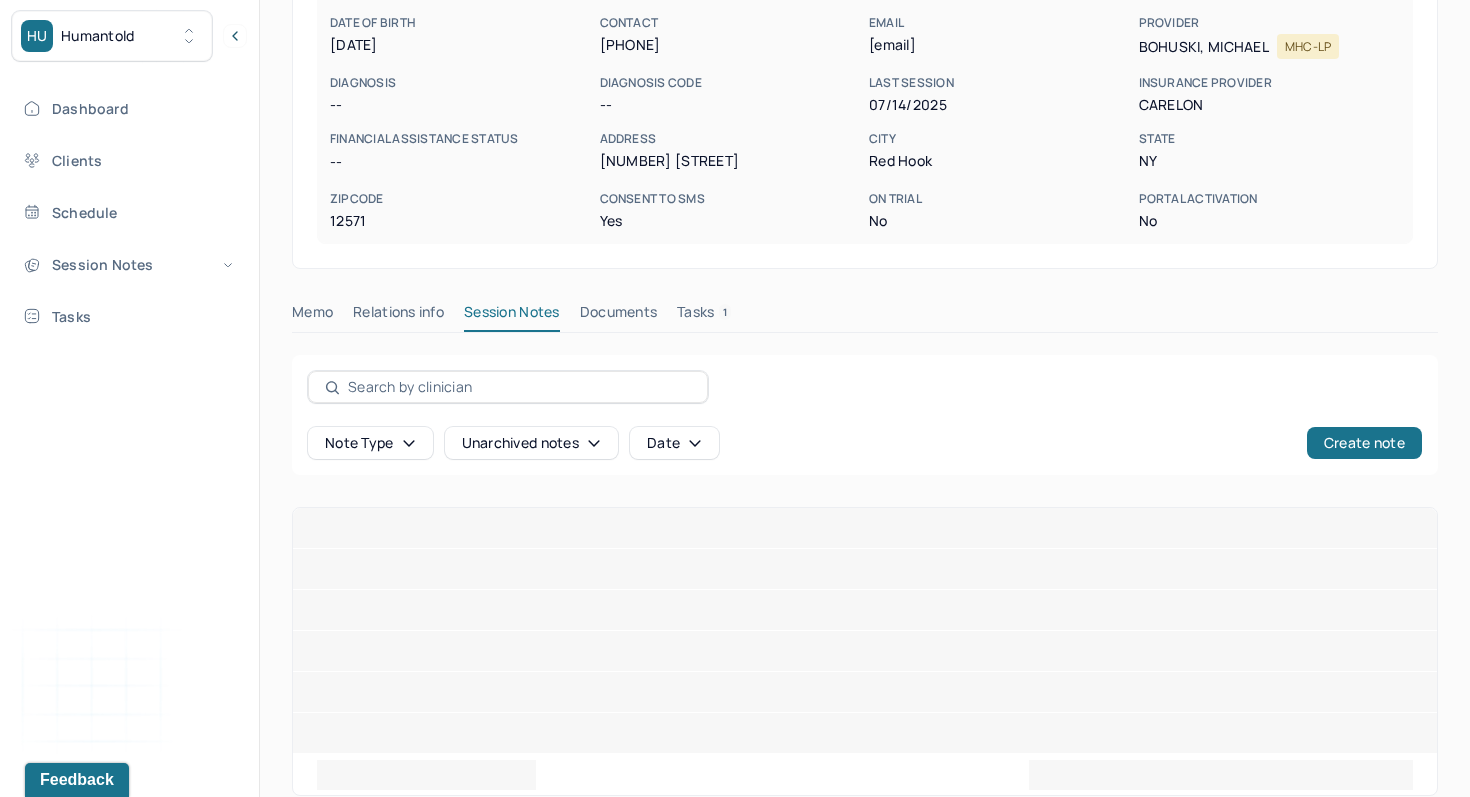 scroll, scrollTop: 142, scrollLeft: 0, axis: vertical 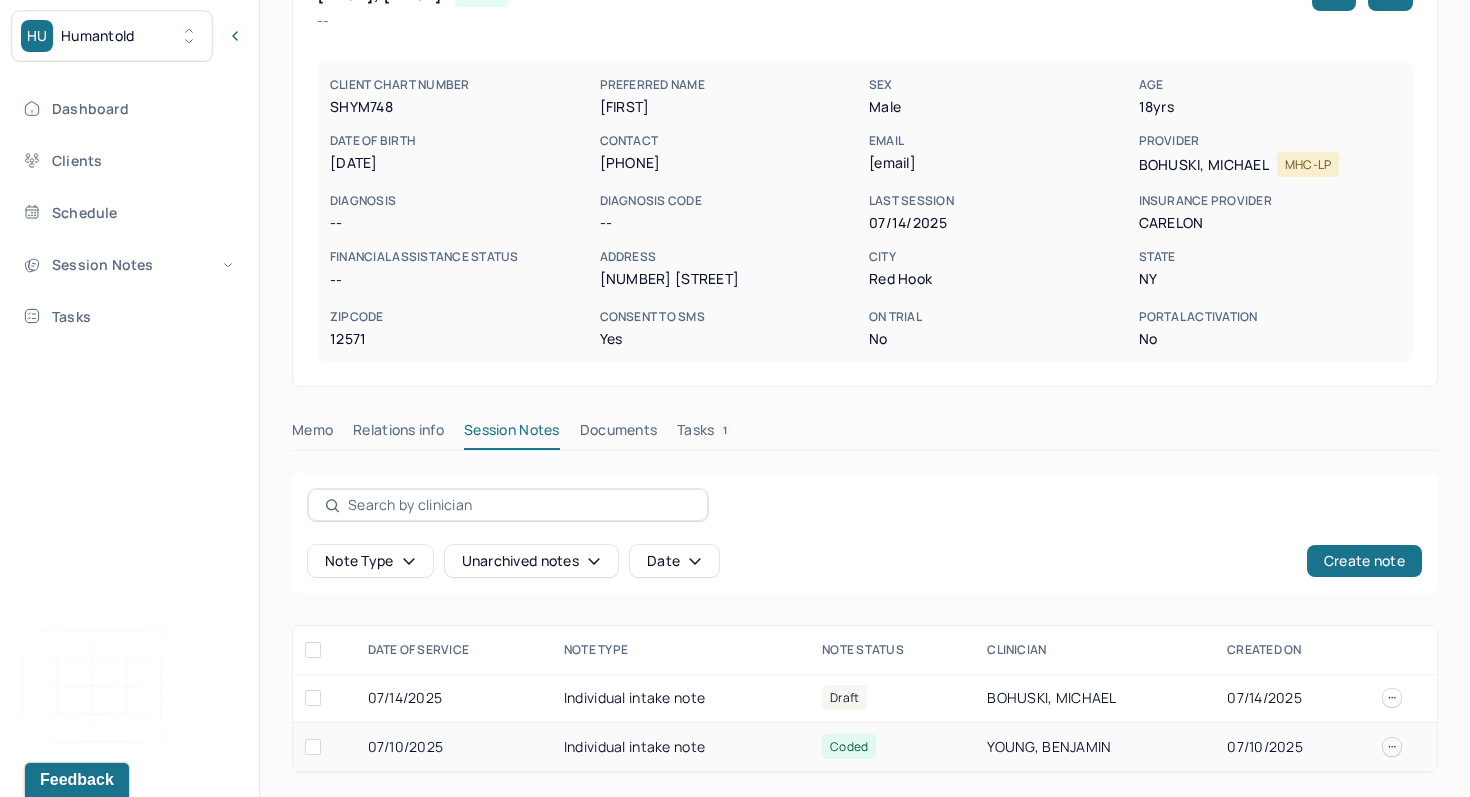 click on "Individual intake note" at bounding box center [681, 747] 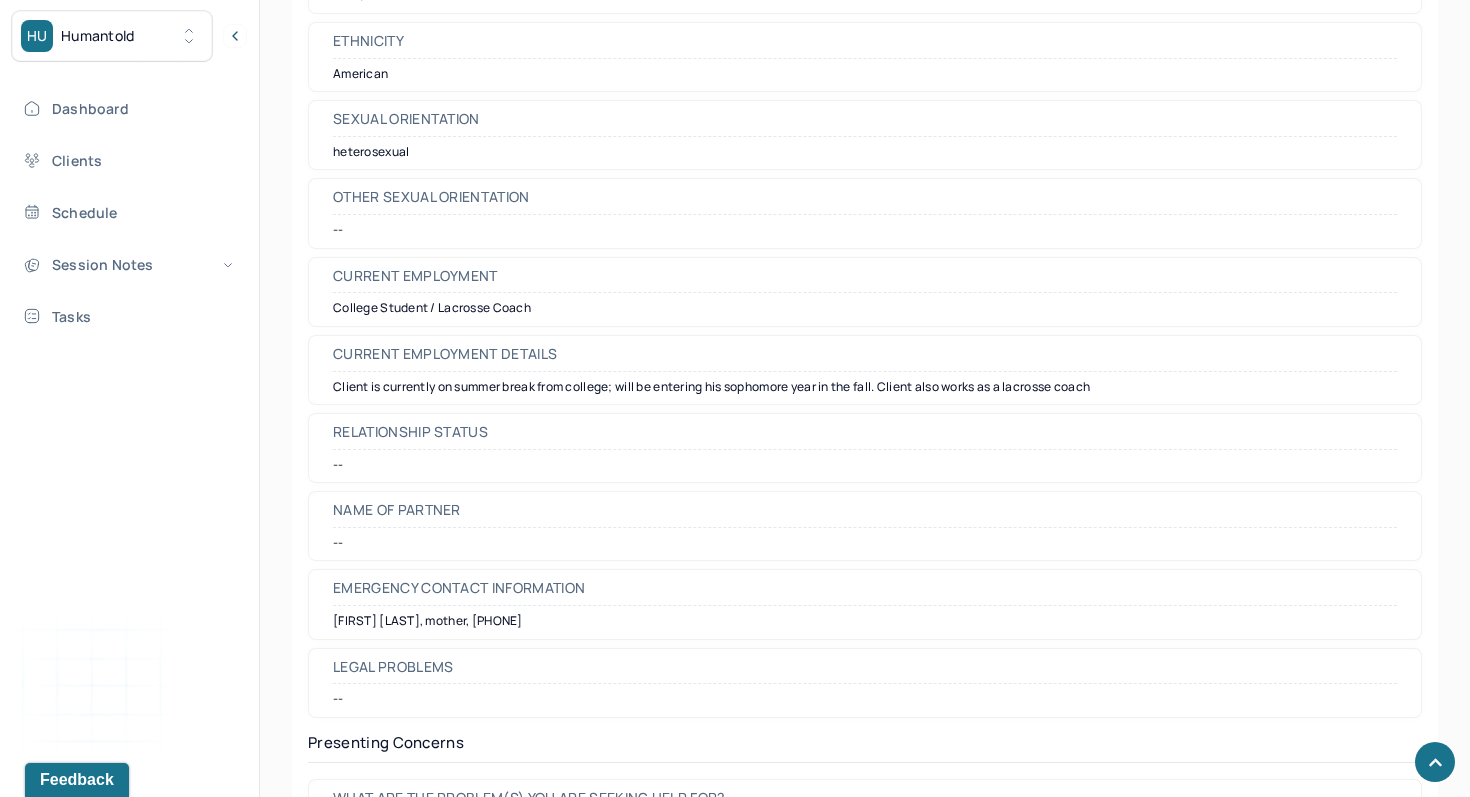 scroll, scrollTop: 2244, scrollLeft: 0, axis: vertical 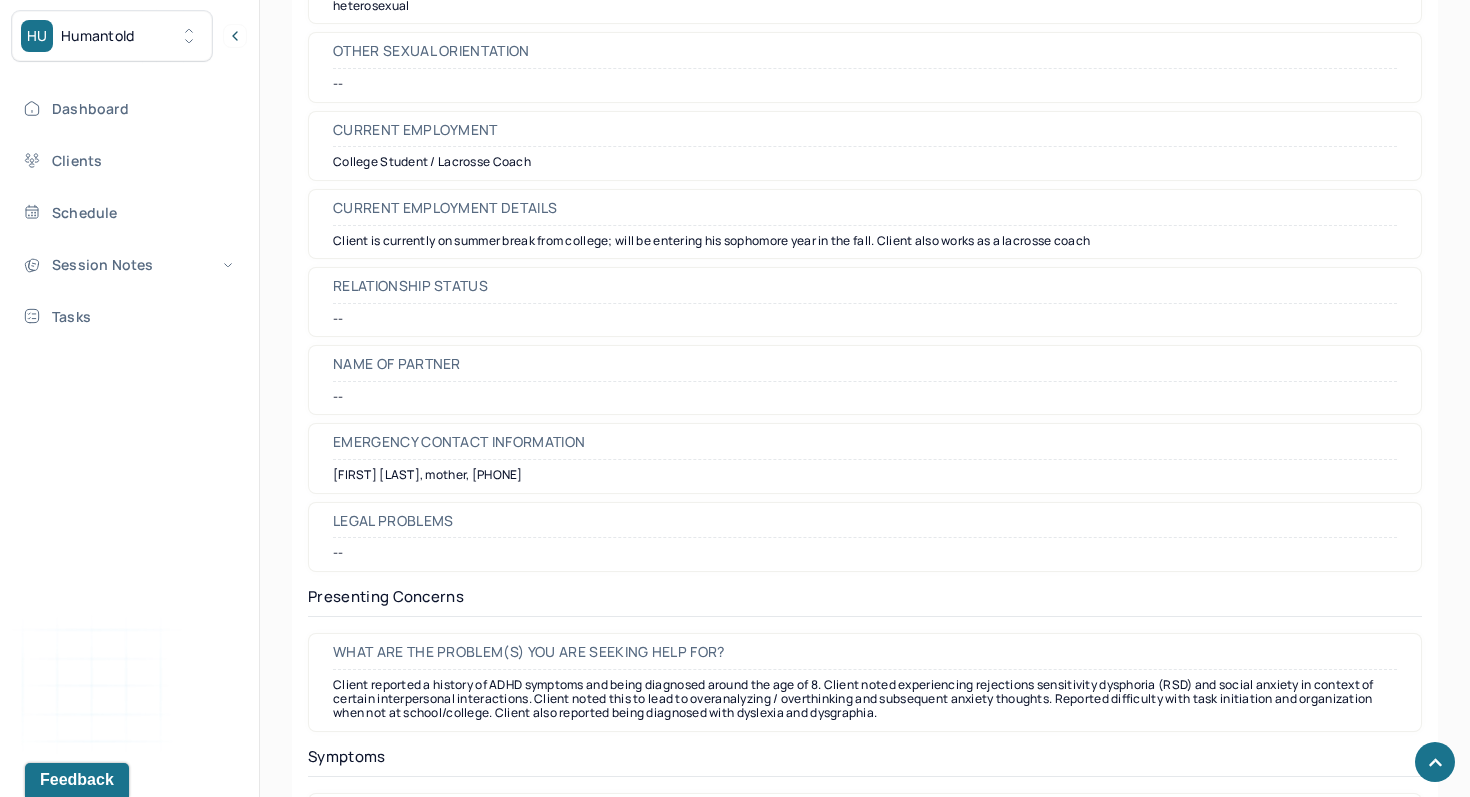 click on "[FIRST] [LAST], mother, [PHONE]" at bounding box center [865, 475] 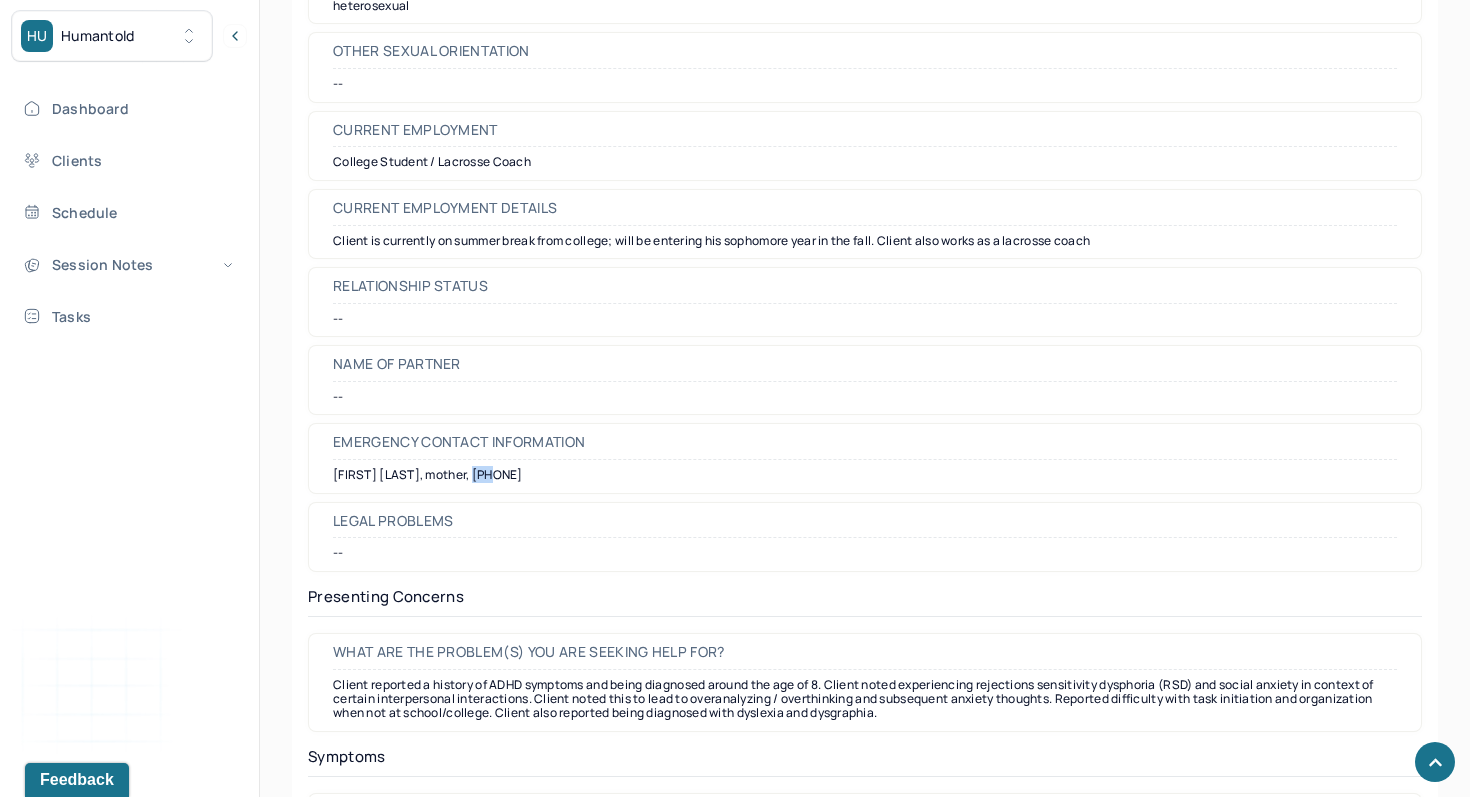 click on "[FIRST] [LAST], mother, [PHONE]" at bounding box center (865, 475) 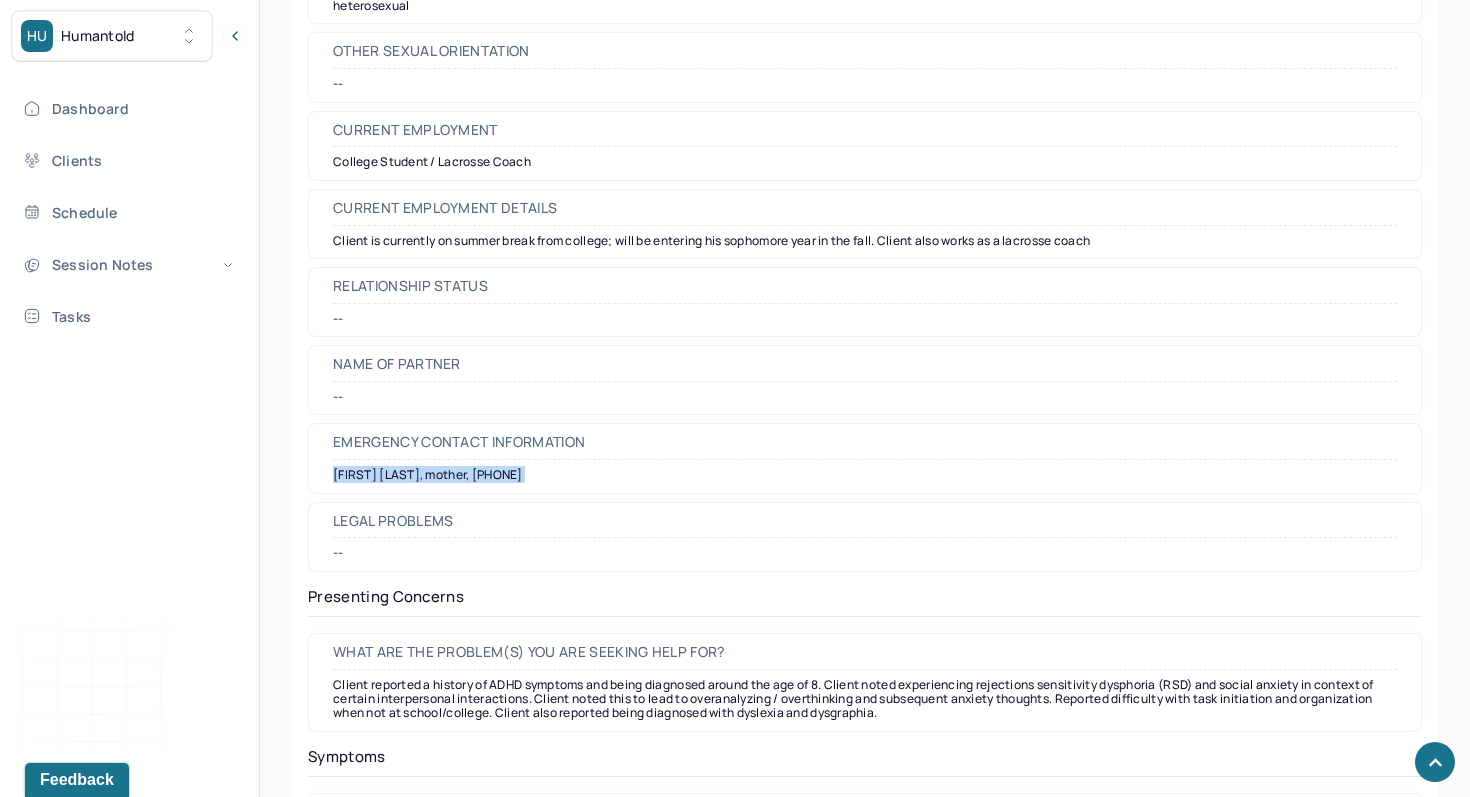 click on "[FIRST] [LAST], mother, [PHONE]" at bounding box center (865, 475) 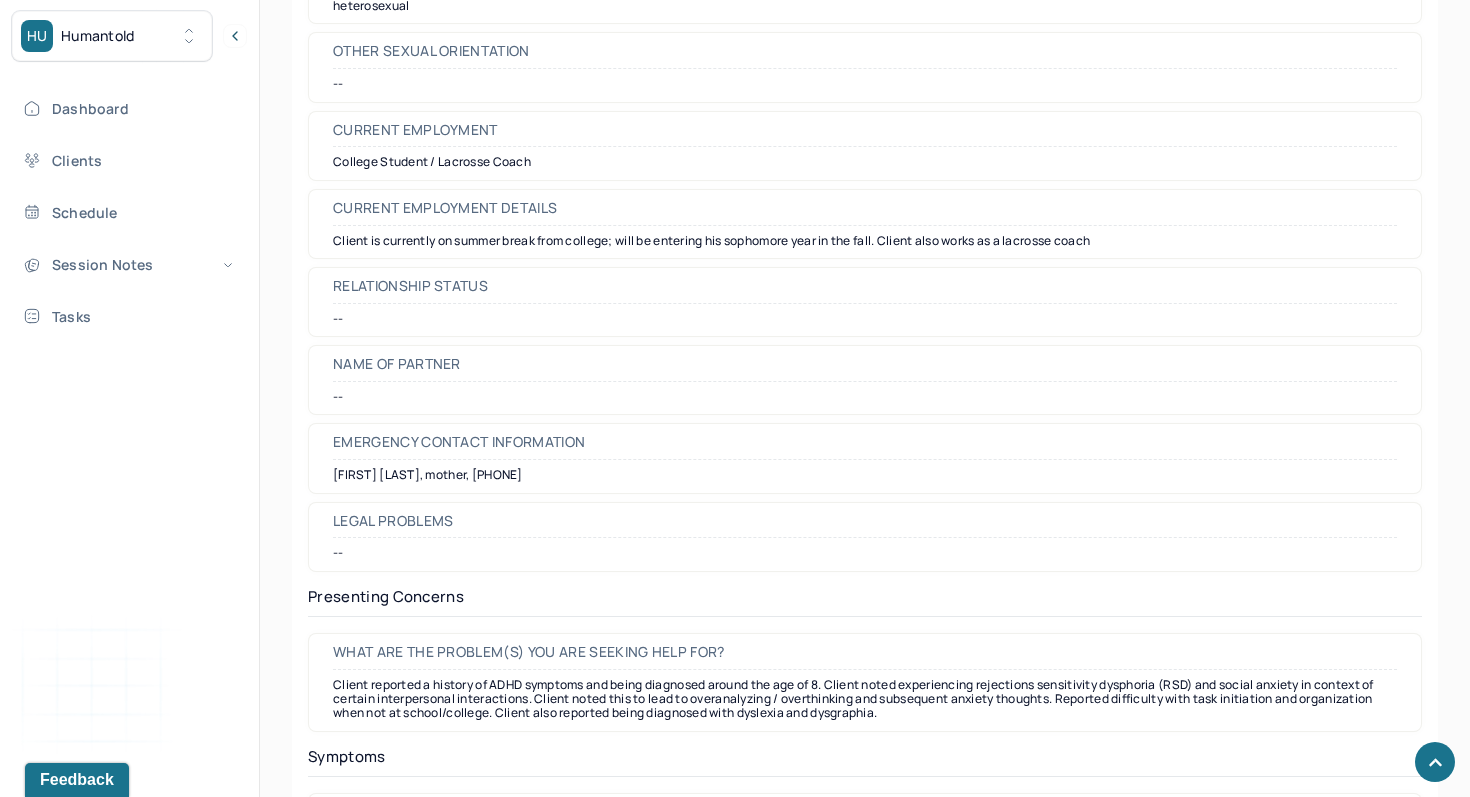 click on "Sexual orientation heterosexual" at bounding box center (865, -11) 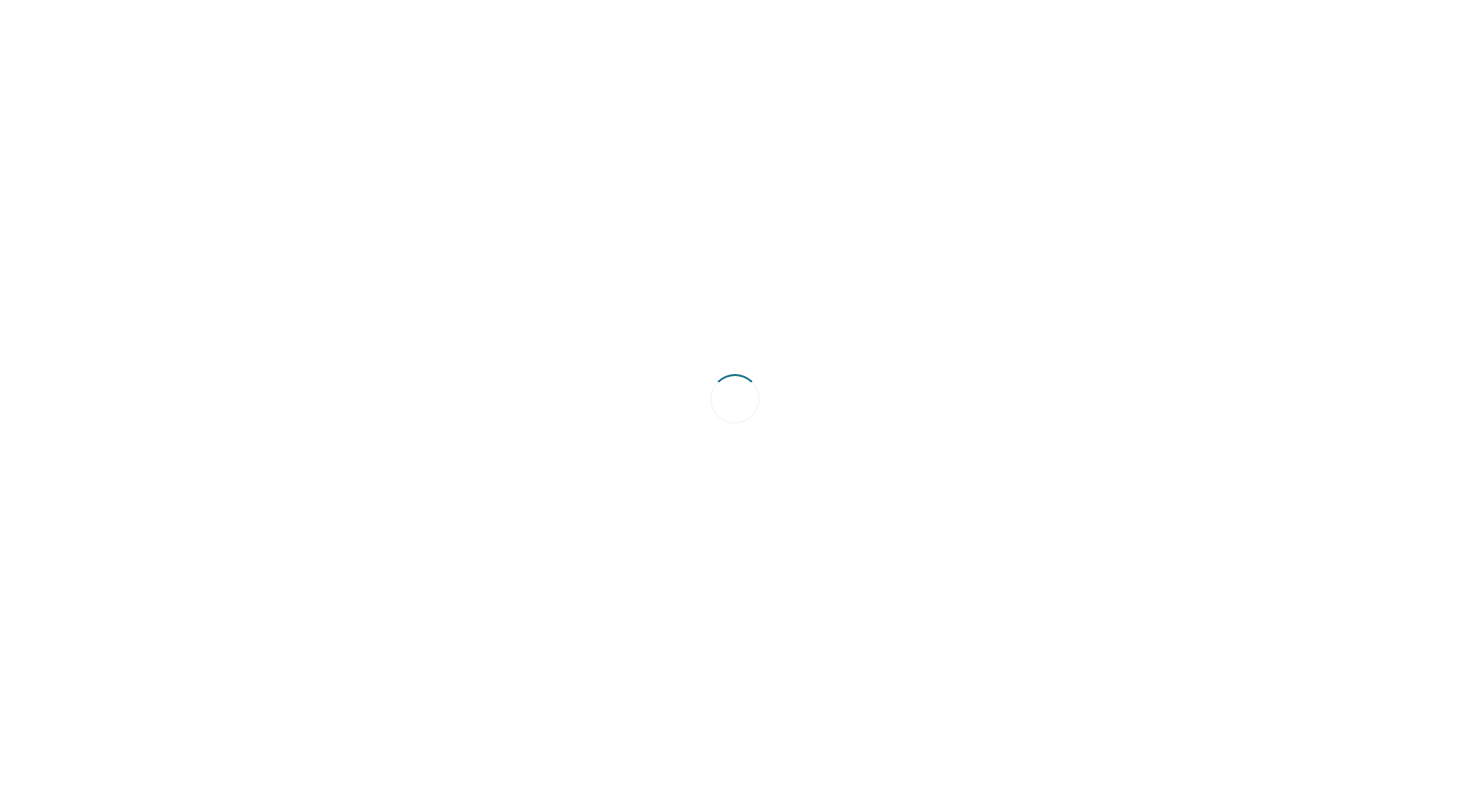 scroll, scrollTop: 0, scrollLeft: 0, axis: both 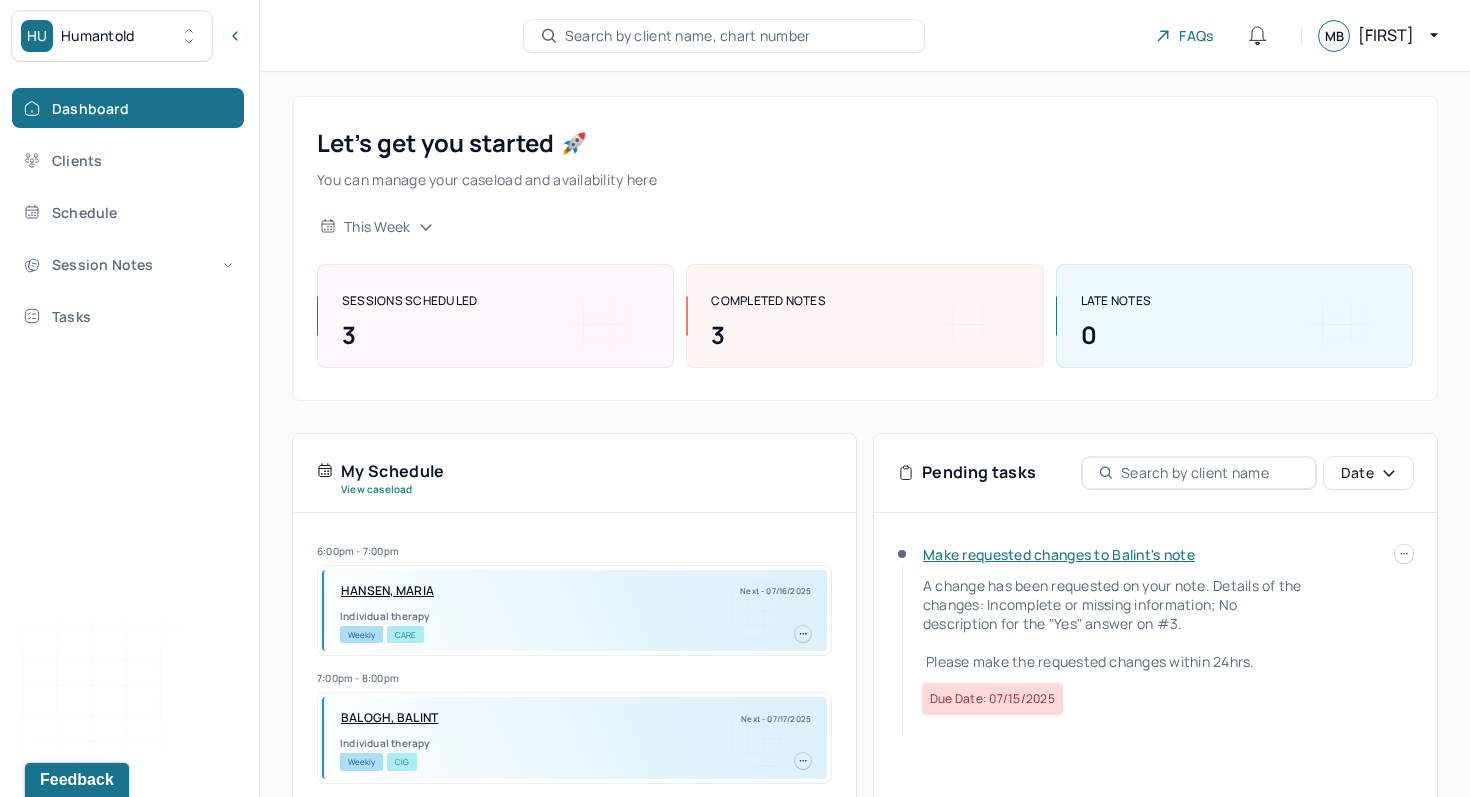click on "Make requested changes to Balint's note" at bounding box center (1059, 554) 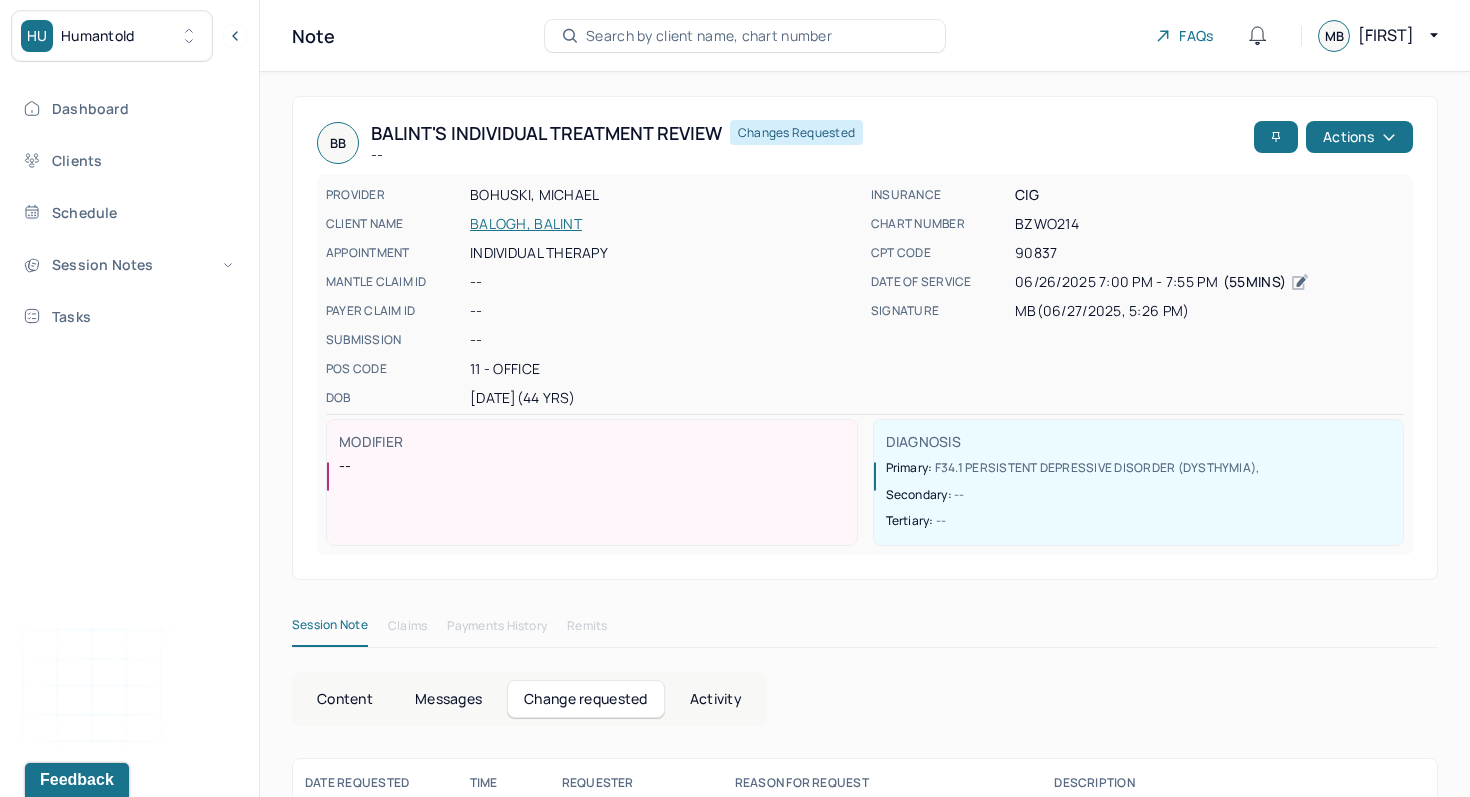 scroll, scrollTop: 81, scrollLeft: 0, axis: vertical 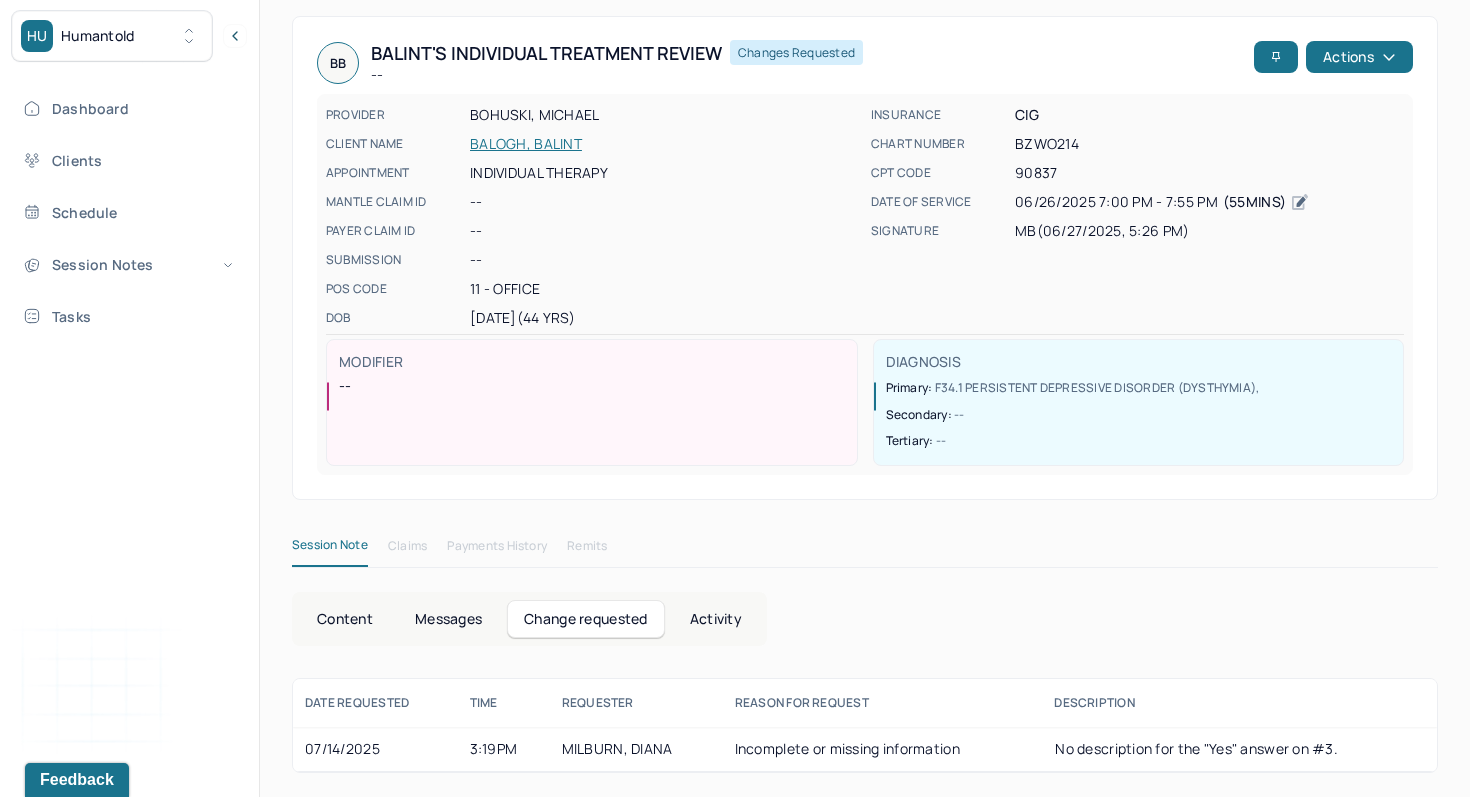 click on "Messages" at bounding box center (448, 619) 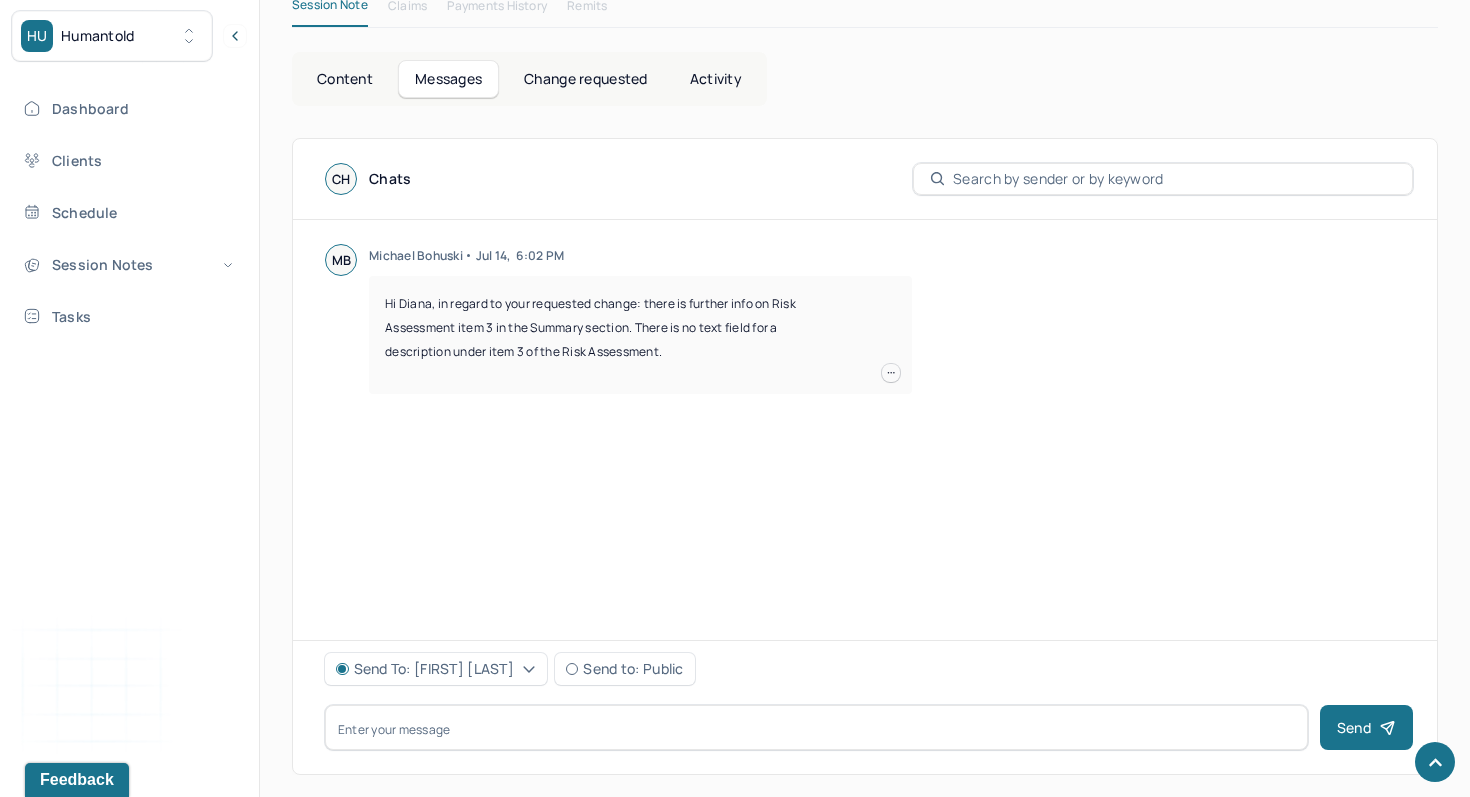 scroll, scrollTop: 623, scrollLeft: 0, axis: vertical 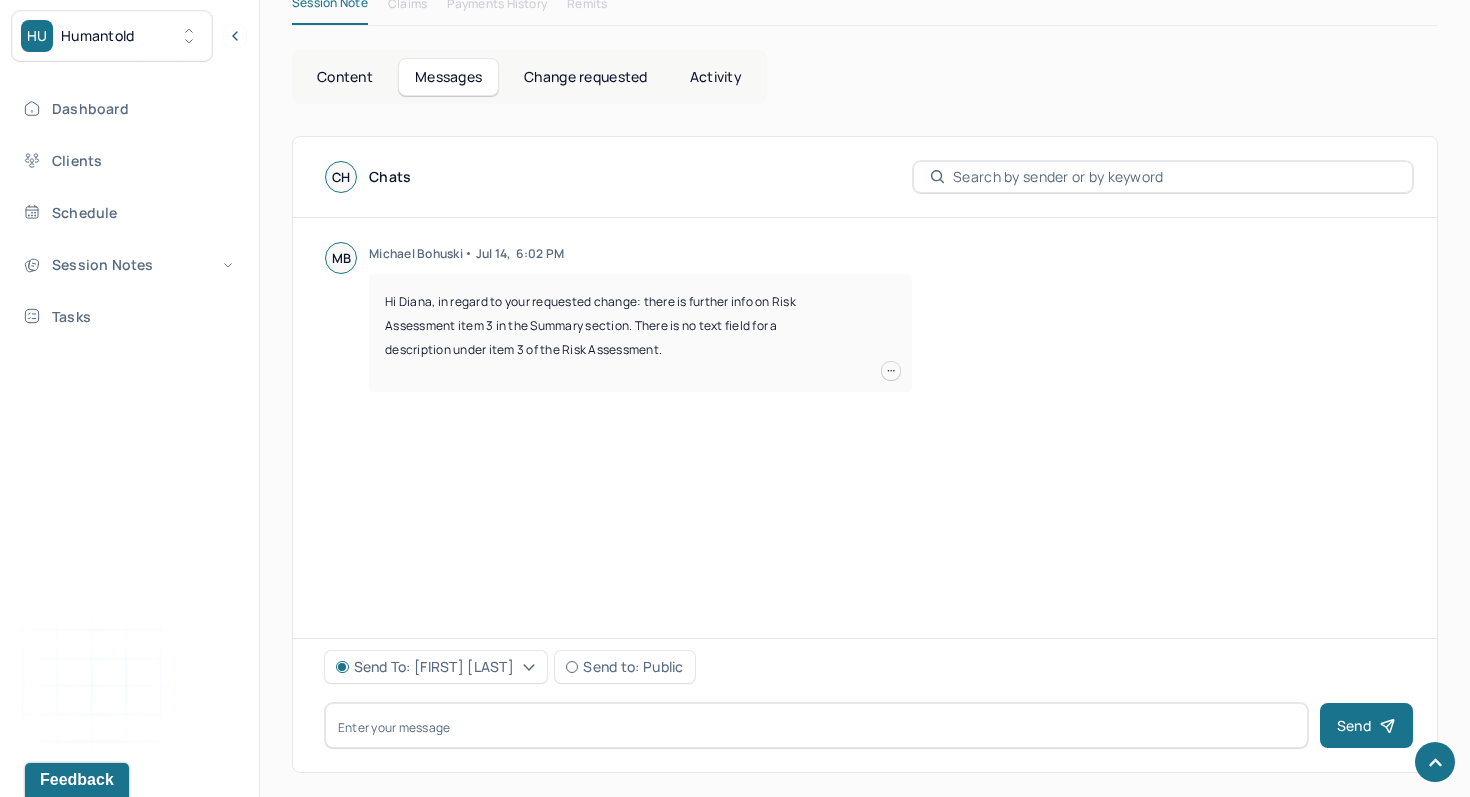 click on "Change requested" at bounding box center (585, 77) 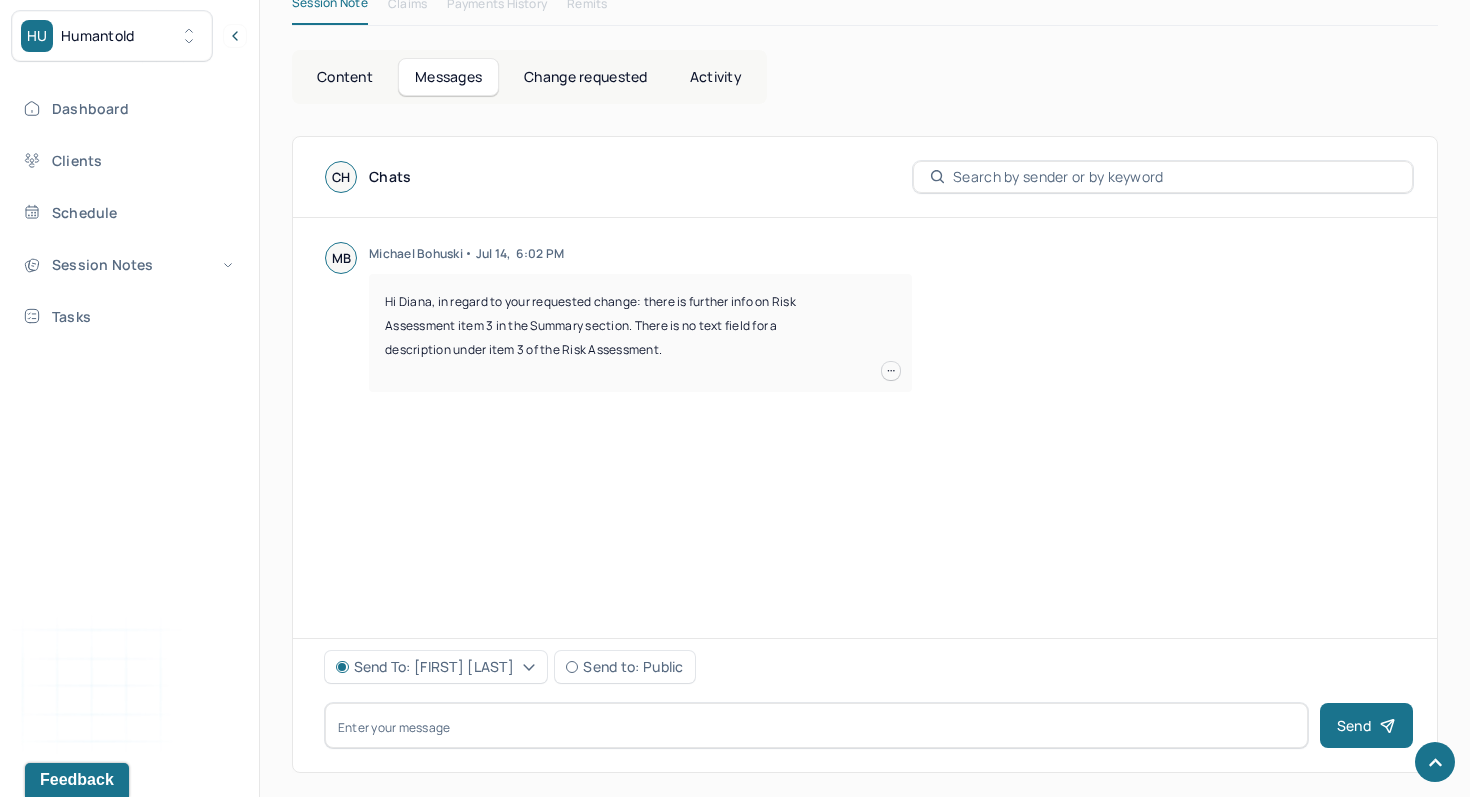 scroll, scrollTop: 81, scrollLeft: 0, axis: vertical 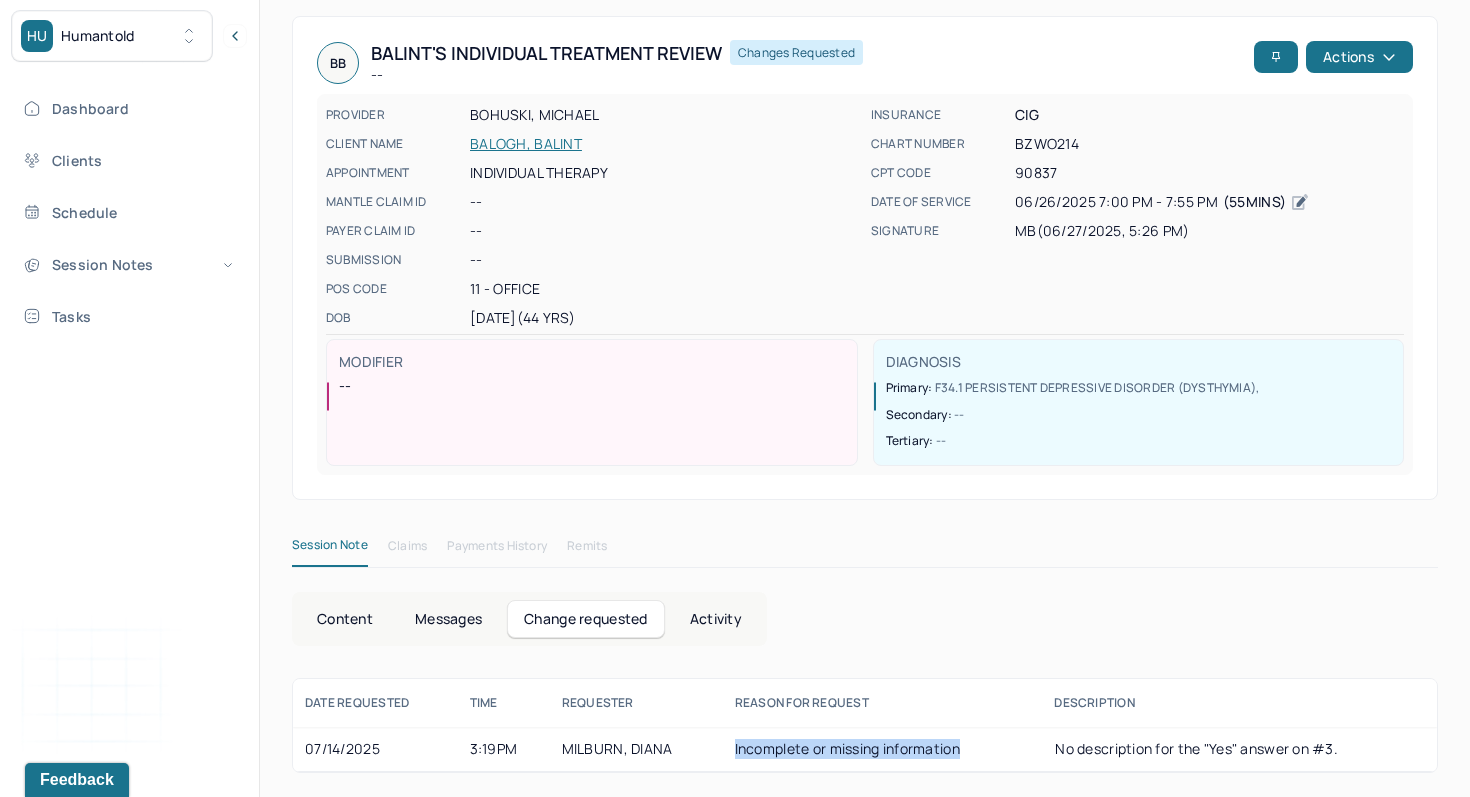 drag, startPoint x: 964, startPoint y: 750, endPoint x: 731, endPoint y: 749, distance: 233.00215 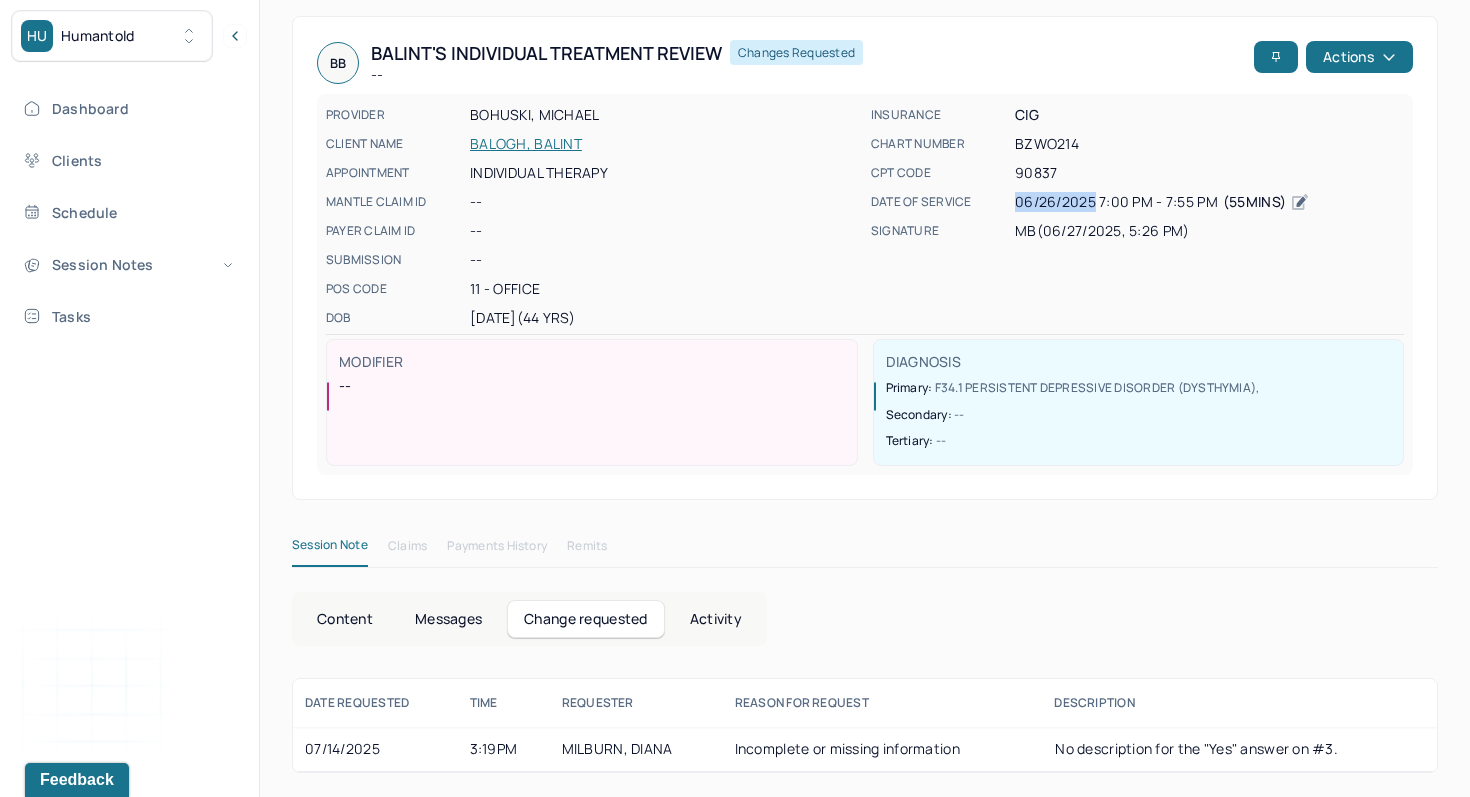 drag, startPoint x: 1017, startPoint y: 204, endPoint x: 1094, endPoint y: 204, distance: 77 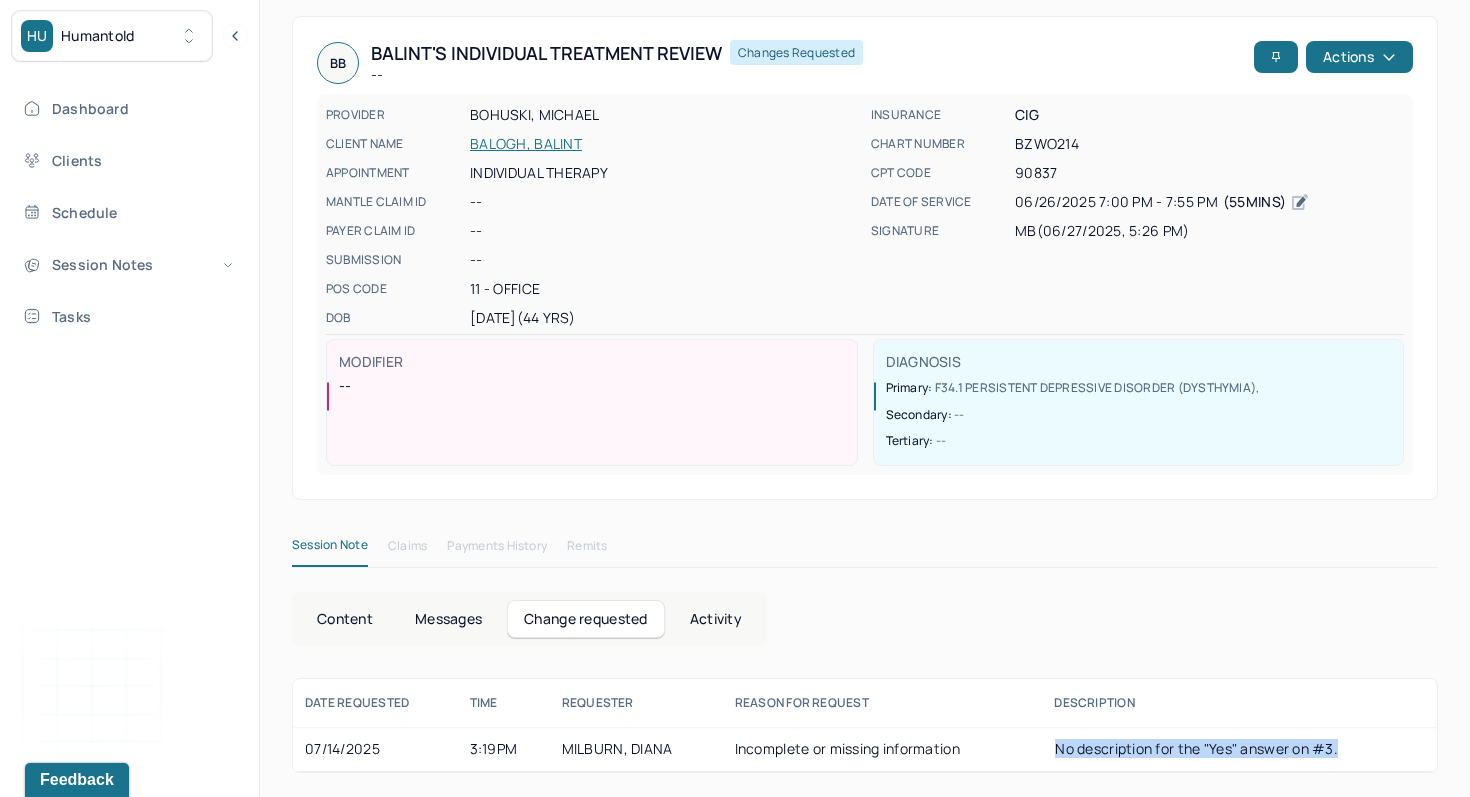 drag, startPoint x: 1342, startPoint y: 743, endPoint x: 1057, endPoint y: 754, distance: 285.2122 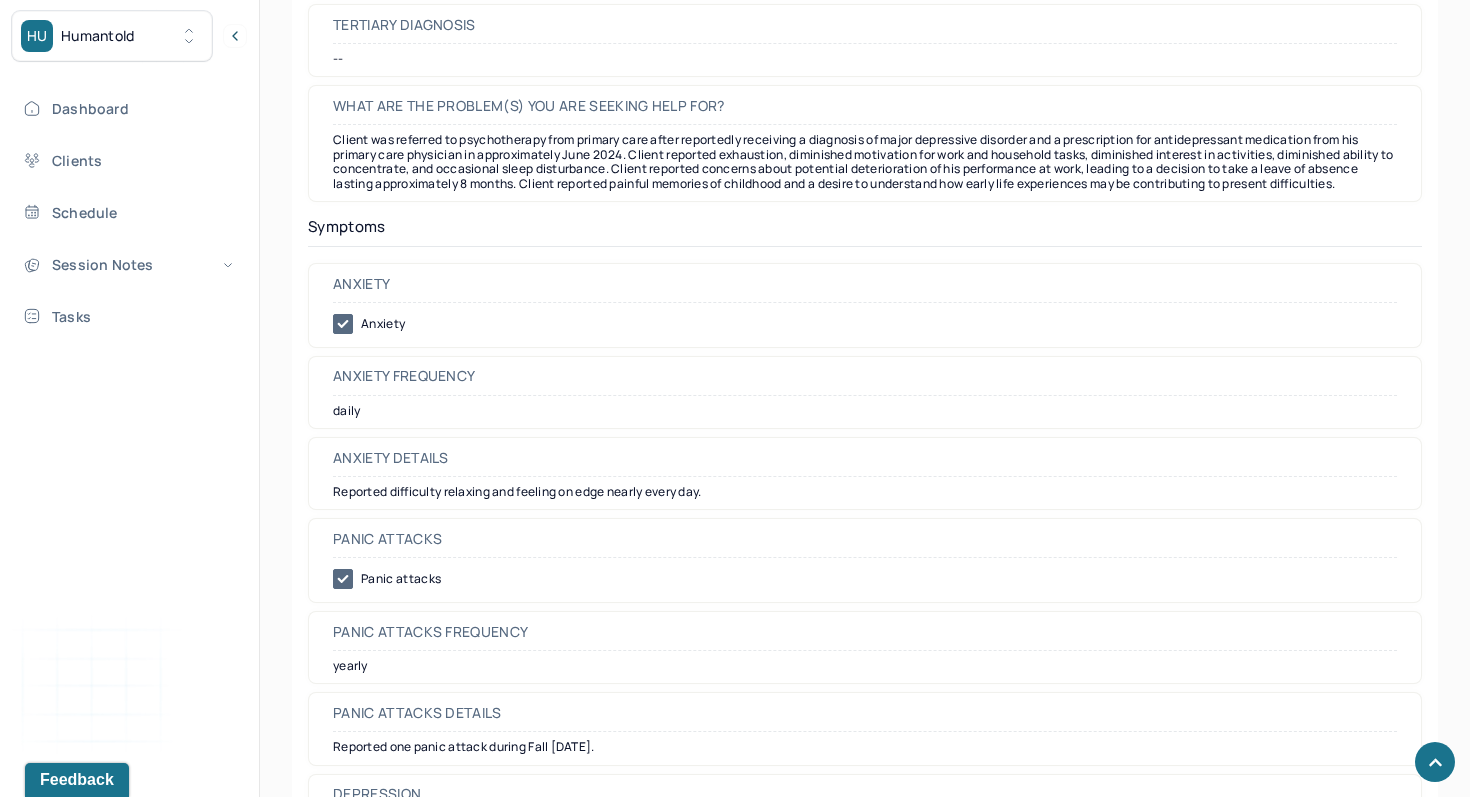 type 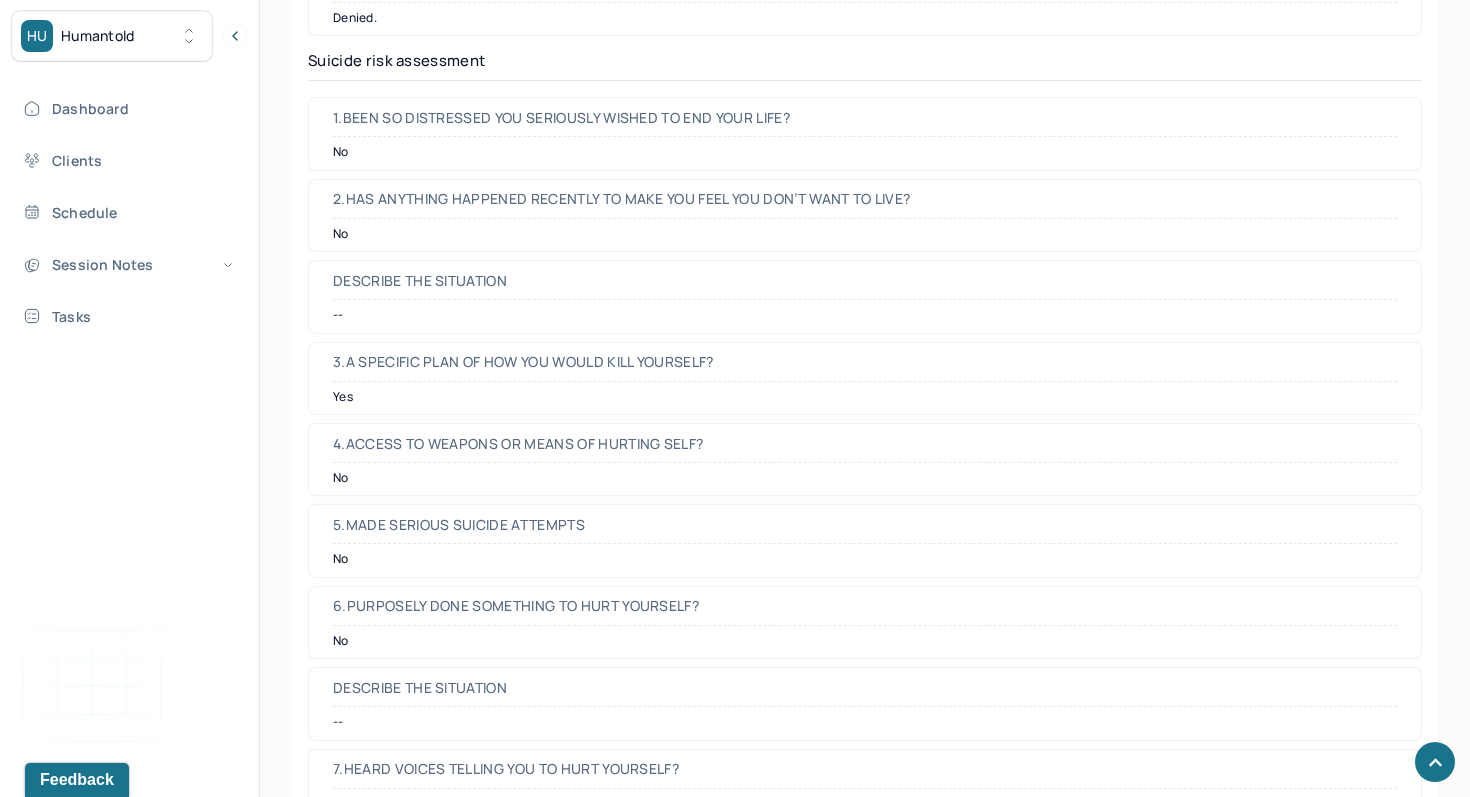scroll, scrollTop: 2956, scrollLeft: 0, axis: vertical 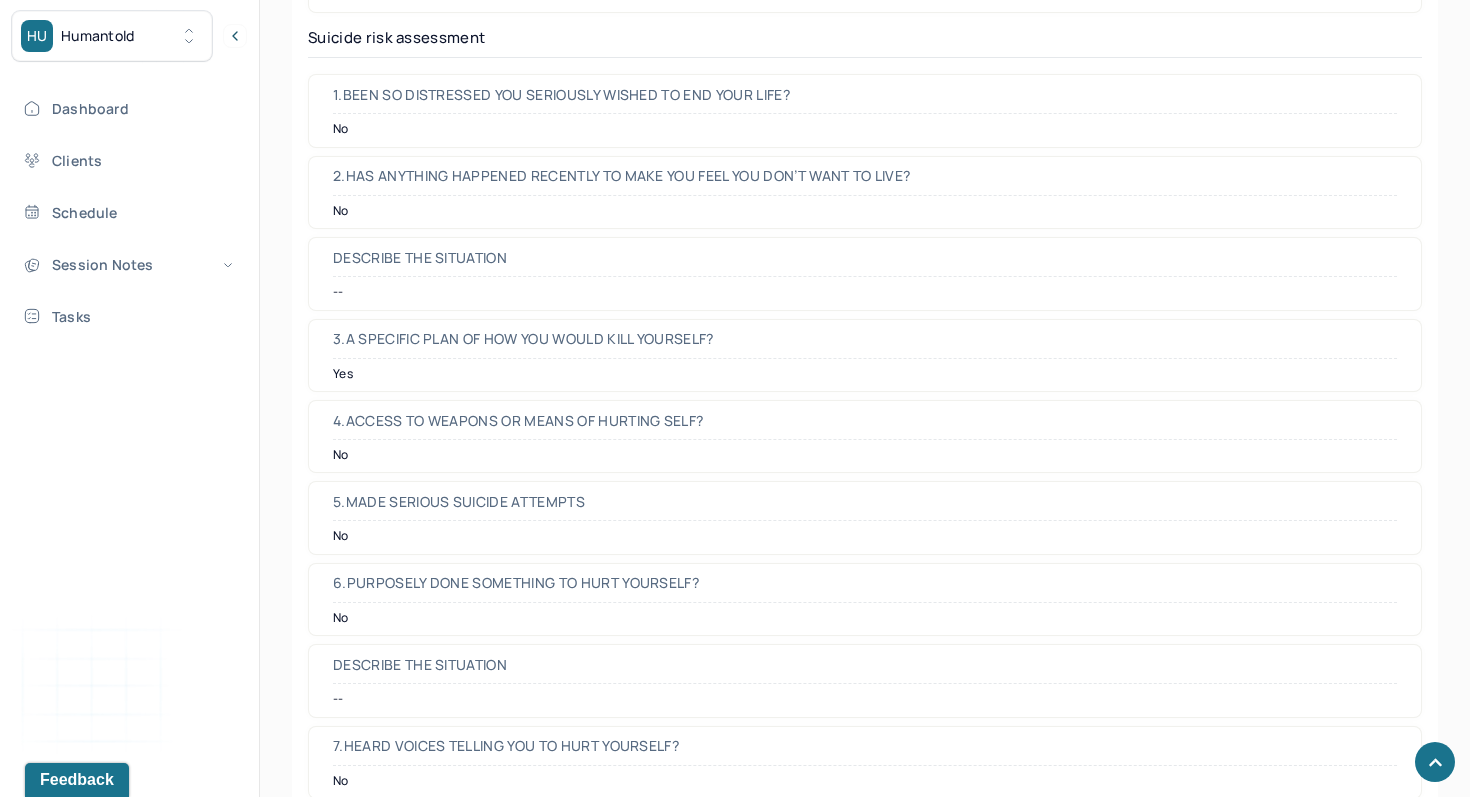 click on "Yes" at bounding box center (865, 374) 